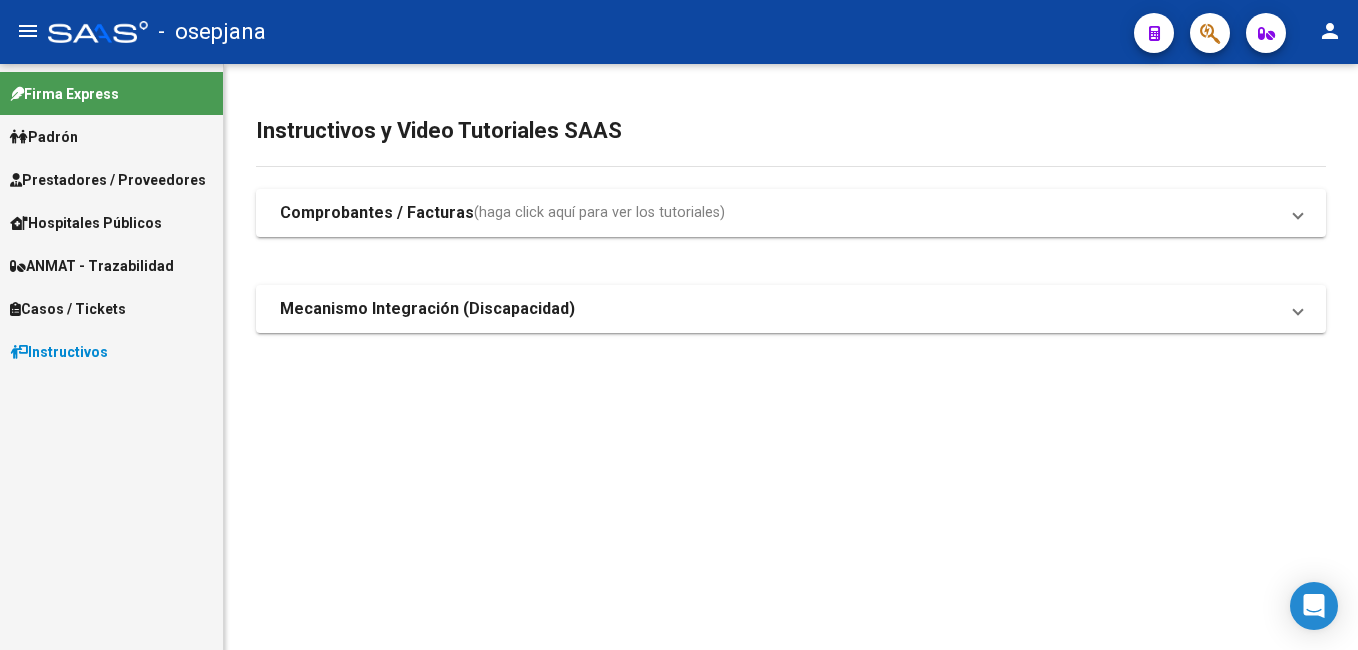 scroll, scrollTop: 0, scrollLeft: 0, axis: both 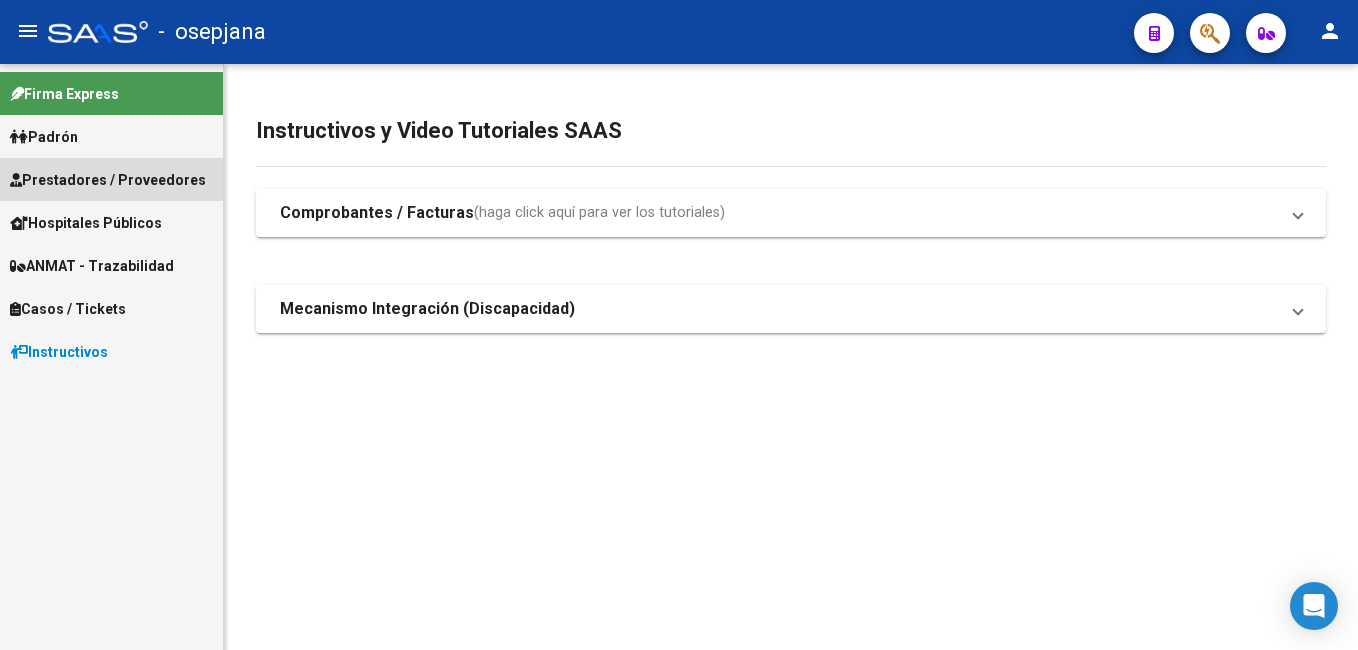click on "Prestadores / Proveedores" at bounding box center (108, 180) 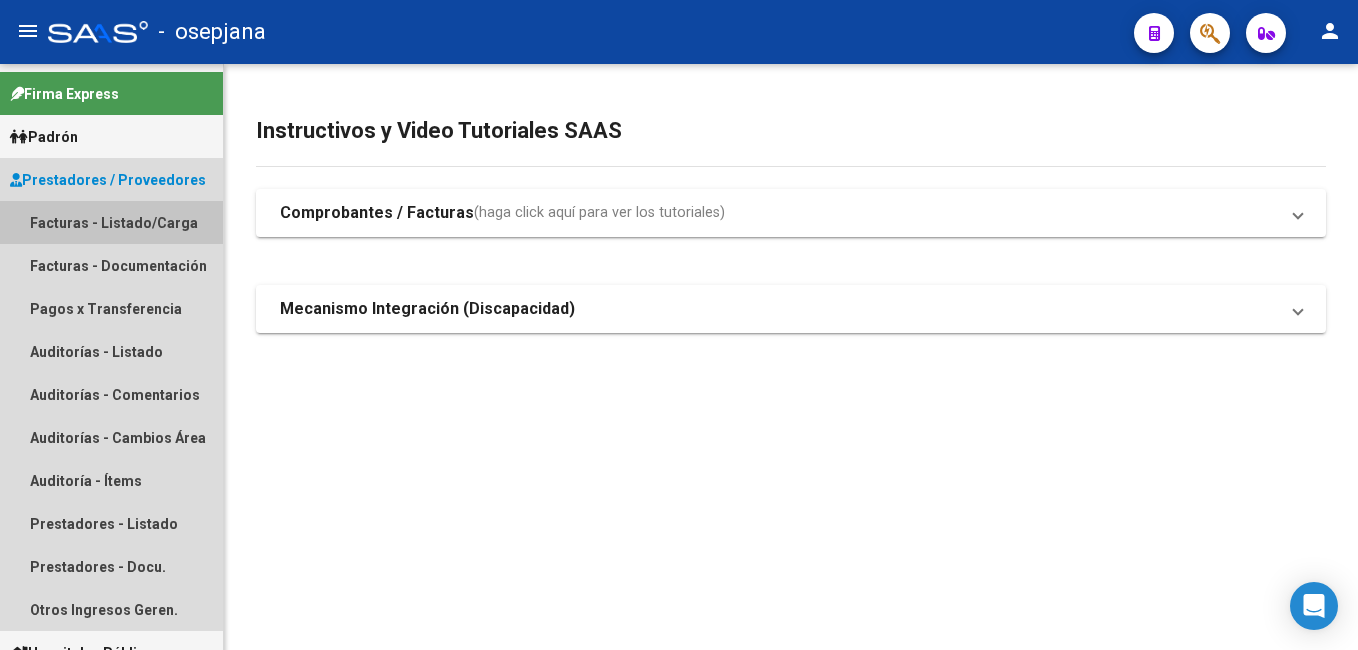 drag, startPoint x: 144, startPoint y: 223, endPoint x: 160, endPoint y: 212, distance: 19.416489 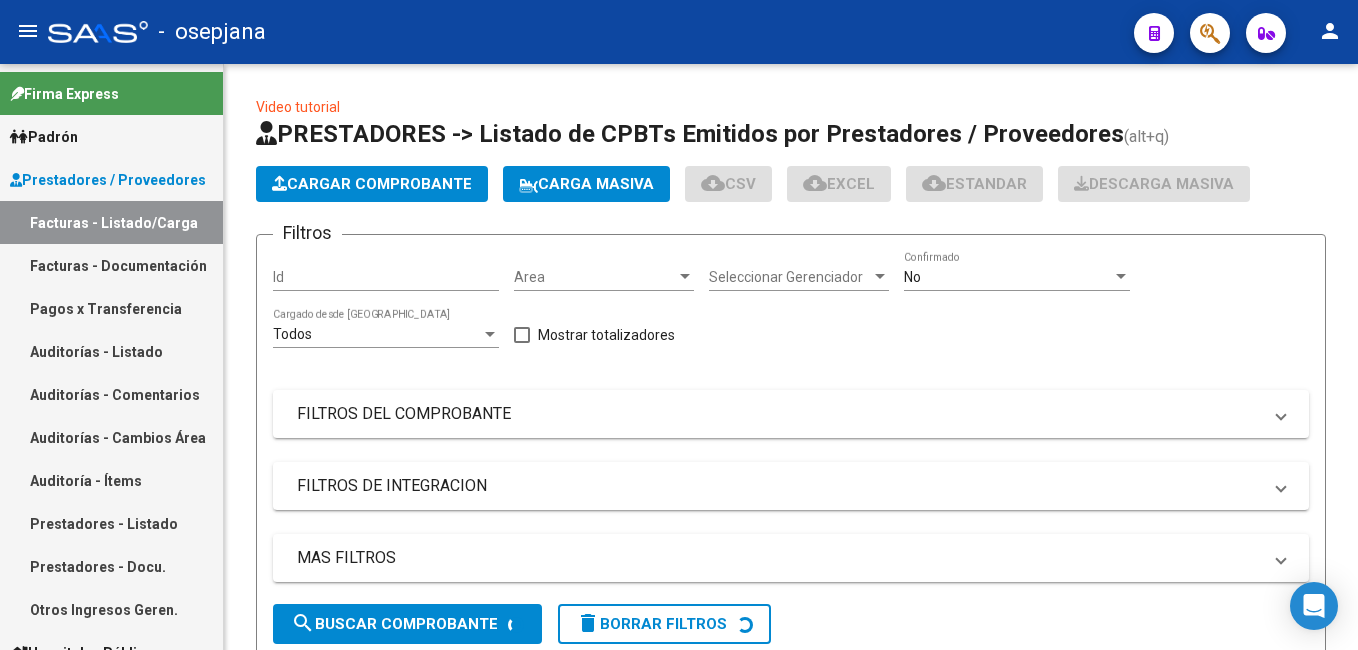 click on "Cargar Comprobante" 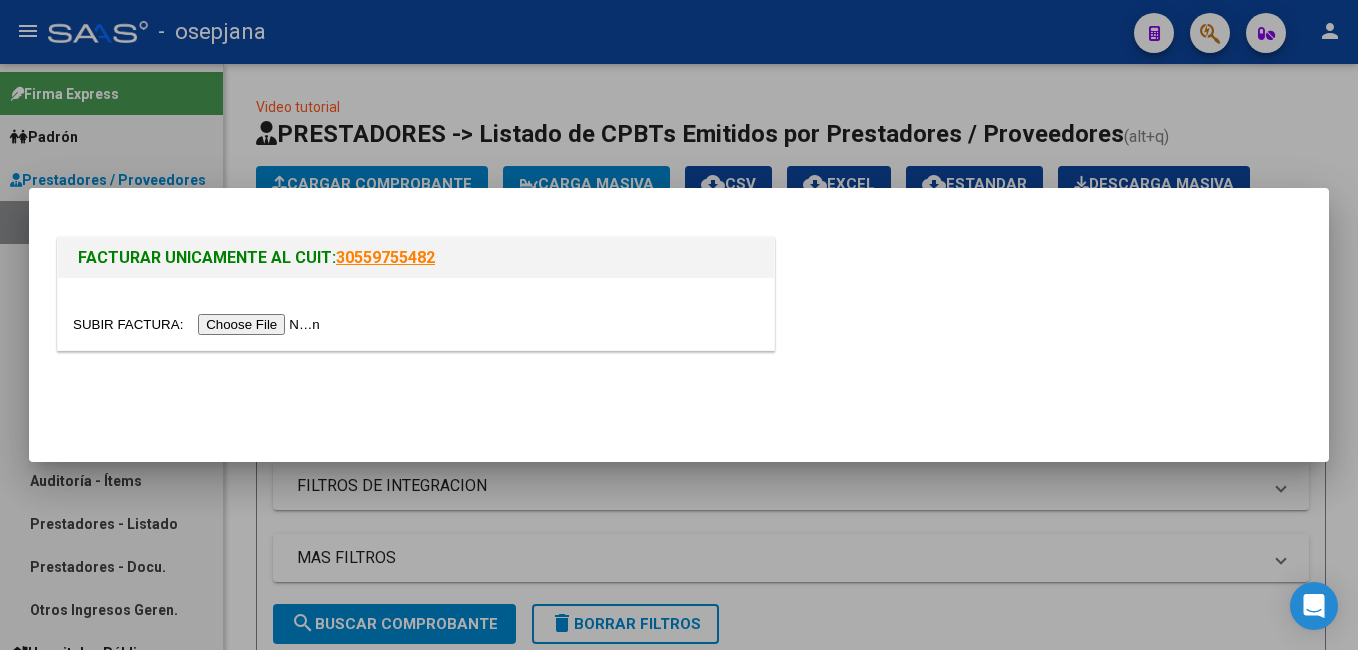click at bounding box center (199, 324) 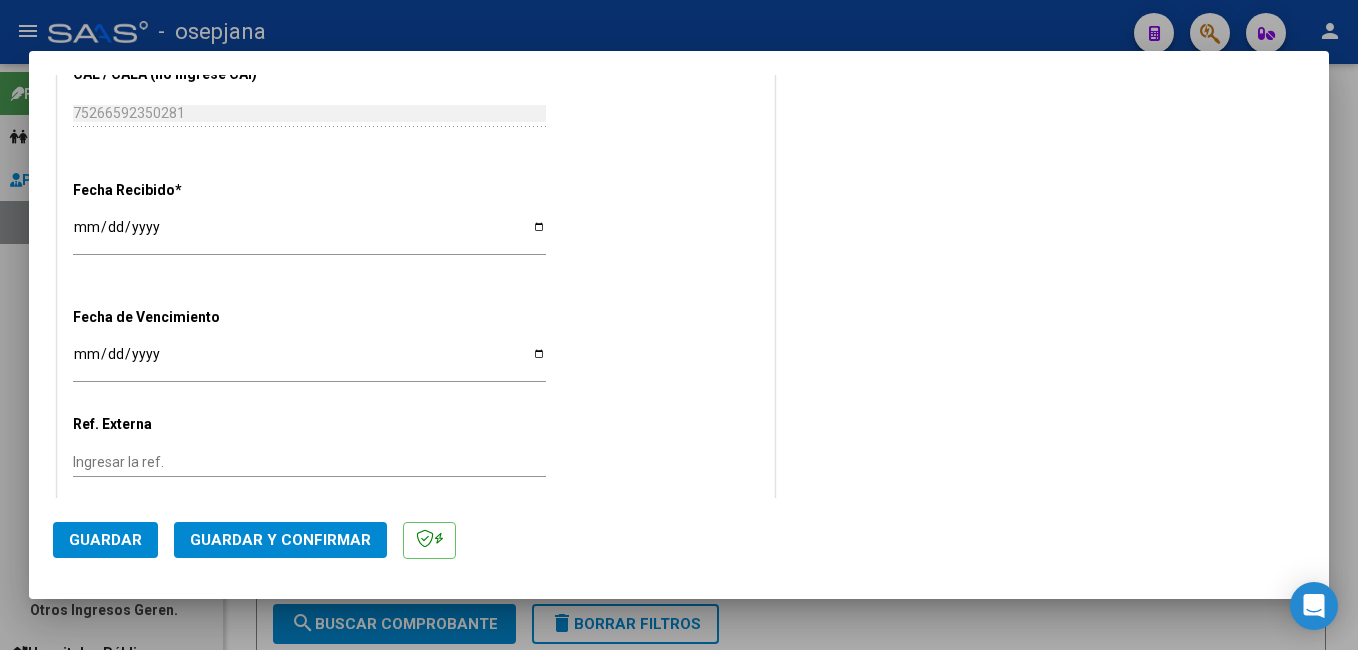 scroll, scrollTop: 1100, scrollLeft: 0, axis: vertical 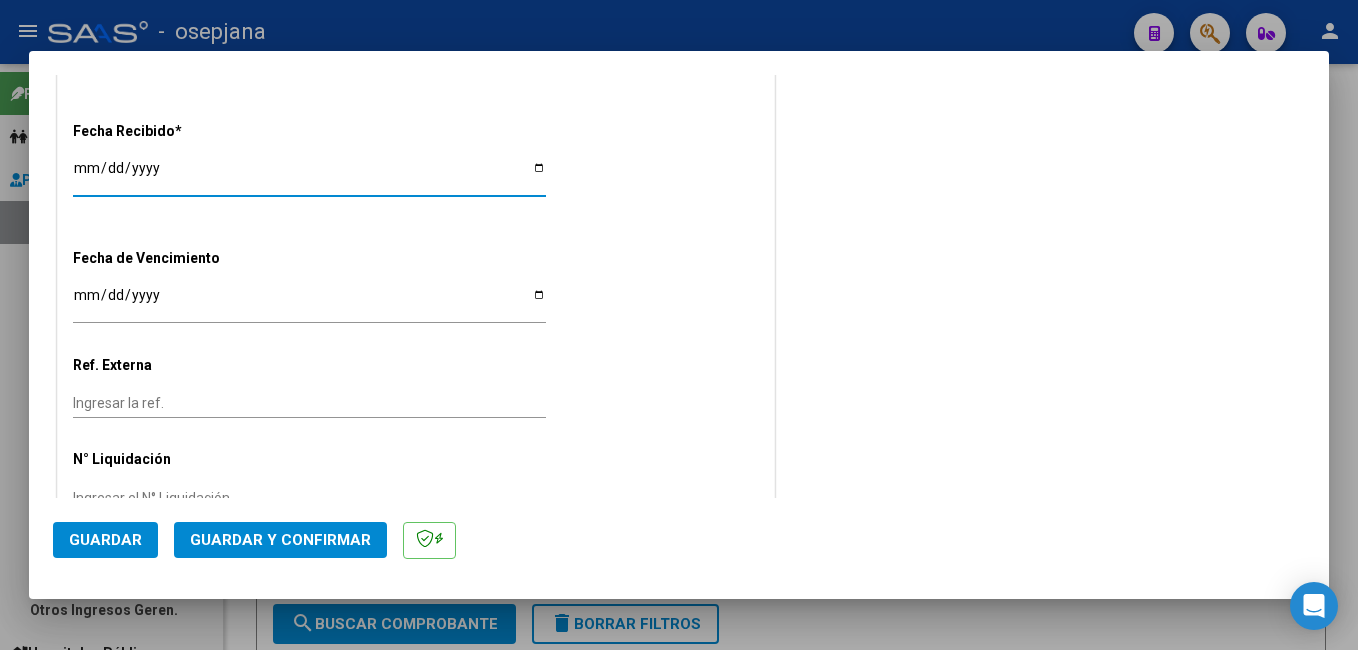 drag, startPoint x: 84, startPoint y: 166, endPoint x: 676, endPoint y: 146, distance: 592.33777 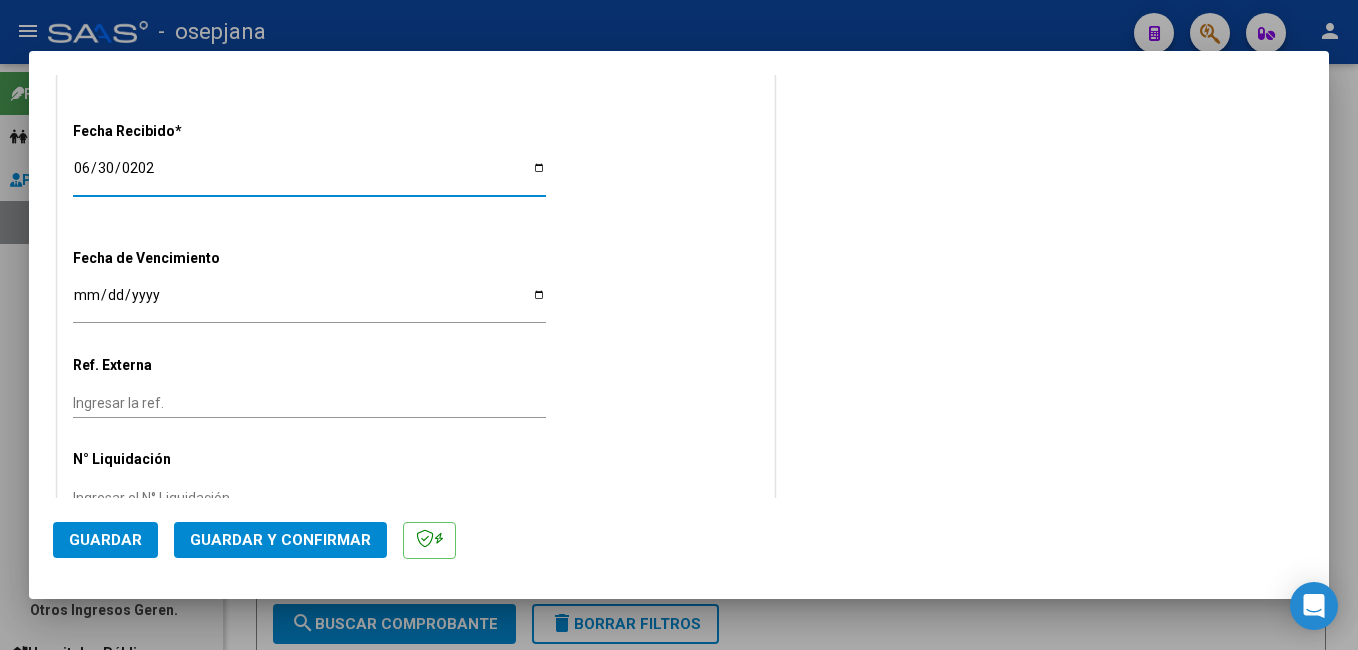 type on "[DATE]" 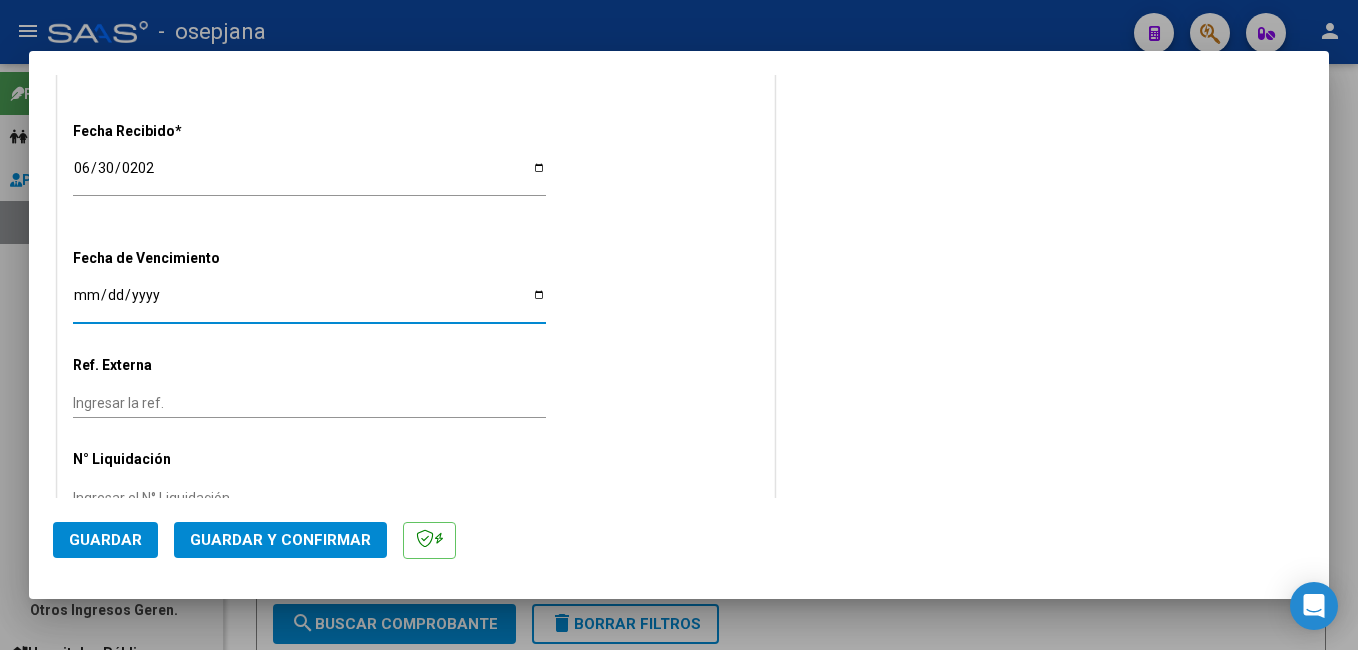 drag, startPoint x: 85, startPoint y: 299, endPoint x: 804, endPoint y: 182, distance: 728.4573 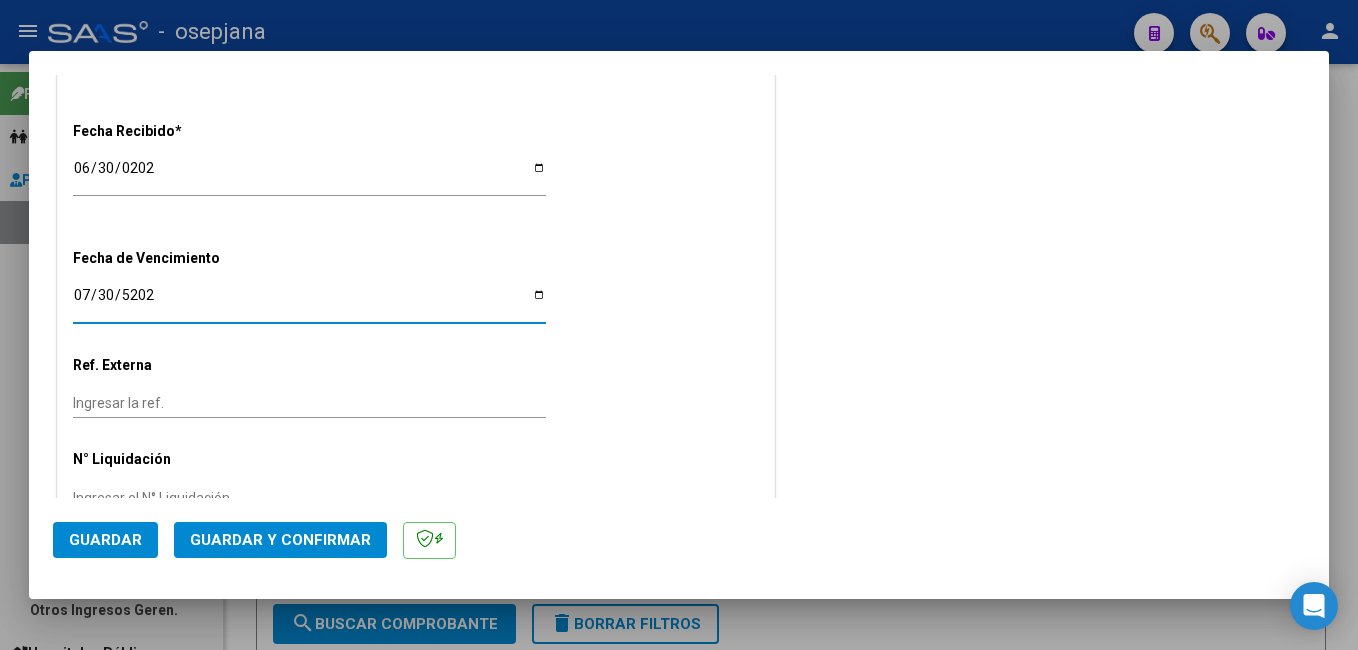 type on "[DATE]" 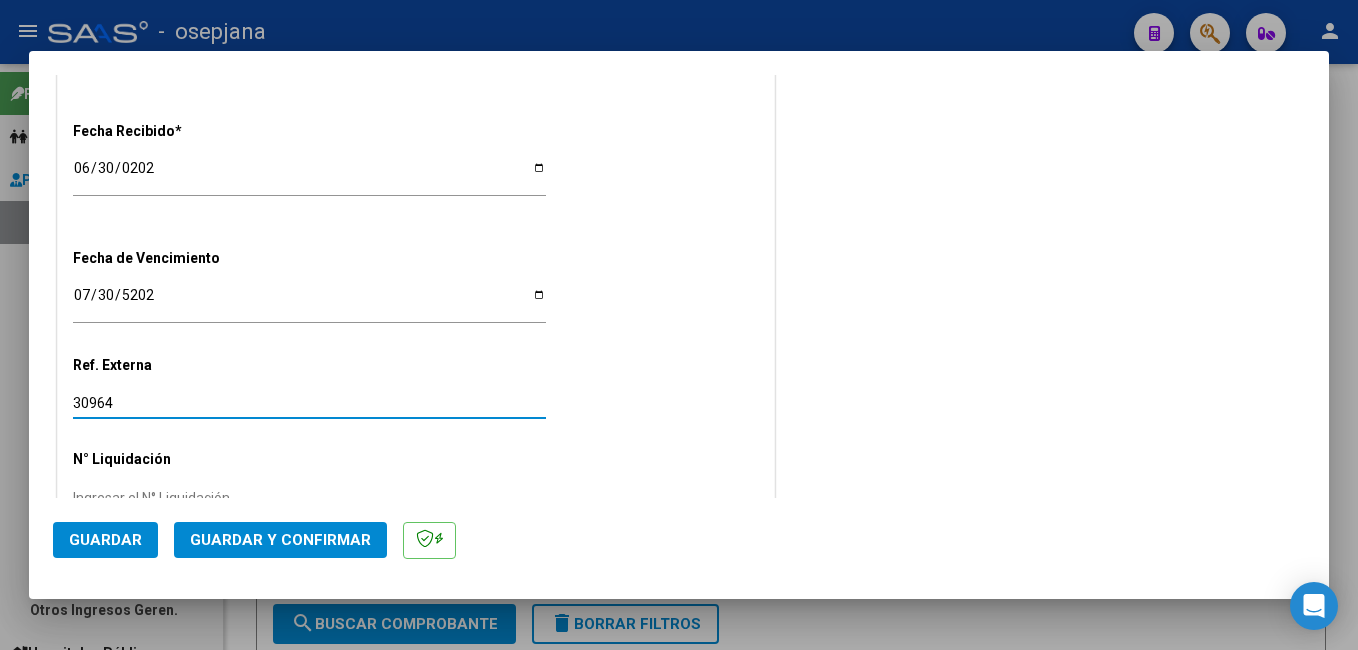 type on "30964" 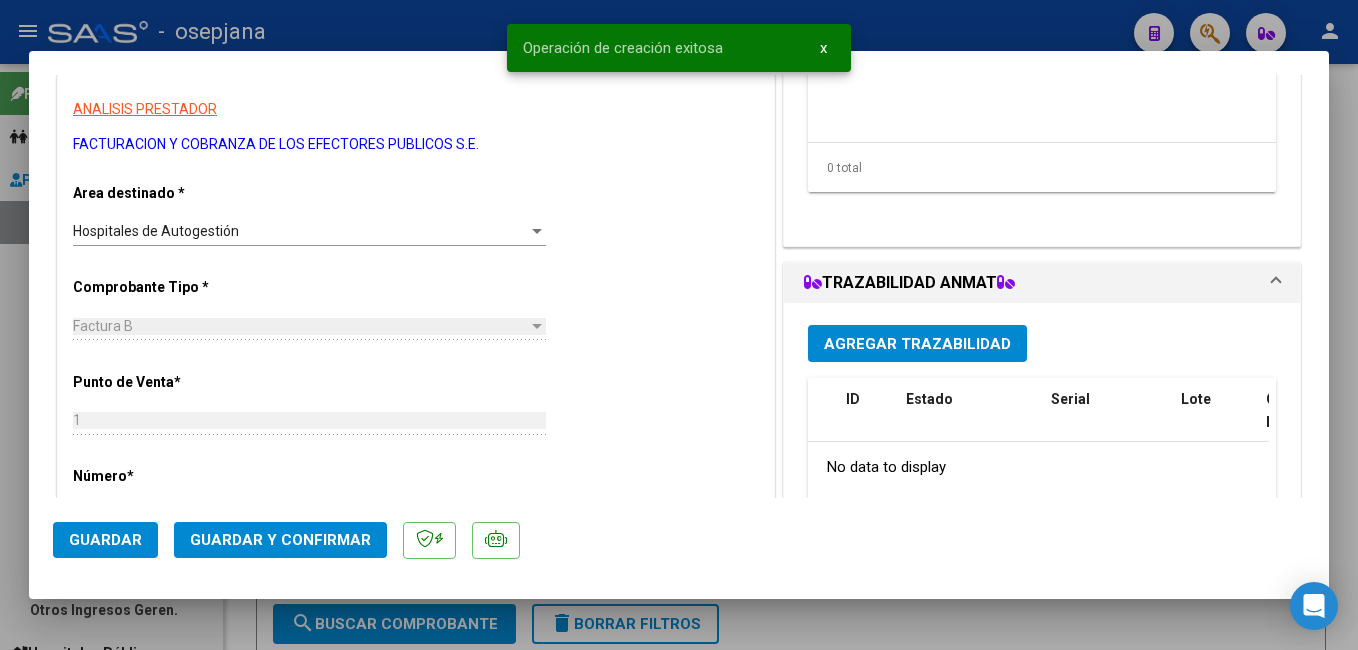scroll, scrollTop: 0, scrollLeft: 0, axis: both 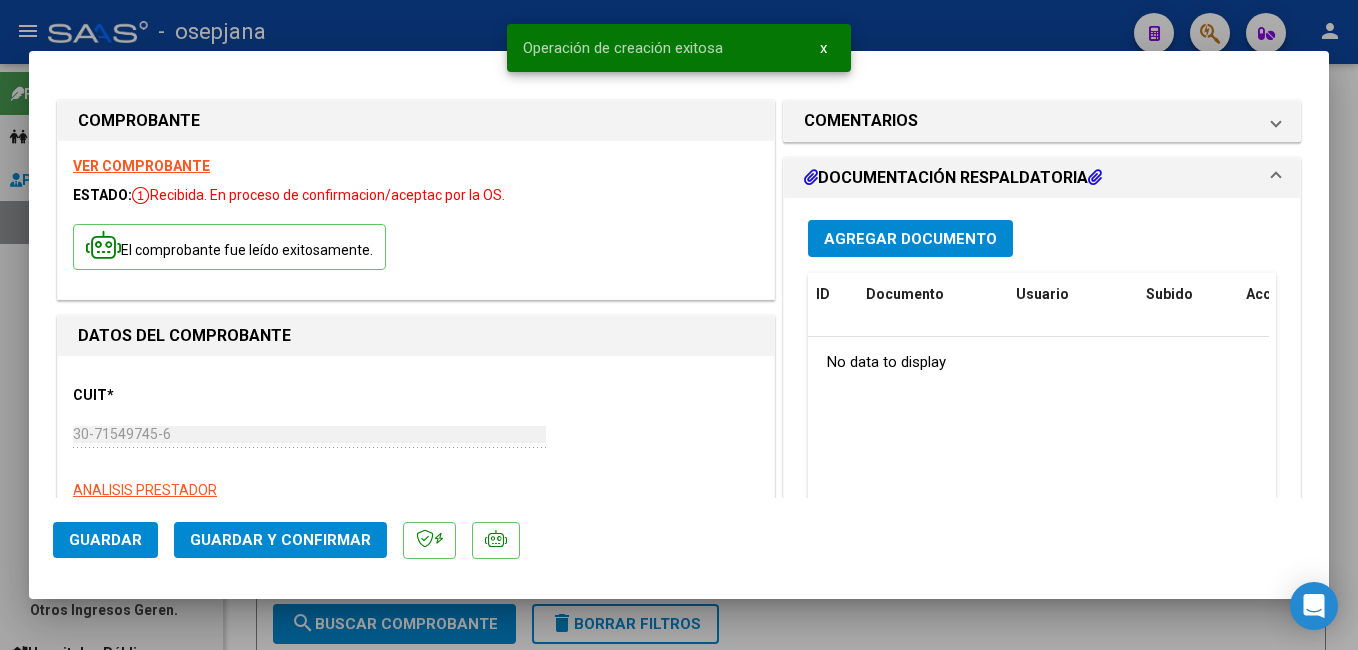 click on "Agregar Documento" at bounding box center (910, 239) 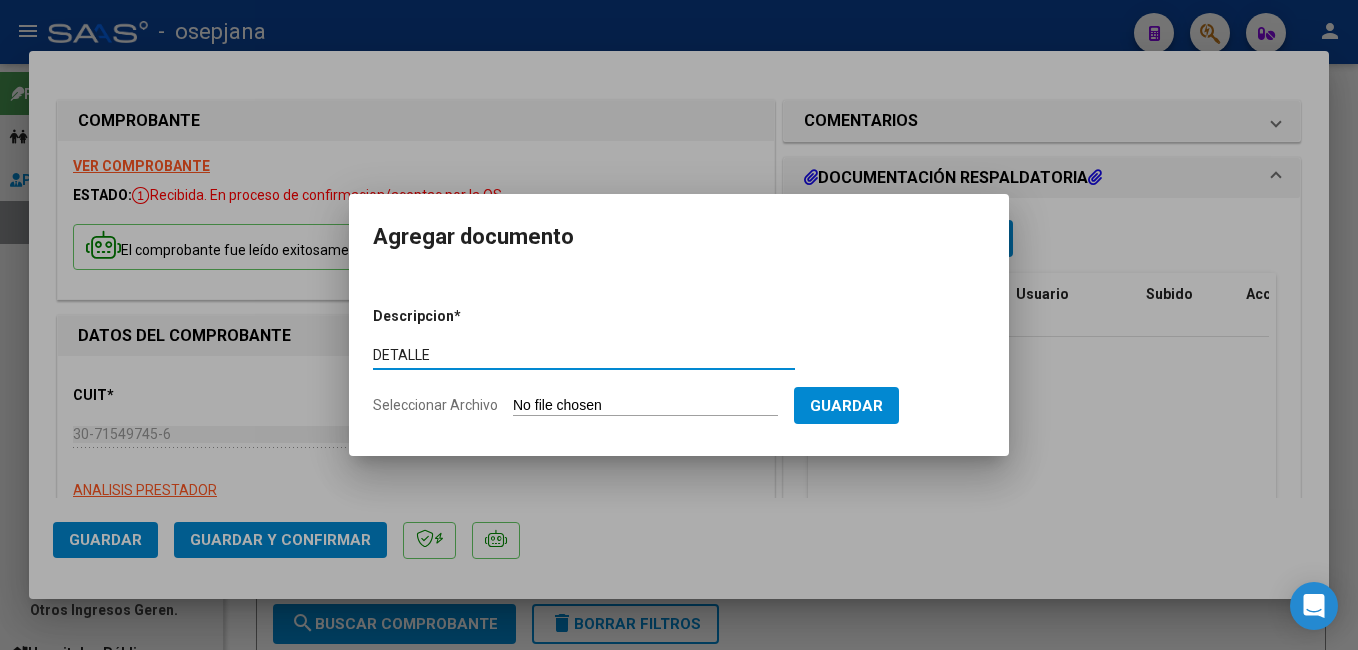type on "DETALLE" 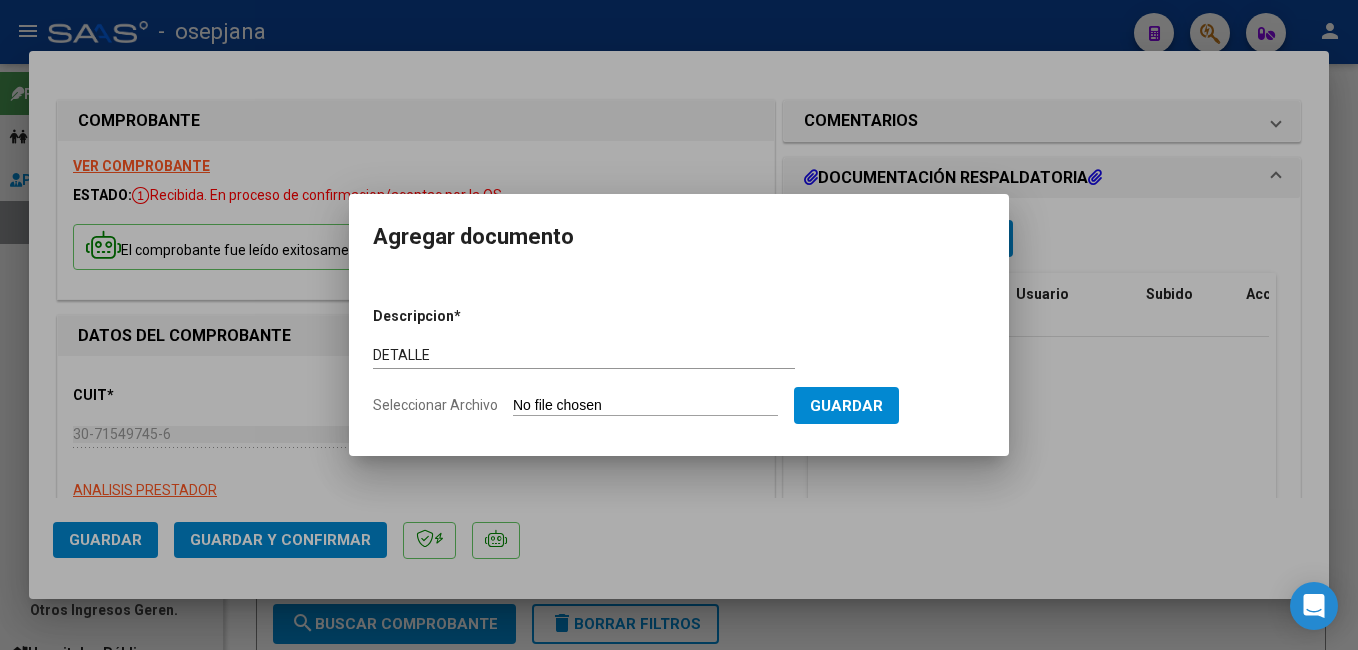 click on "Seleccionar Archivo" at bounding box center (645, 406) 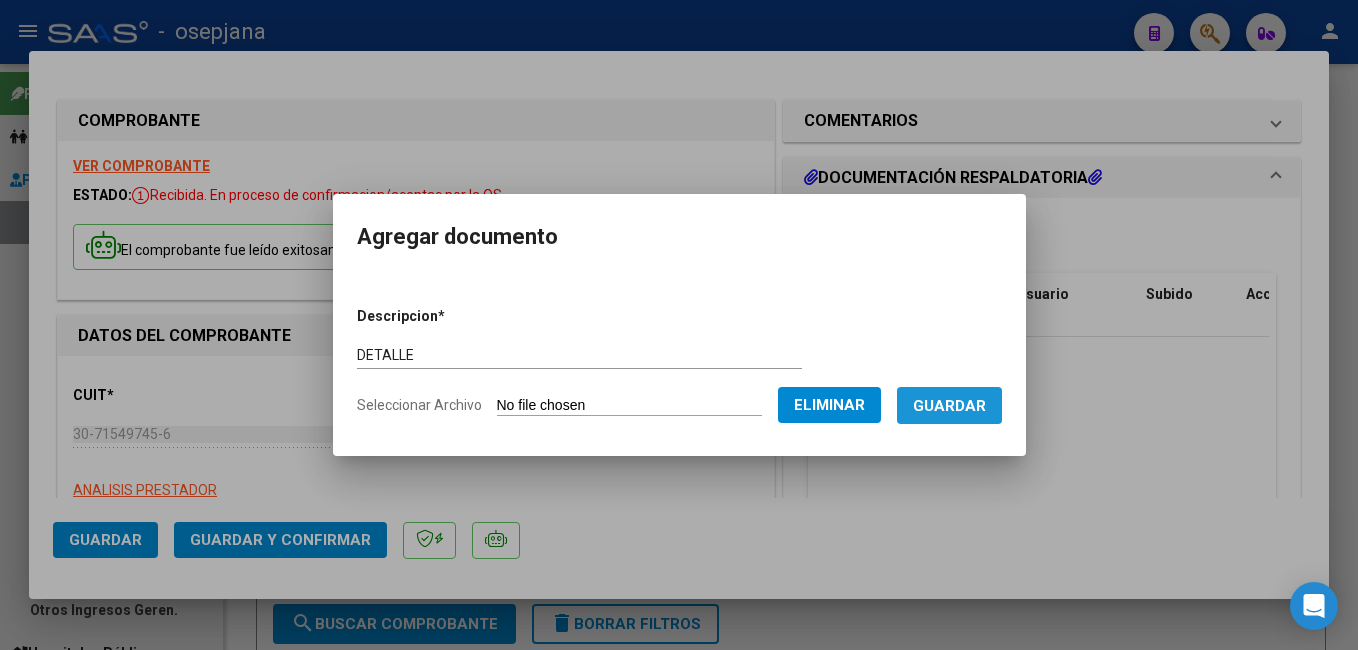 click on "Guardar" at bounding box center (949, 406) 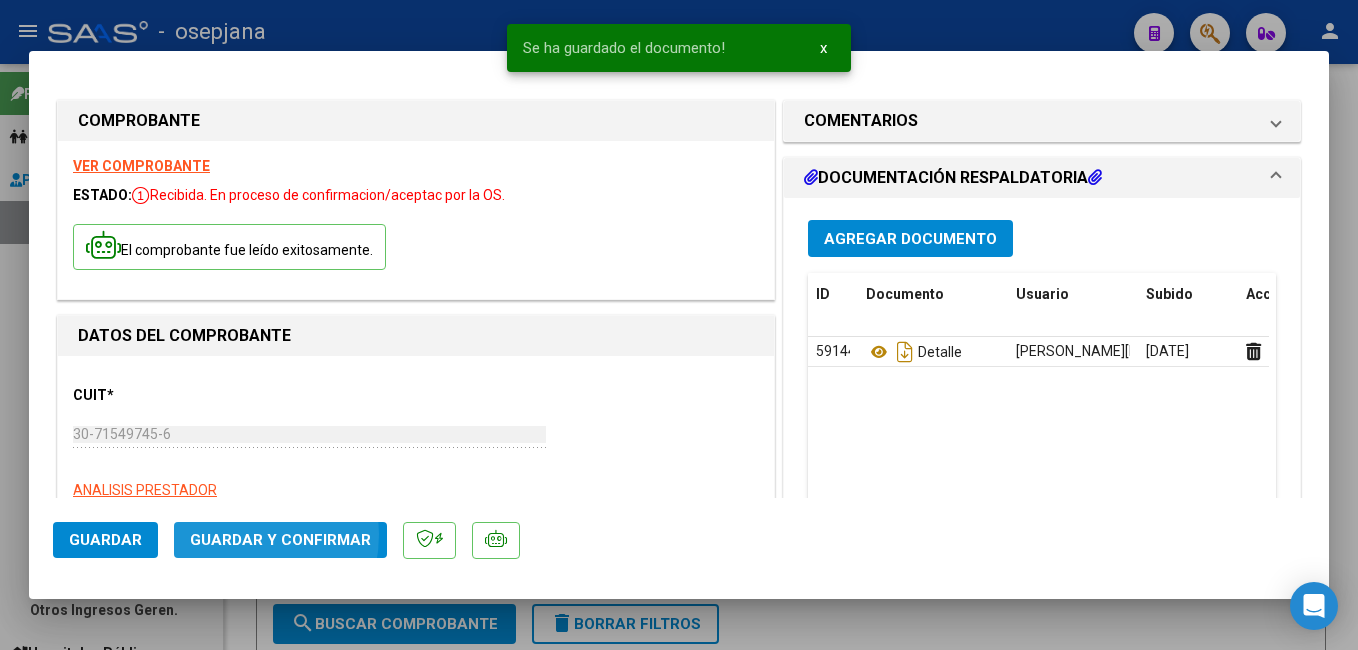 click on "Guardar y Confirmar" 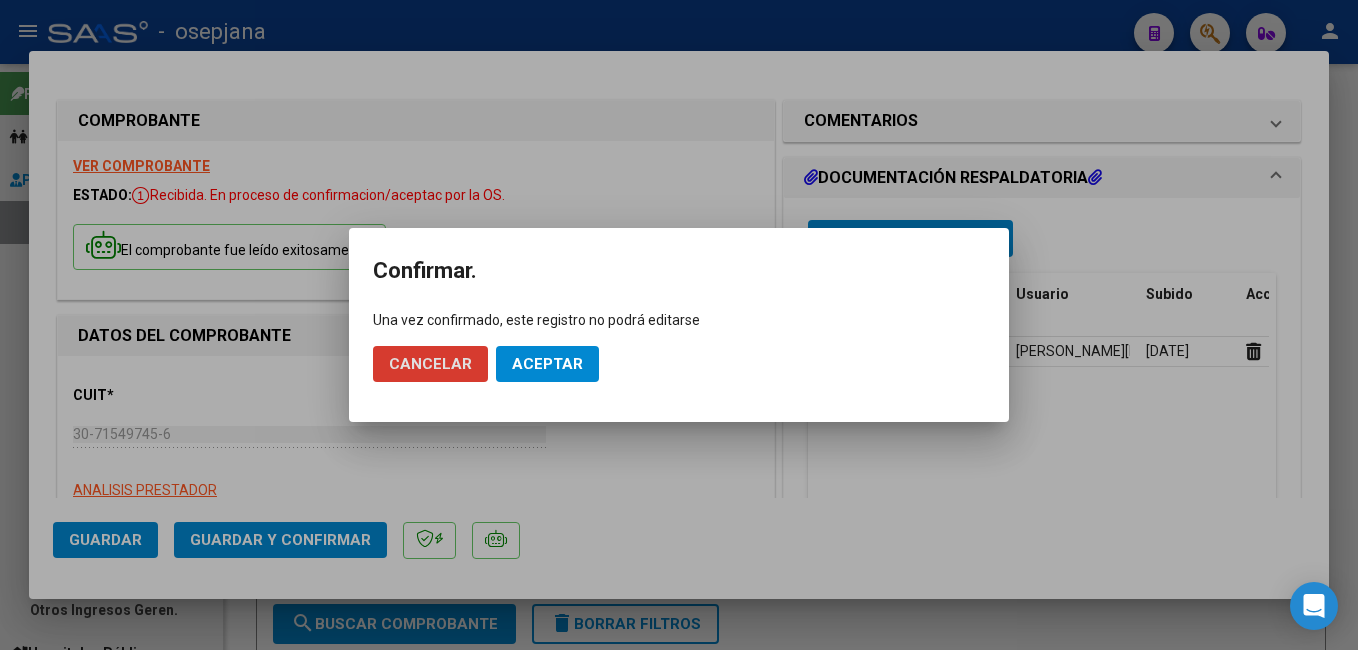 click on "Aceptar" 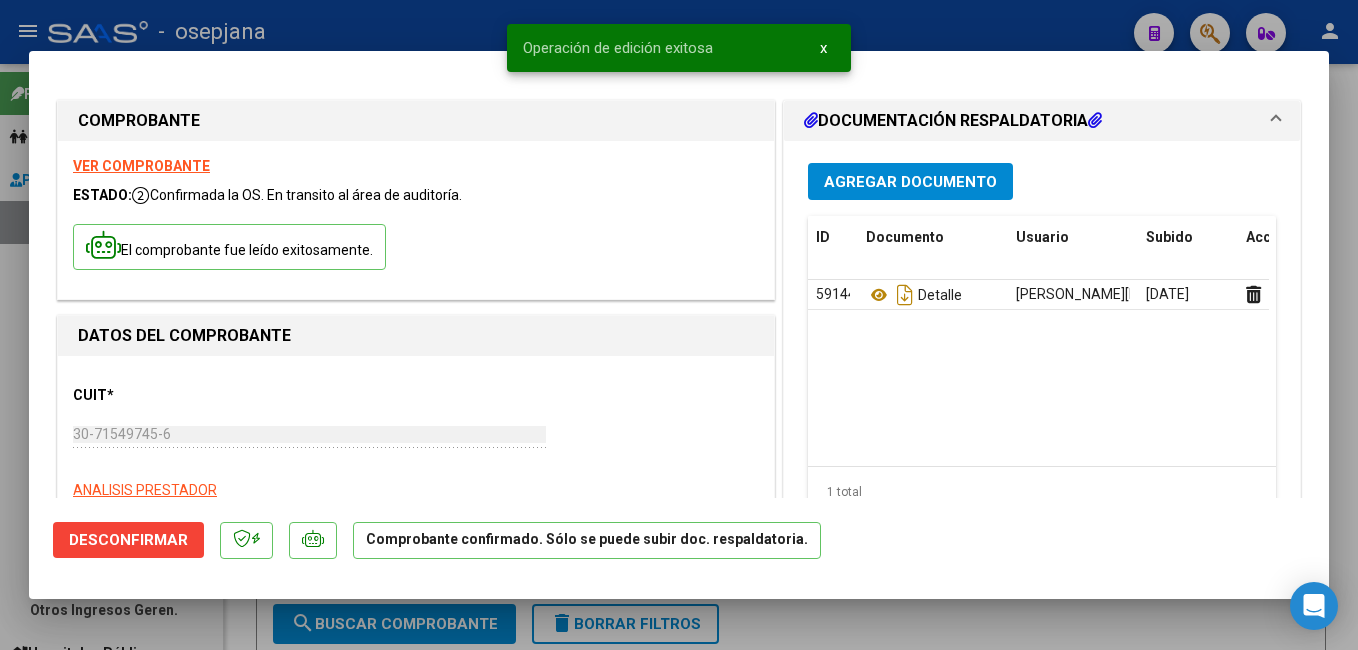 click at bounding box center [679, 325] 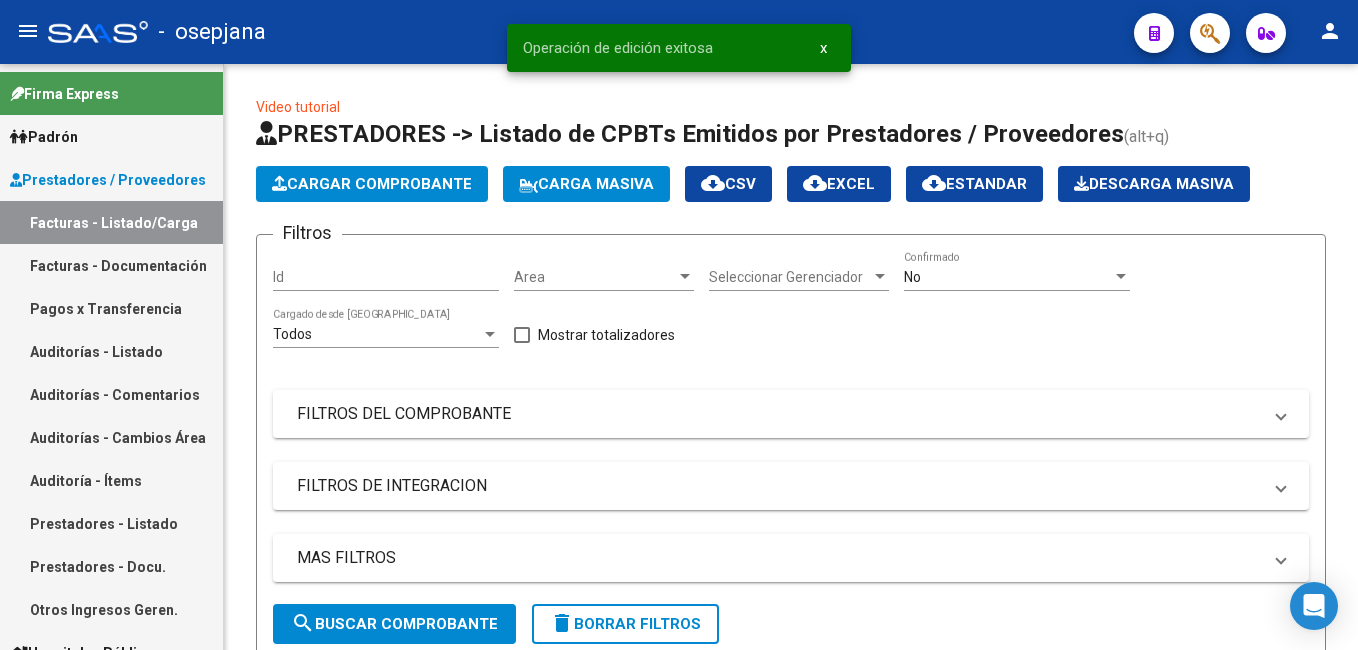 drag, startPoint x: 89, startPoint y: 356, endPoint x: 198, endPoint y: 309, distance: 118.70131 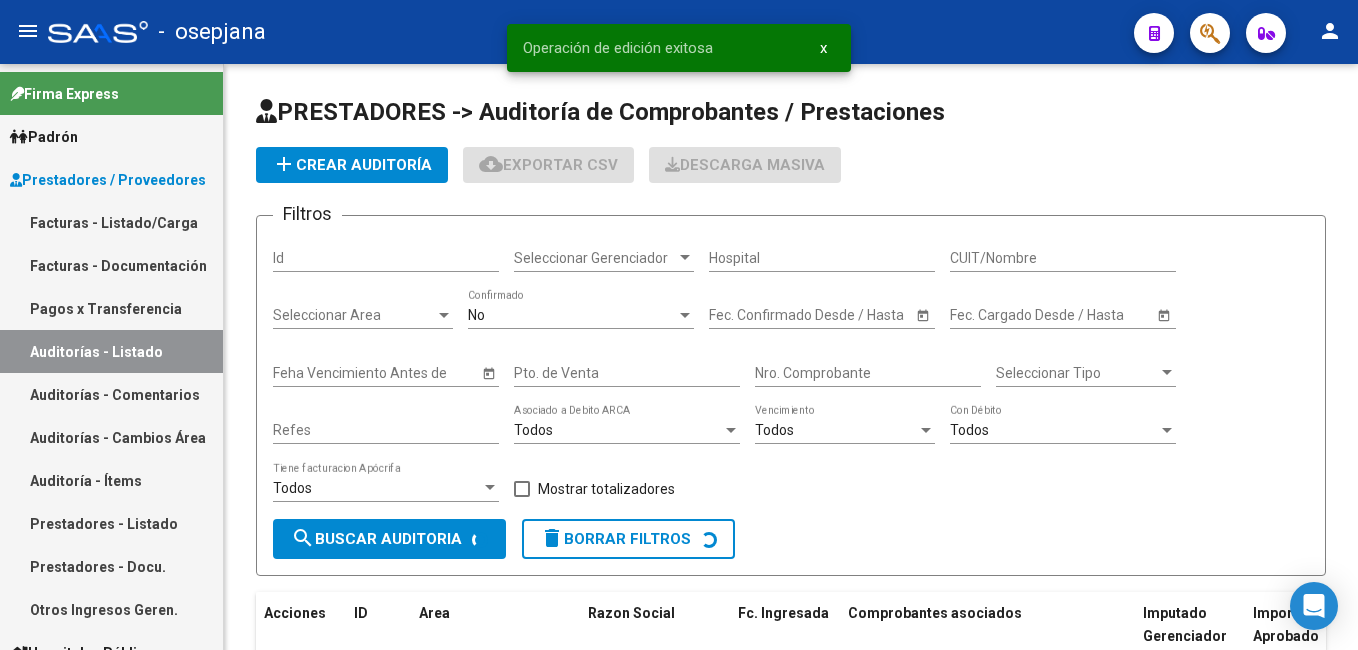 click on "add  Crear Auditoría" 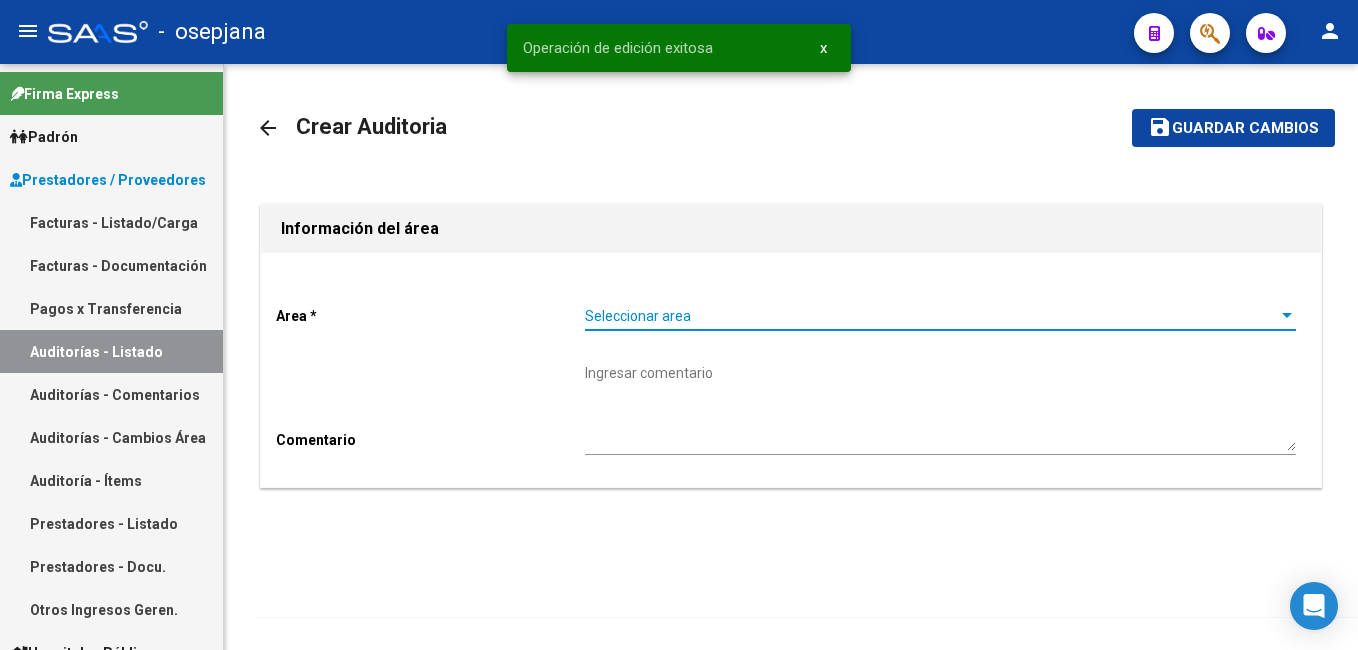 click on "Seleccionar area" at bounding box center (931, 316) 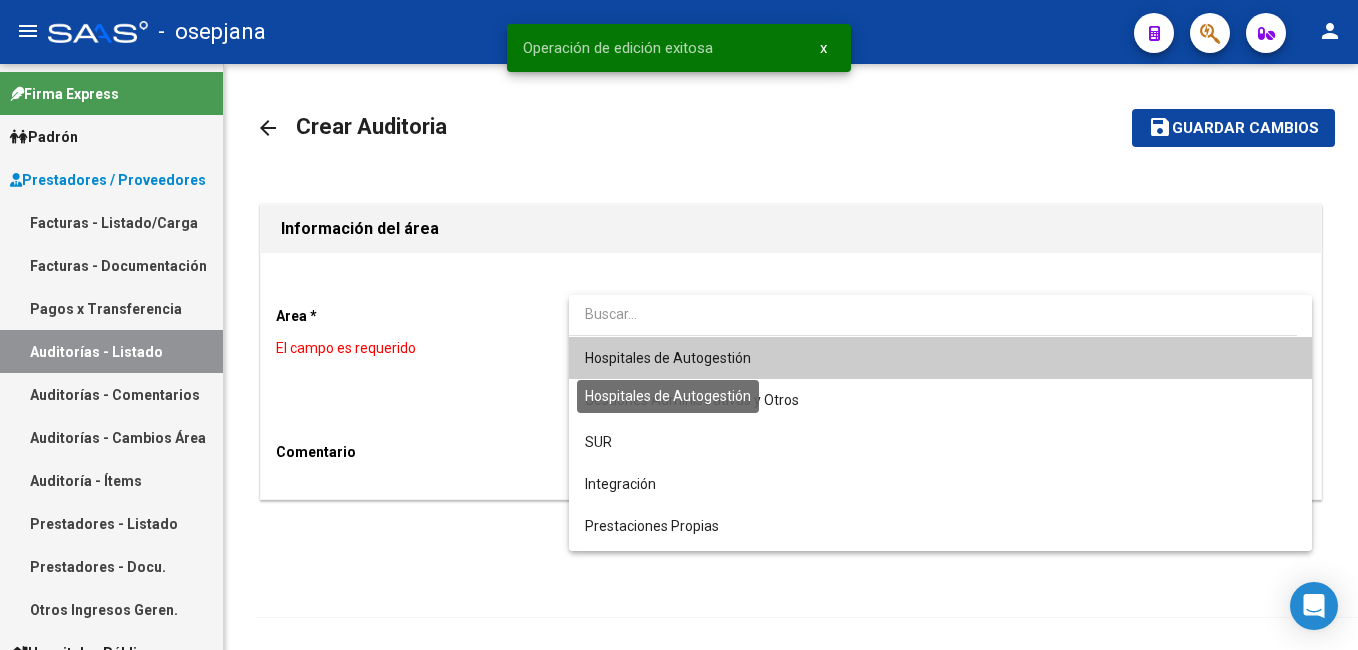 click on "Hospitales de Autogestión" at bounding box center (668, 358) 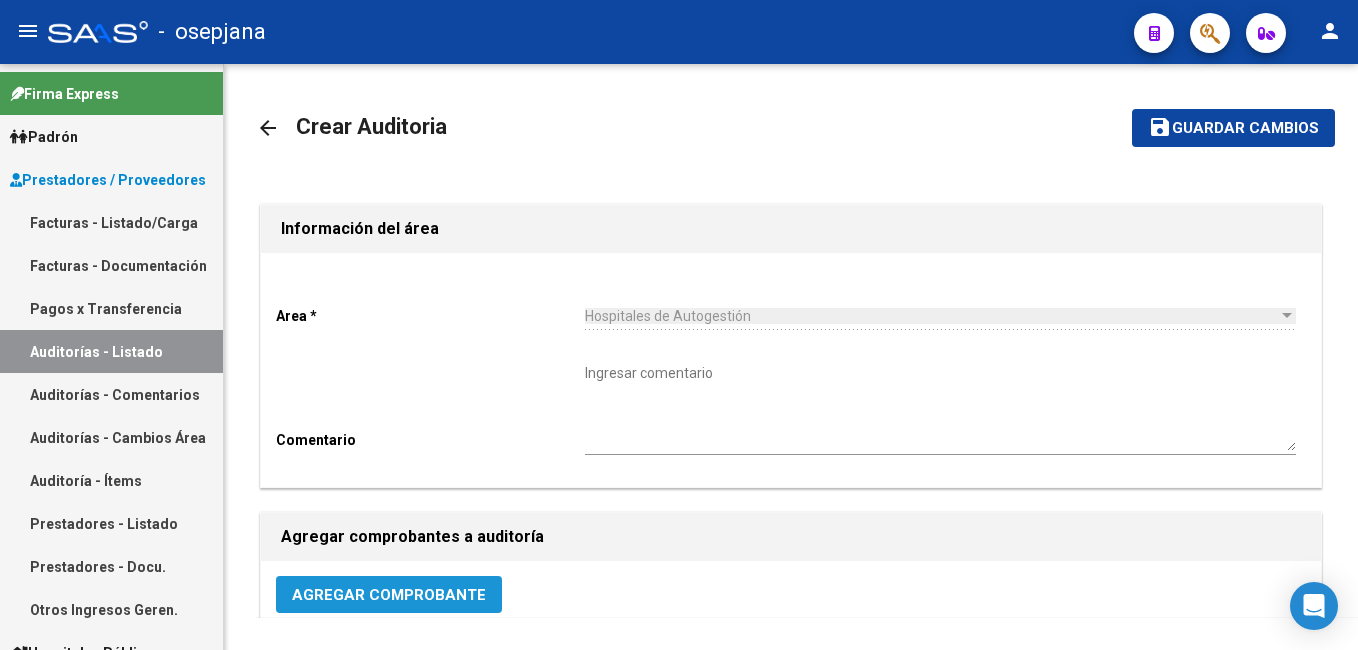 click on "Agregar Comprobante" 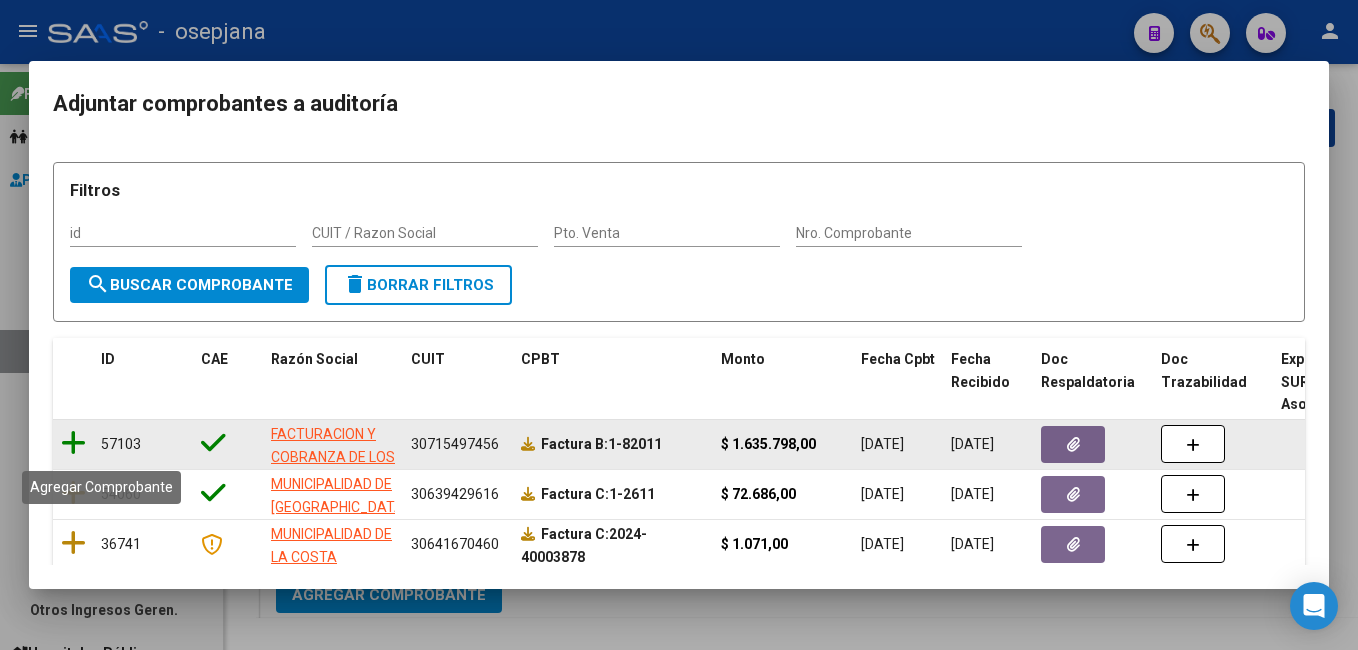 click 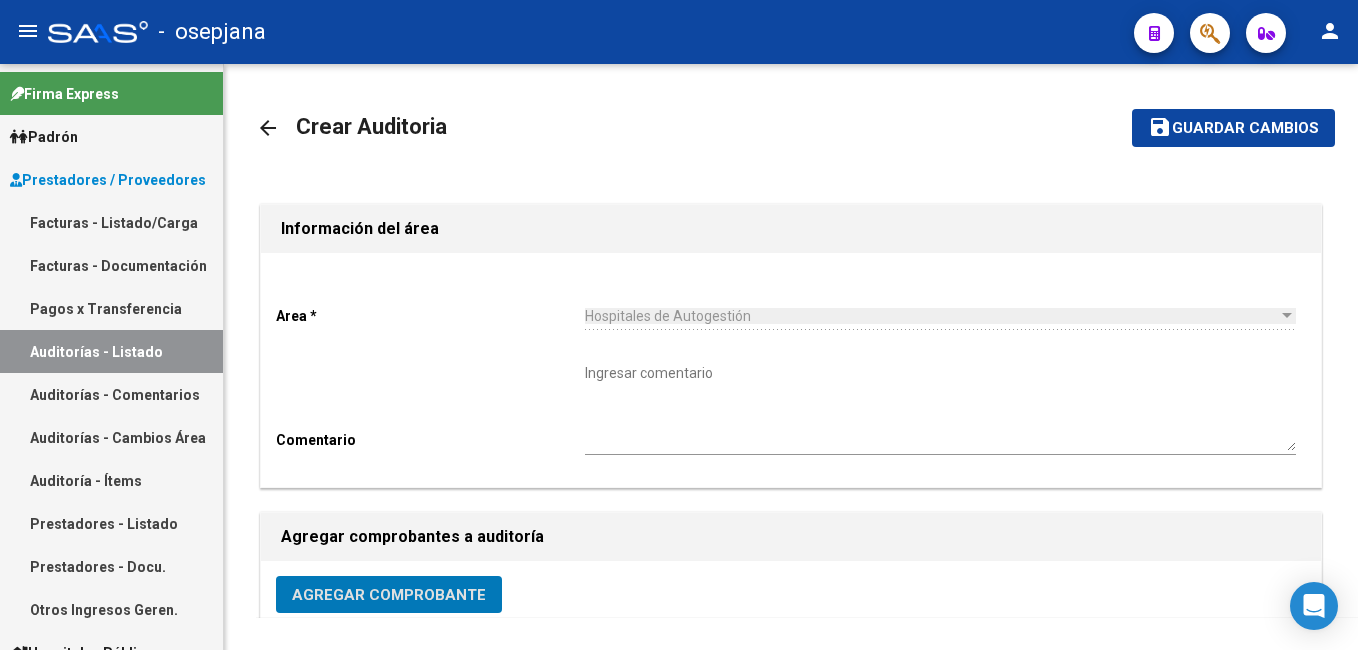 click on "Guardar cambios" 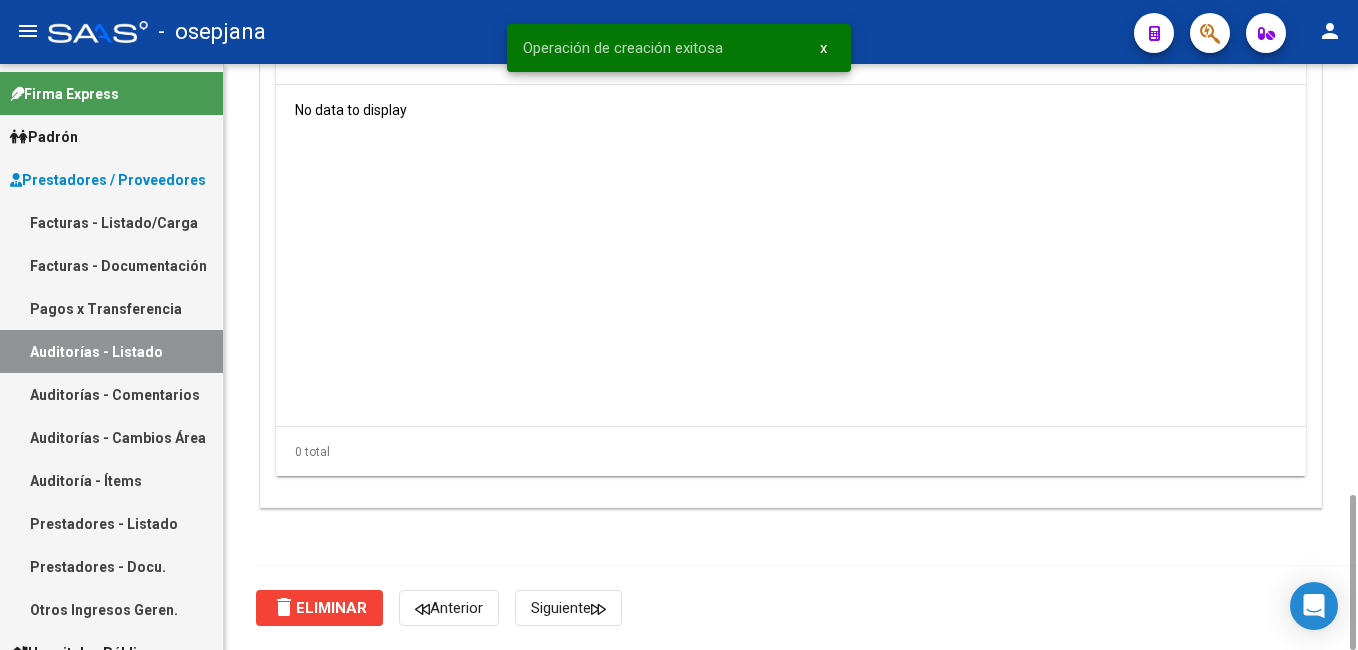 scroll, scrollTop: 1420, scrollLeft: 0, axis: vertical 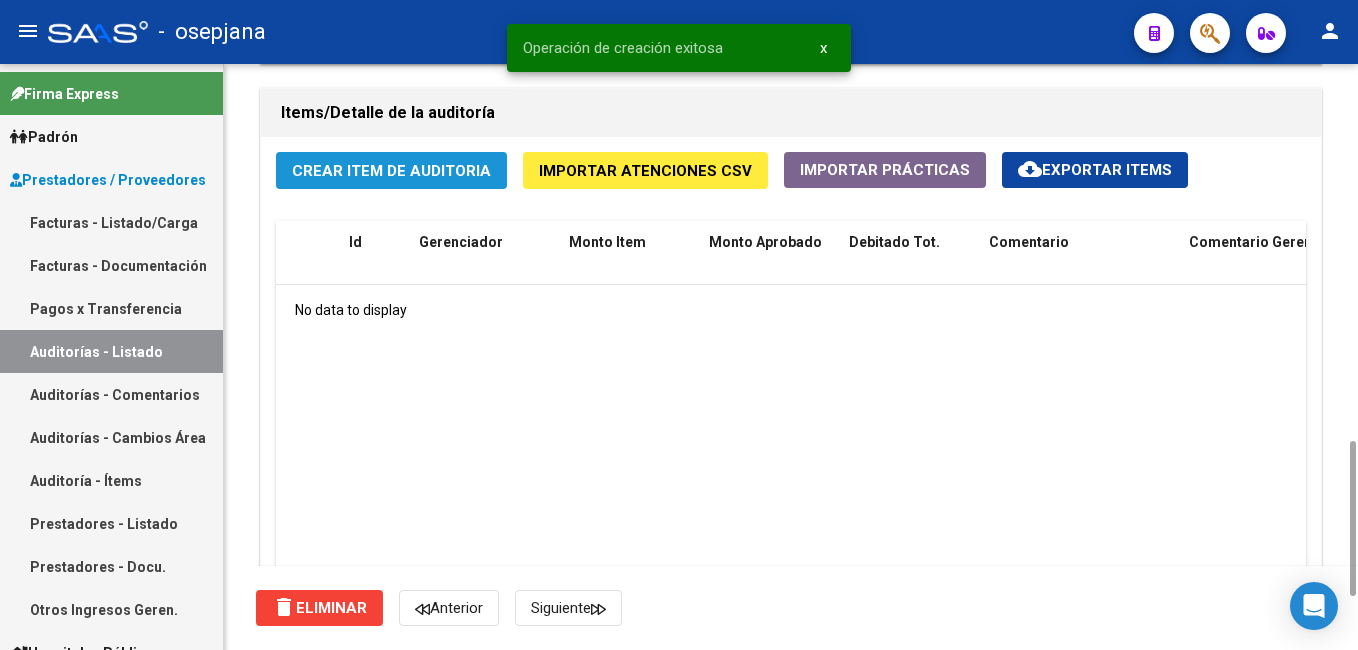 drag, startPoint x: 414, startPoint y: 175, endPoint x: 402, endPoint y: 163, distance: 16.970562 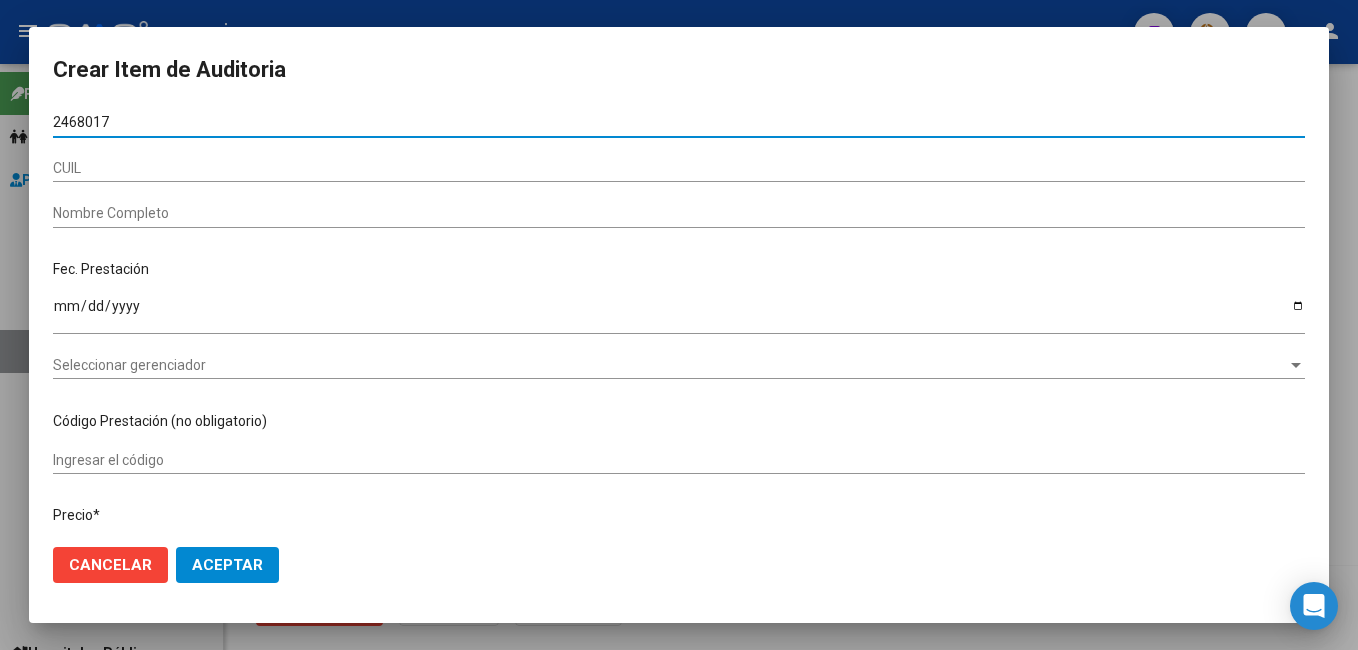 type on "24680173" 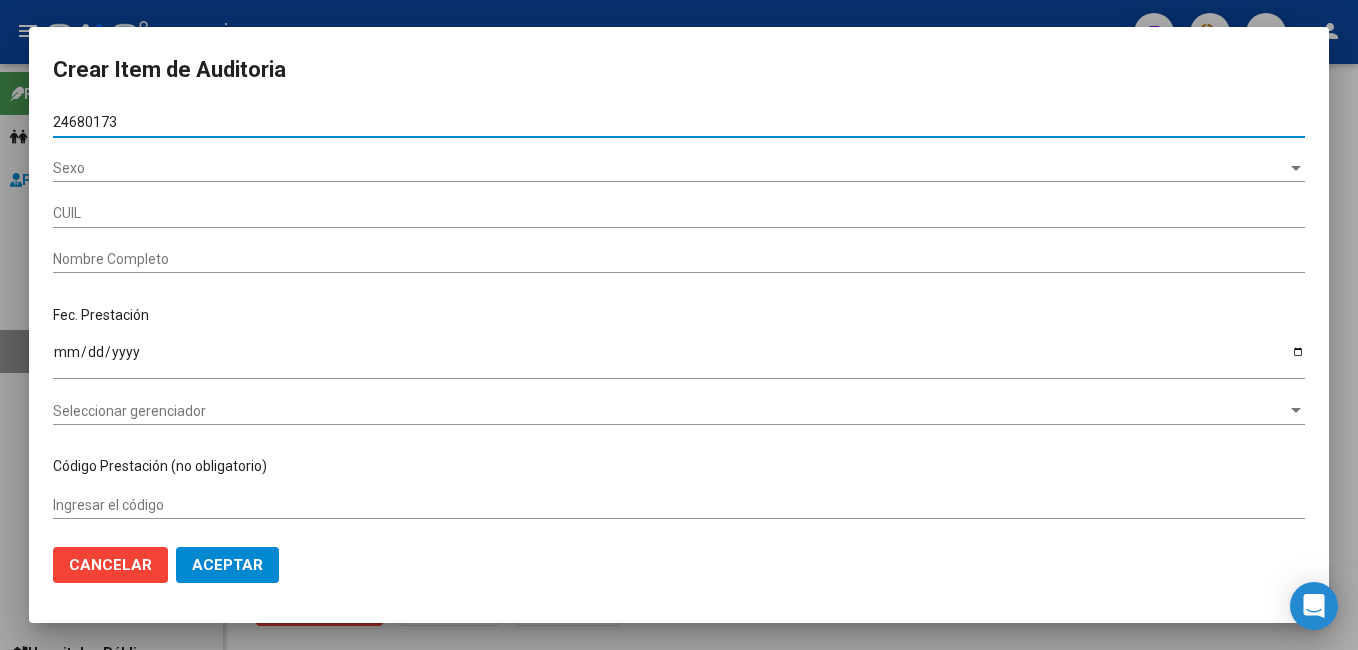 type on "27246801733" 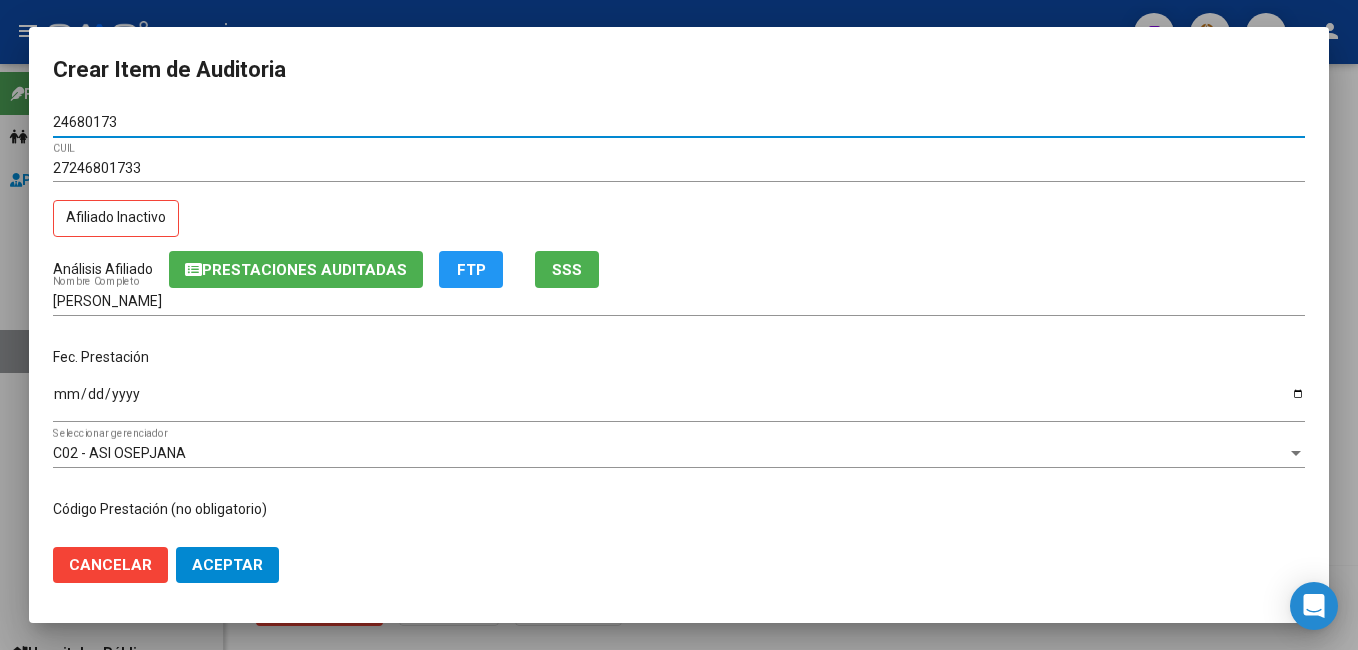 type on "24680173" 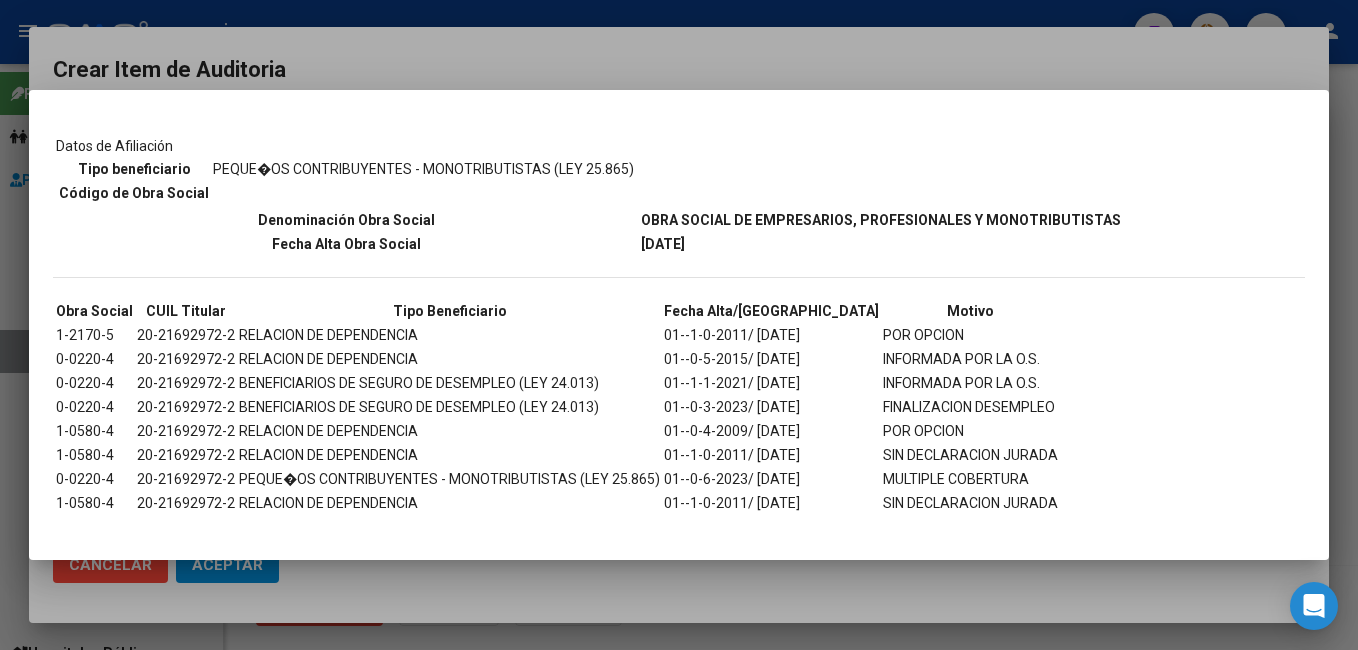 scroll, scrollTop: 300, scrollLeft: 0, axis: vertical 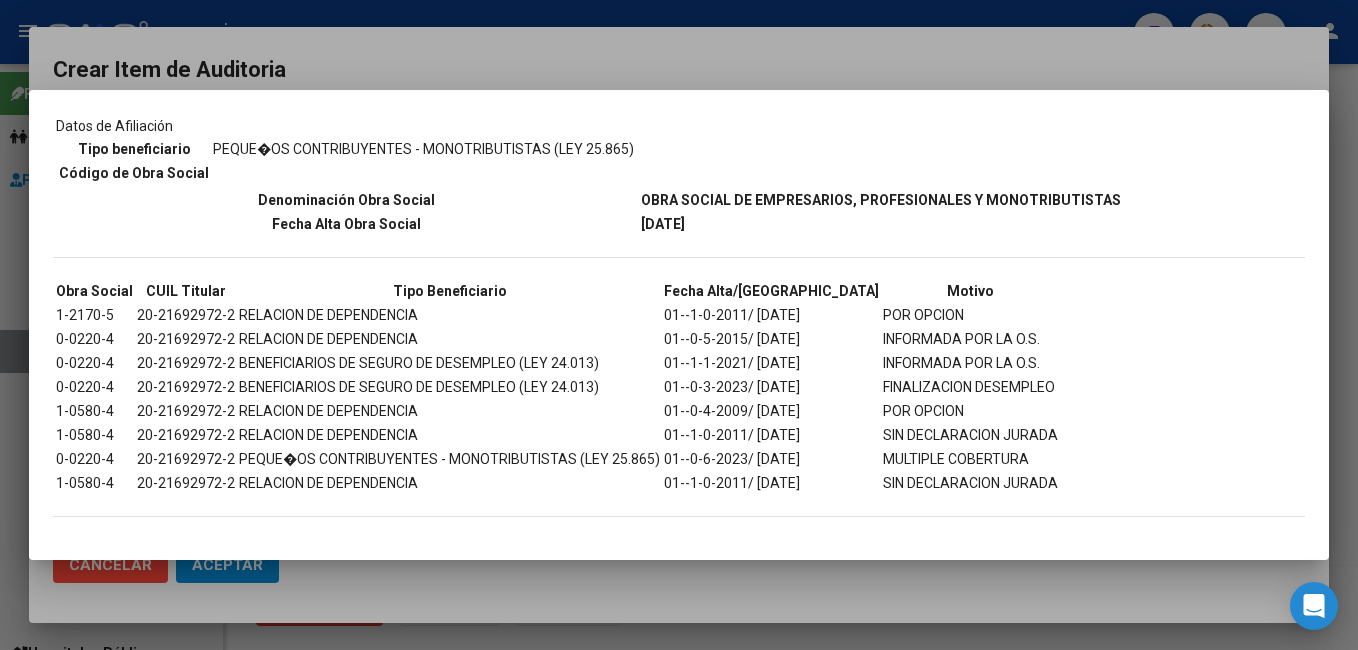 click at bounding box center [679, 325] 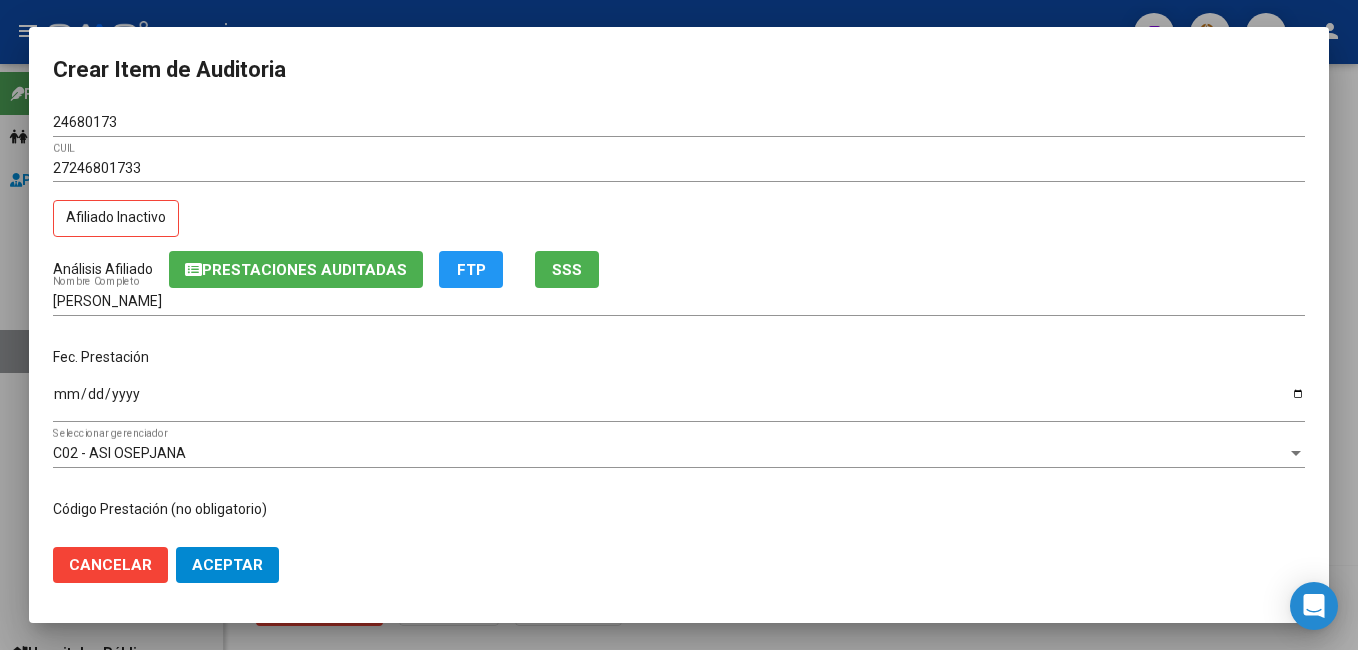 click on "Ingresar la fecha" at bounding box center [679, 401] 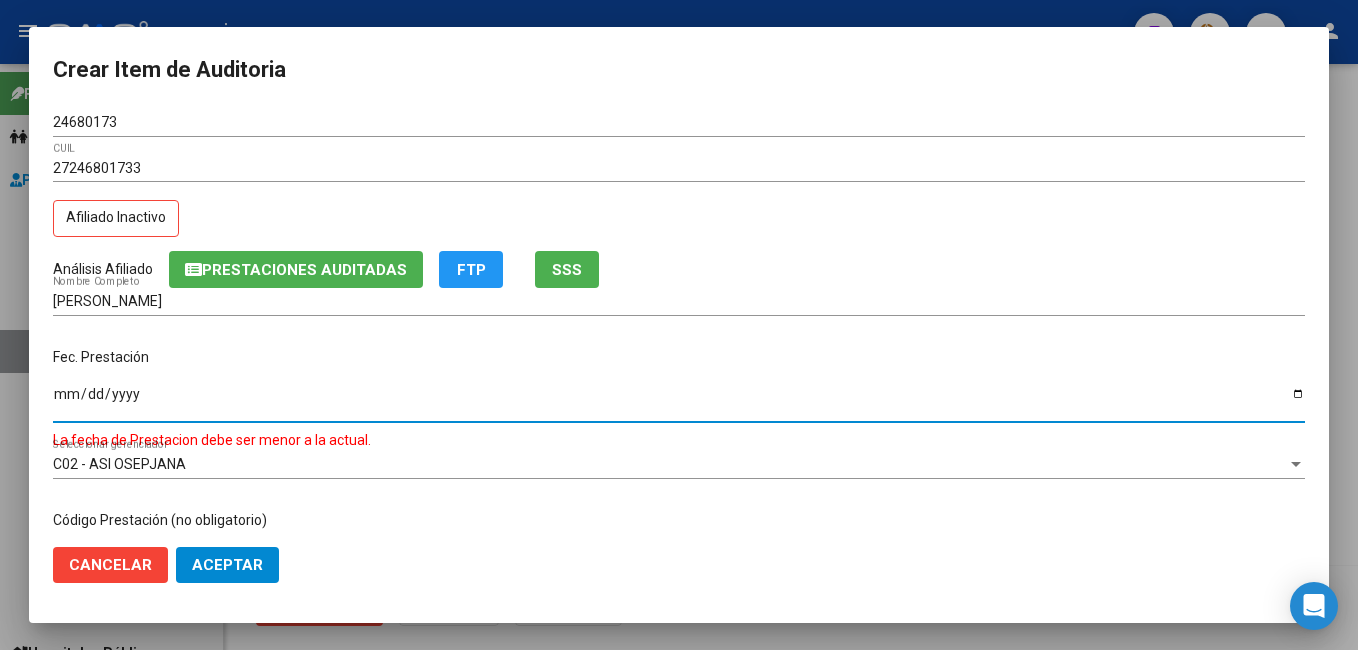 type on "[DATE]" 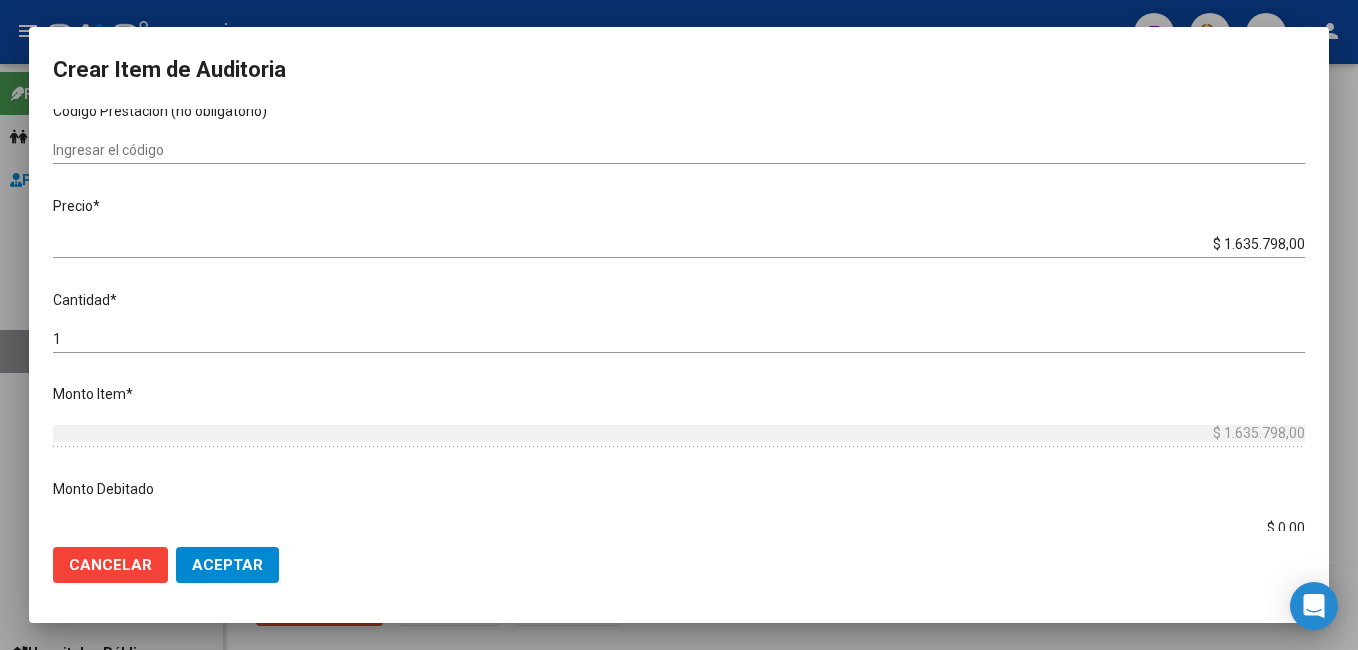scroll, scrollTop: 400, scrollLeft: 0, axis: vertical 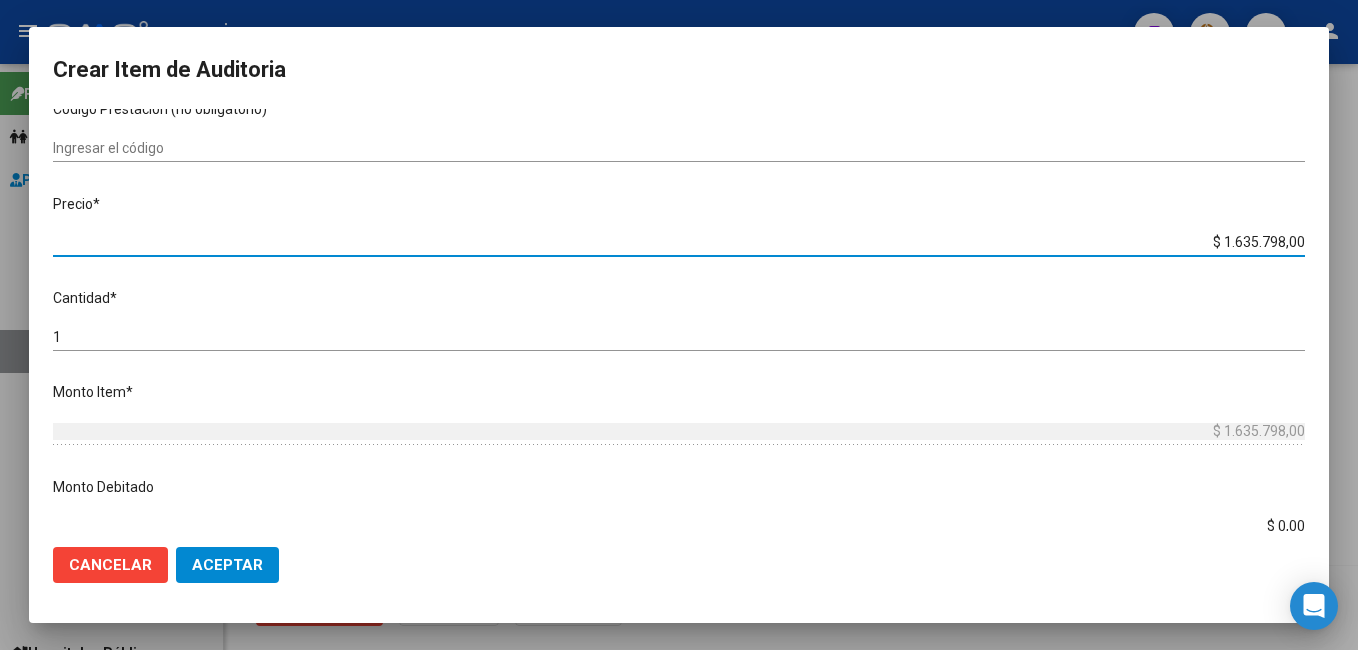 drag, startPoint x: 1202, startPoint y: 247, endPoint x: 1357, endPoint y: 234, distance: 155.5442 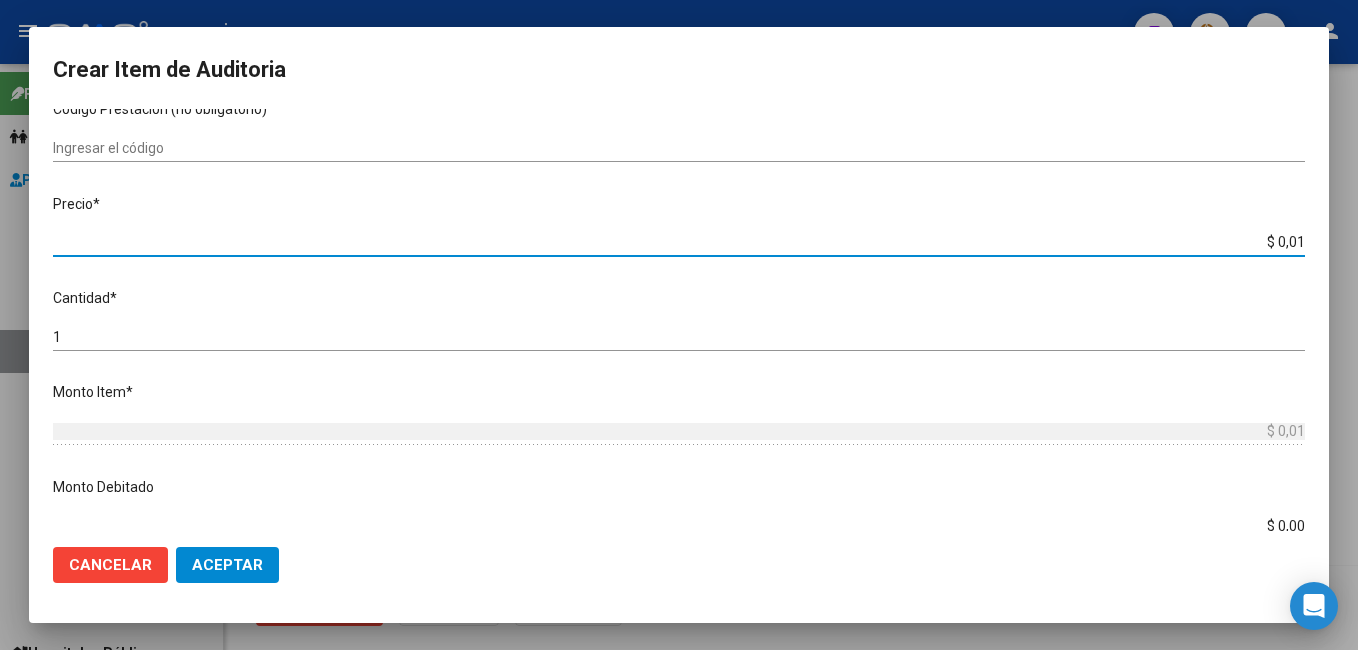type on "$ 0,16" 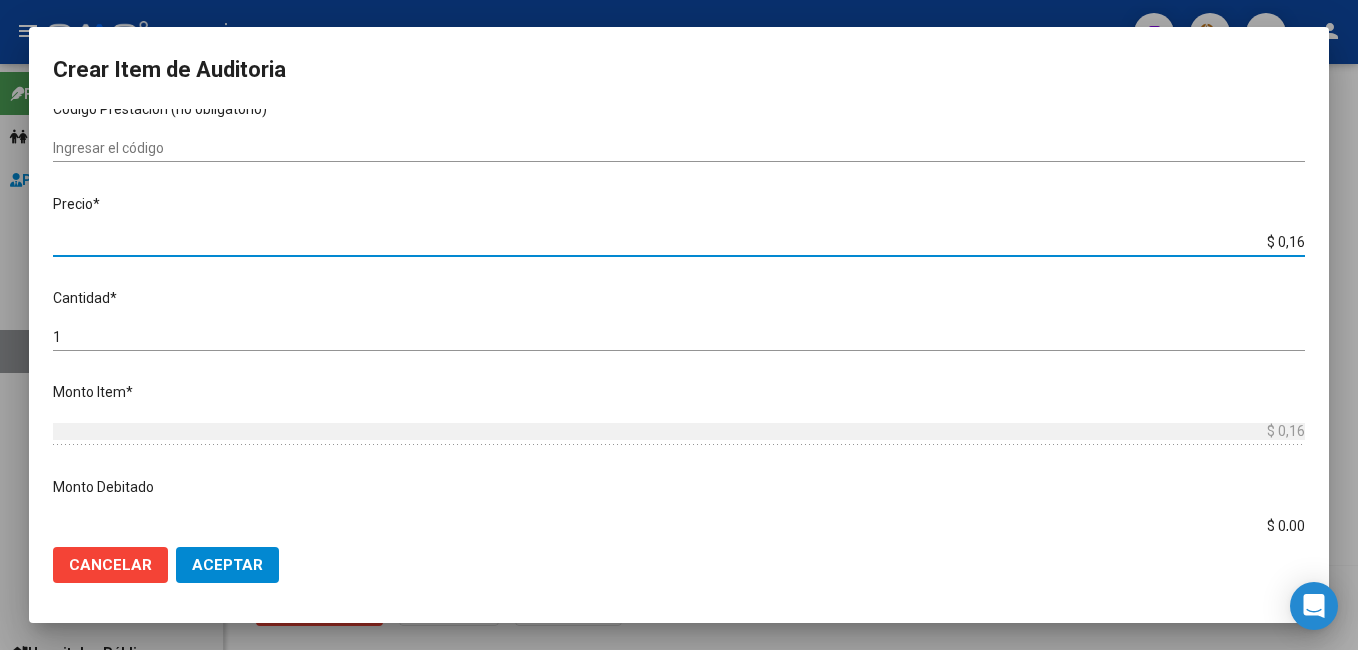 type on "$ 1,60" 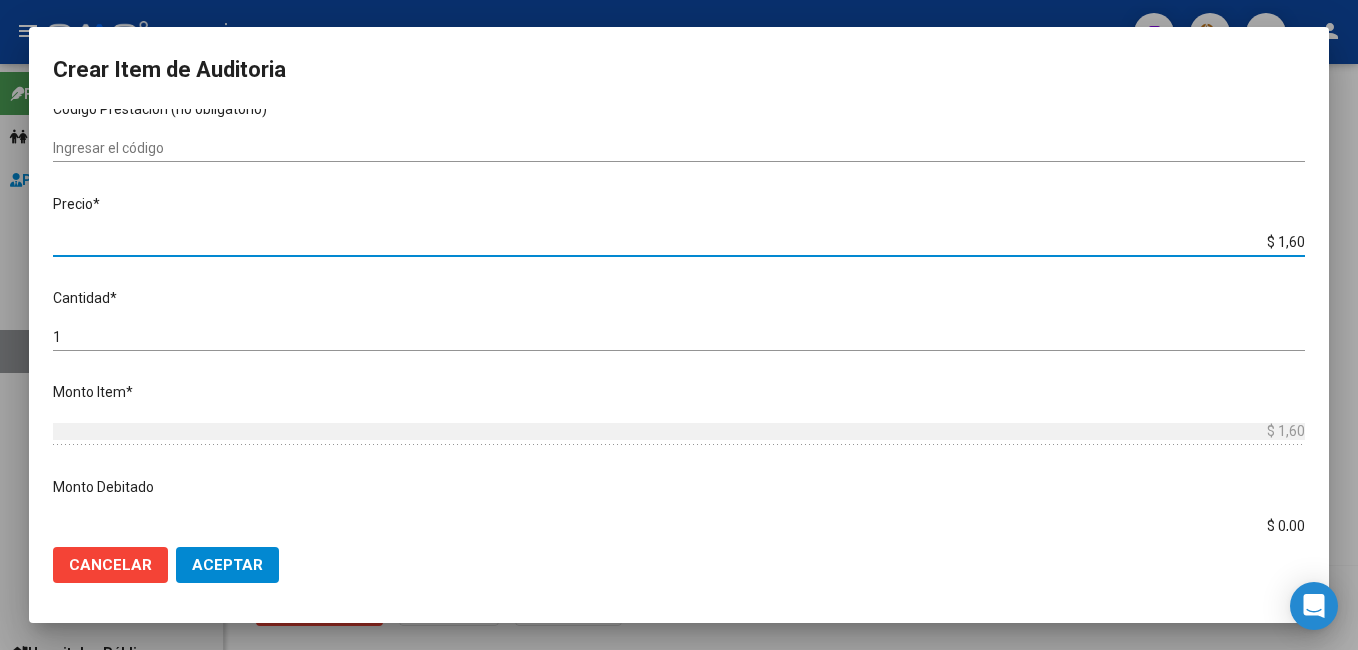 type on "$ 16,03" 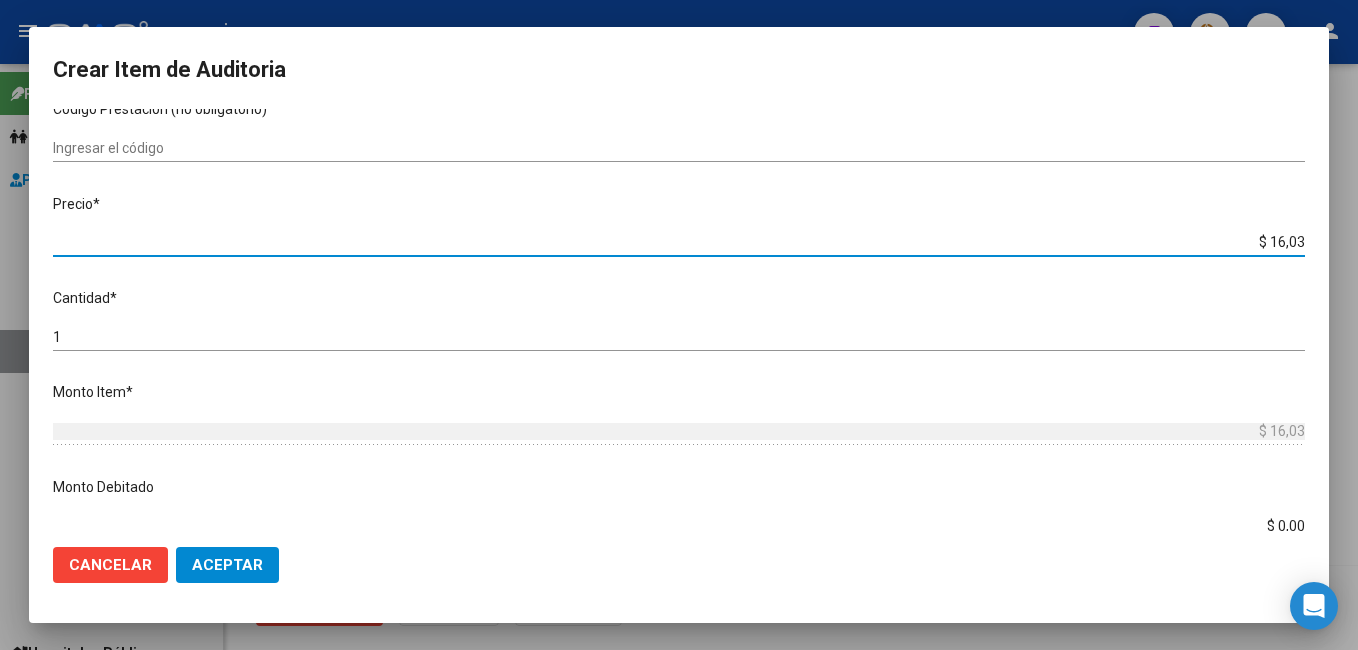 type on "$ 160,34" 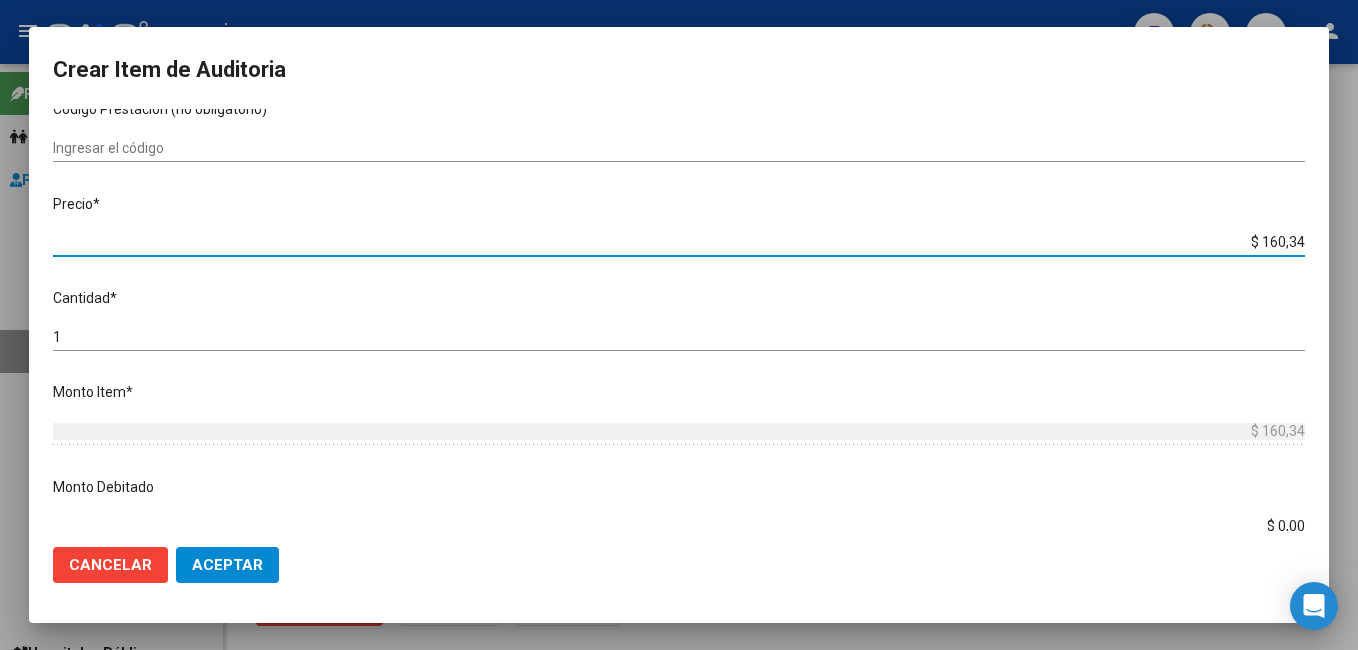 type on "$ 1.603,40" 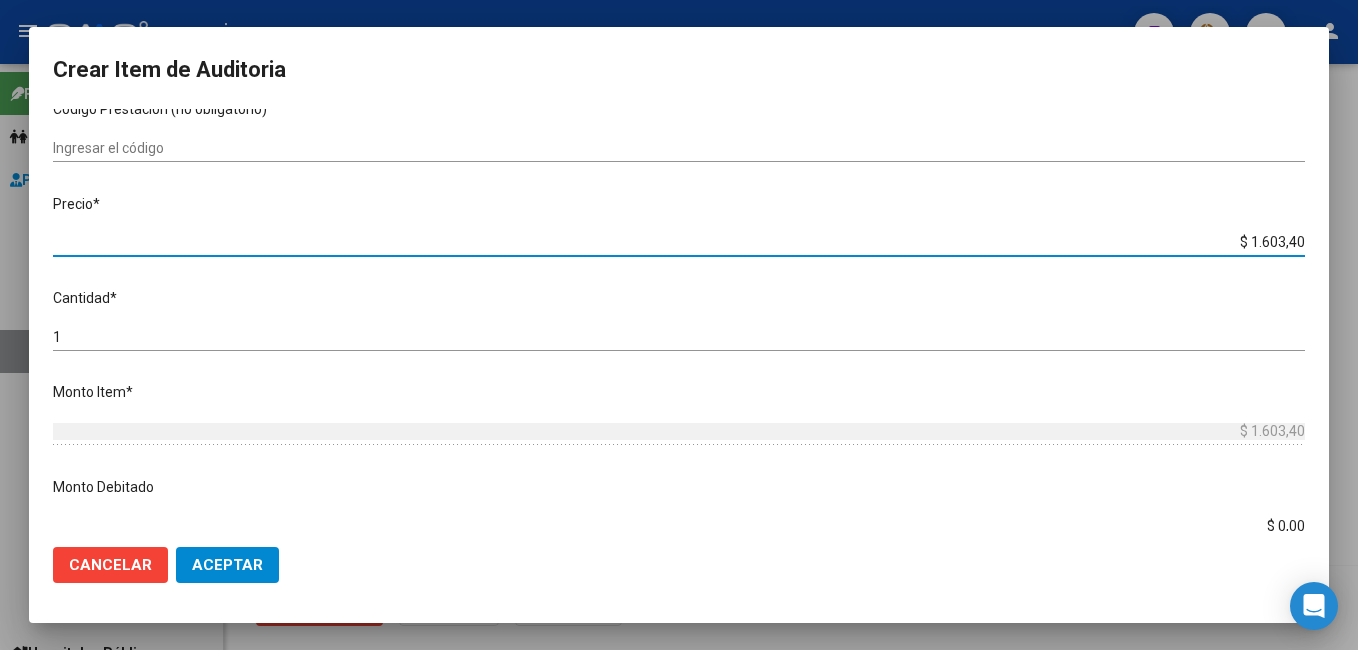 type on "$ 16.034,00" 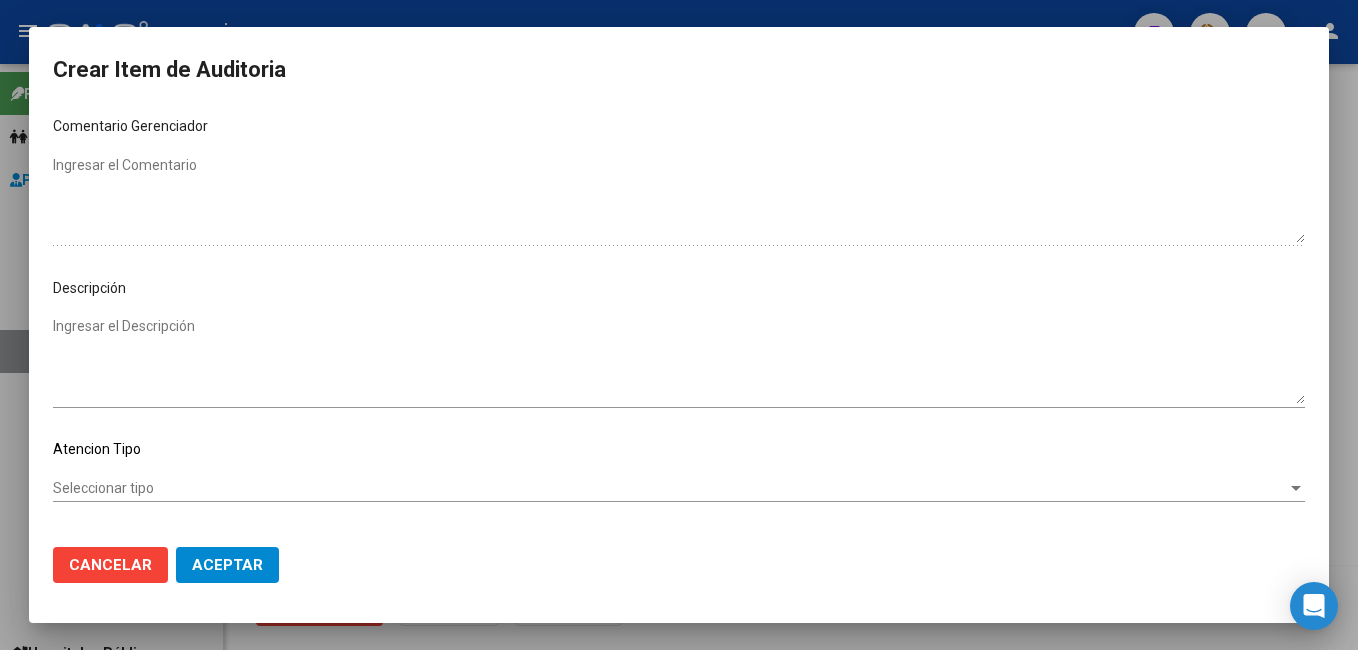 scroll, scrollTop: 1100, scrollLeft: 0, axis: vertical 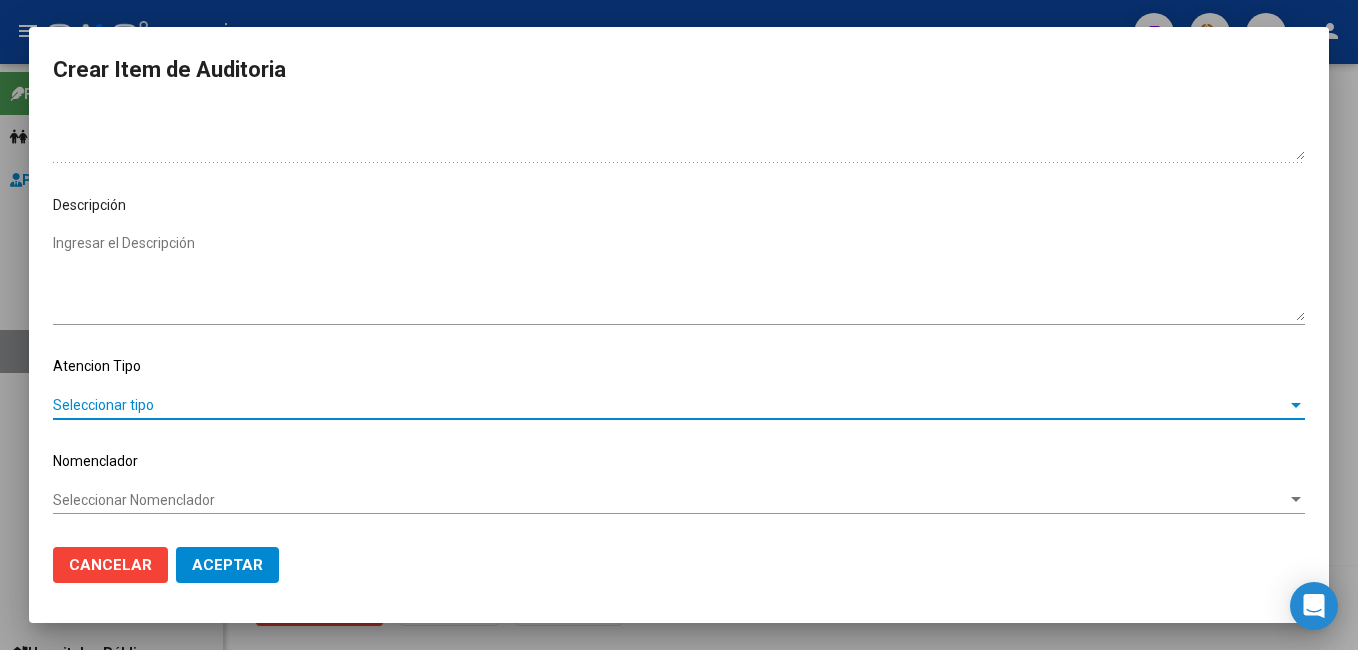 click on "Seleccionar tipo" at bounding box center [670, 405] 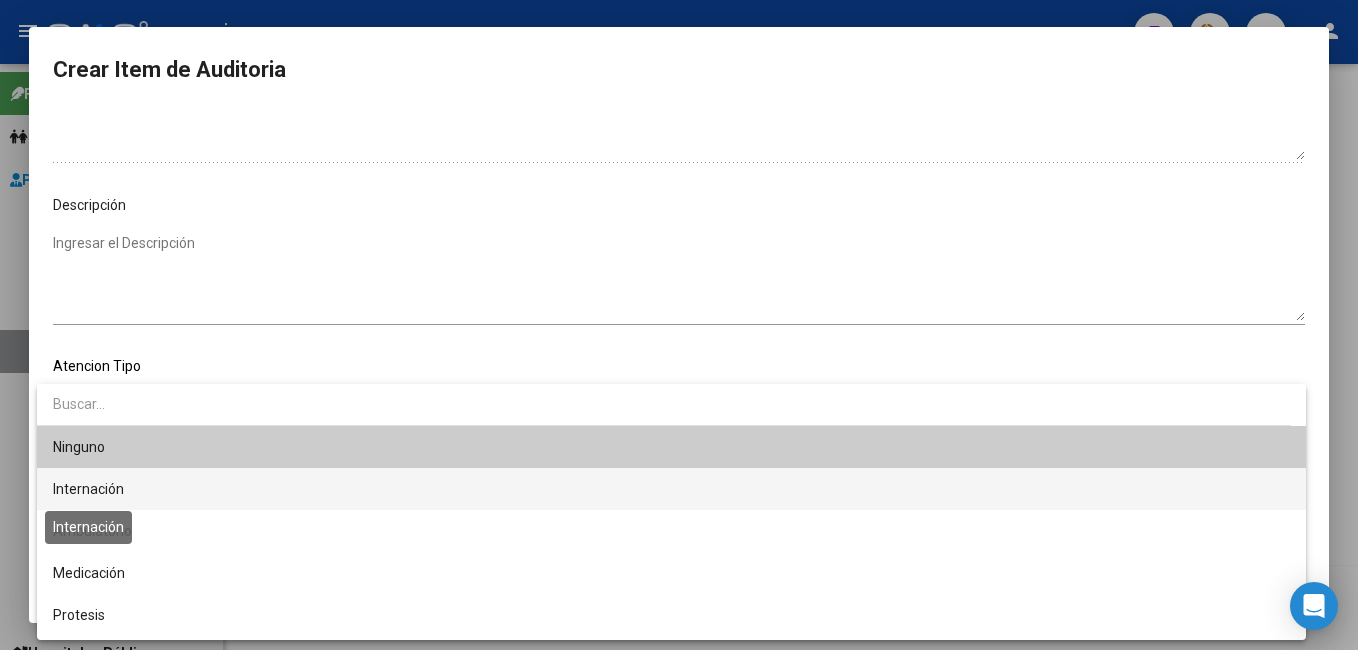 click on "Internación" at bounding box center [88, 489] 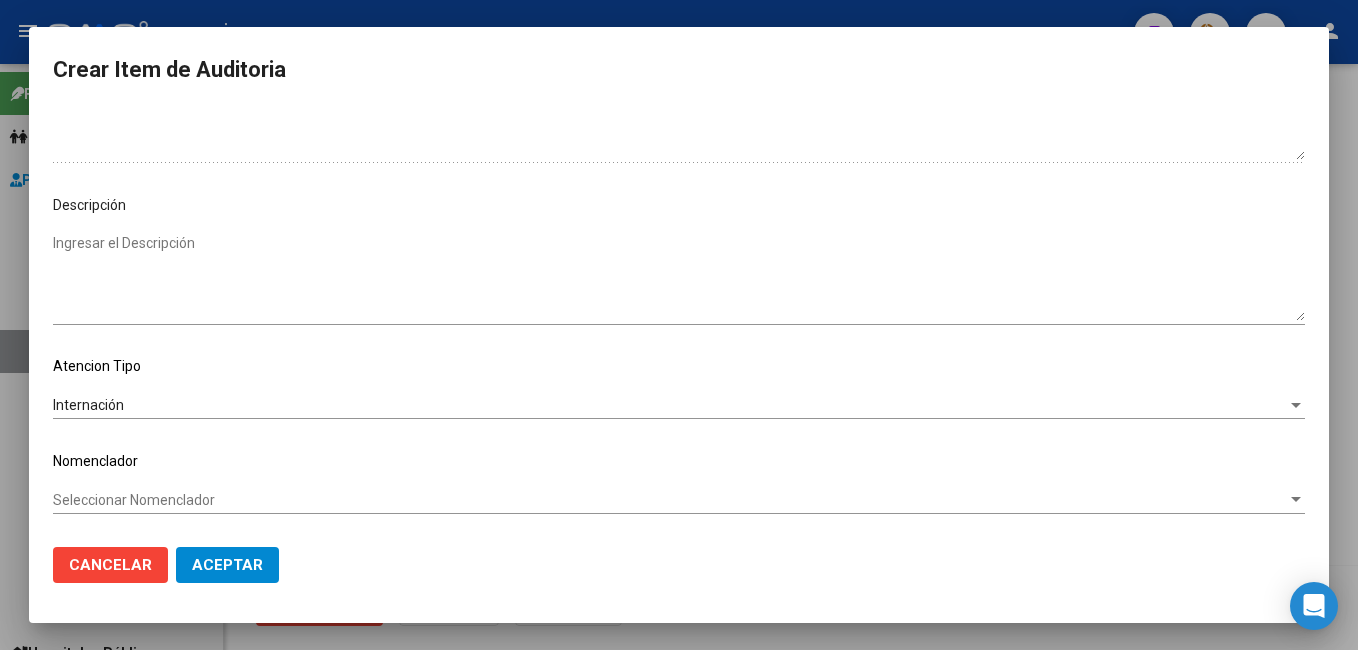 drag, startPoint x: 95, startPoint y: 490, endPoint x: 96, endPoint y: 480, distance: 10.049875 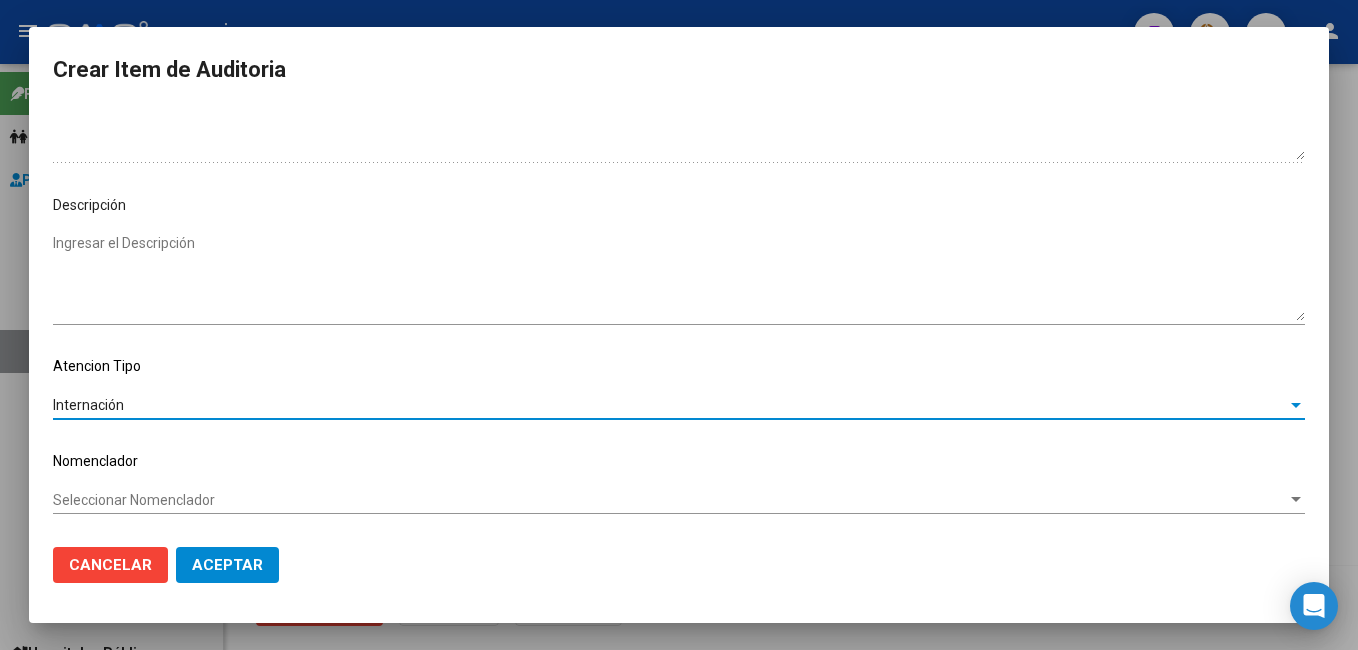 click on "Internación" at bounding box center (88, 405) 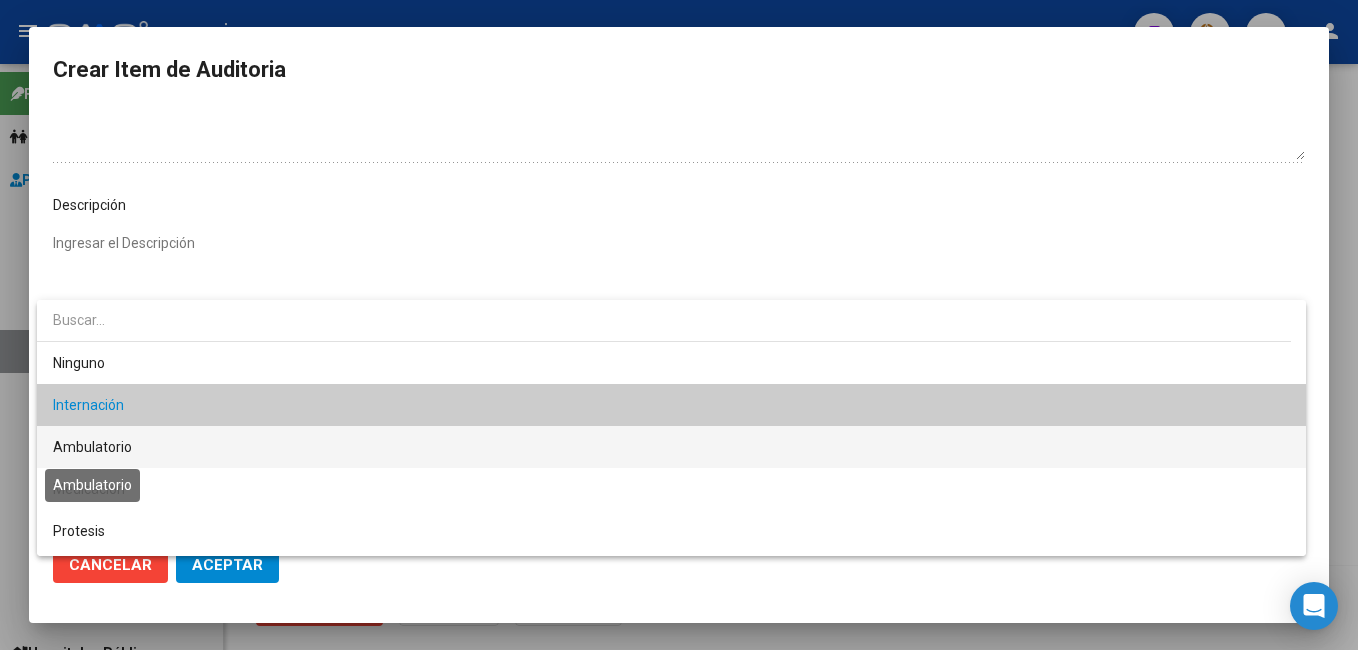 click on "Ambulatorio" at bounding box center (92, 447) 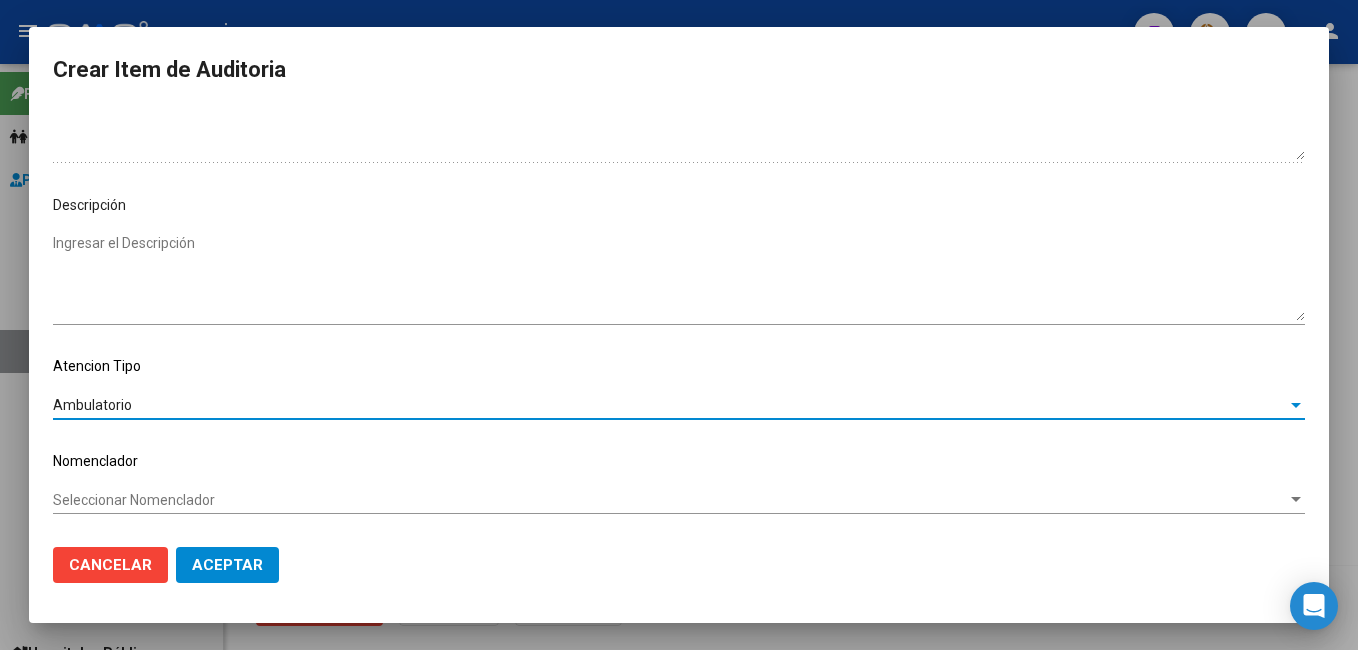 click on "Seleccionar Nomenclador" at bounding box center (670, 500) 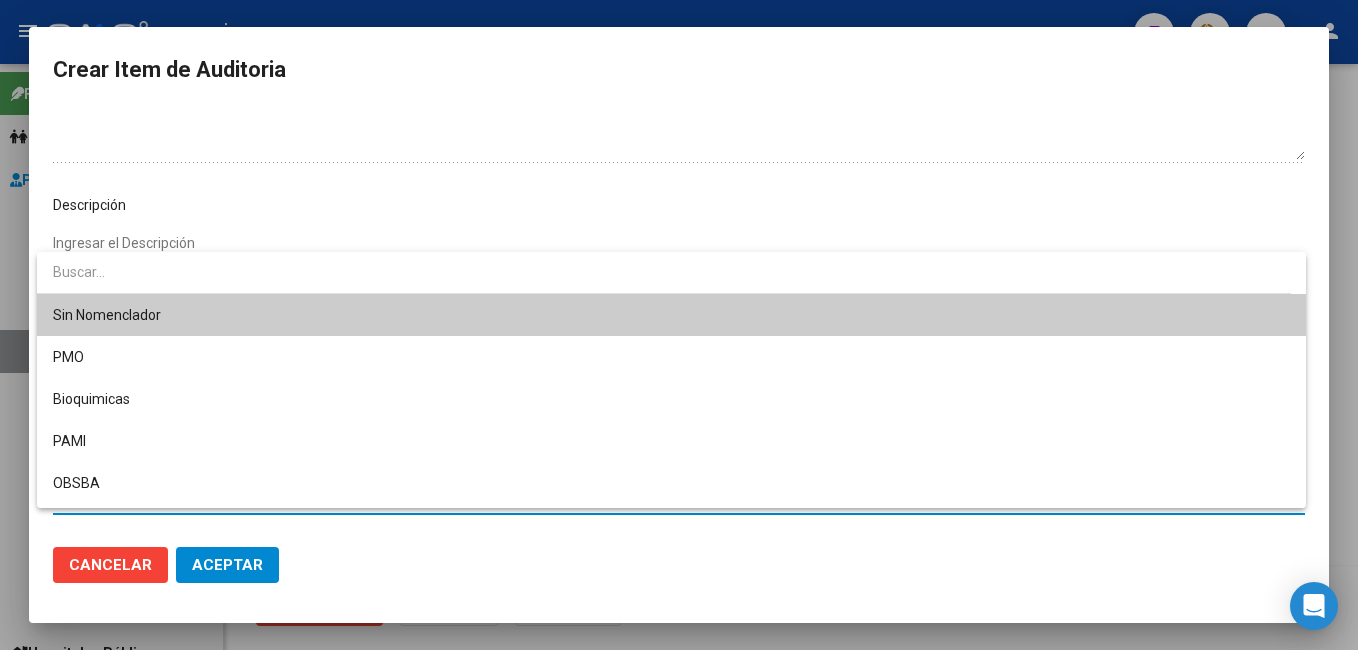 click on "Sin Nomenclador" at bounding box center [671, 315] 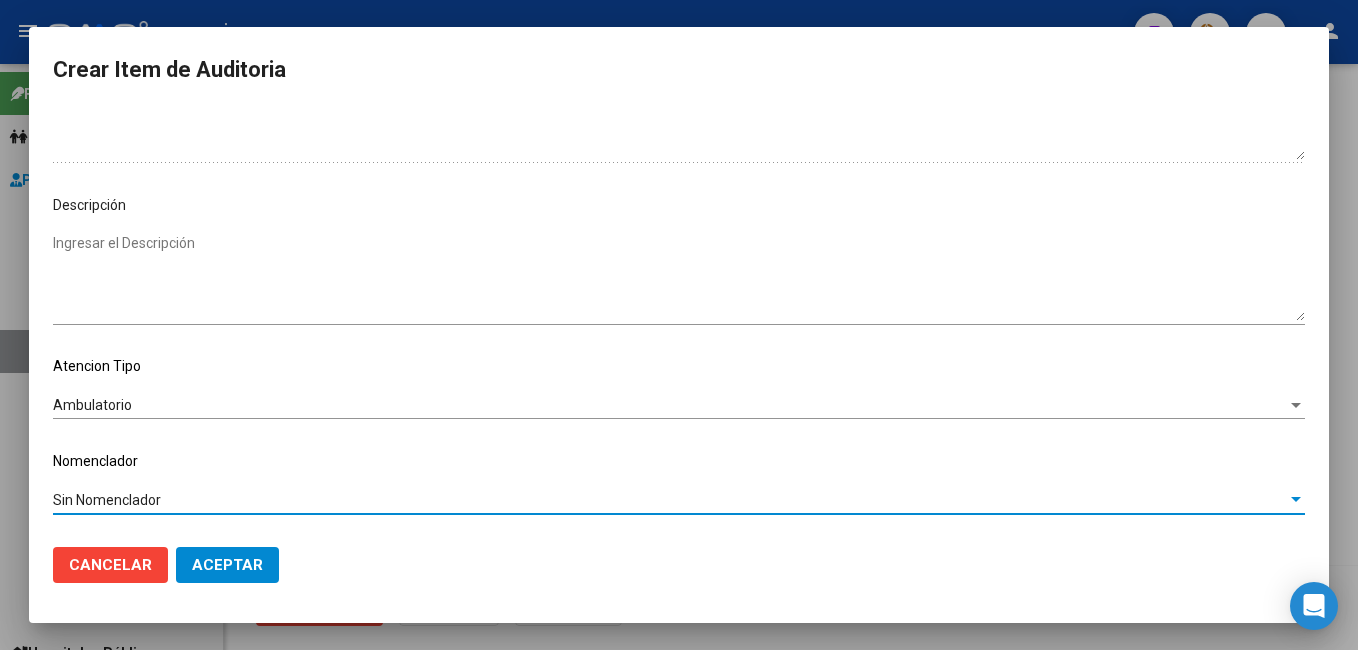 click on "Aceptar" 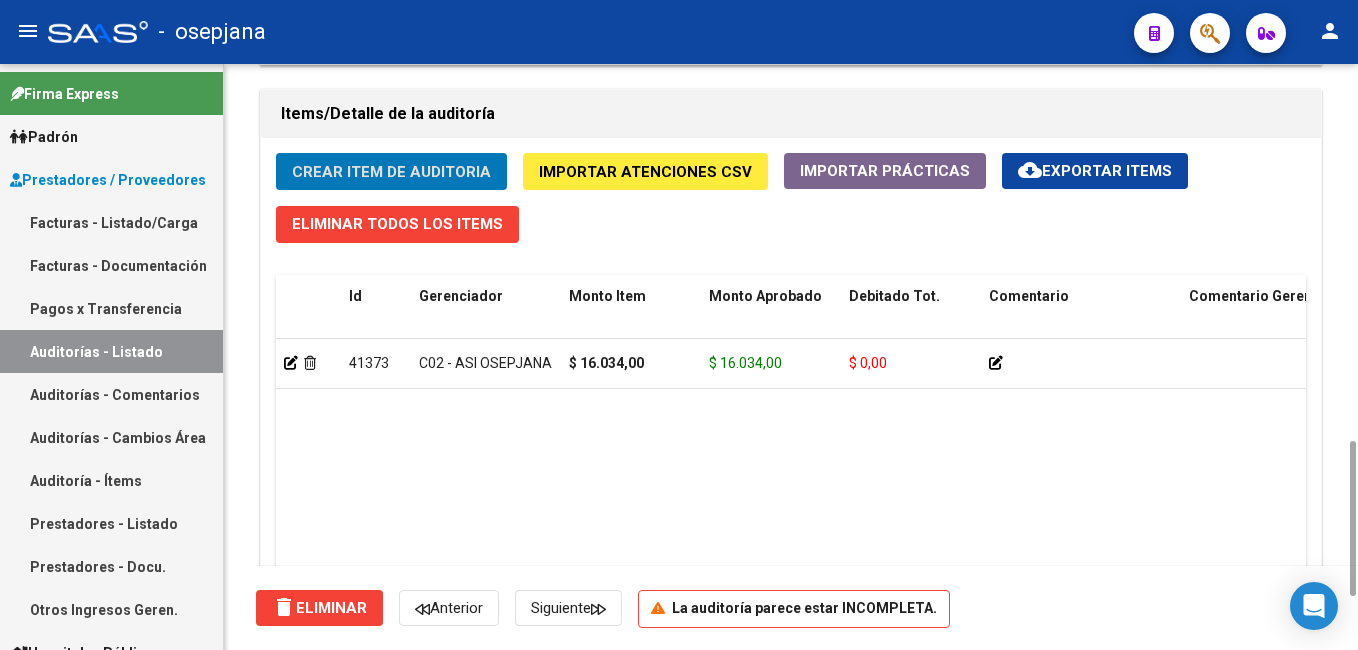 click on "Crear Item de Auditoria" 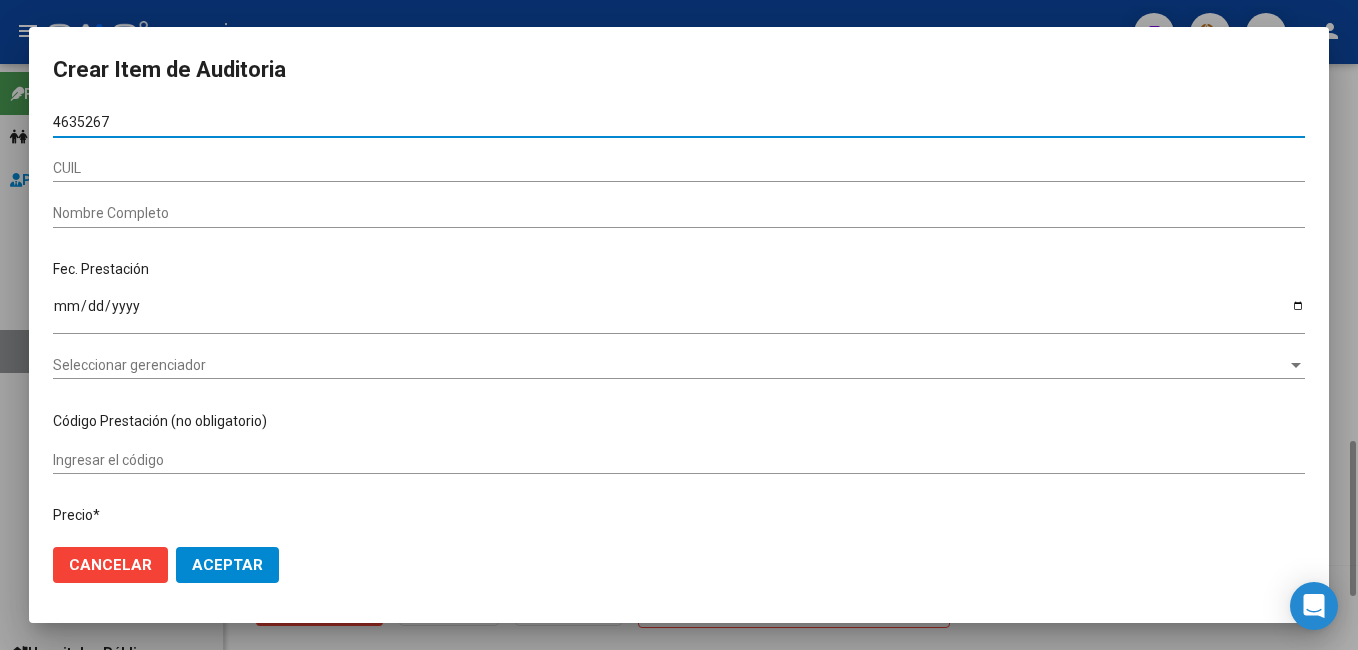 type on "46352674" 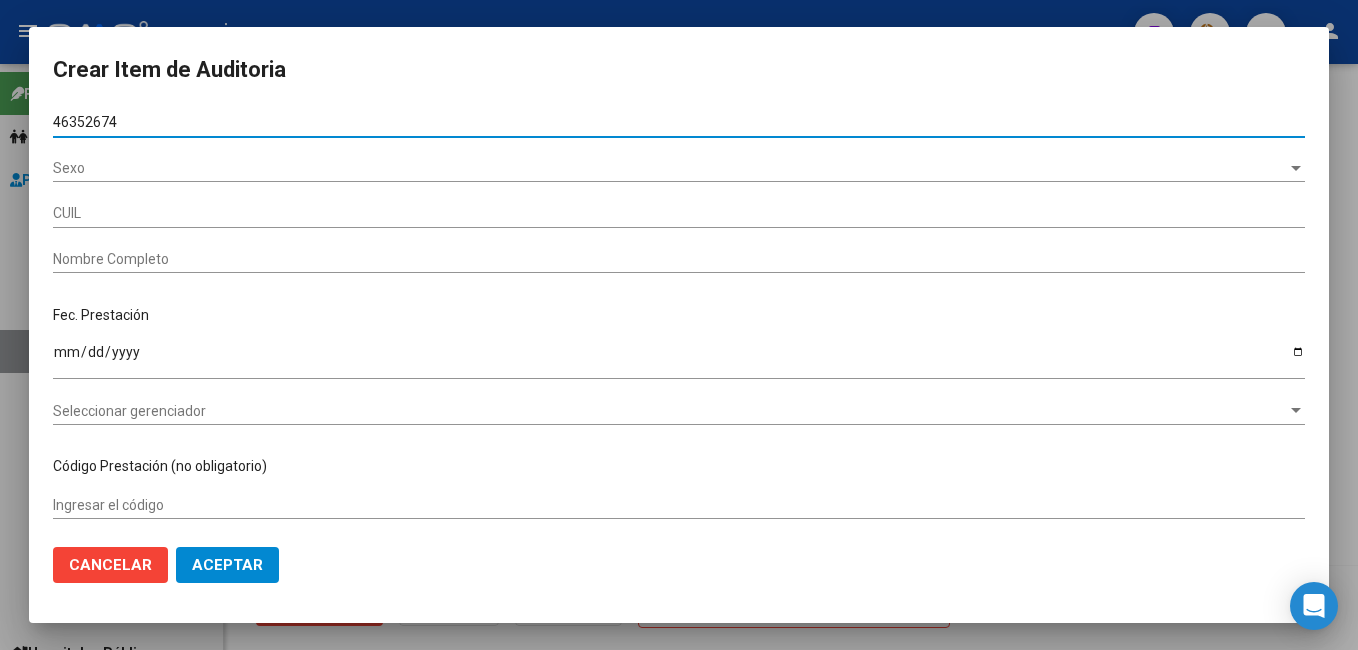 type on "27463526740" 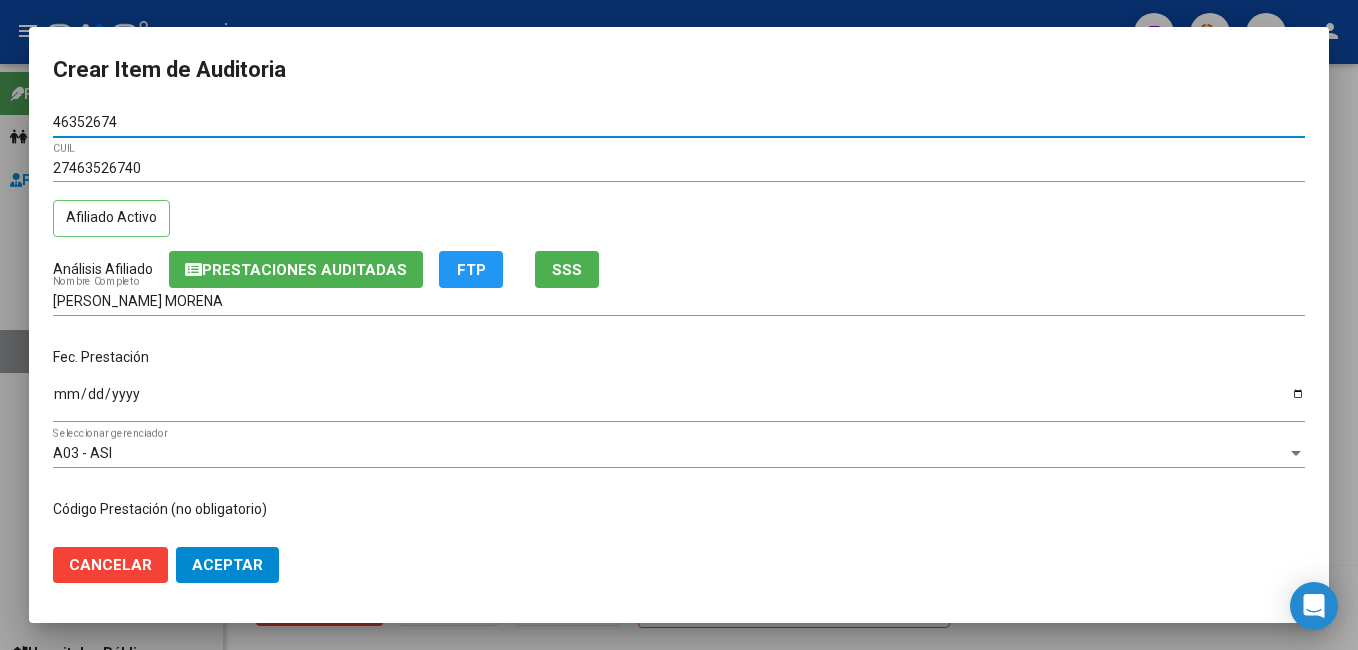 type on "46352674" 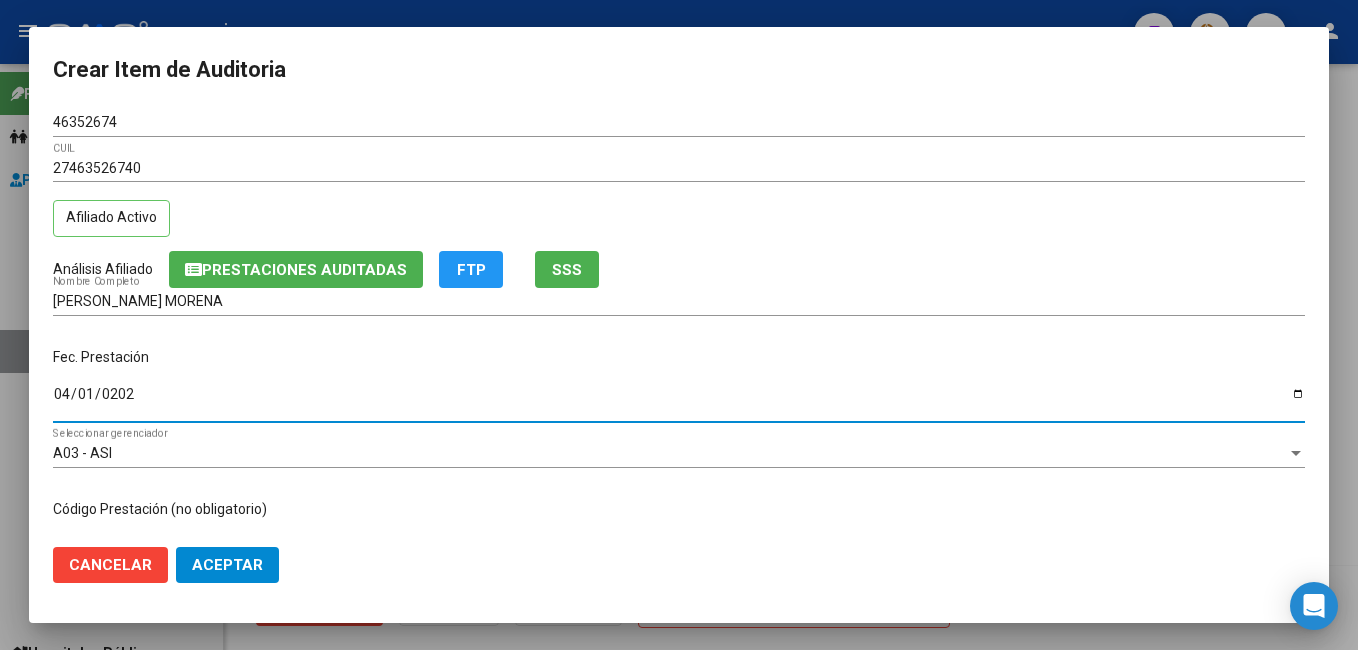 type on "[DATE]" 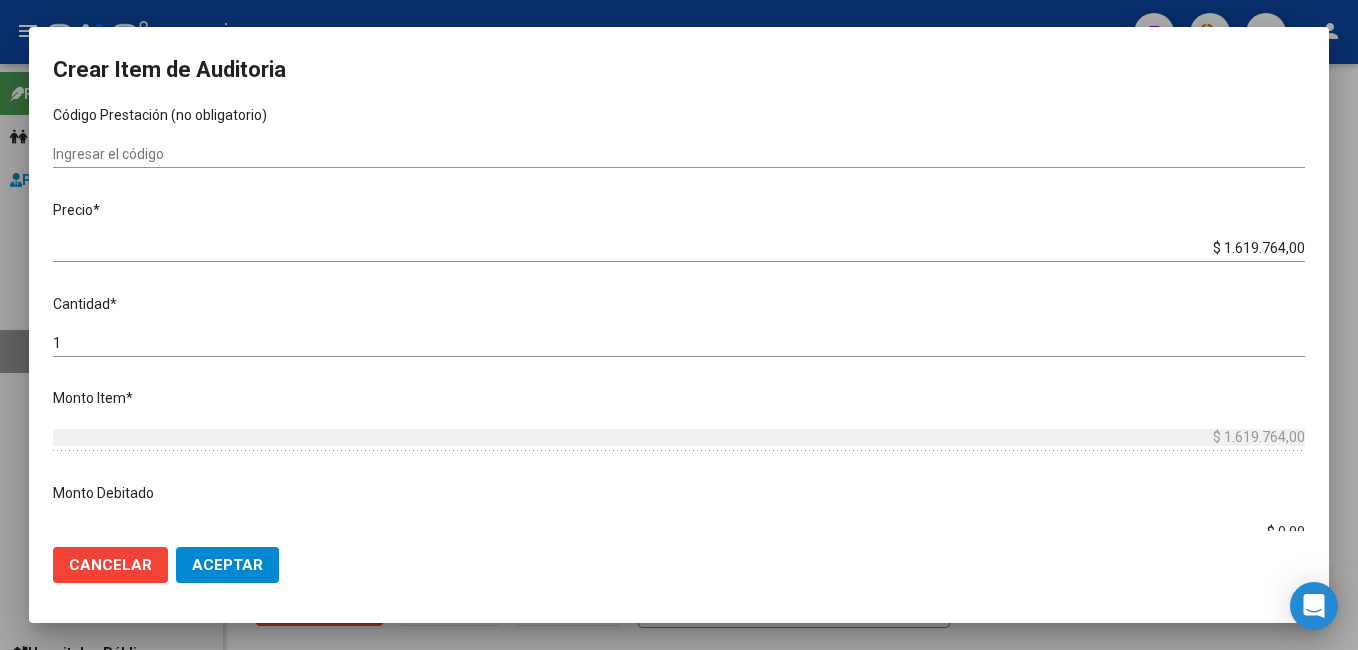 scroll, scrollTop: 400, scrollLeft: 0, axis: vertical 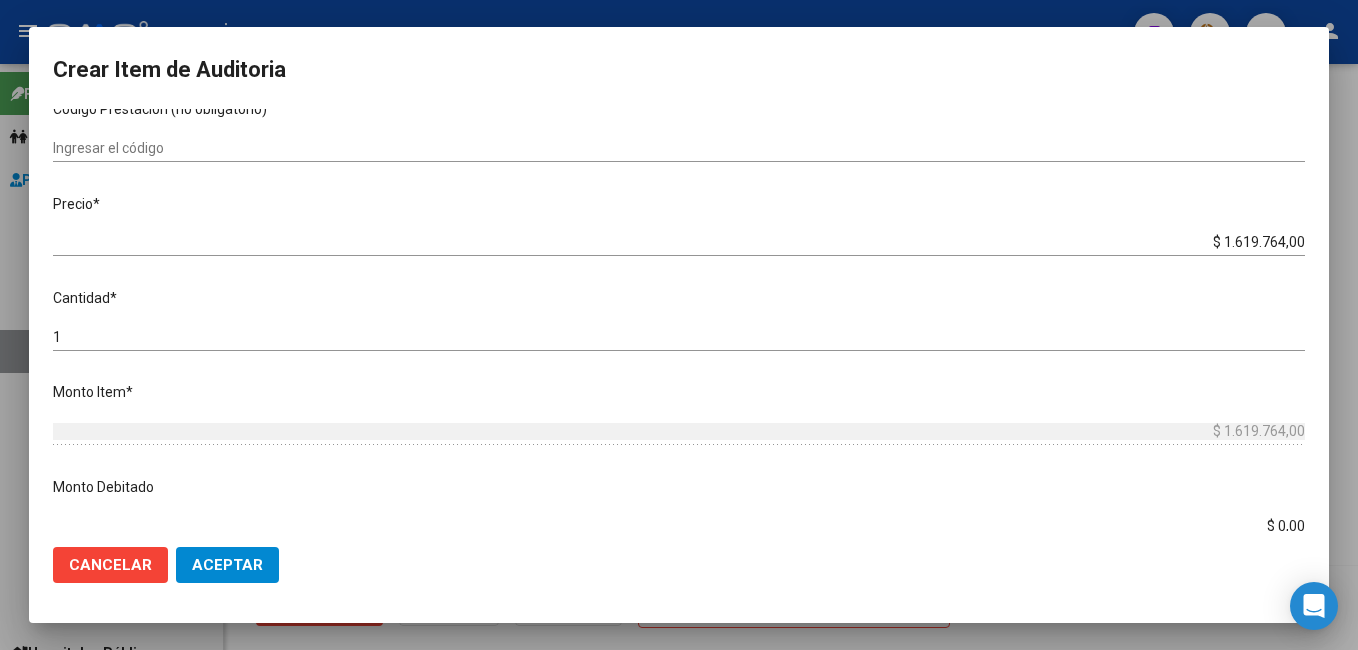 click on "$ 1.619.764,00 Ingresar el precio" at bounding box center [679, 243] 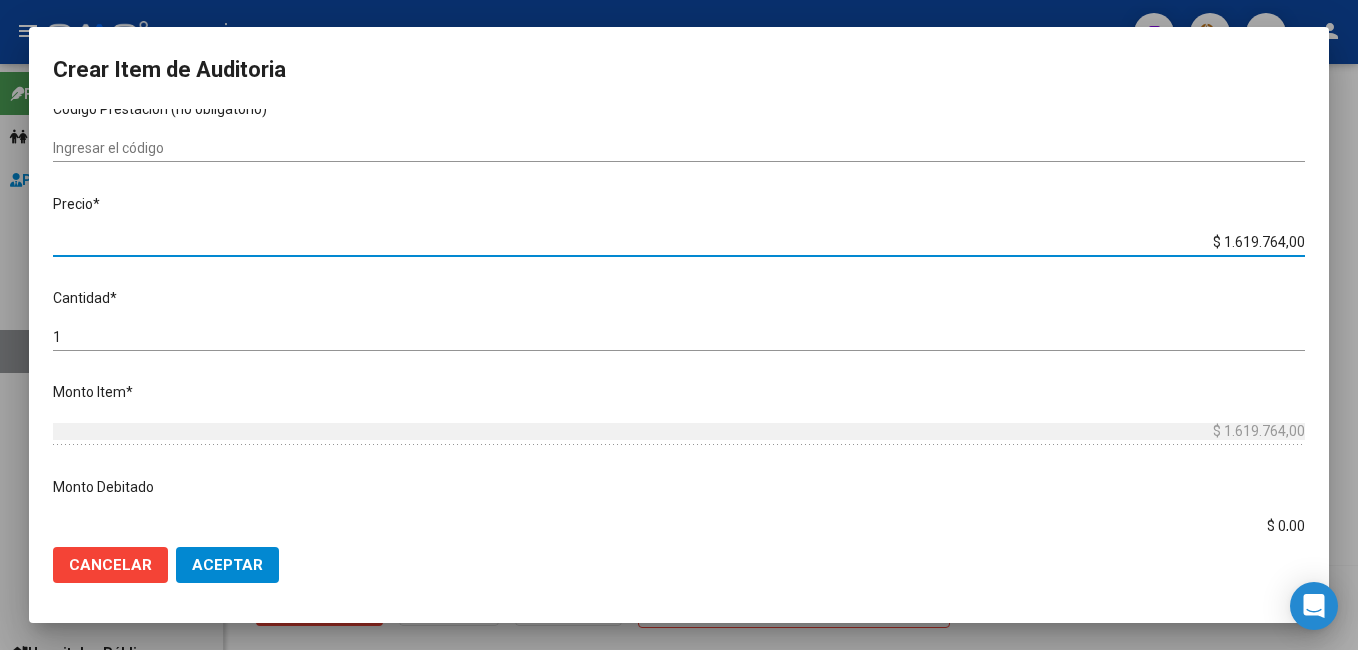 drag, startPoint x: 1187, startPoint y: 237, endPoint x: 1349, endPoint y: 184, distance: 170.4494 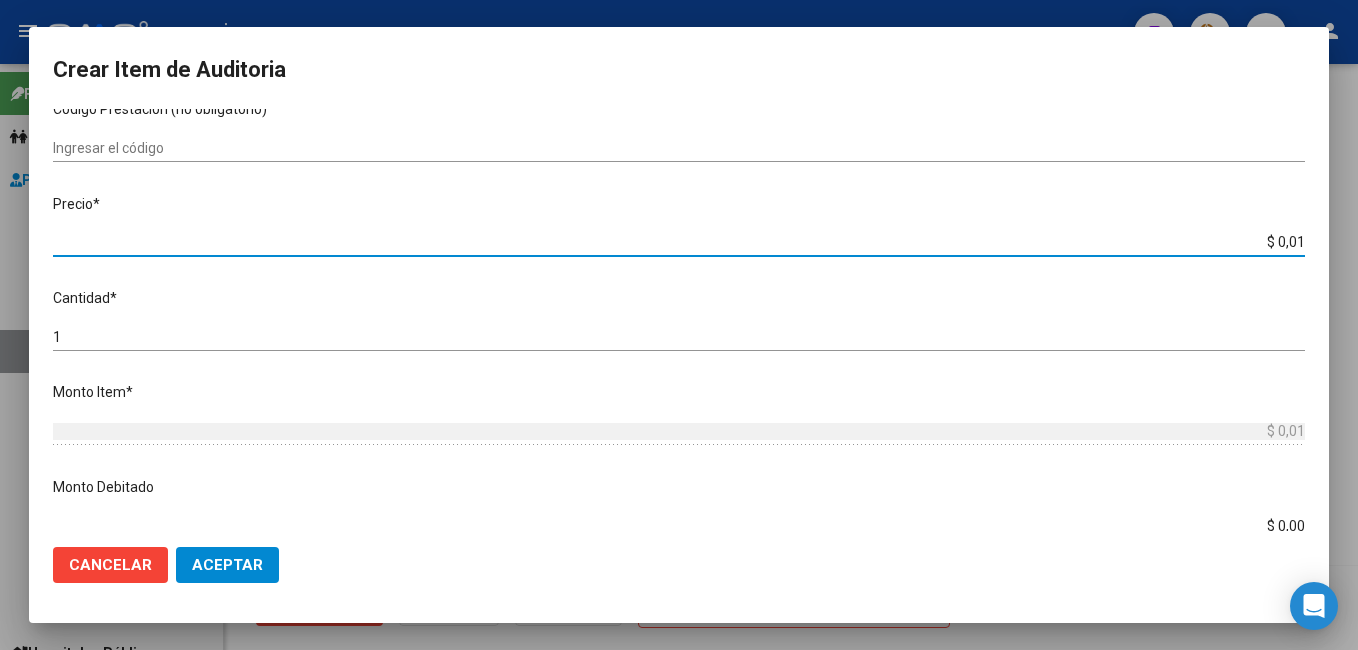 type on "$ 0,16" 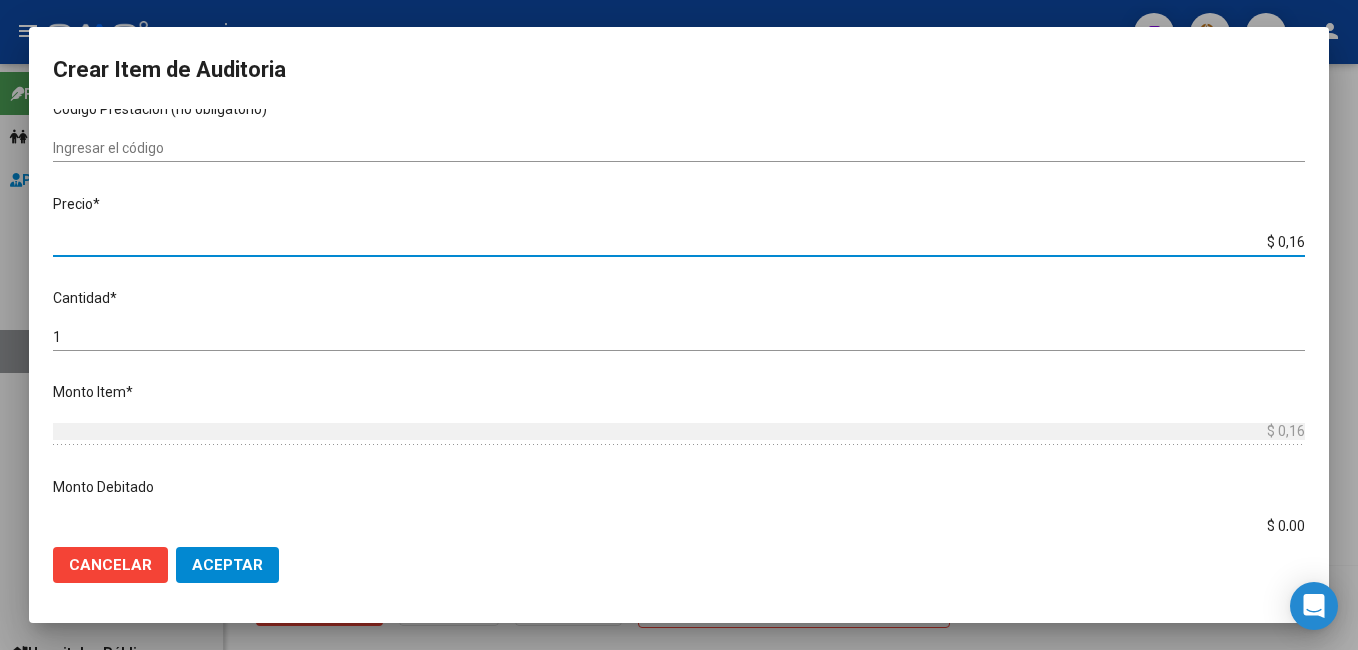 type on "$ 1,60" 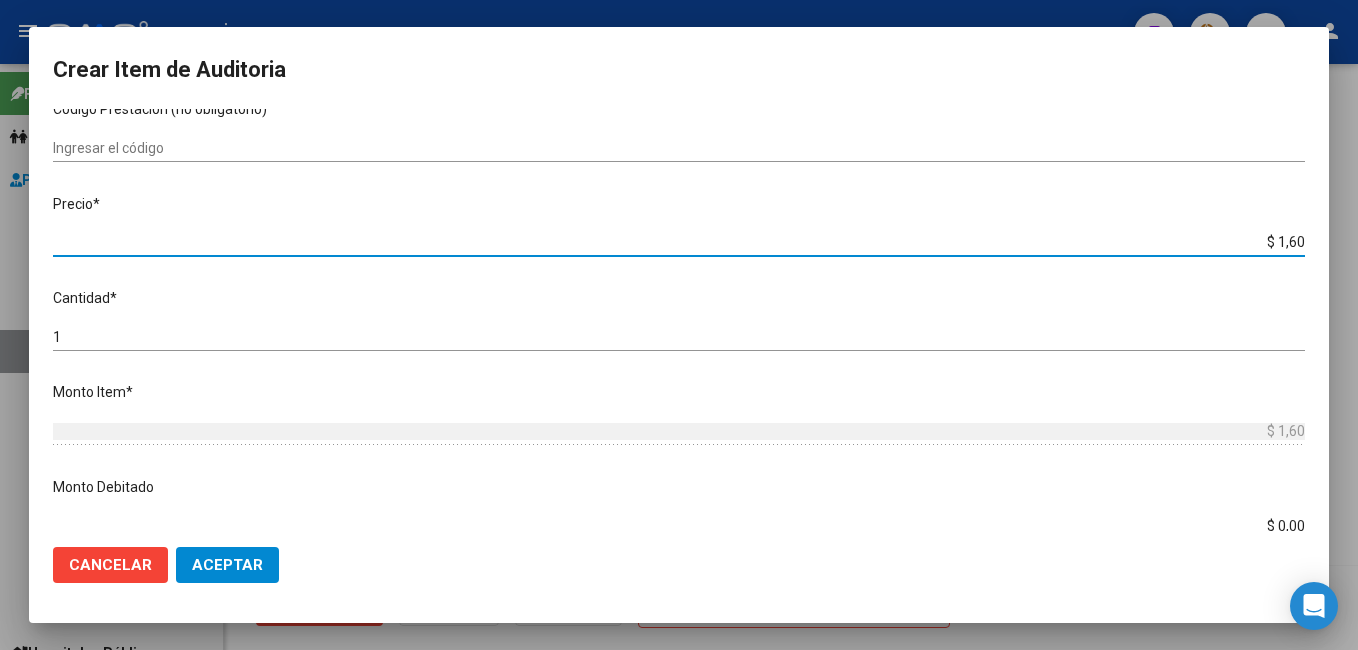 type on "$ 16,03" 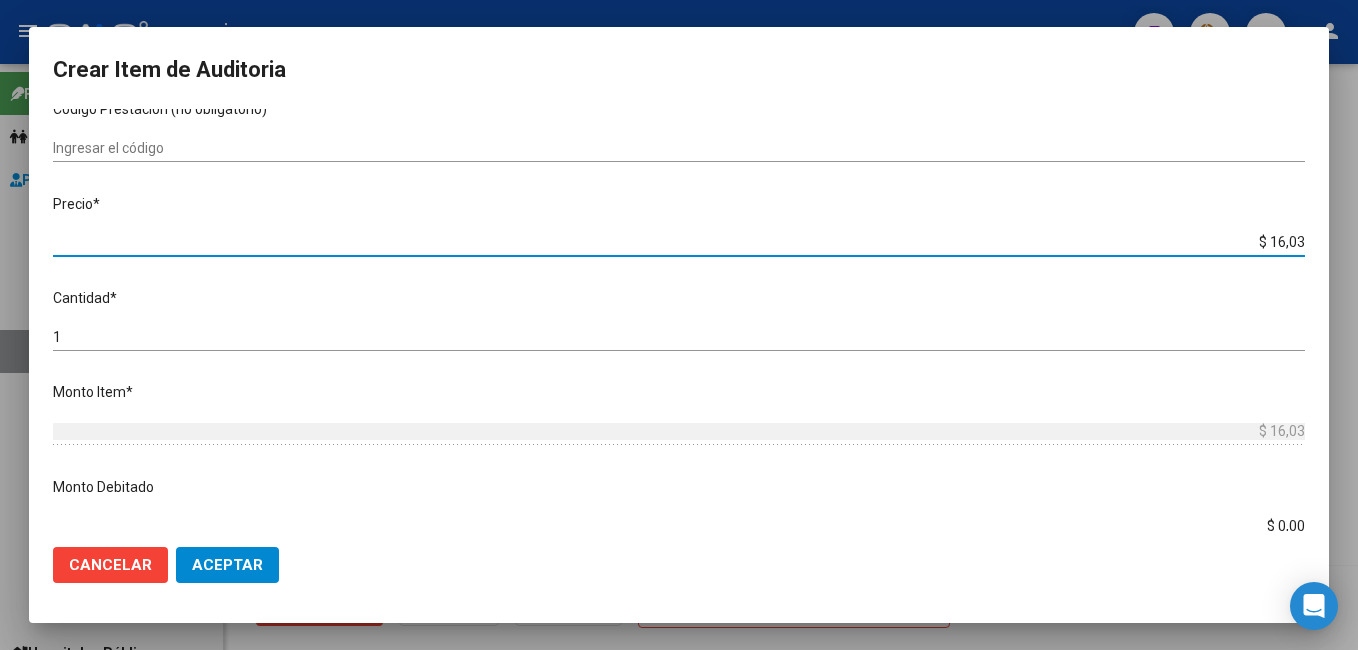 type on "$ 160,34" 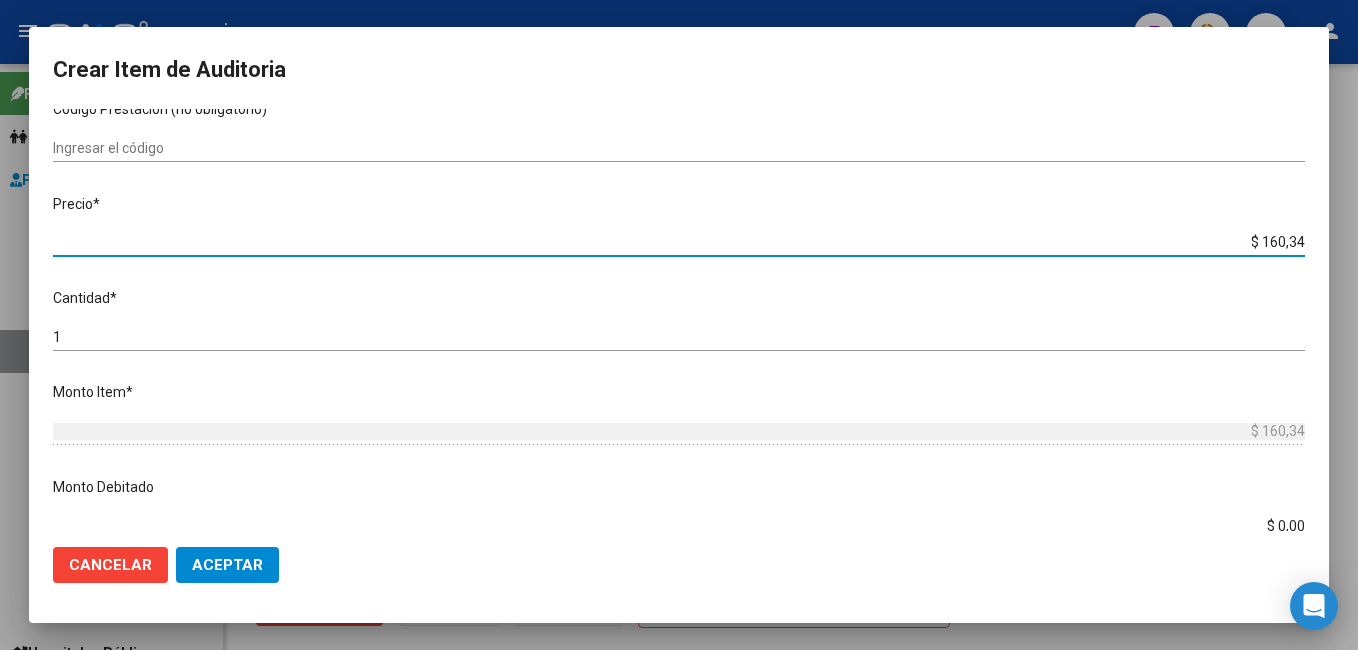 type on "$ 1.603,40" 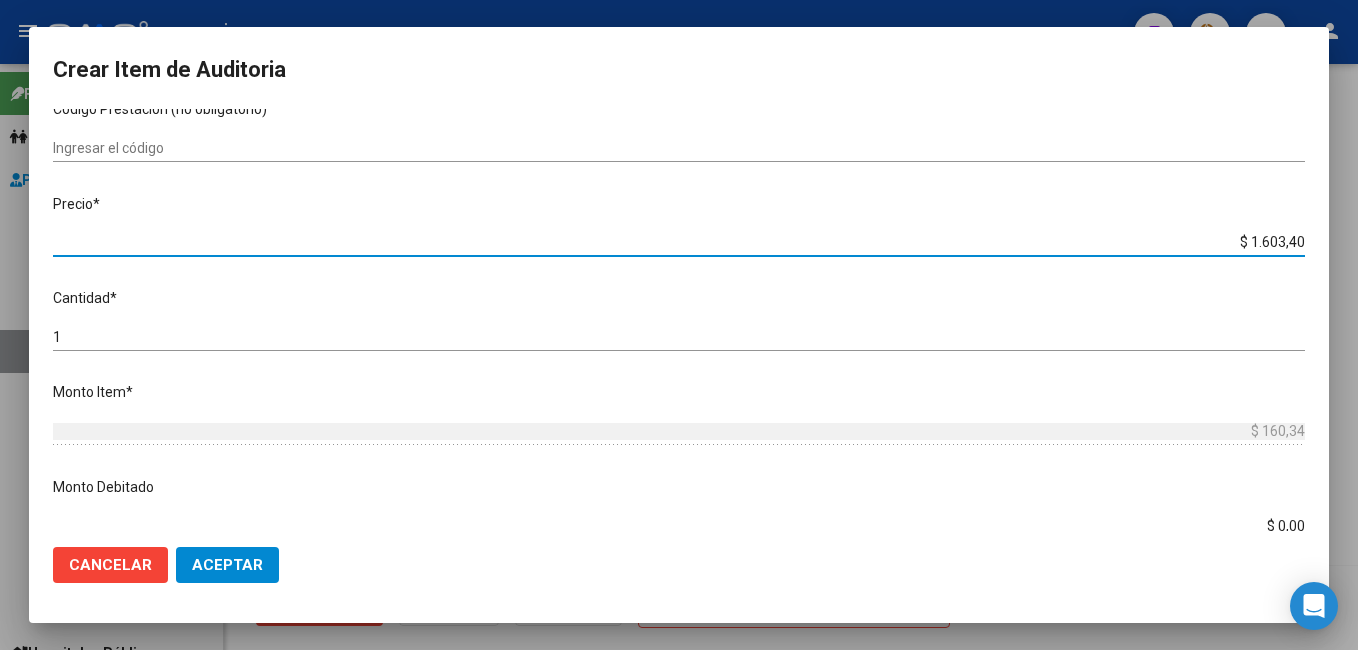 type on "$ 1.603,40" 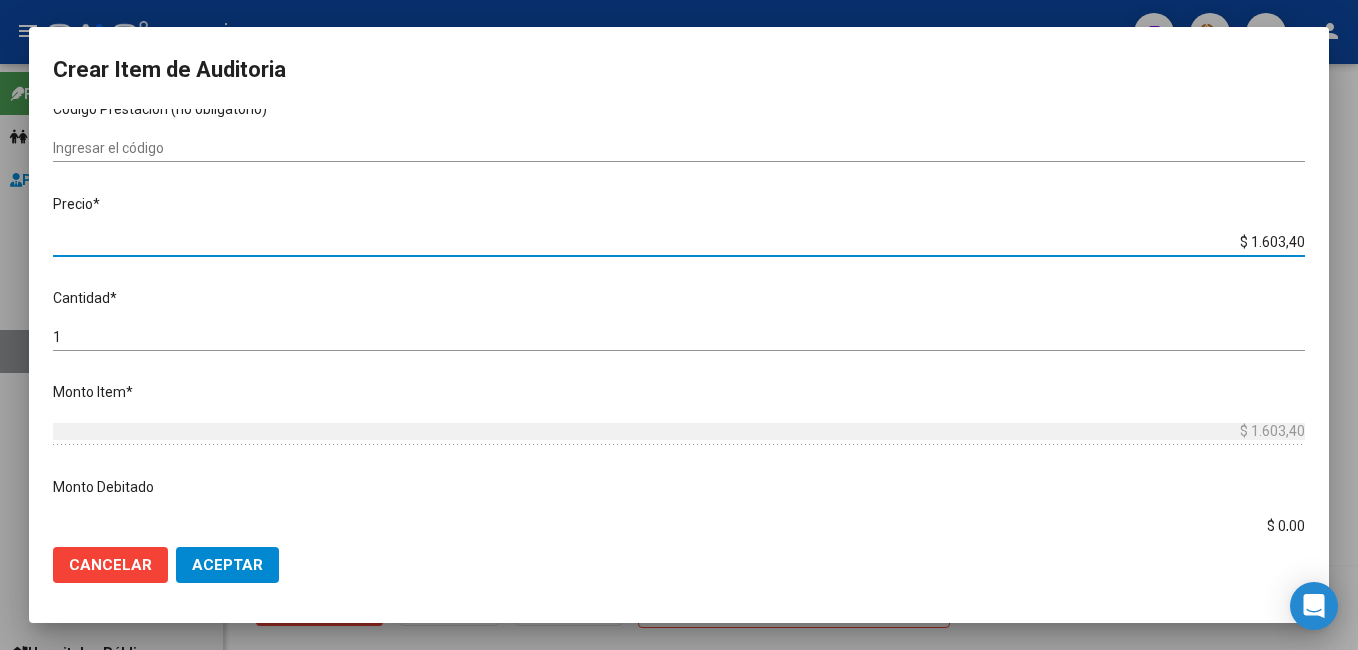 type on "$ 16.034,00" 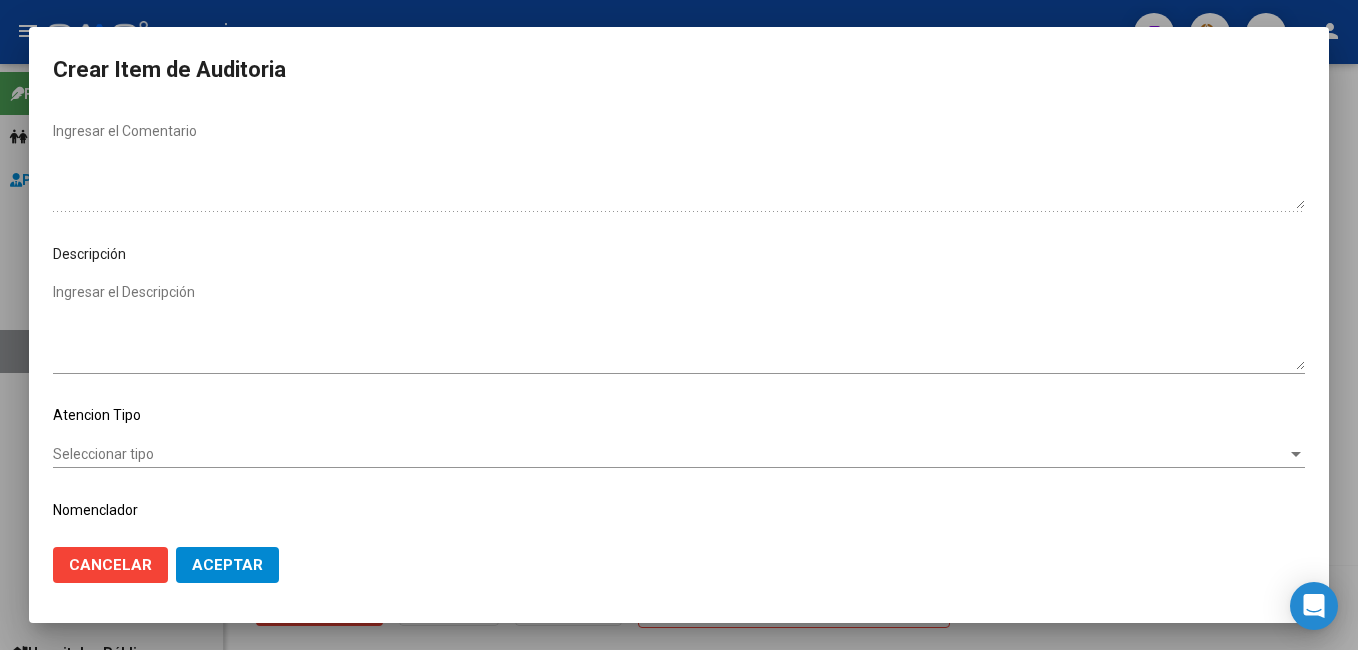 scroll, scrollTop: 1100, scrollLeft: 0, axis: vertical 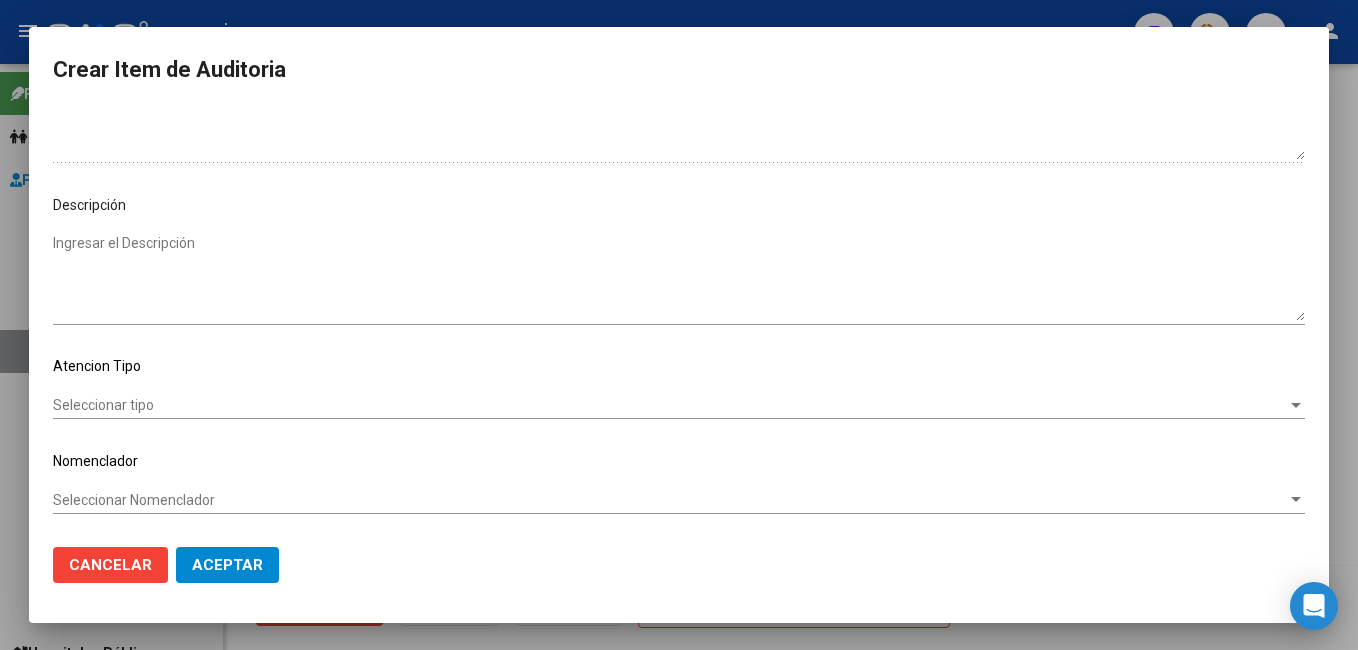 click on "Seleccionar tipo" at bounding box center [670, 405] 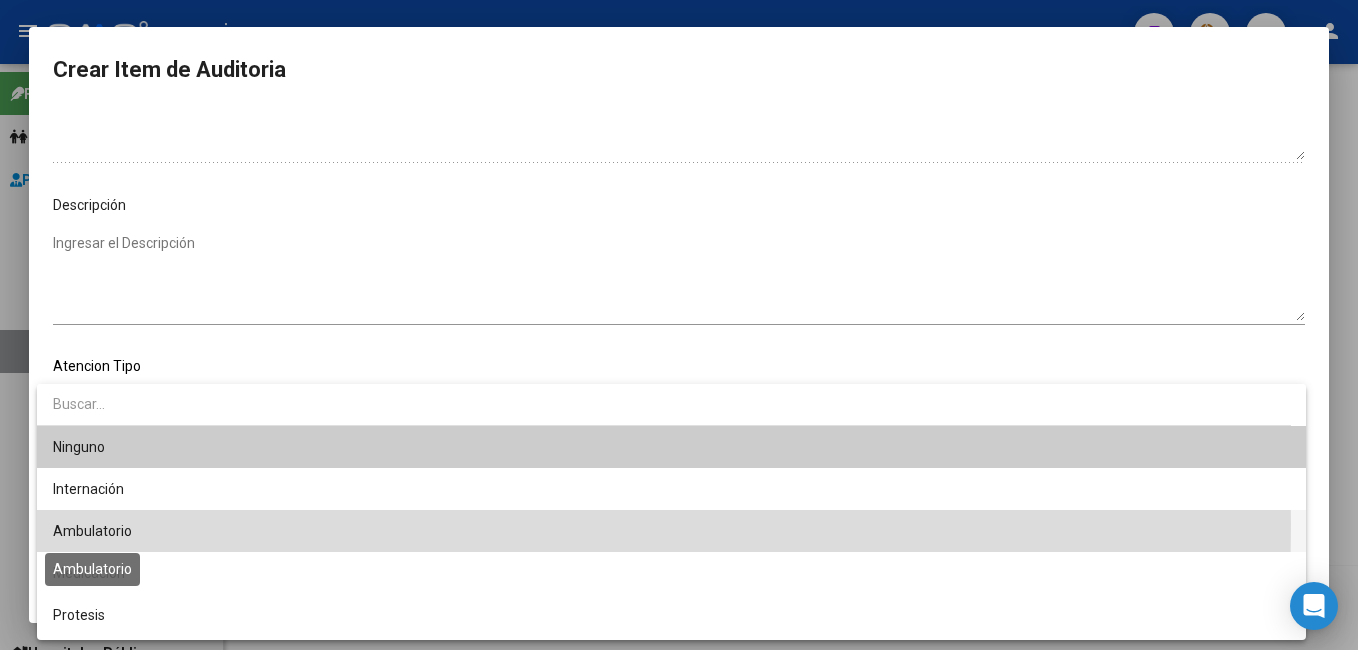 drag, startPoint x: 102, startPoint y: 524, endPoint x: 99, endPoint y: 510, distance: 14.3178215 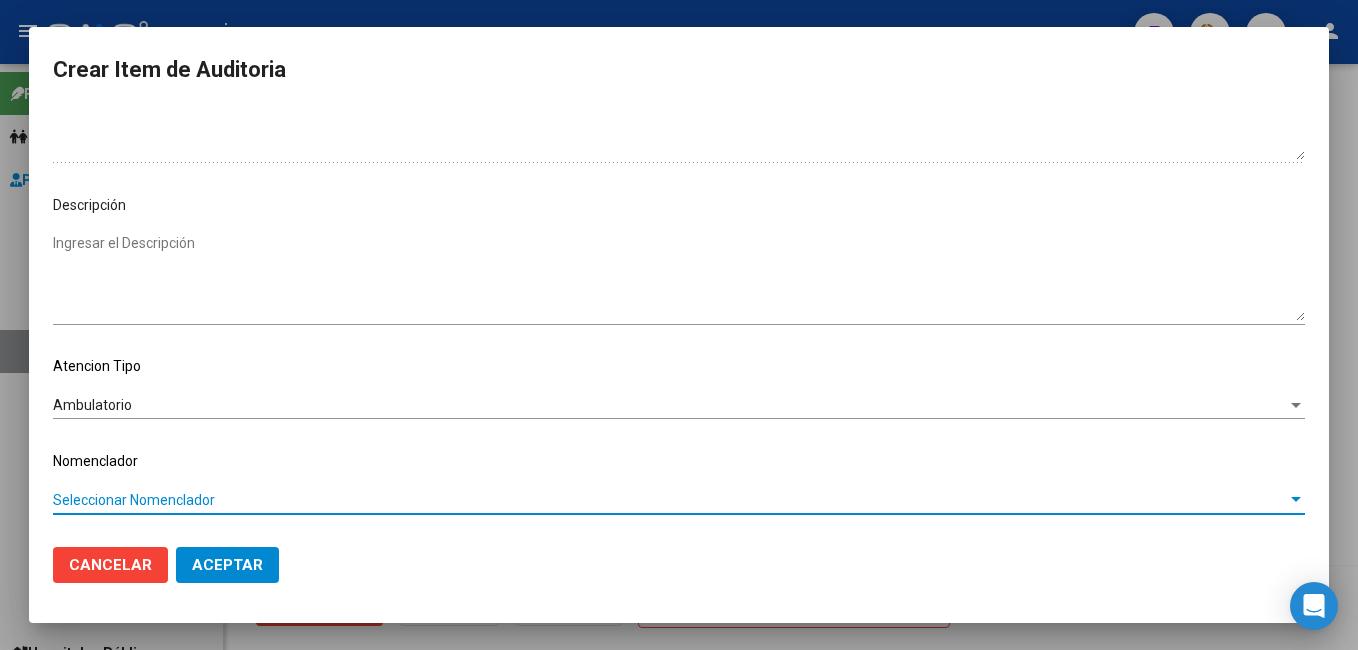 click on "Seleccionar Nomenclador" at bounding box center [670, 500] 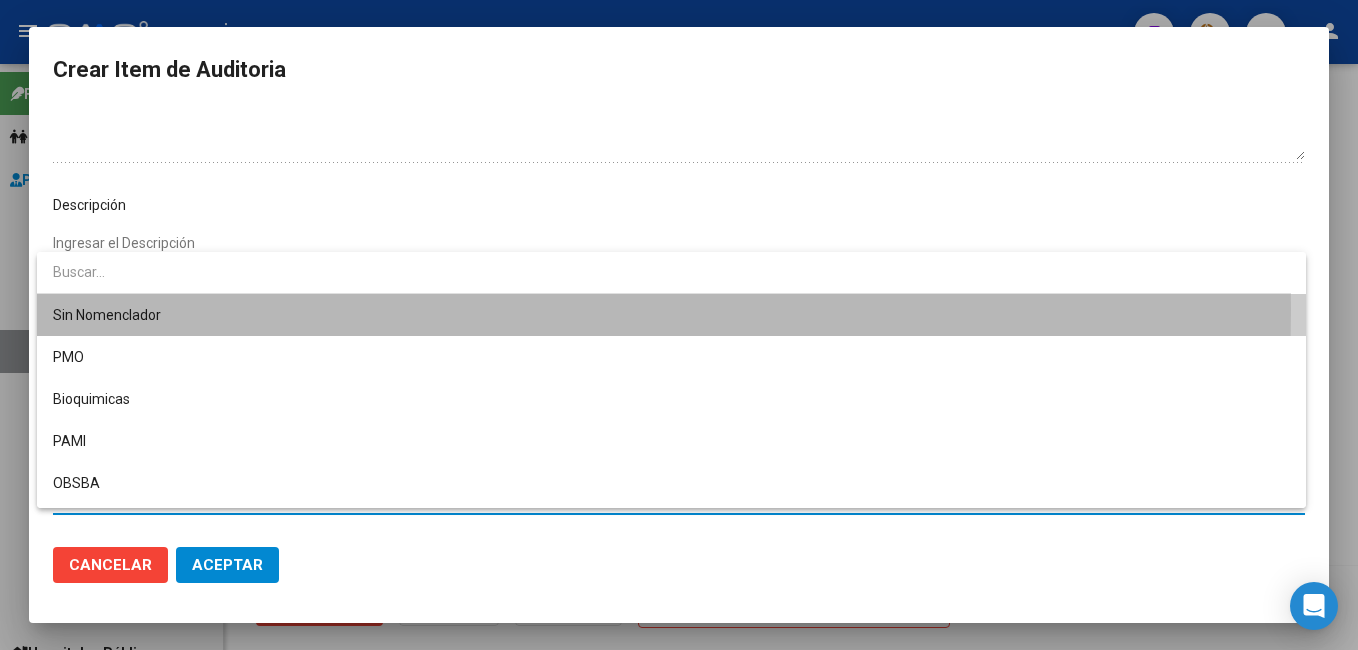 click on "Sin Nomenclador" at bounding box center [671, 315] 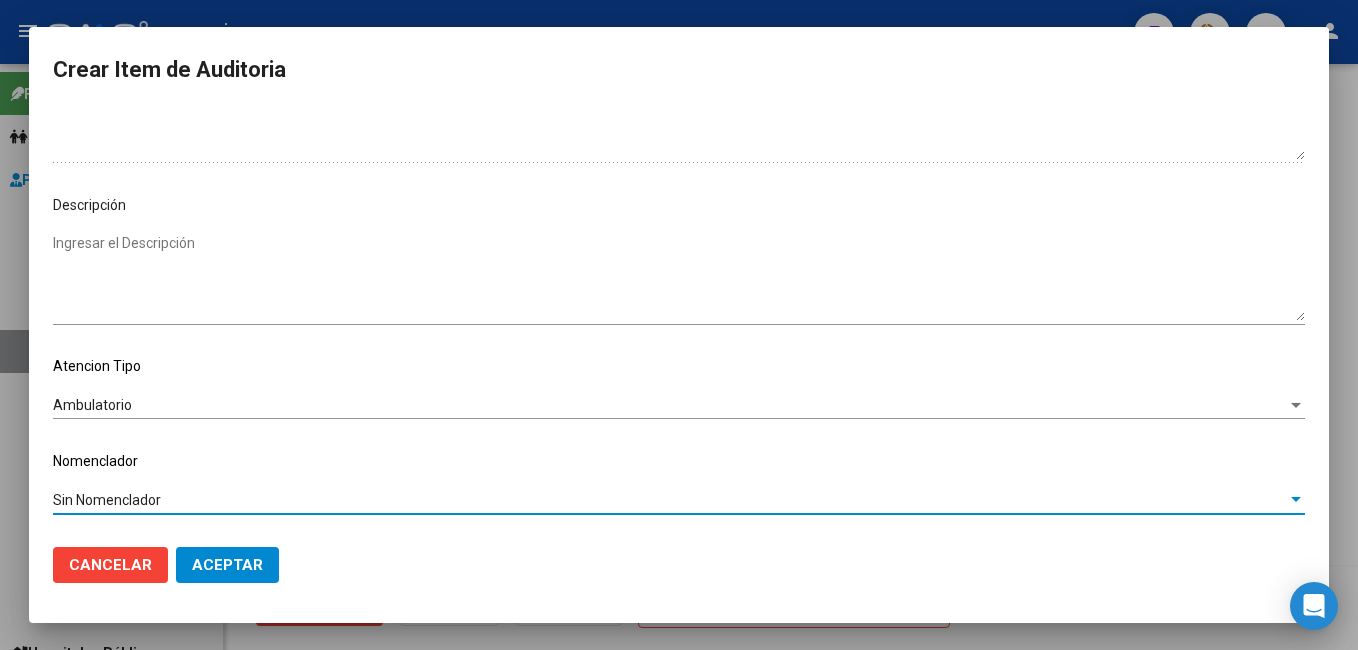 click on "Aceptar" 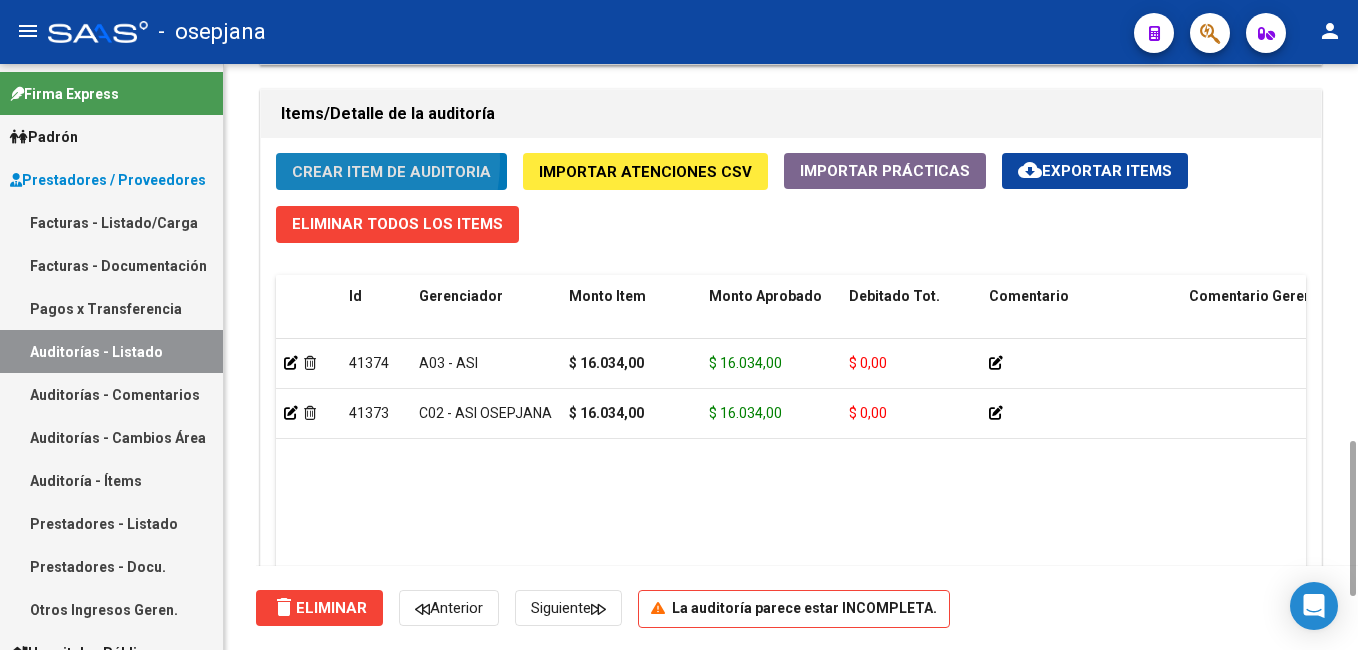 drag, startPoint x: 309, startPoint y: 160, endPoint x: 320, endPoint y: 160, distance: 11 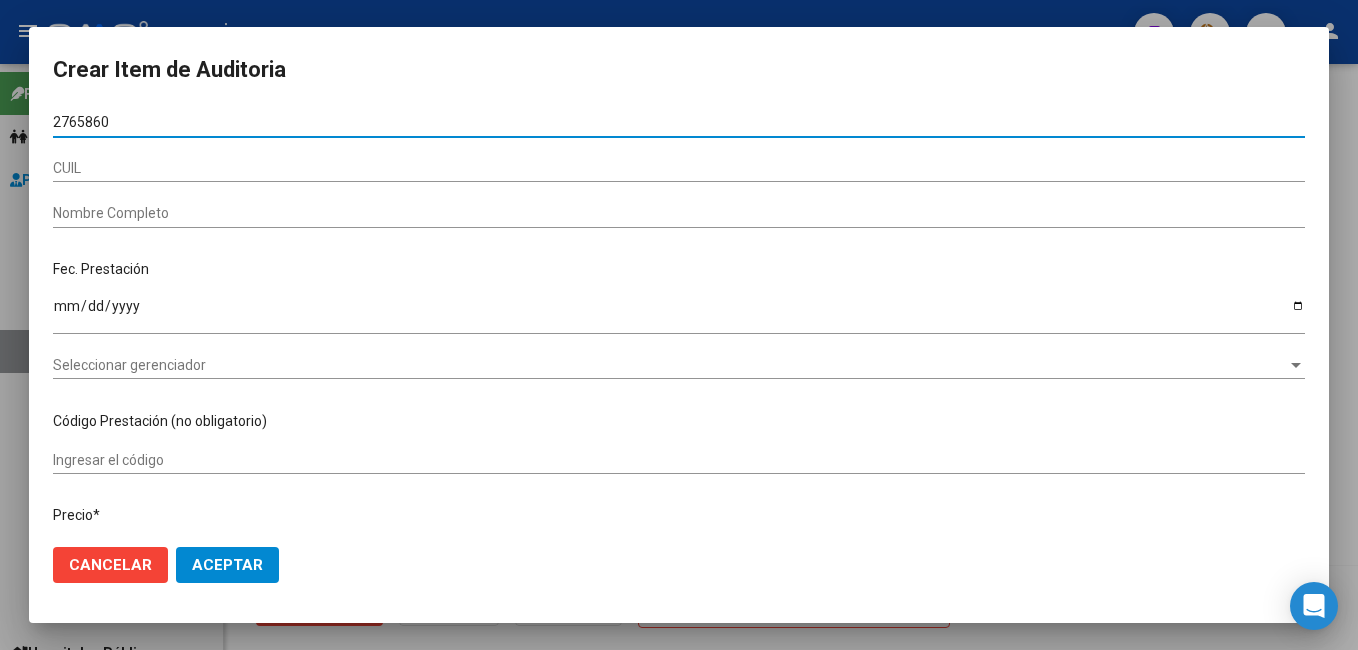type on "27658604" 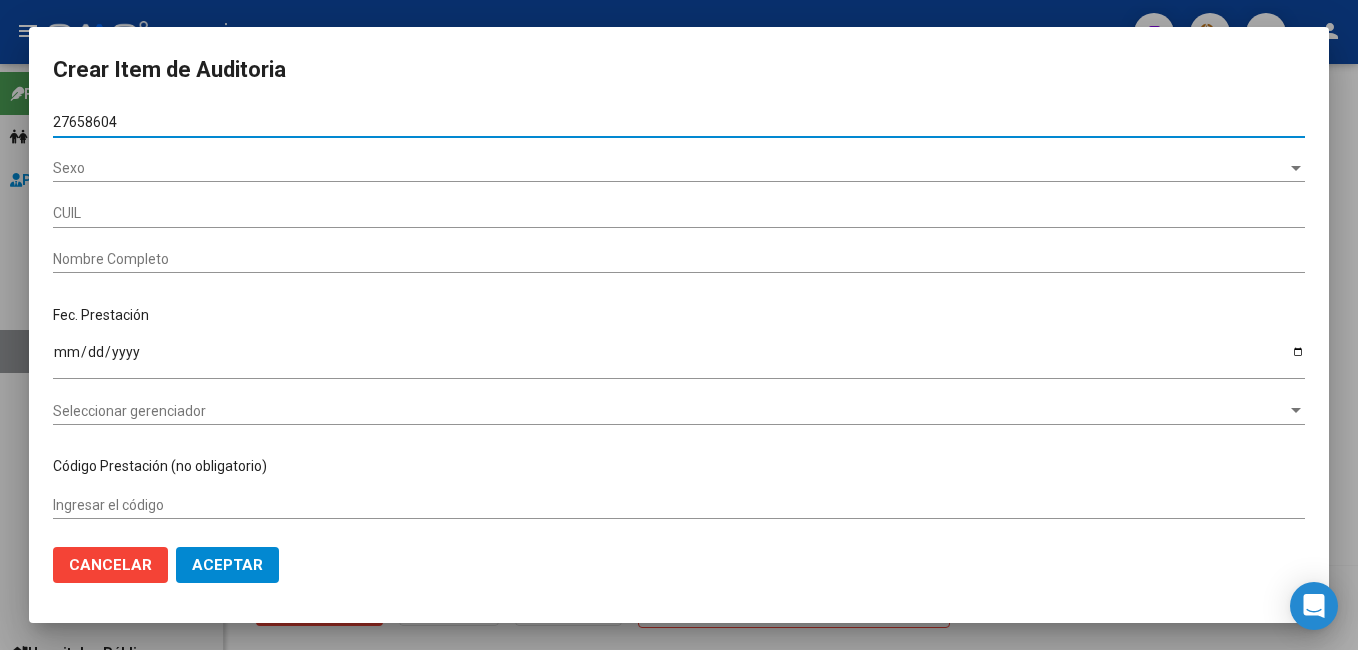 type on "20276586042" 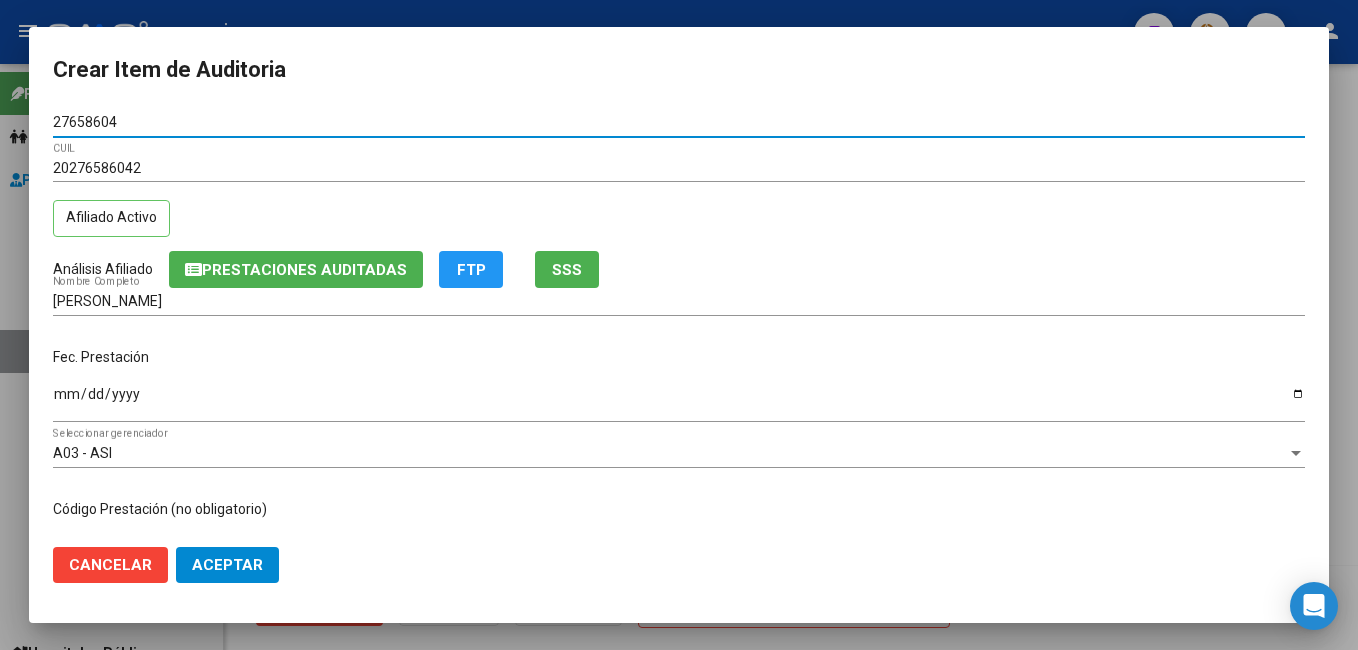 type on "27658604" 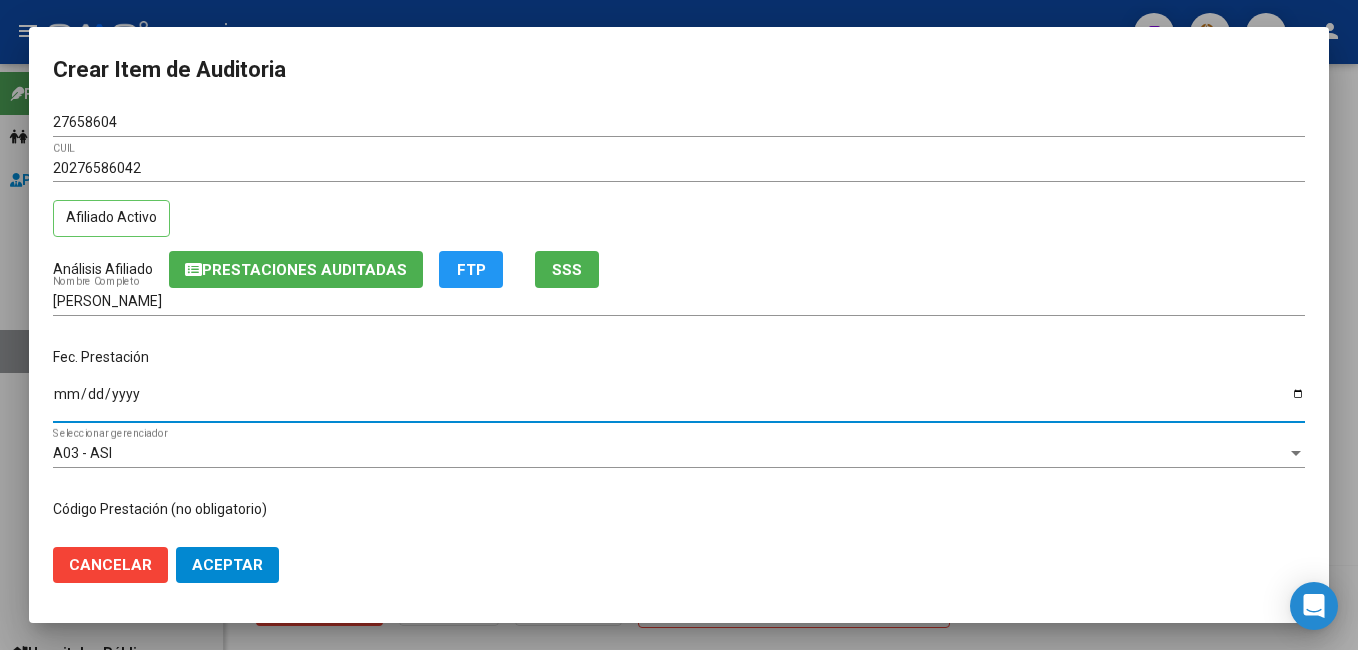 click on "Ingresar la fecha" at bounding box center [679, 401] 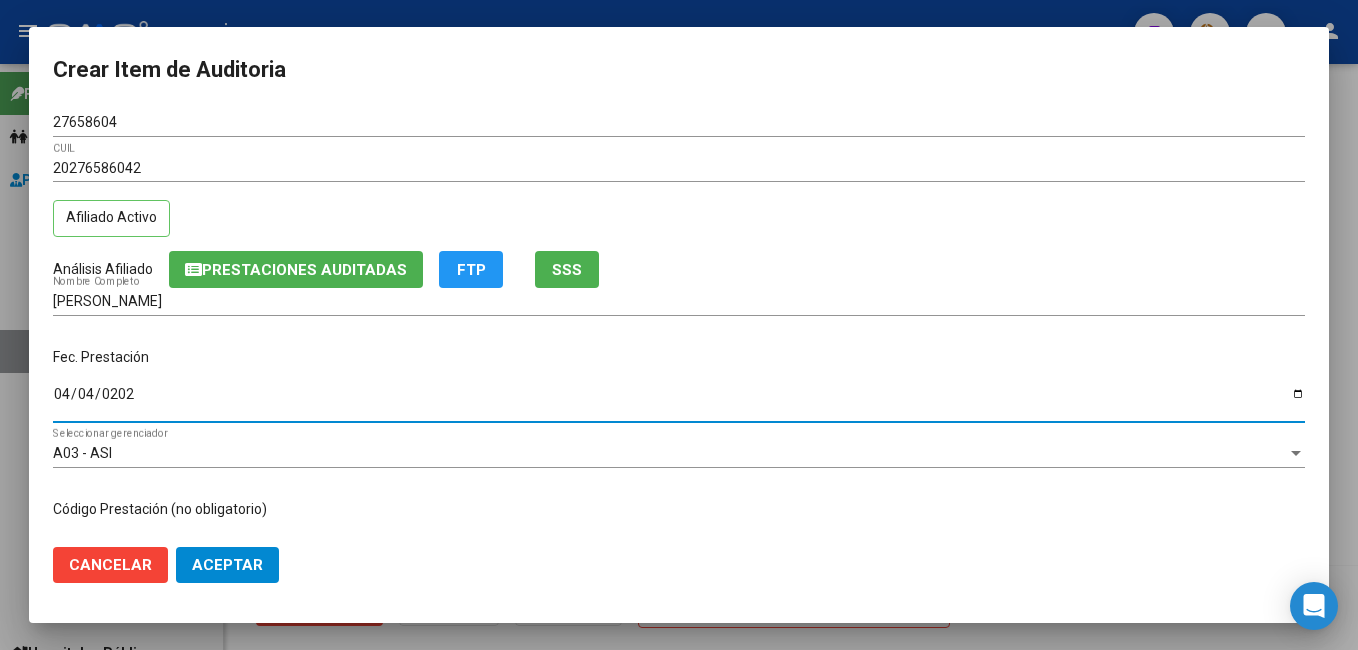 type on "[DATE]" 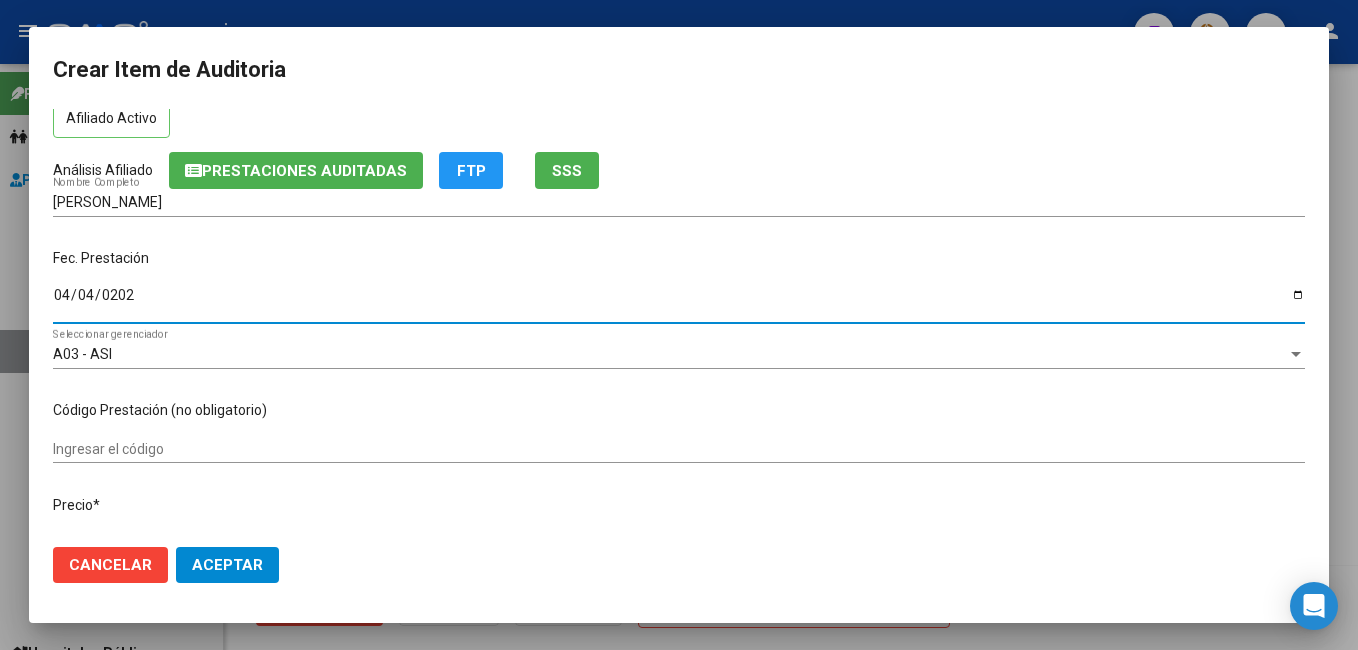 scroll, scrollTop: 200, scrollLeft: 0, axis: vertical 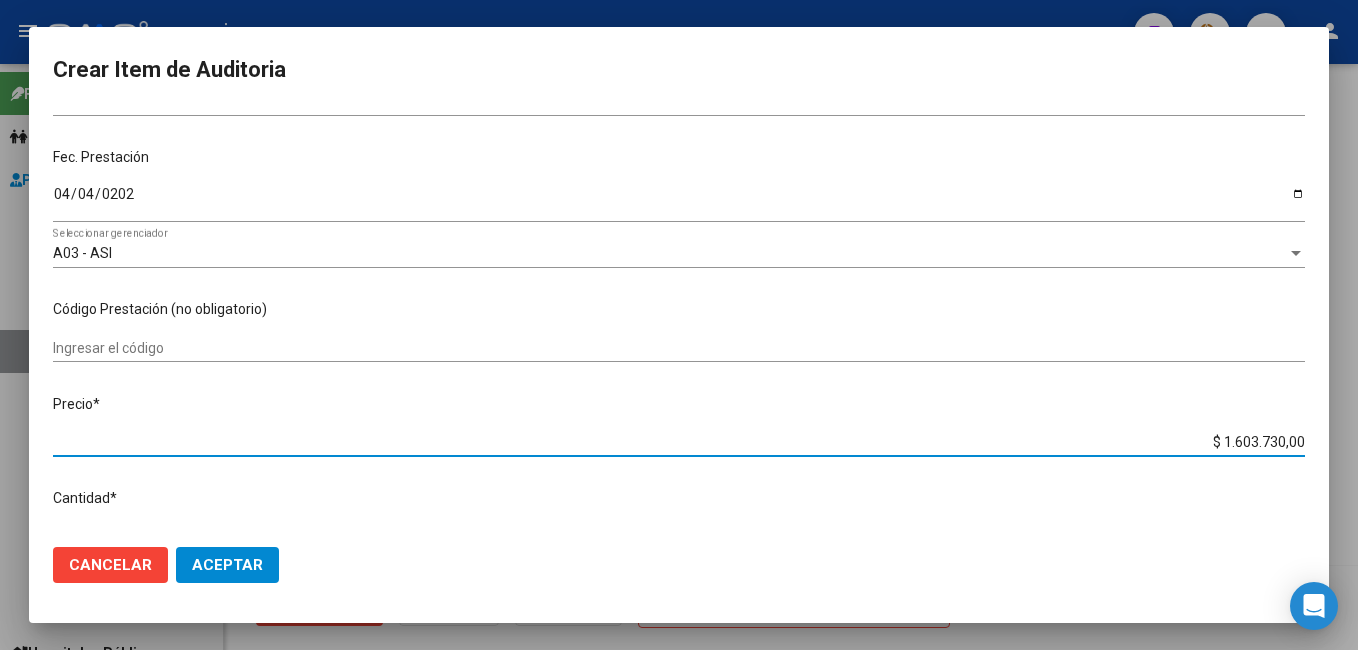 drag, startPoint x: 1191, startPoint y: 446, endPoint x: 1361, endPoint y: 446, distance: 170 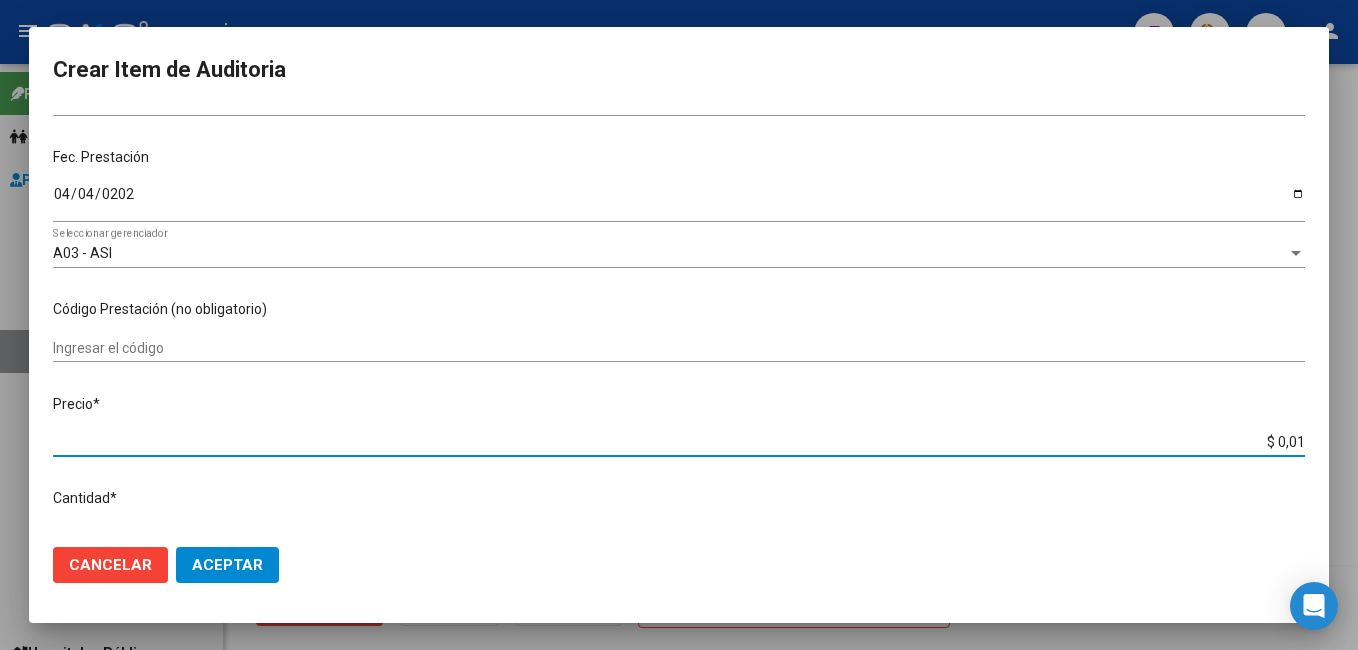 type on "$ 0,17" 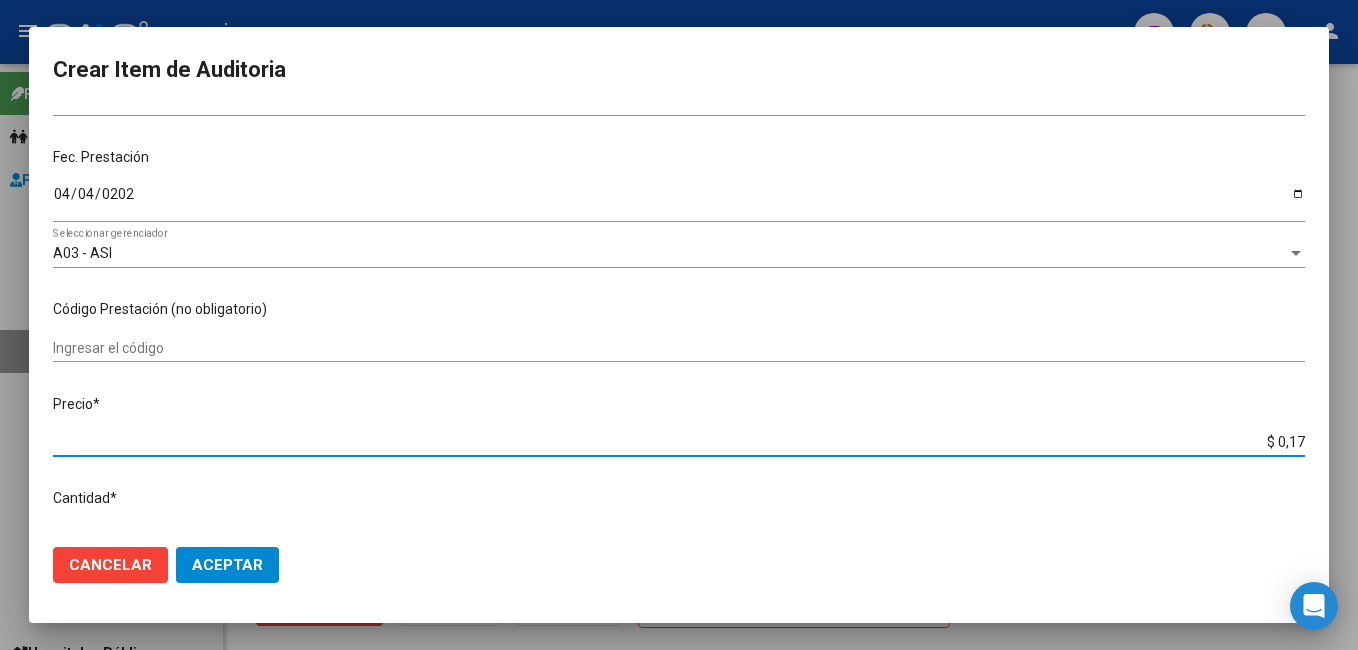 type on "$ 1,73" 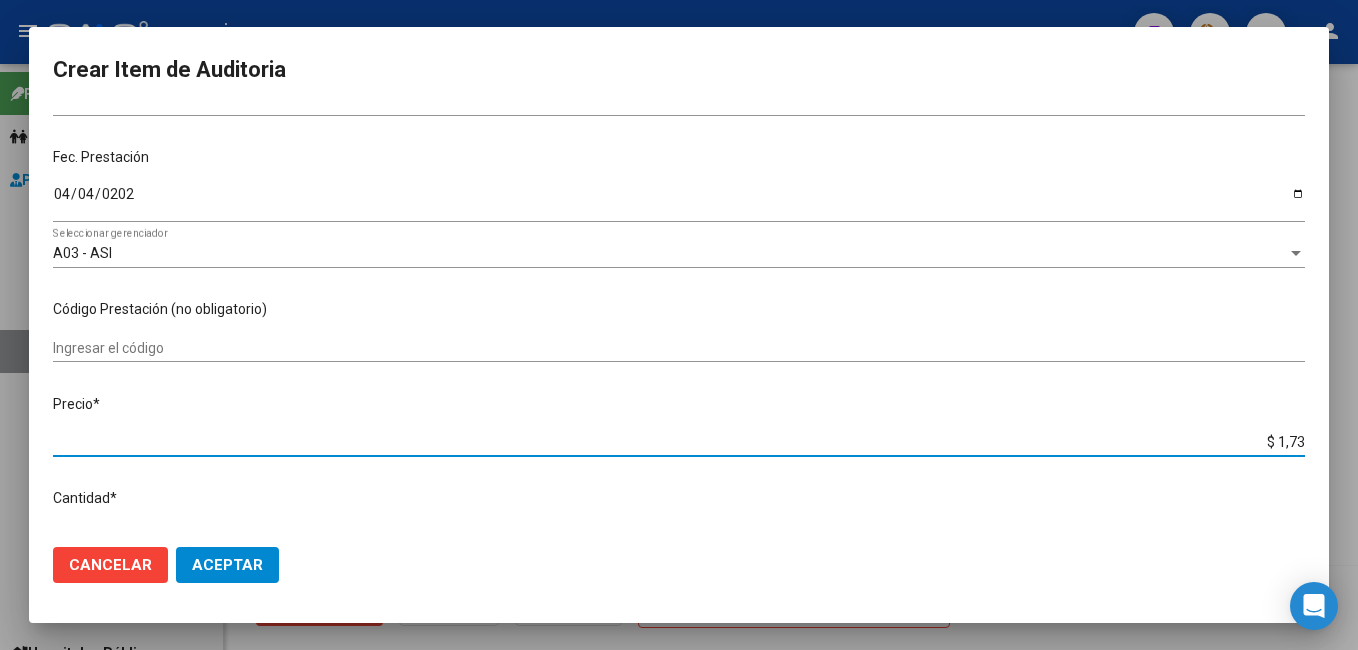 type on "$ 17,31" 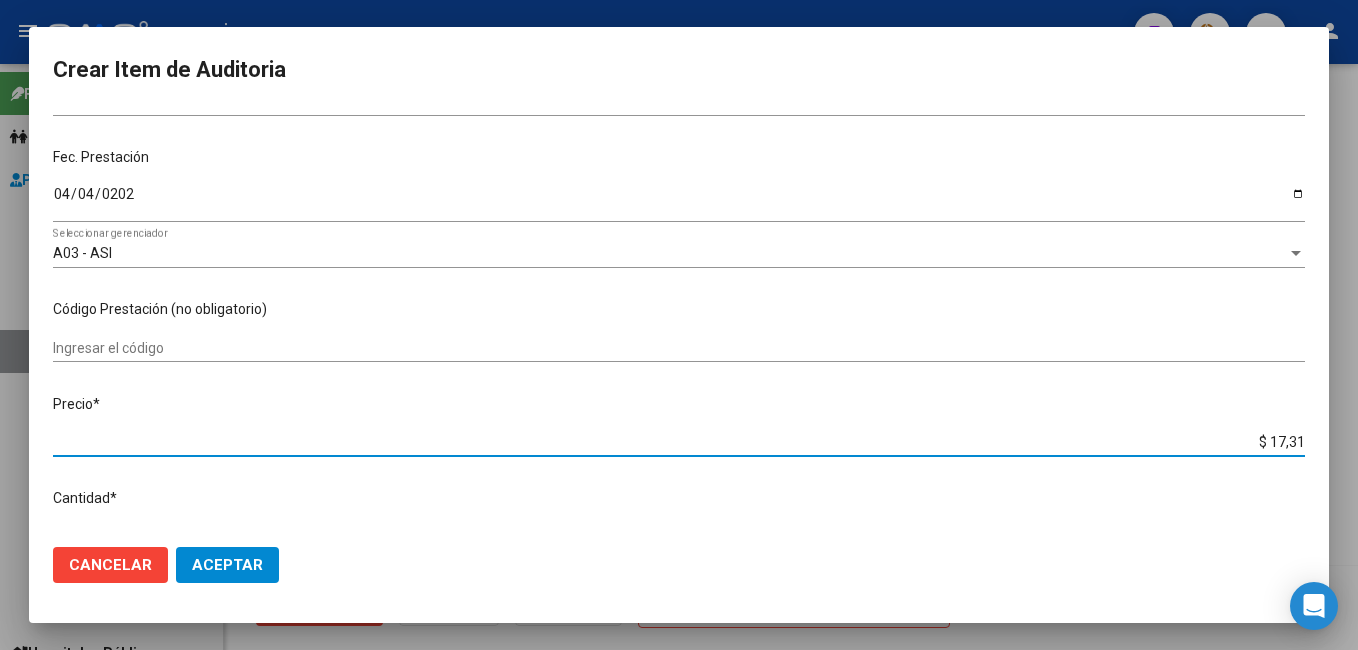 type on "$ 173,16" 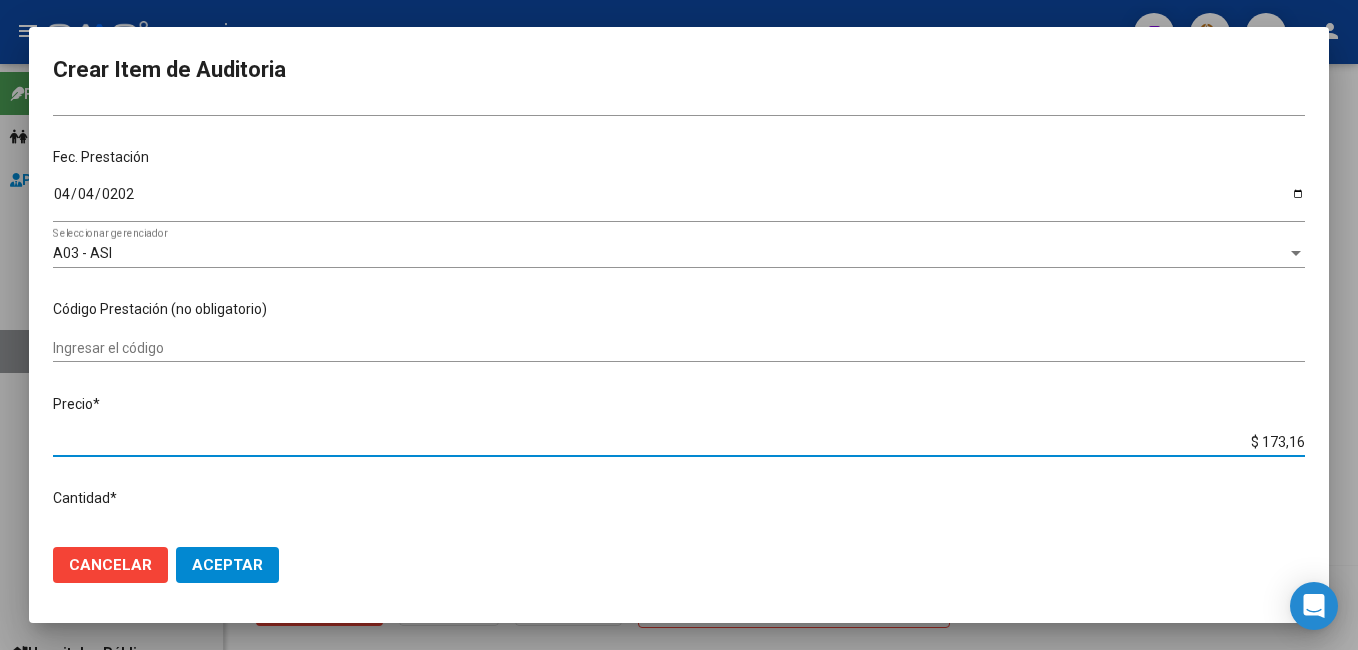 type on "$ 1.731,60" 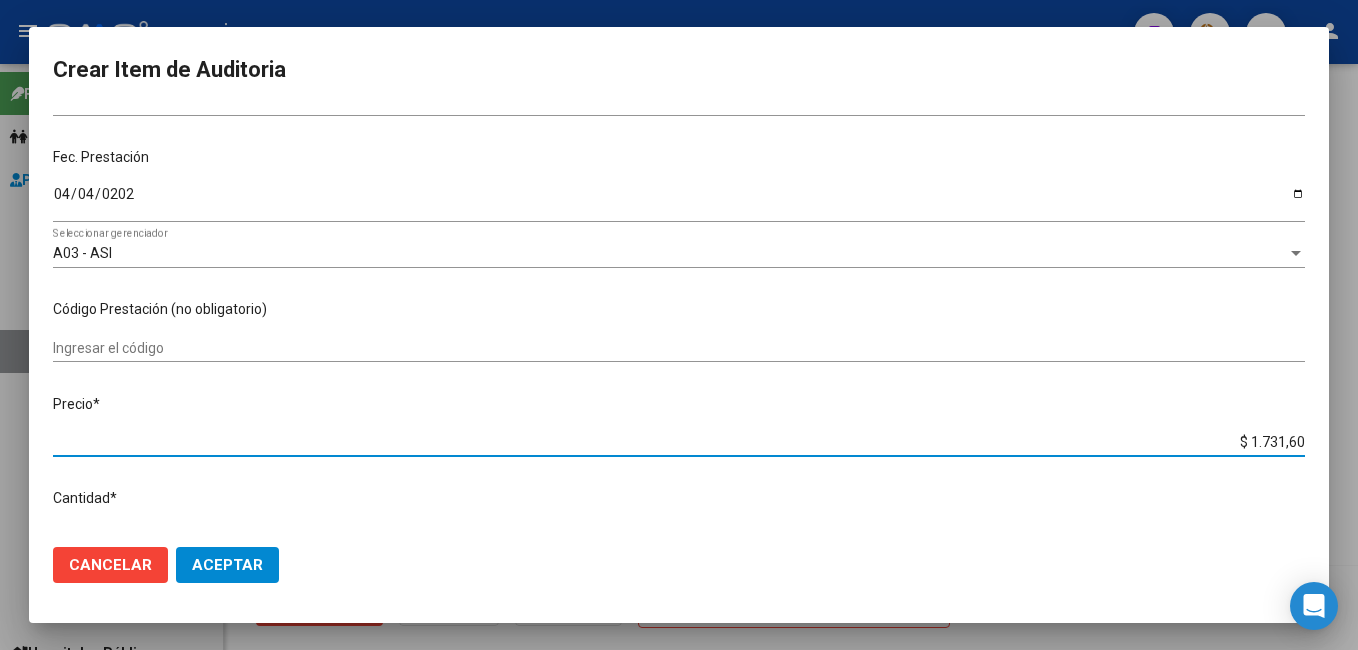 type on "$ 17.316,00" 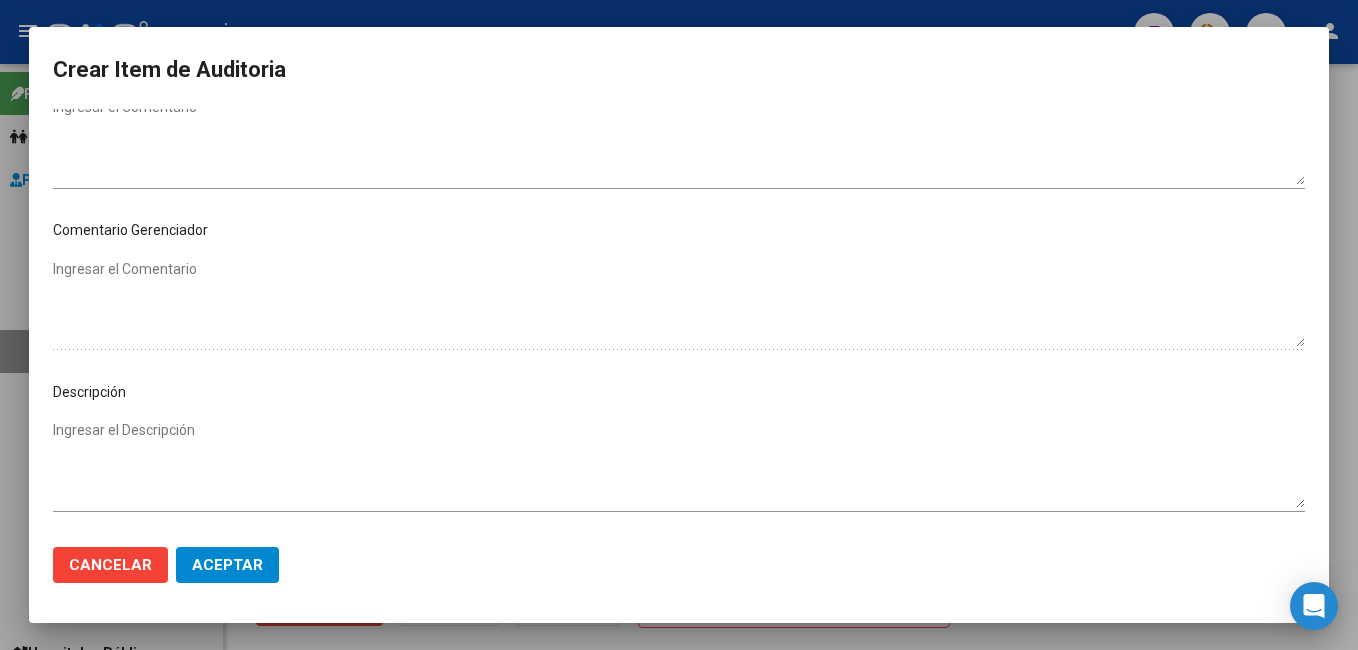 scroll, scrollTop: 1100, scrollLeft: 0, axis: vertical 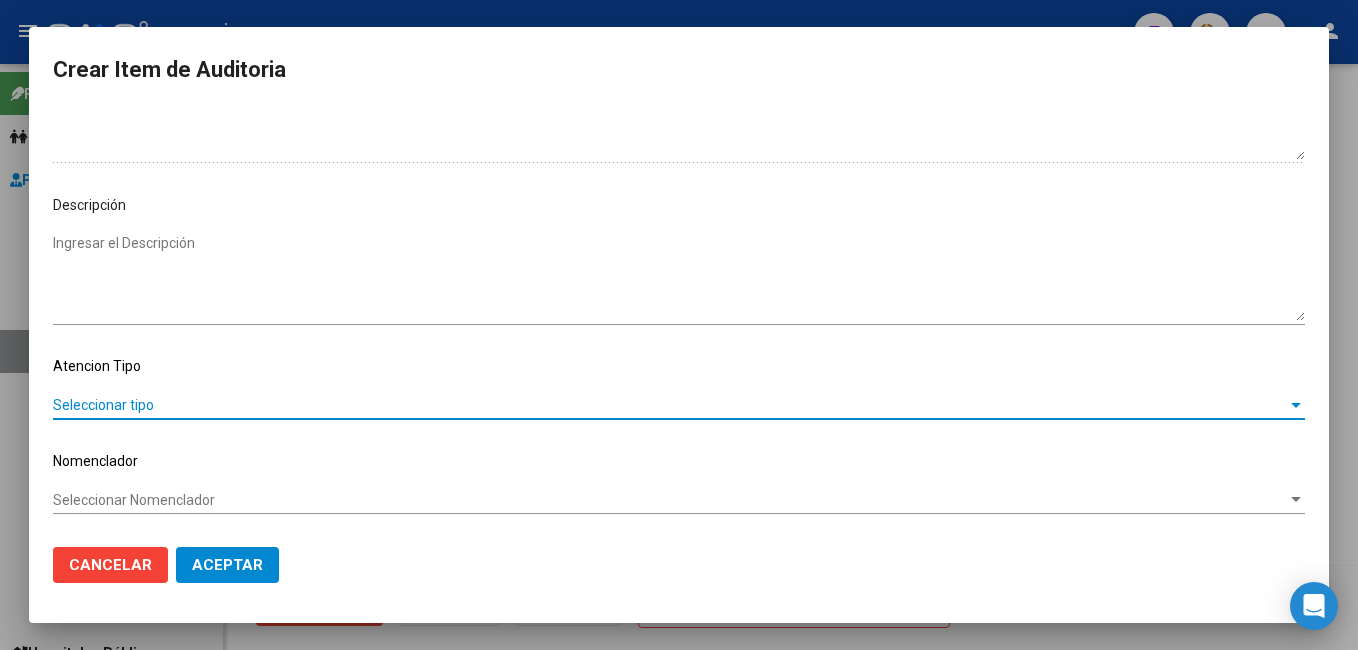 click on "Seleccionar tipo" at bounding box center [670, 405] 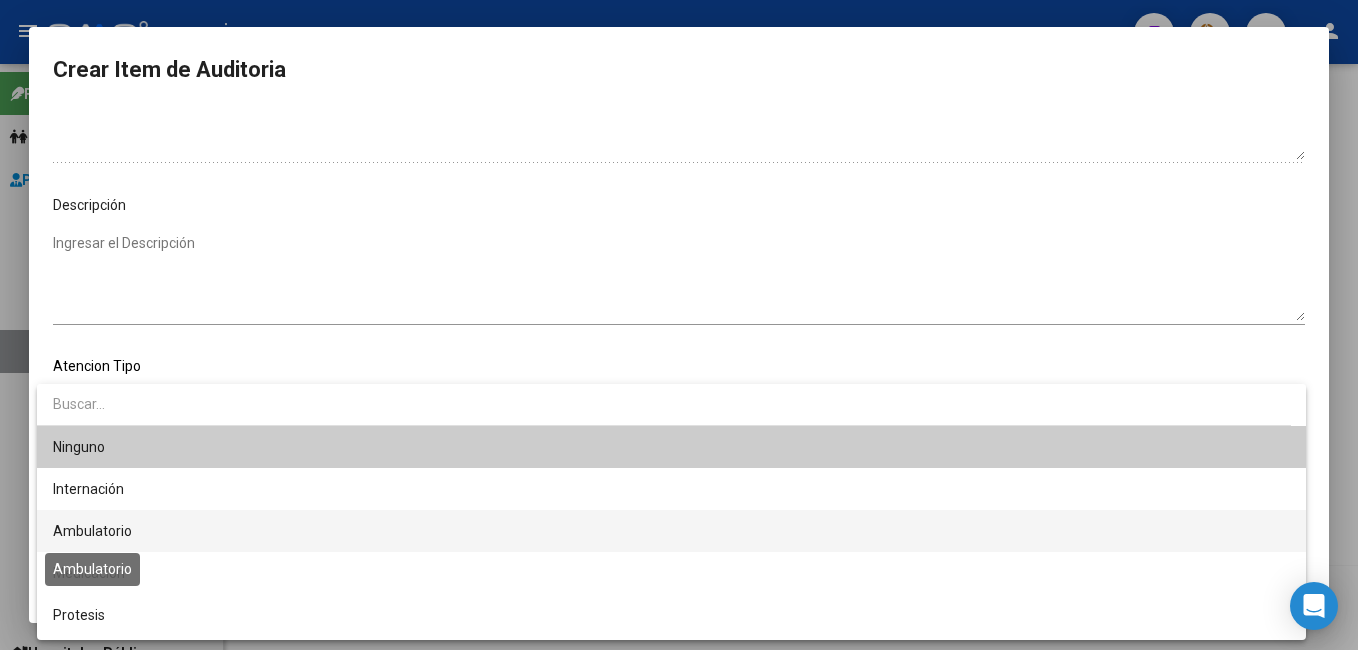 click on "Ambulatorio" at bounding box center [92, 531] 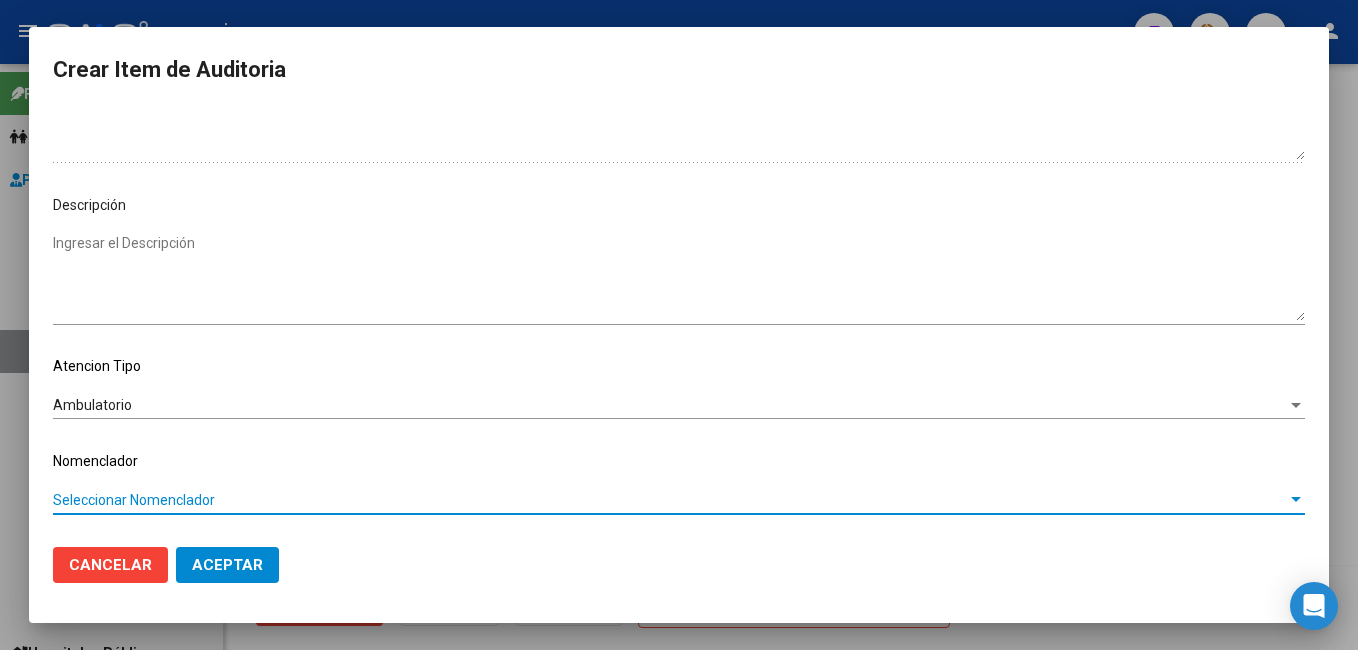 click on "Seleccionar Nomenclador" at bounding box center (670, 500) 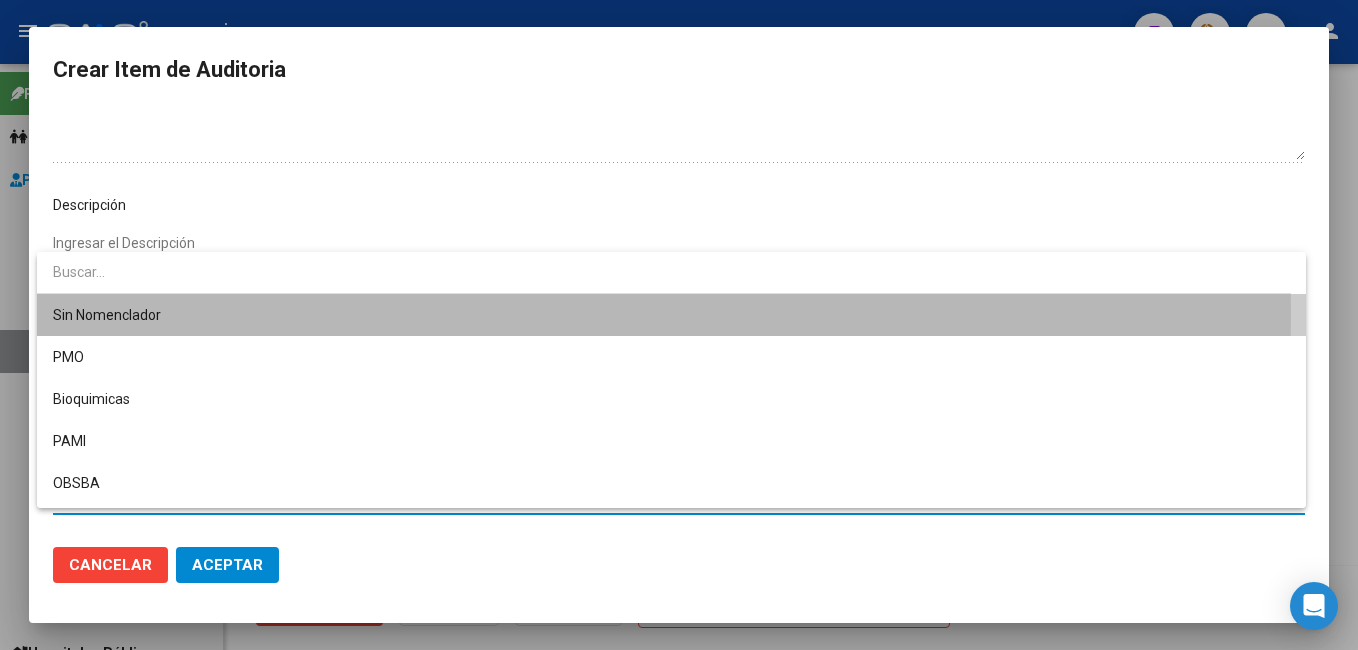 click on "Sin Nomenclador" at bounding box center [671, 315] 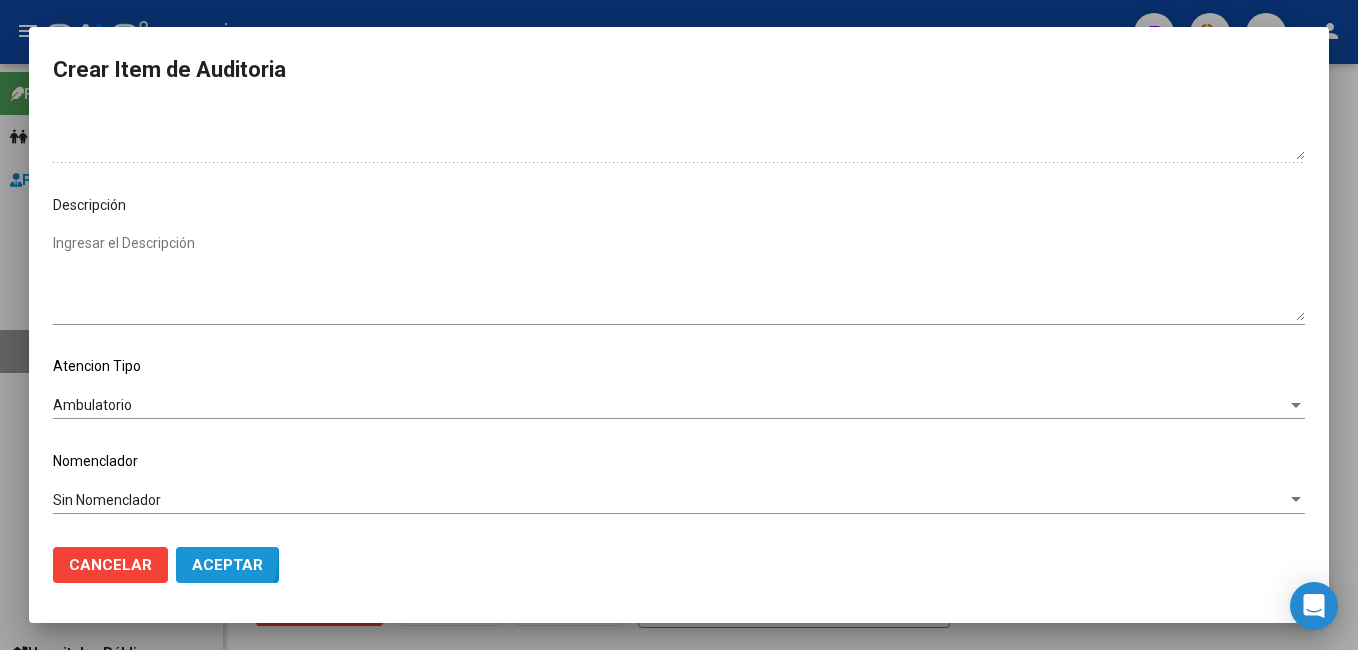 drag, startPoint x: 193, startPoint y: 558, endPoint x: 182, endPoint y: 551, distance: 13.038404 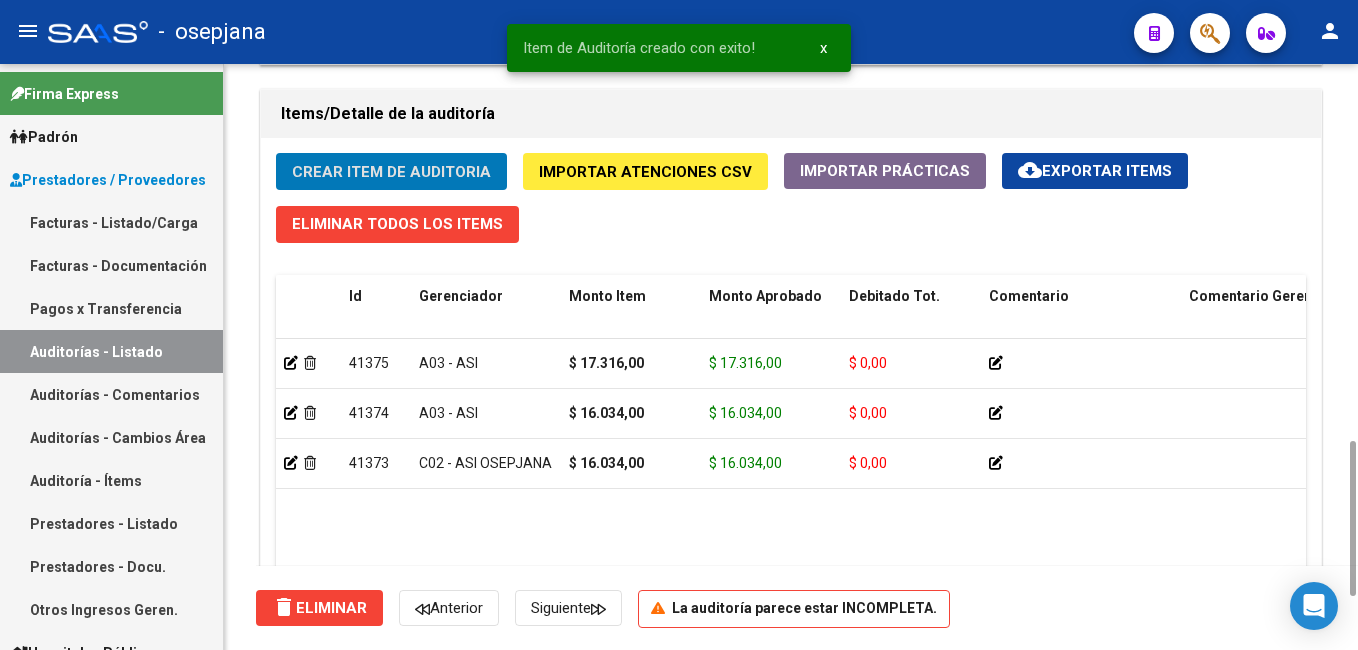 click on "Crear Item de Auditoria" 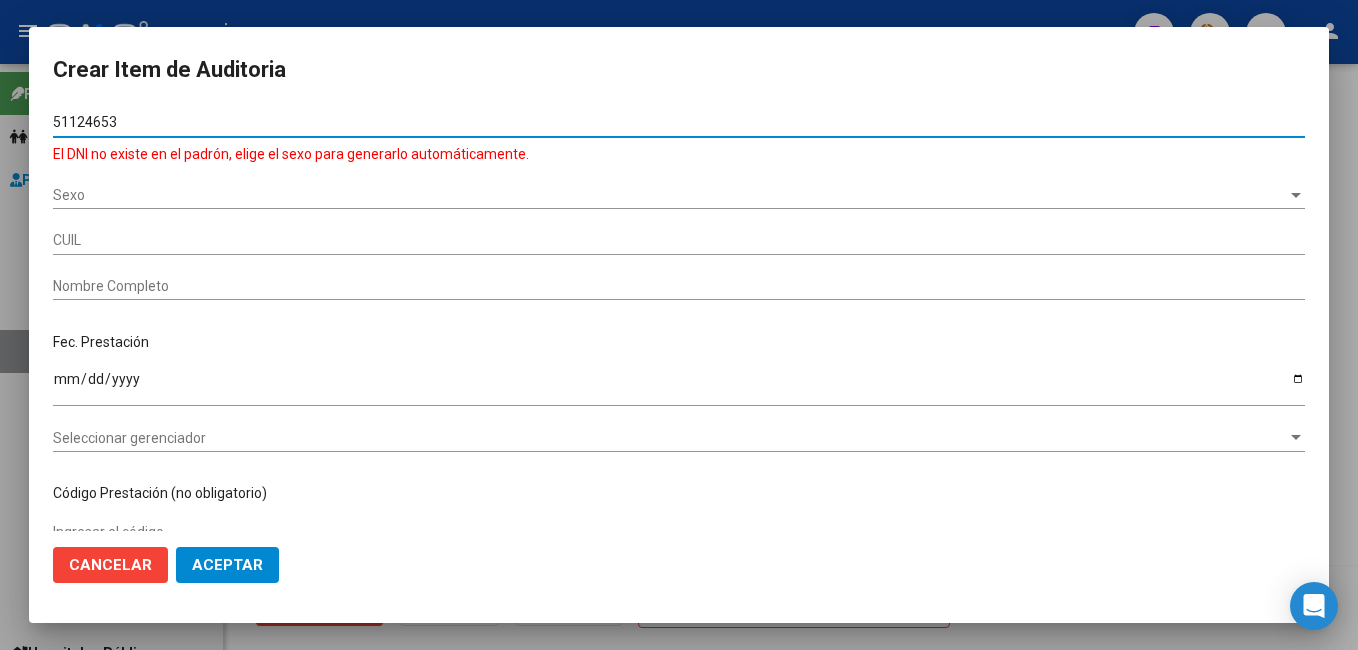 drag, startPoint x: 69, startPoint y: 126, endPoint x: 118, endPoint y: 121, distance: 49.25444 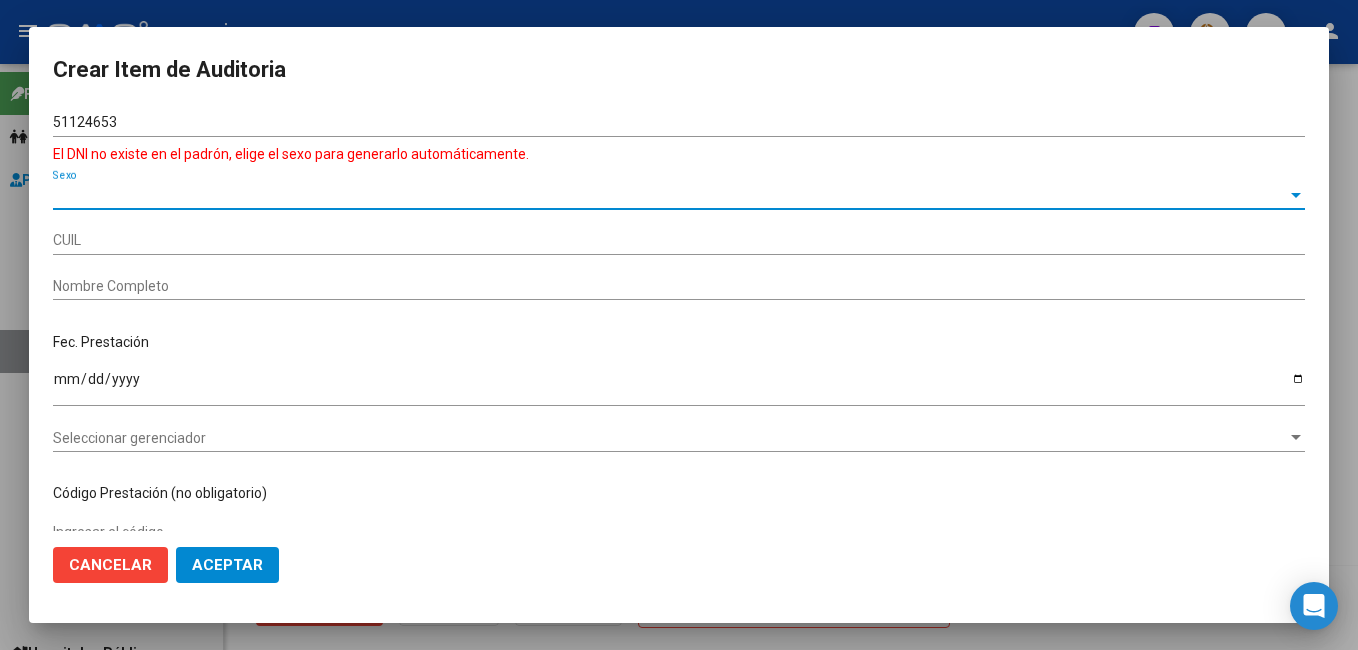 click on "Sexo" at bounding box center (670, 195) 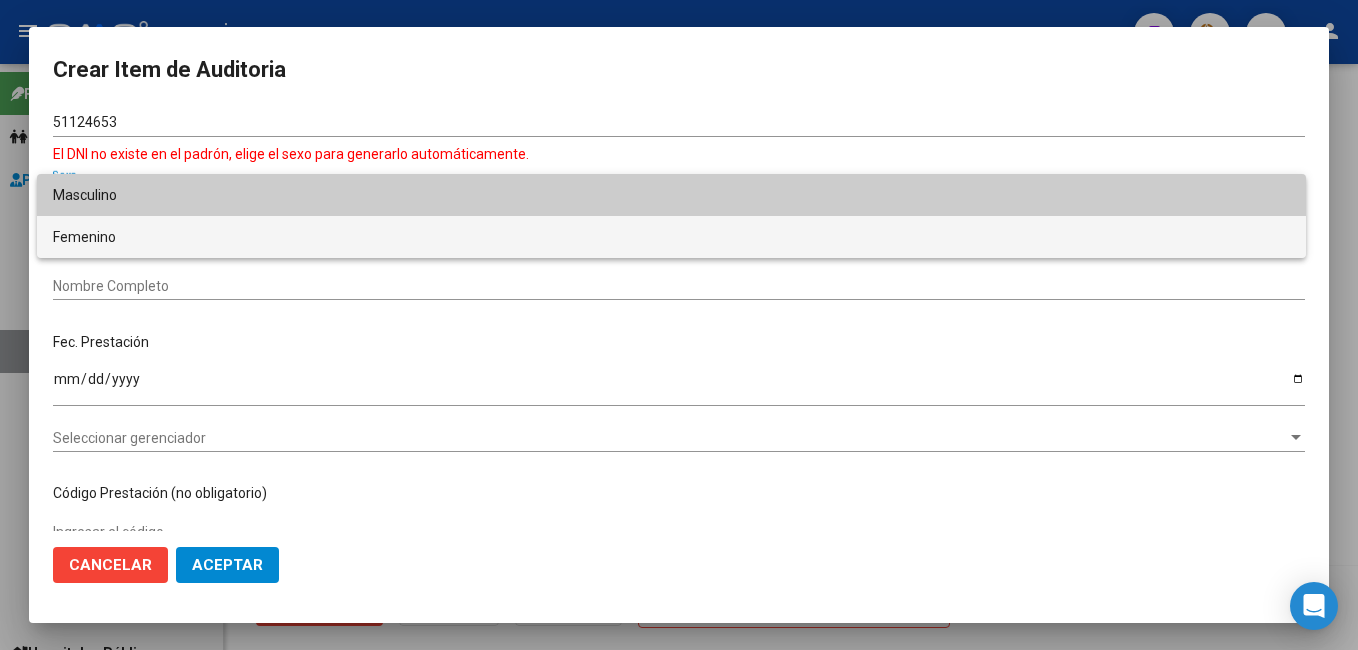 click on "Femenino" at bounding box center [671, 237] 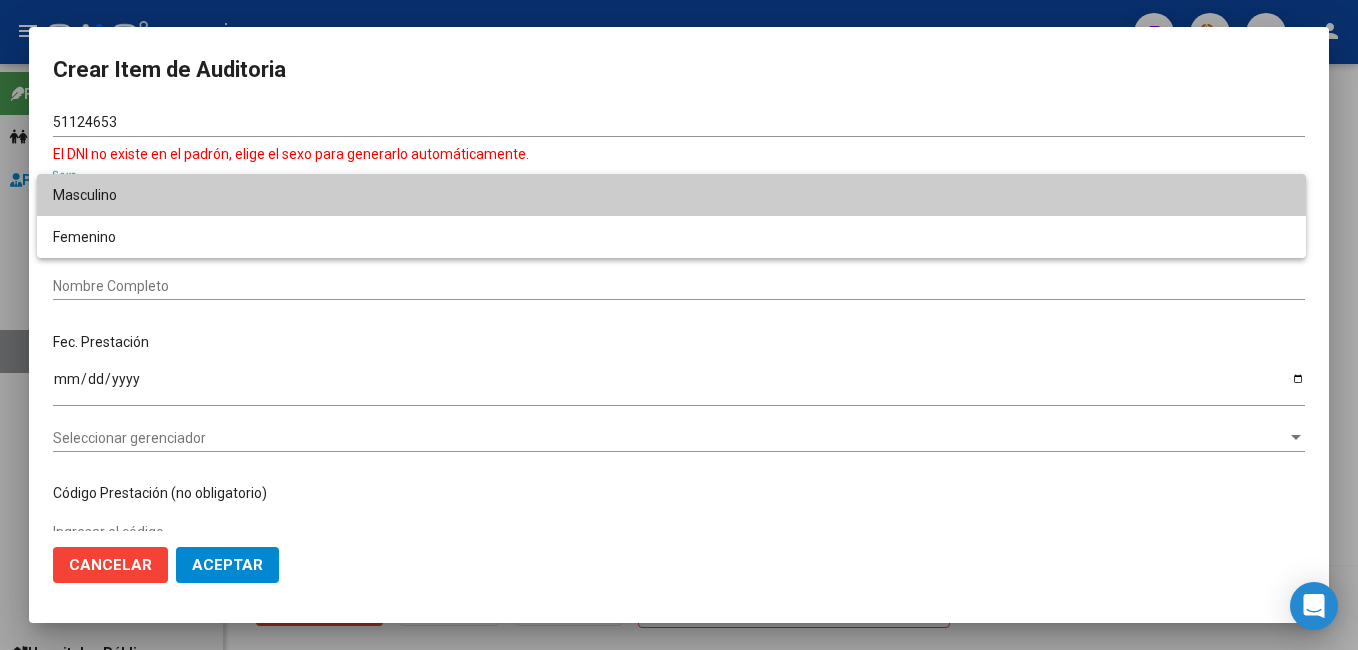 type on "27511246534" 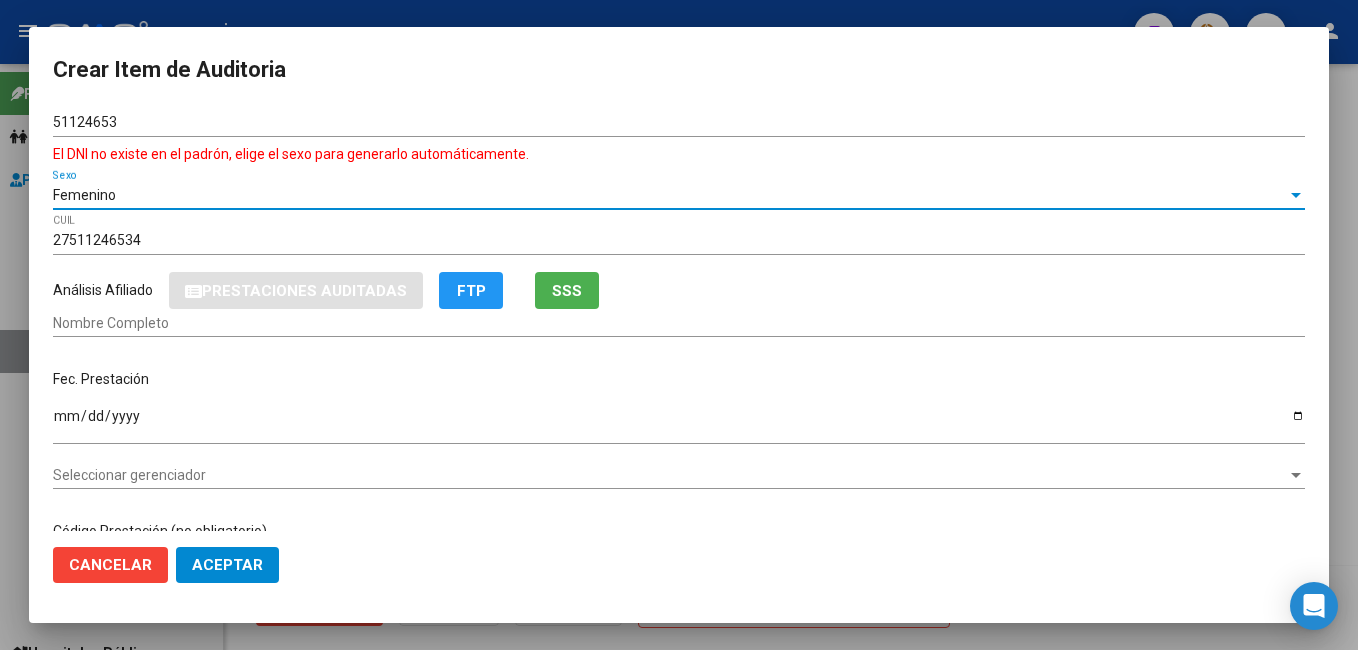 type on "[DEMOGRAPHIC_DATA][PERSON_NAME]" 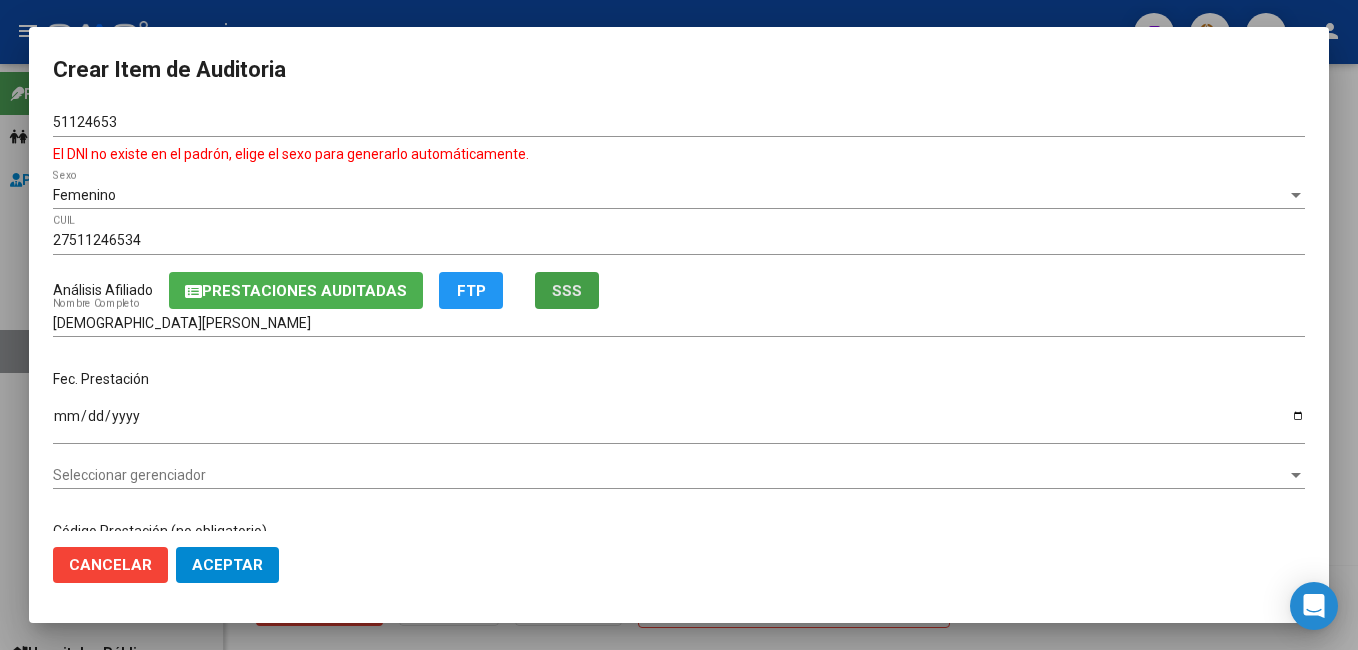 click on "SSS" 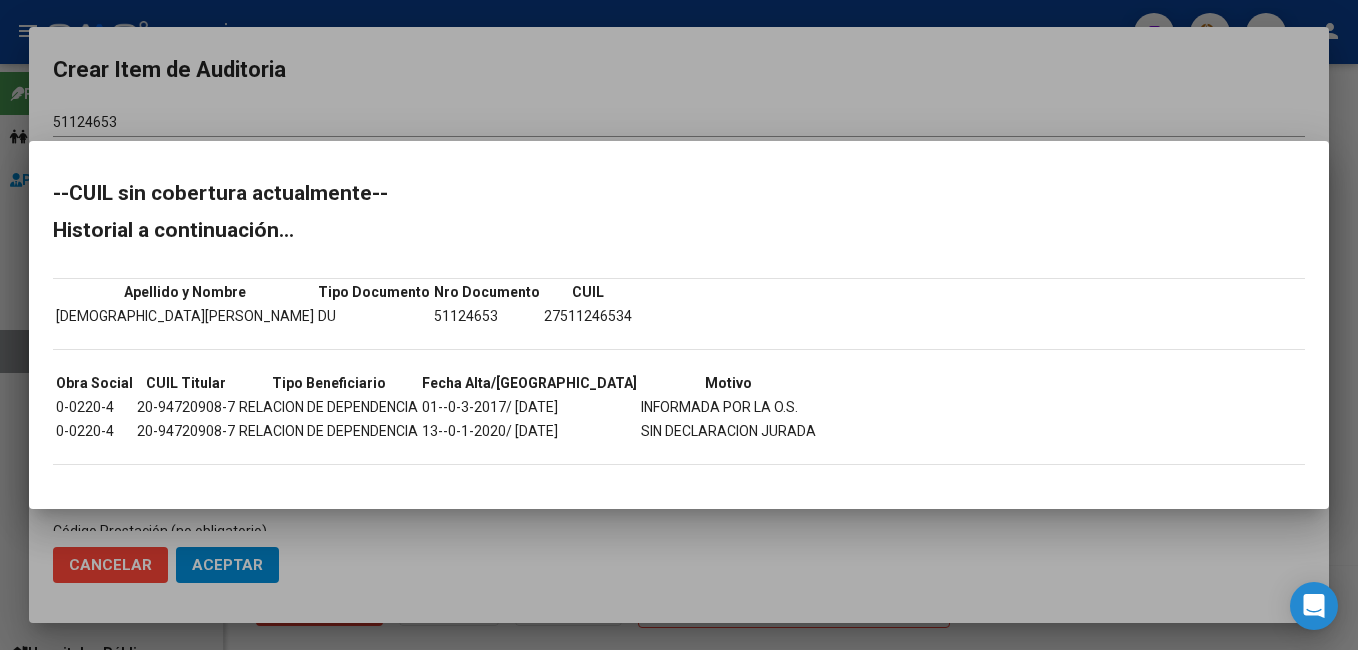 click at bounding box center [679, 325] 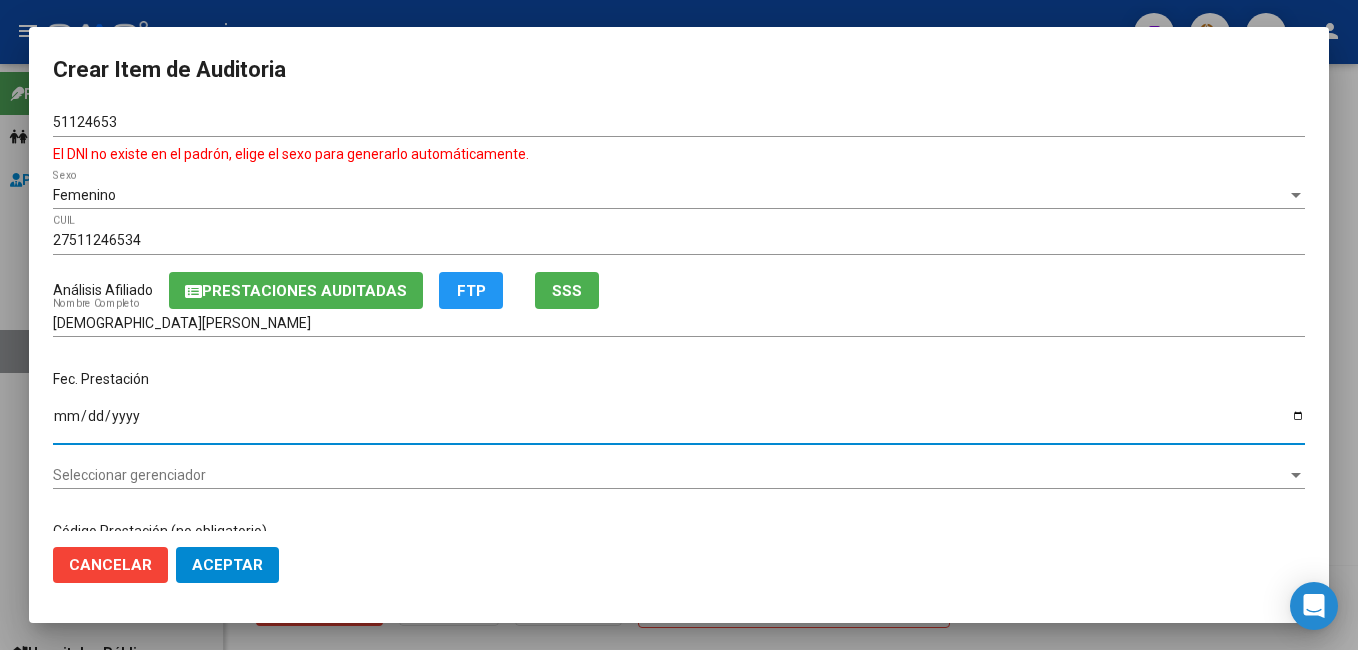 drag, startPoint x: 60, startPoint y: 415, endPoint x: 324, endPoint y: 417, distance: 264.00757 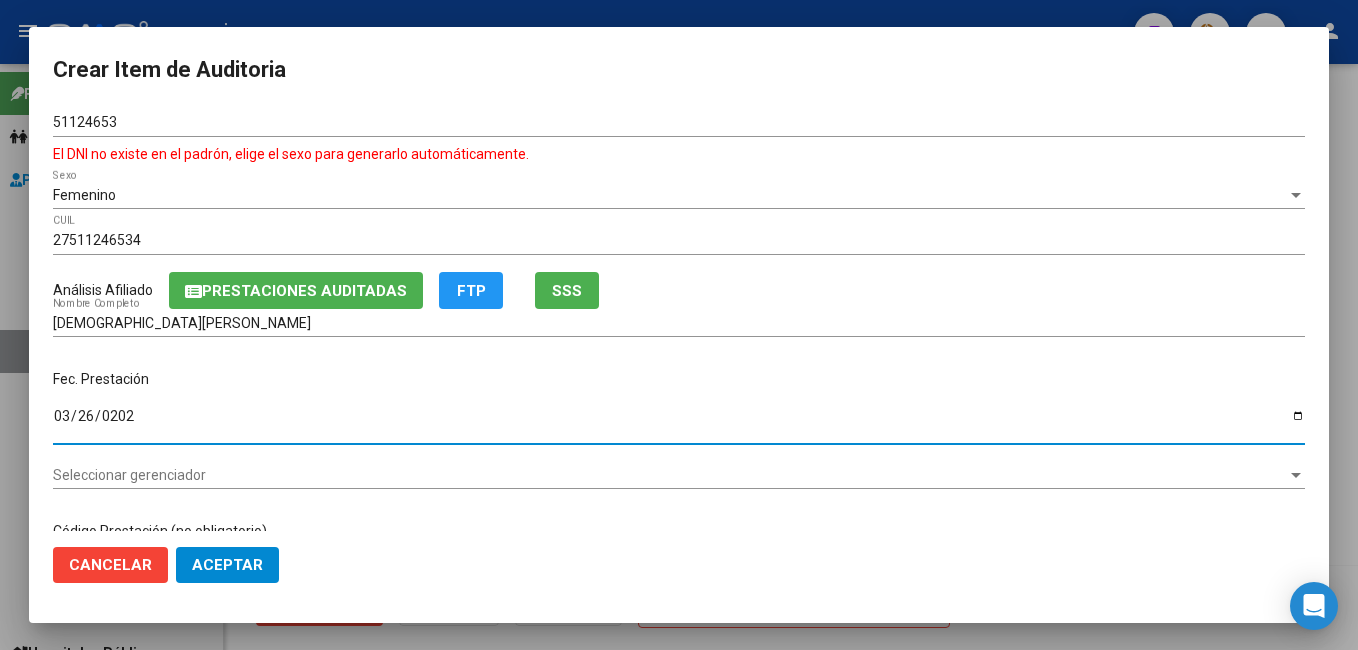 type on "[DATE]" 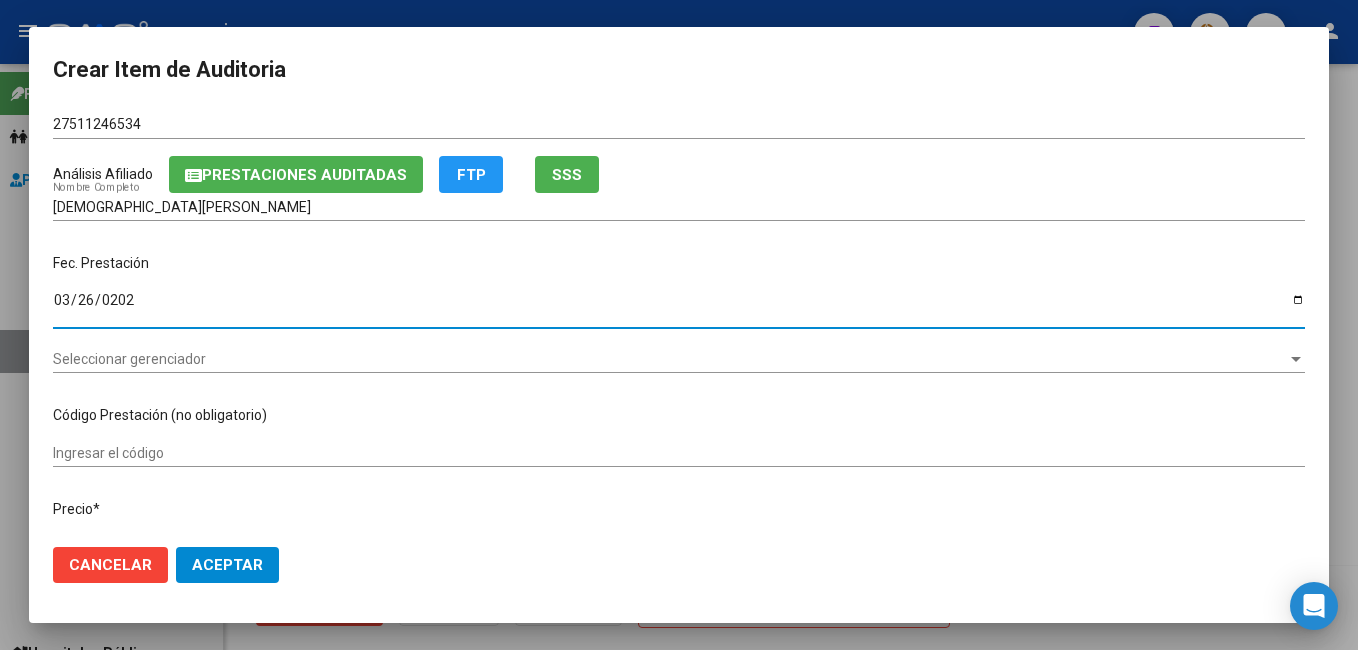 scroll, scrollTop: 300, scrollLeft: 0, axis: vertical 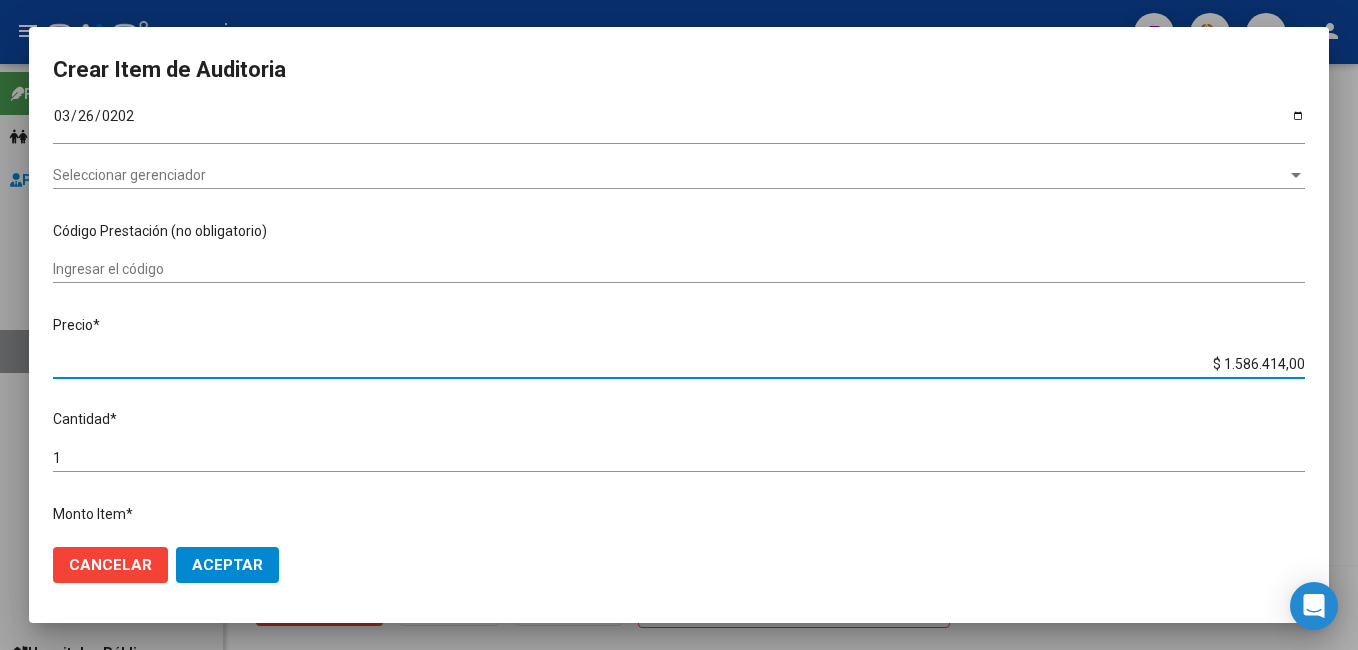 drag, startPoint x: 1194, startPoint y: 360, endPoint x: 1331, endPoint y: 268, distance: 165.02425 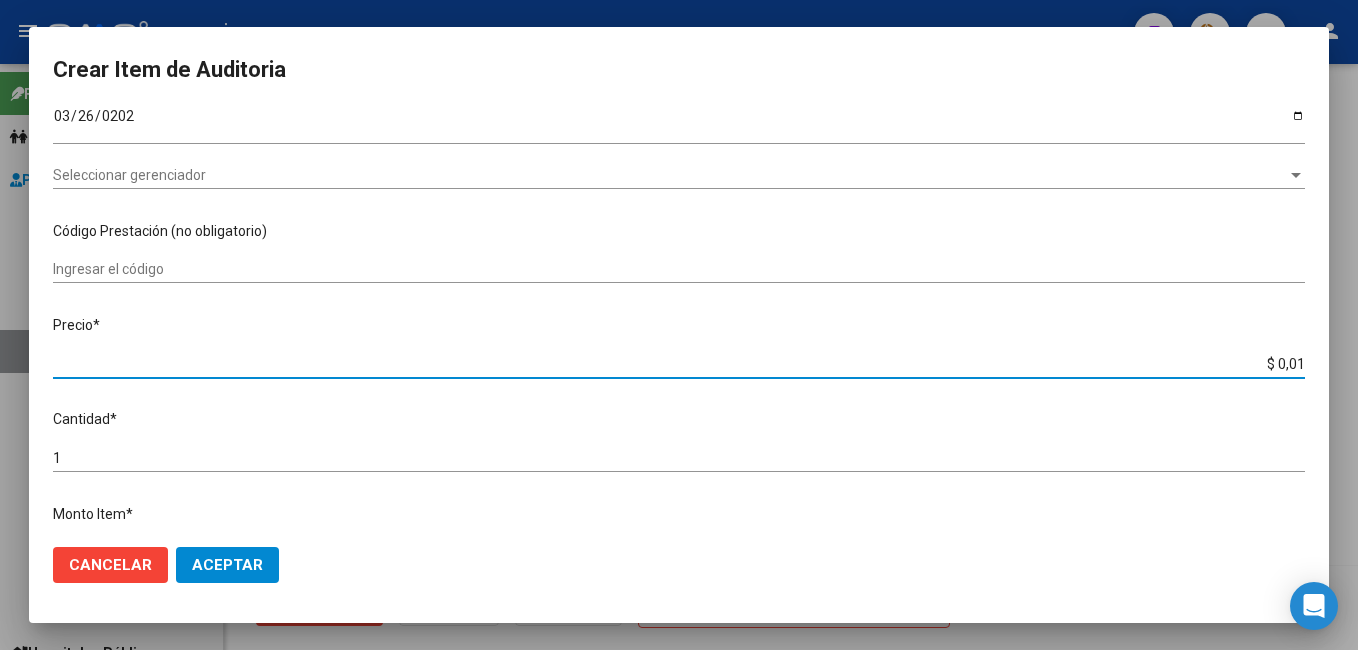 type on "$ 0,16" 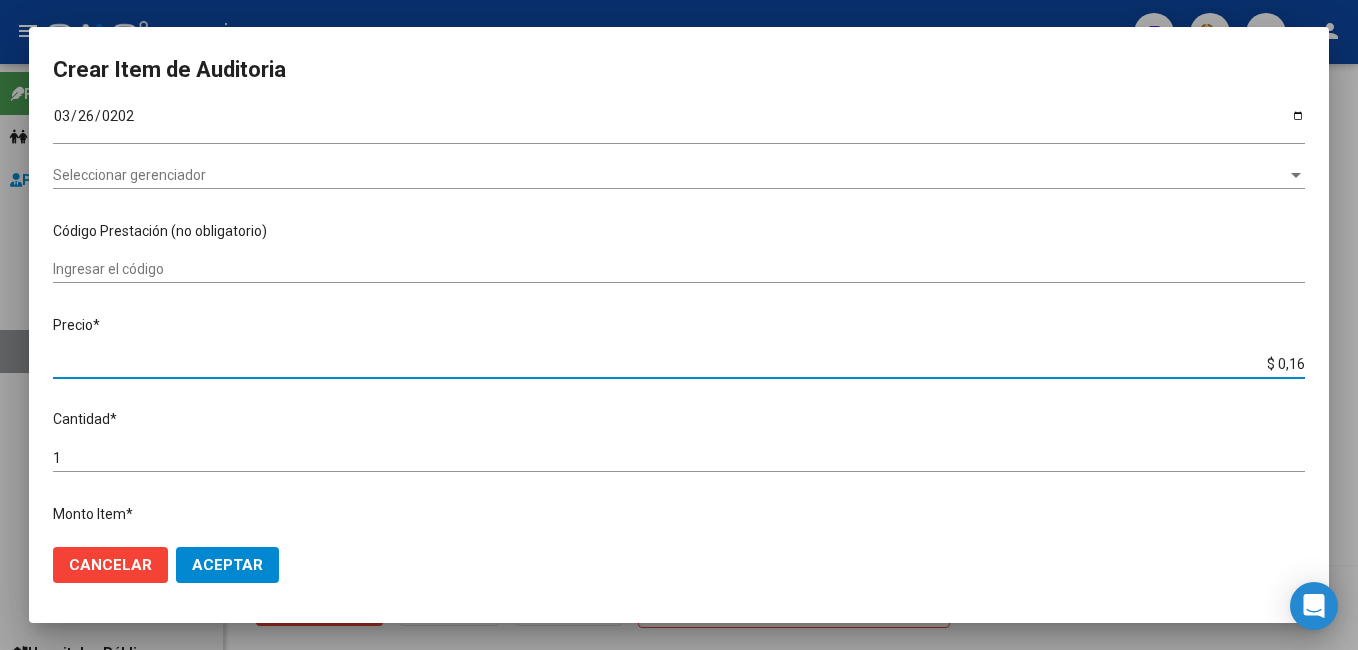 type on "$ 1,60" 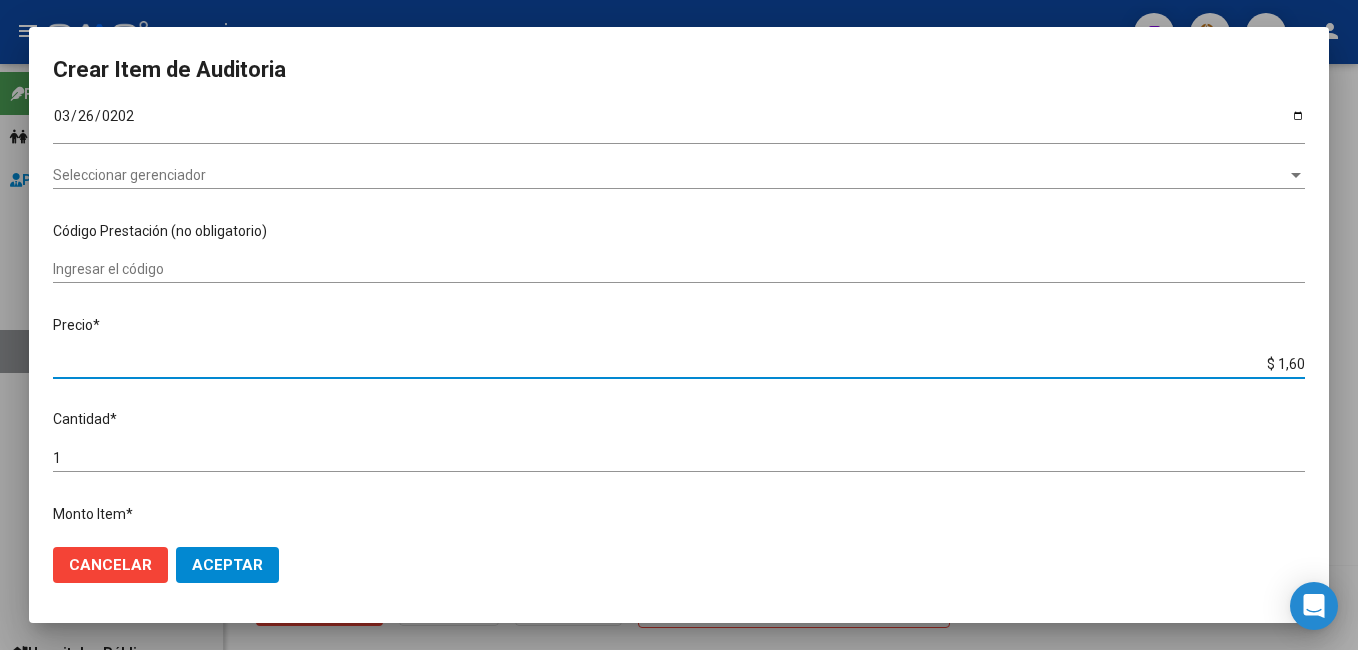 type on "$ 16,03" 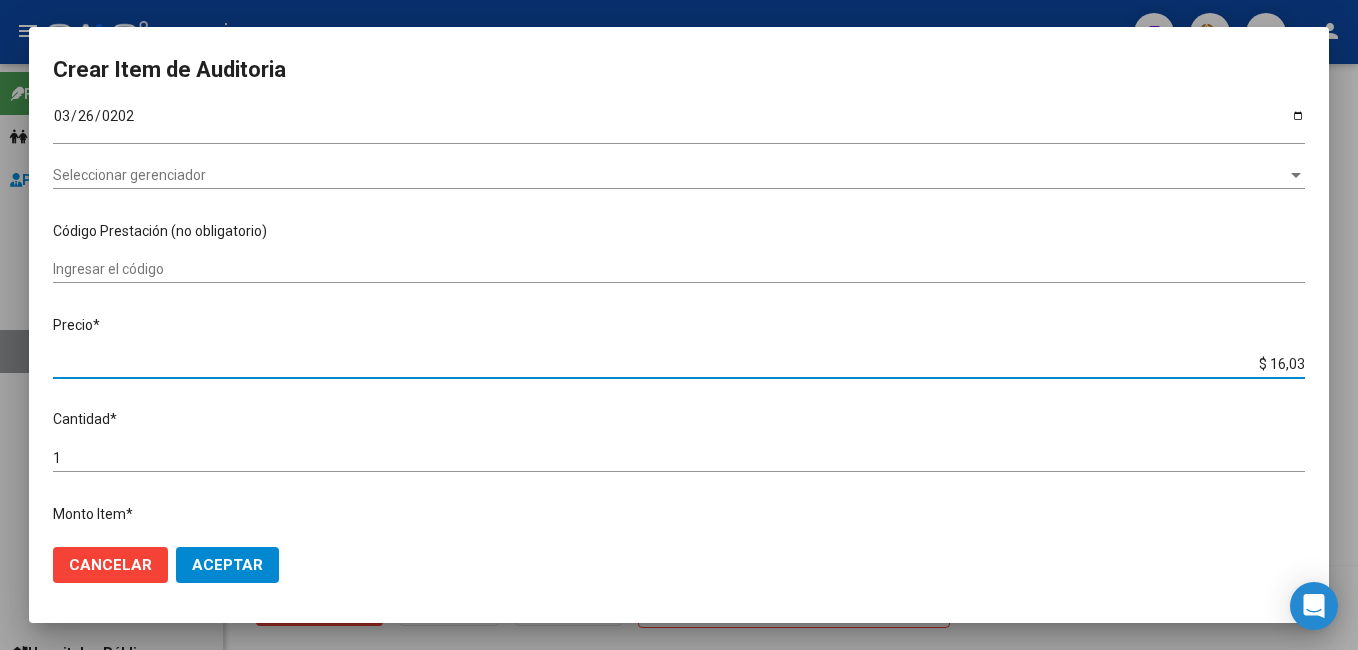 type on "$ 160,34" 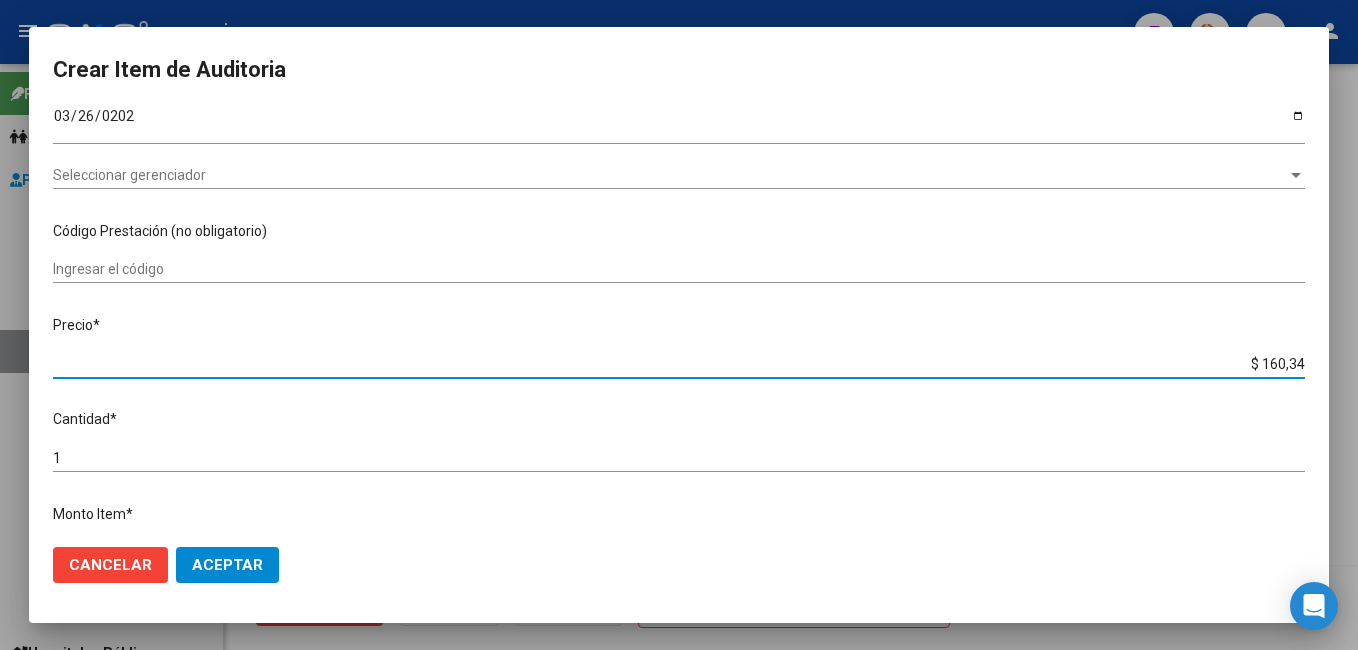 type on "$ 1.603,40" 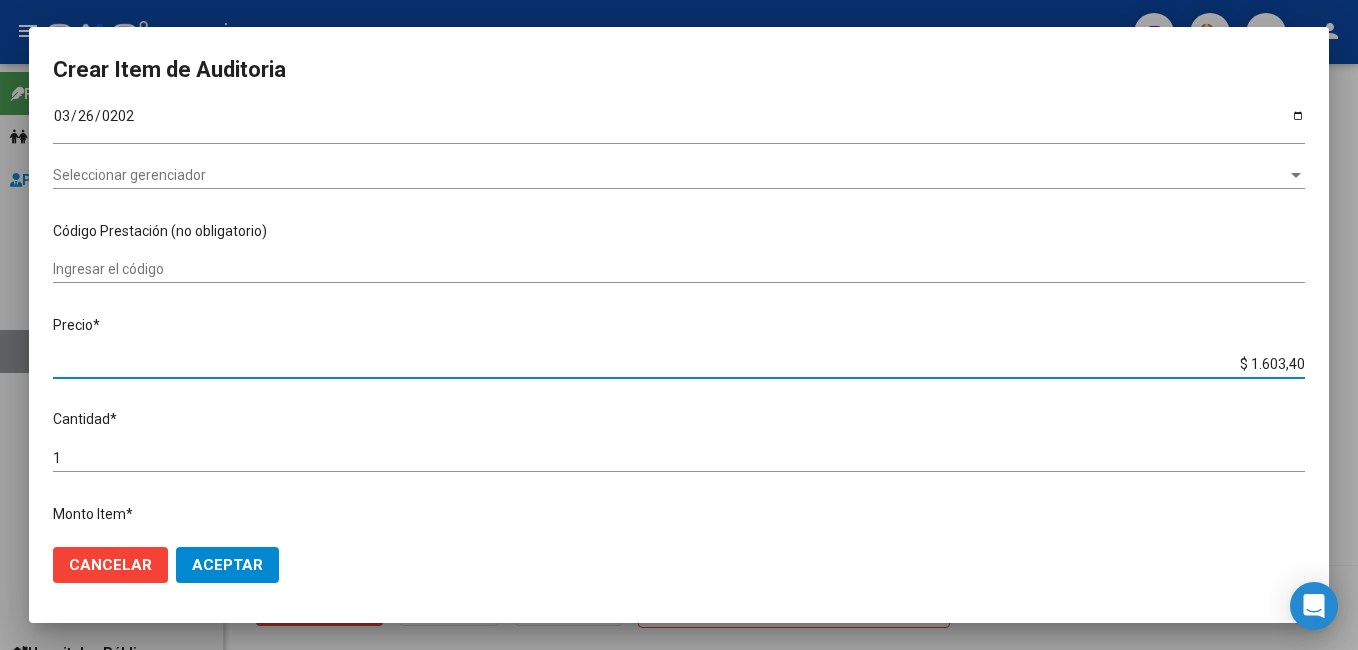 type on "$ 16.034,00" 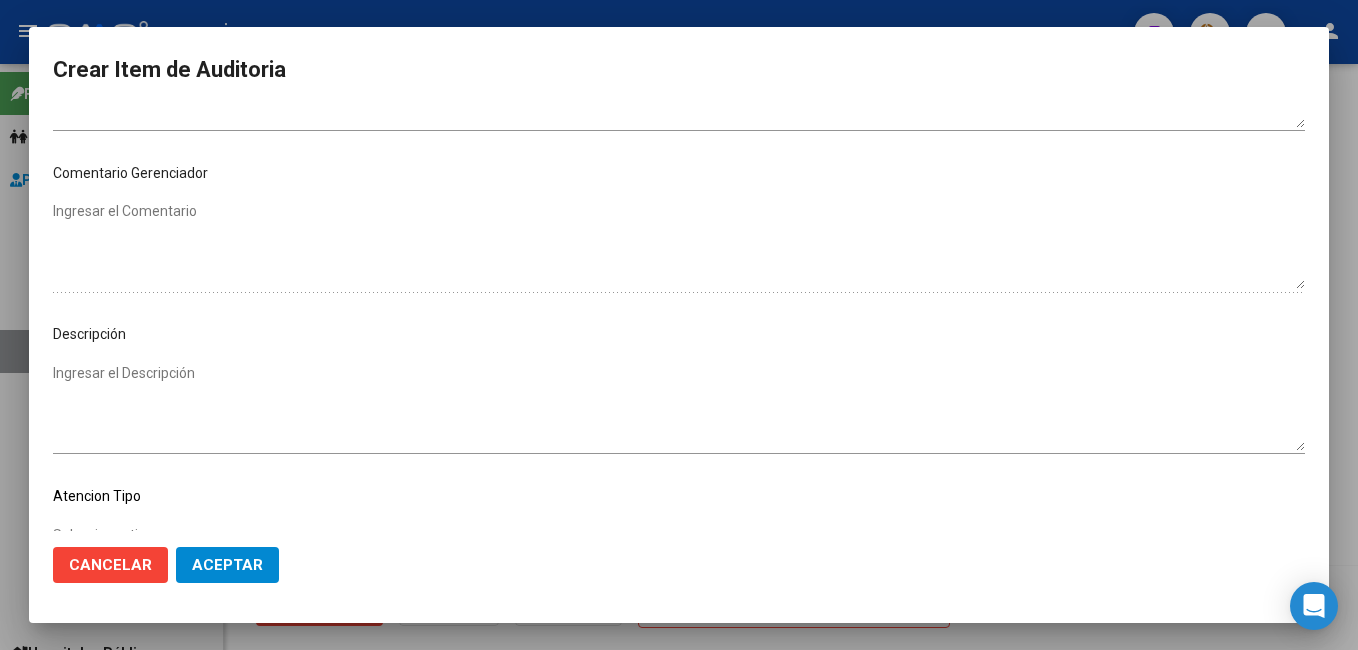 scroll, scrollTop: 1121, scrollLeft: 0, axis: vertical 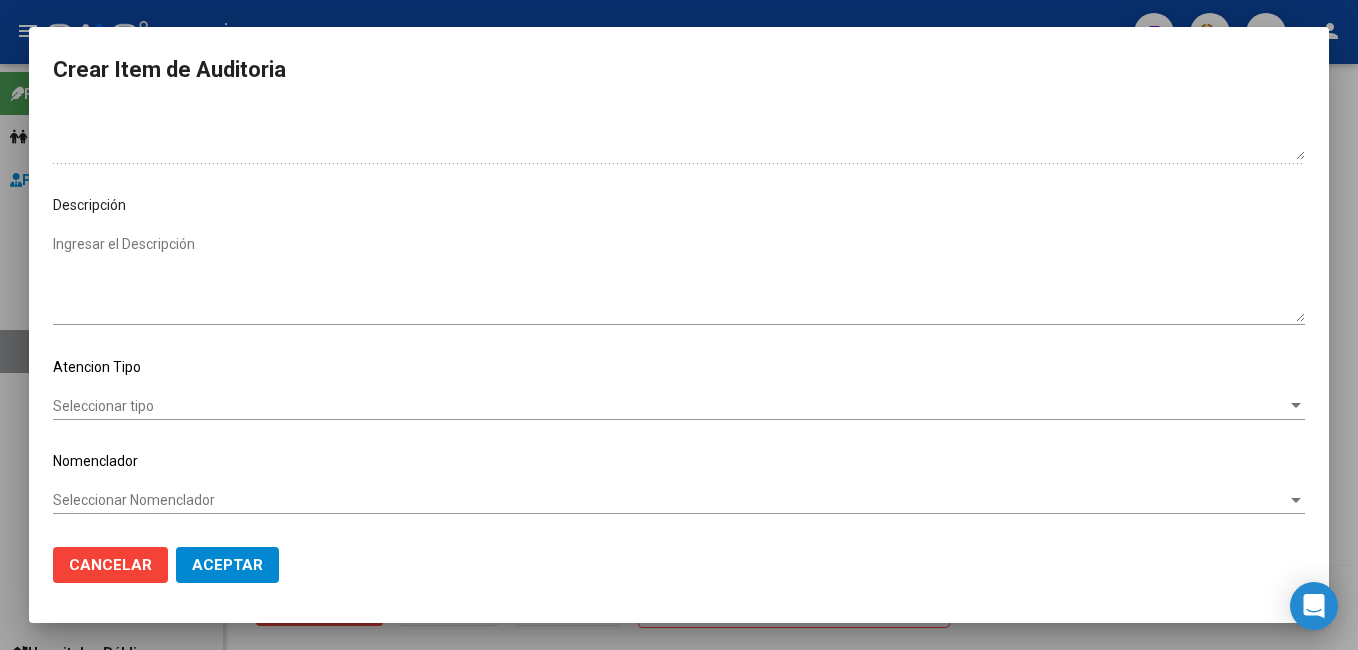 click on "Seleccionar tipo Seleccionar tipo" 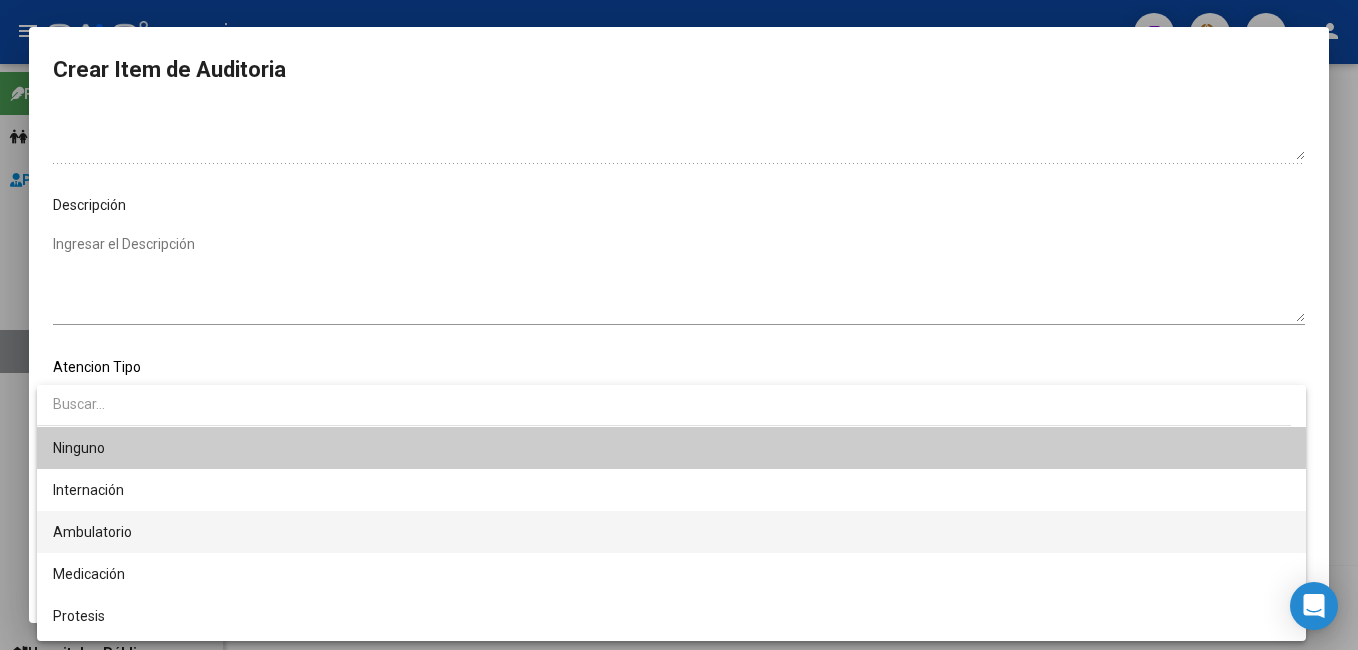 click on "Ambulatorio" at bounding box center (671, 532) 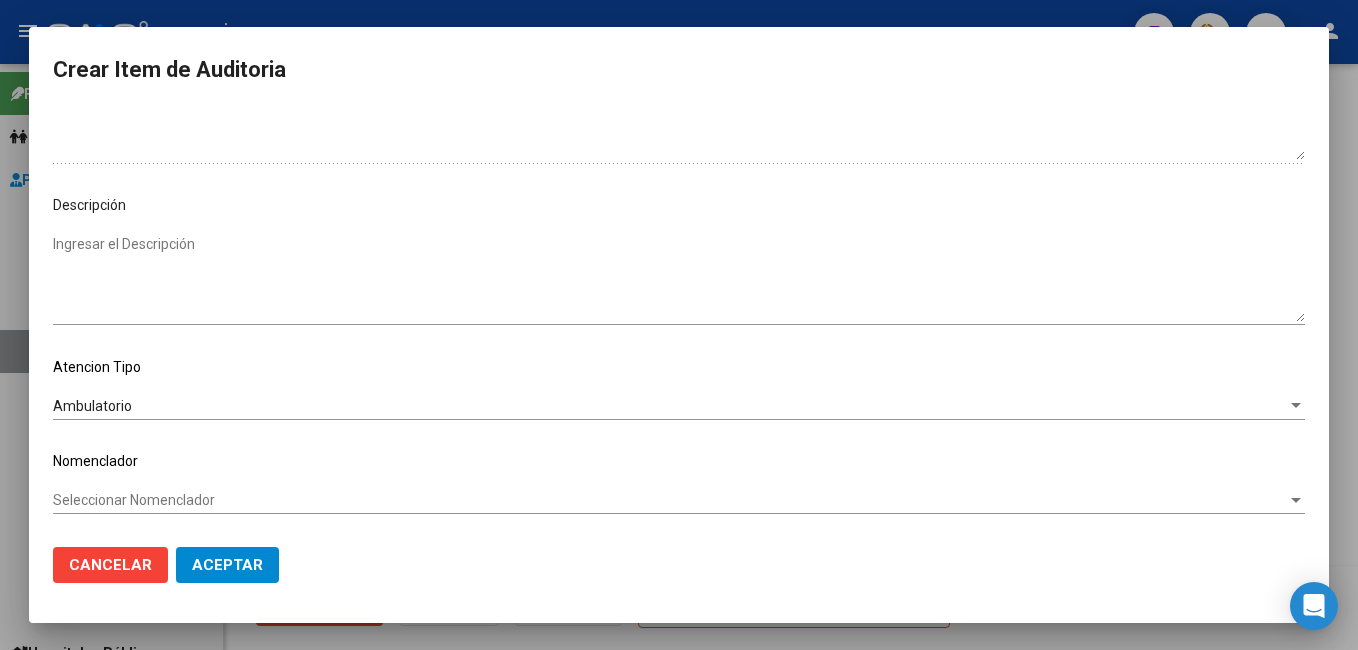 click on "Seleccionar Nomenclador Seleccionar Nomenclador" 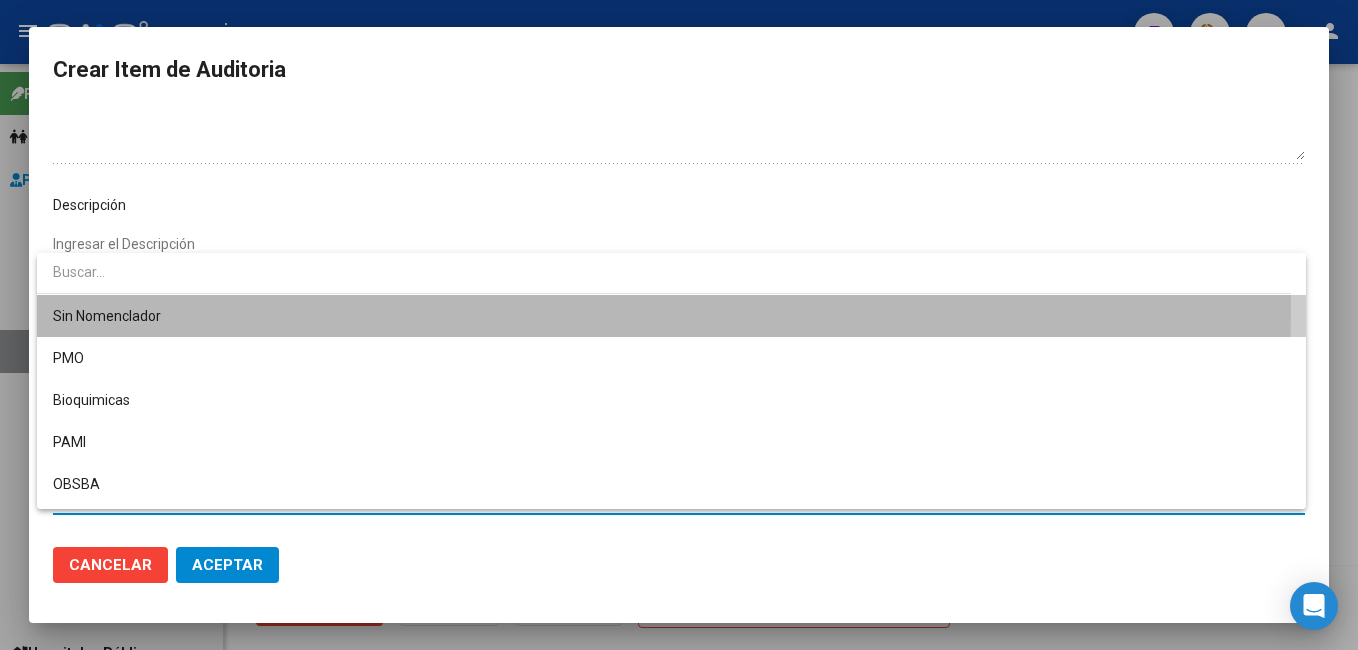 click on "Sin Nomenclador" at bounding box center (671, 316) 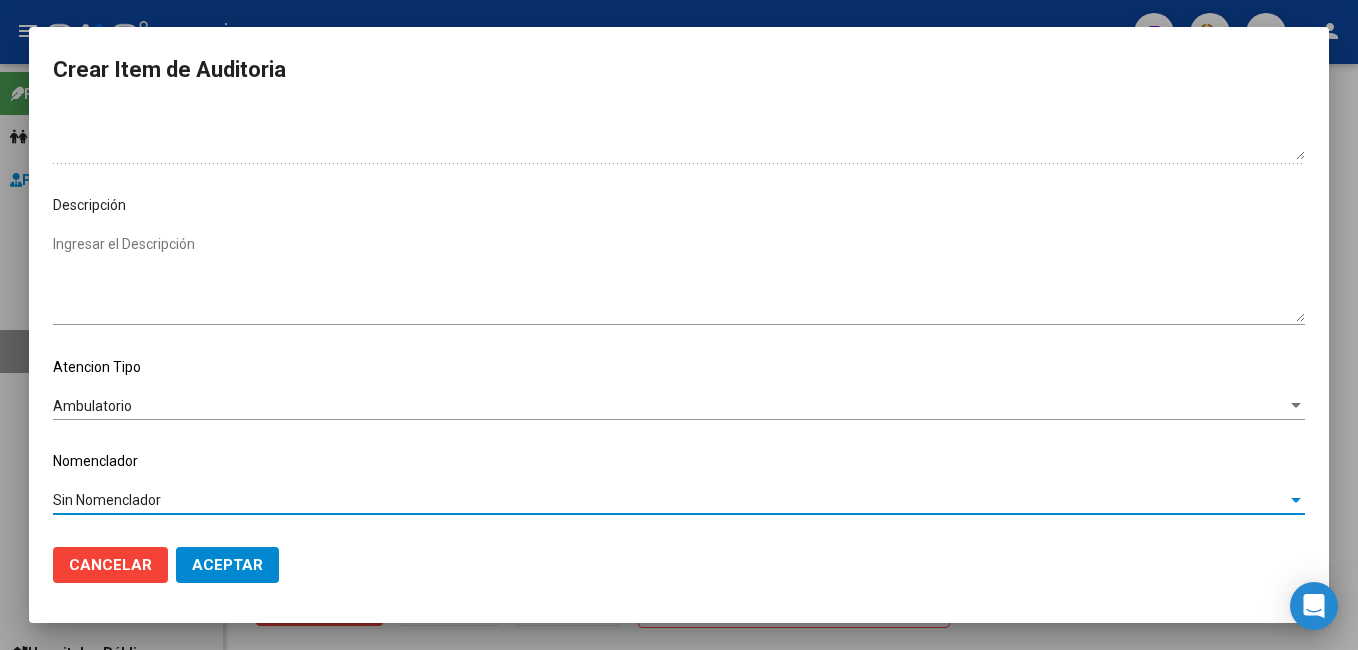 click on "Aceptar" 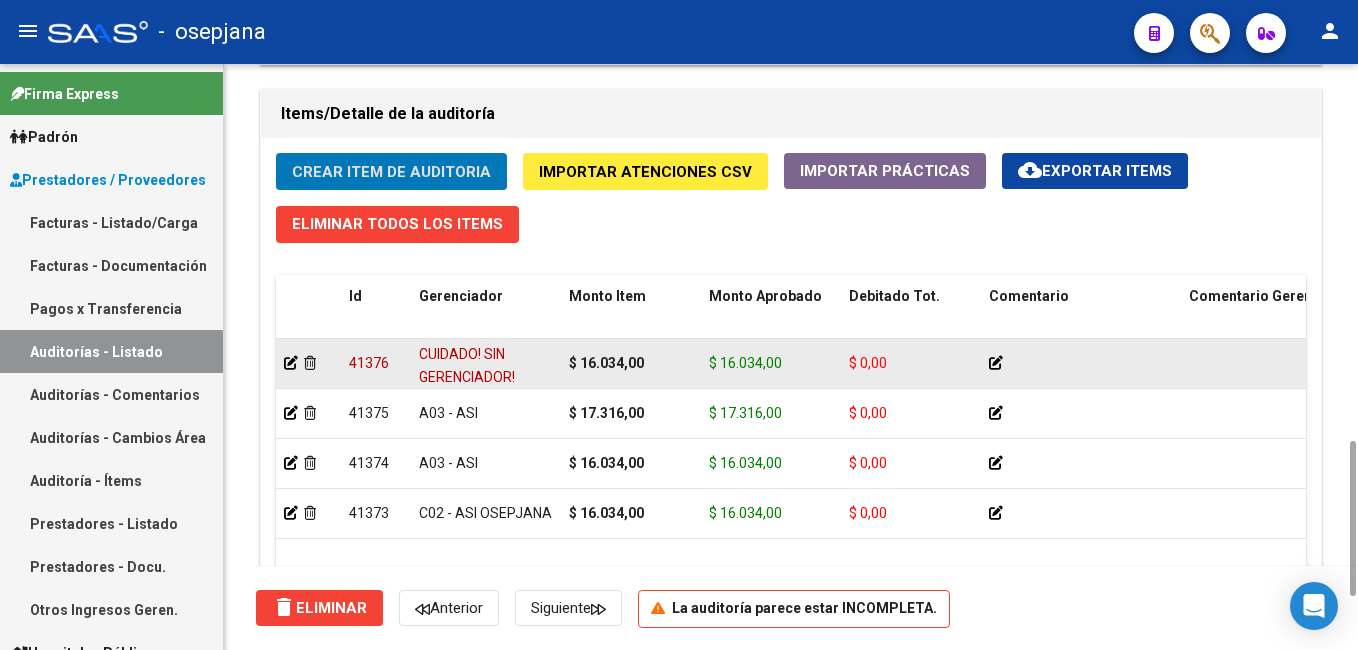 click 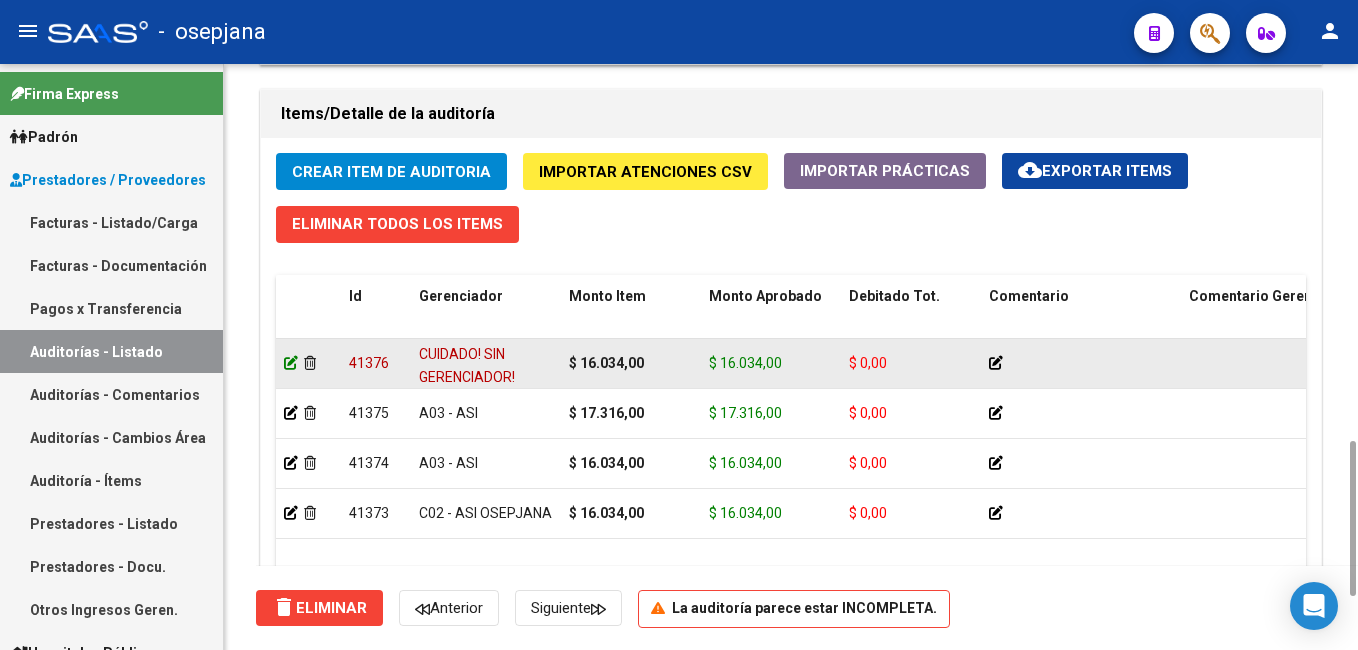 click 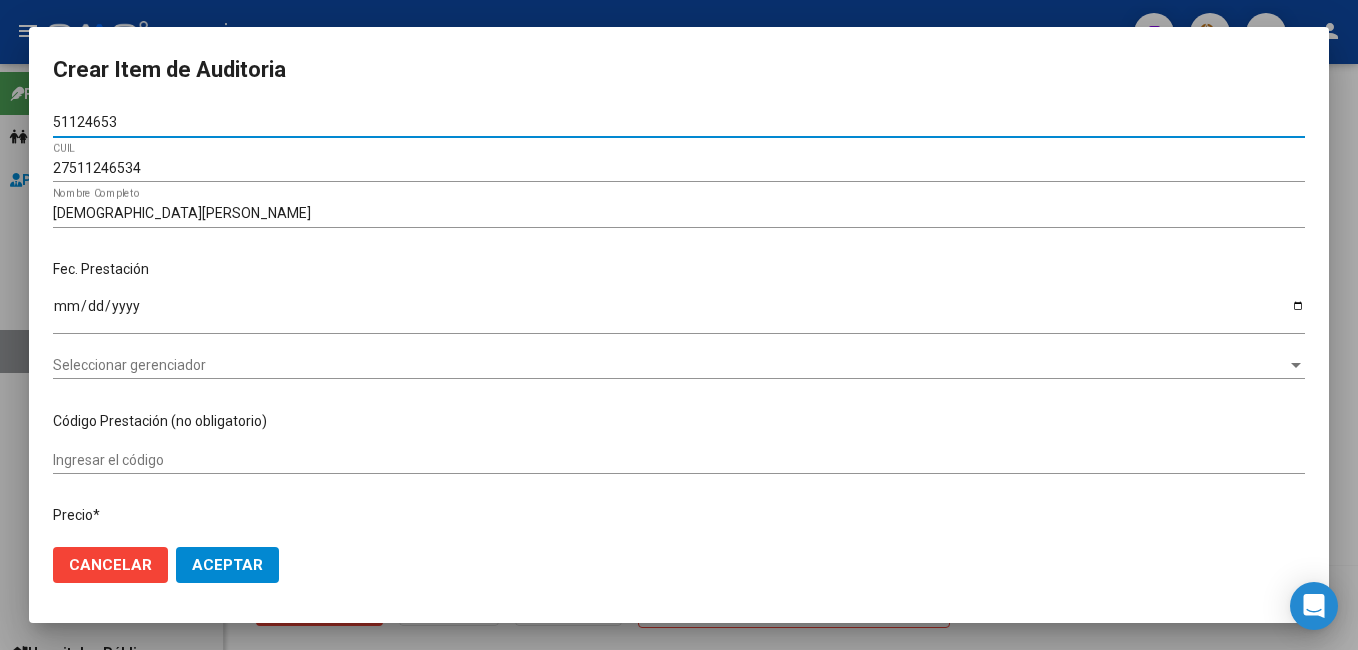 click on "Seleccionar gerenciador" at bounding box center (670, 365) 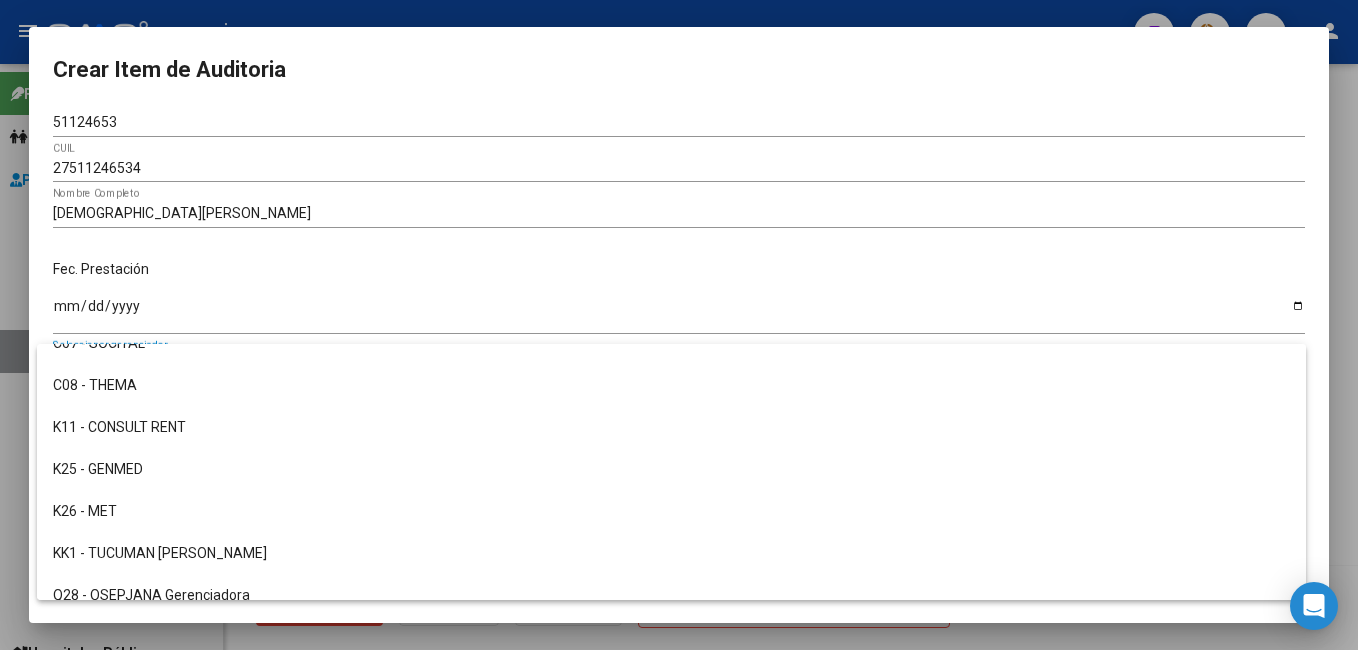 scroll, scrollTop: 668, scrollLeft: 0, axis: vertical 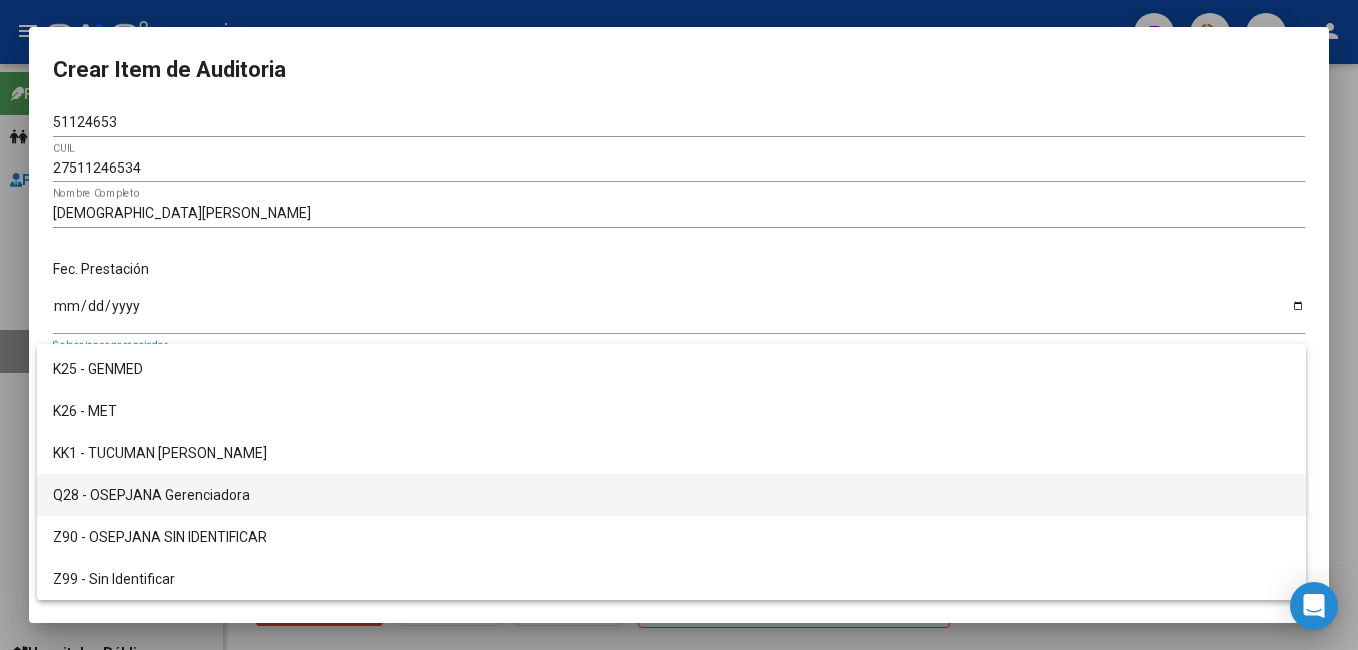 click on "Q28 - OSEPJANA Gerenciadora" at bounding box center (671, 495) 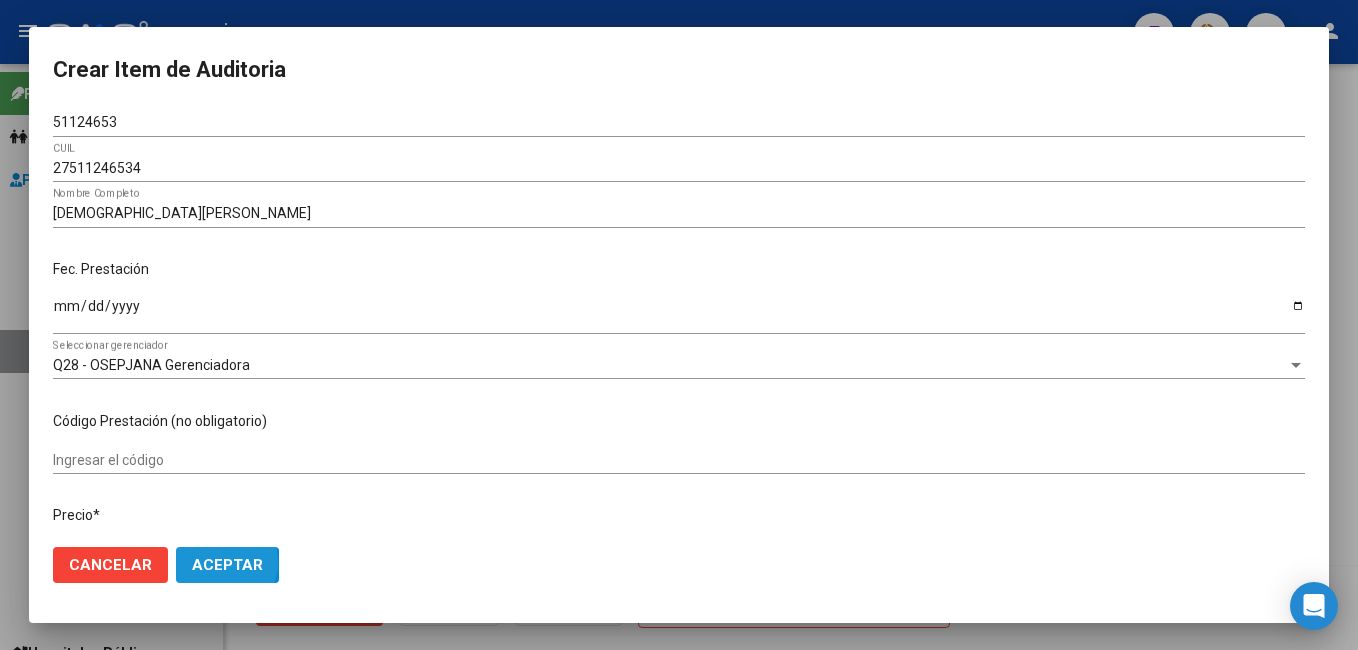 click on "Aceptar" 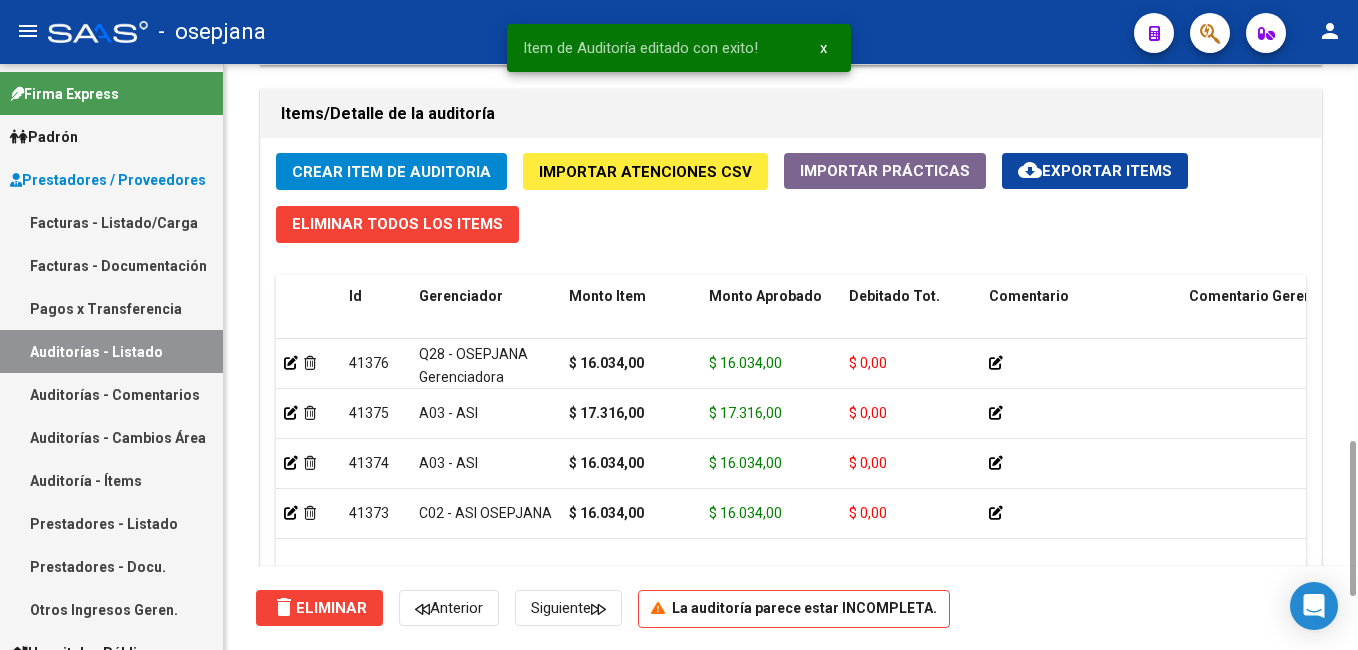 click on "Crear Item de Auditoria" 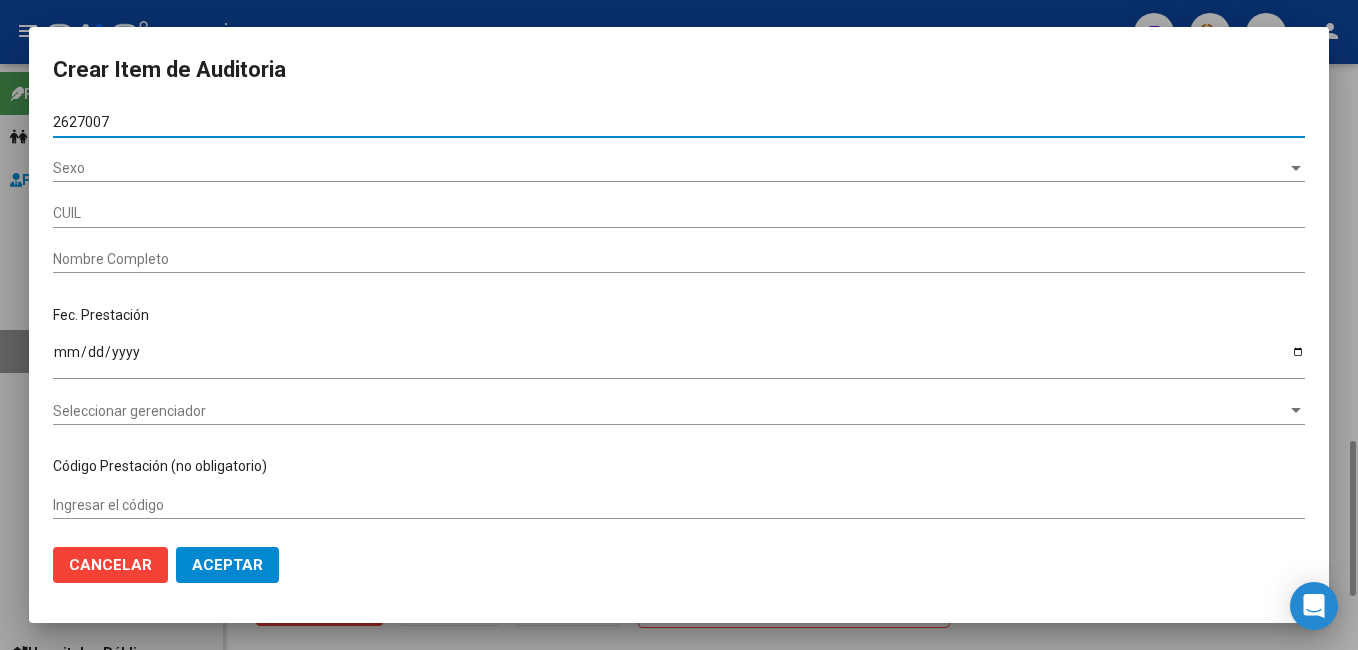 type on "26270075" 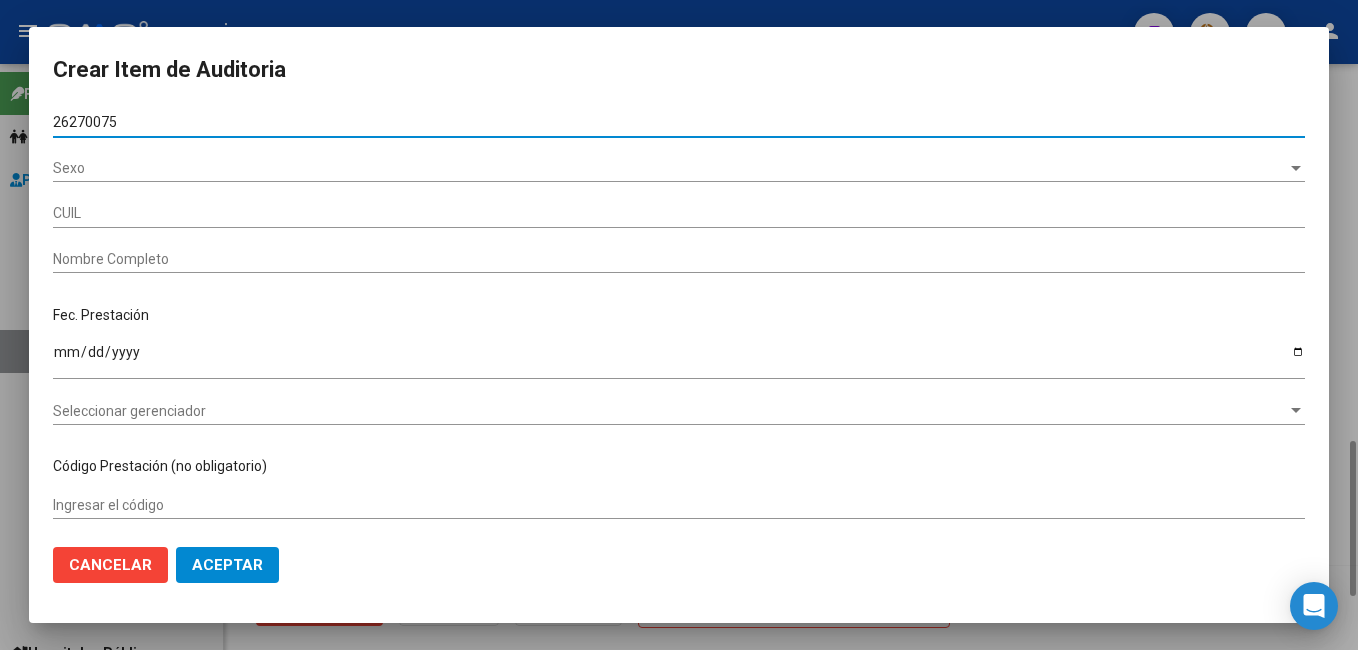 type on "27262700750" 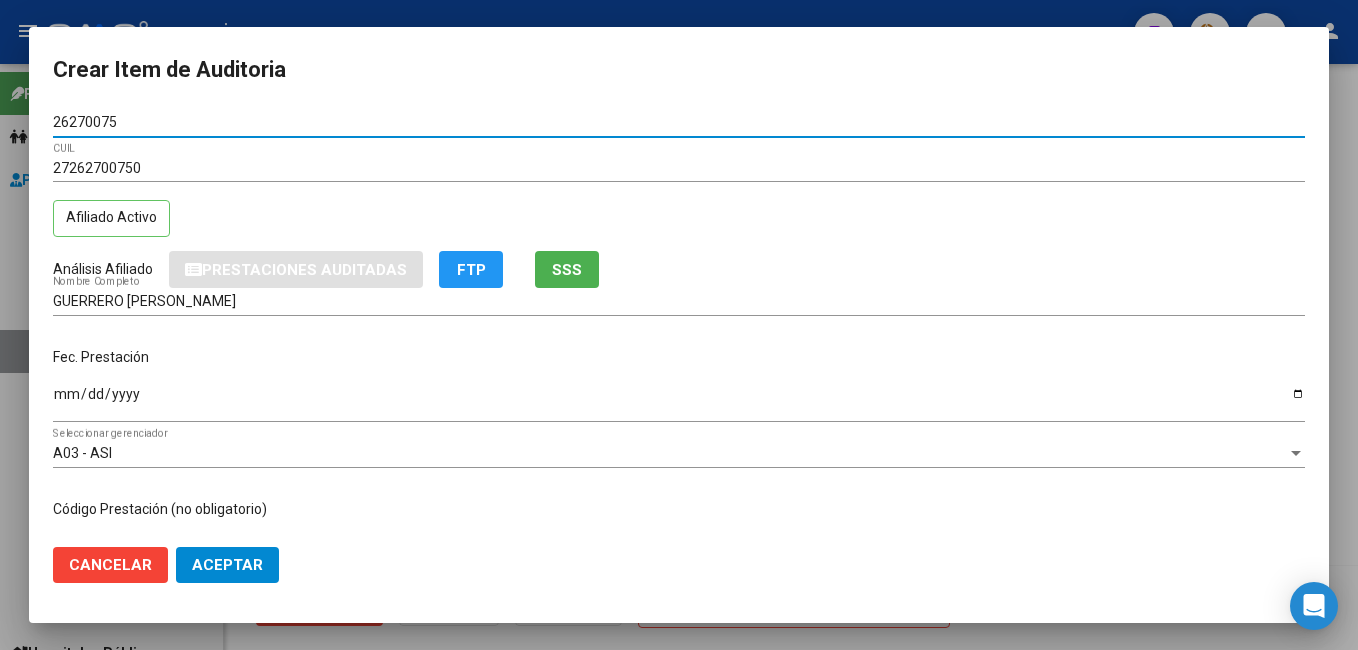 type on "26270075" 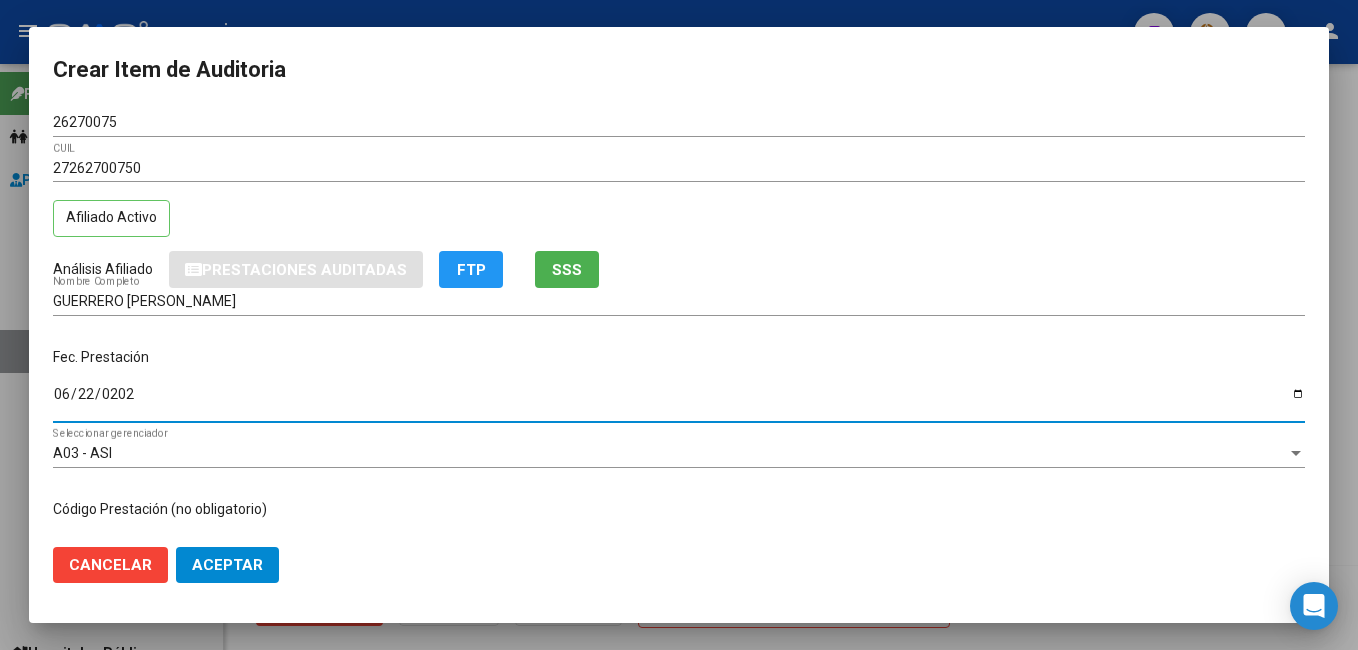 type on "[DATE]" 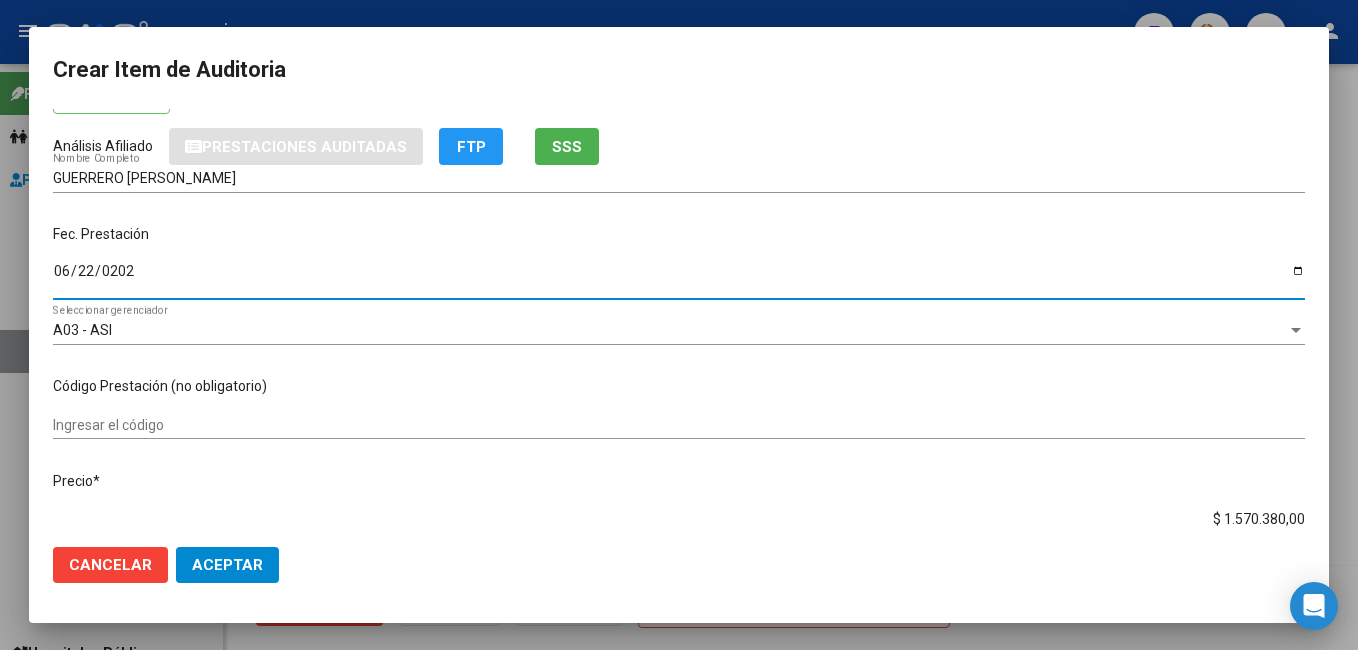 scroll, scrollTop: 200, scrollLeft: 0, axis: vertical 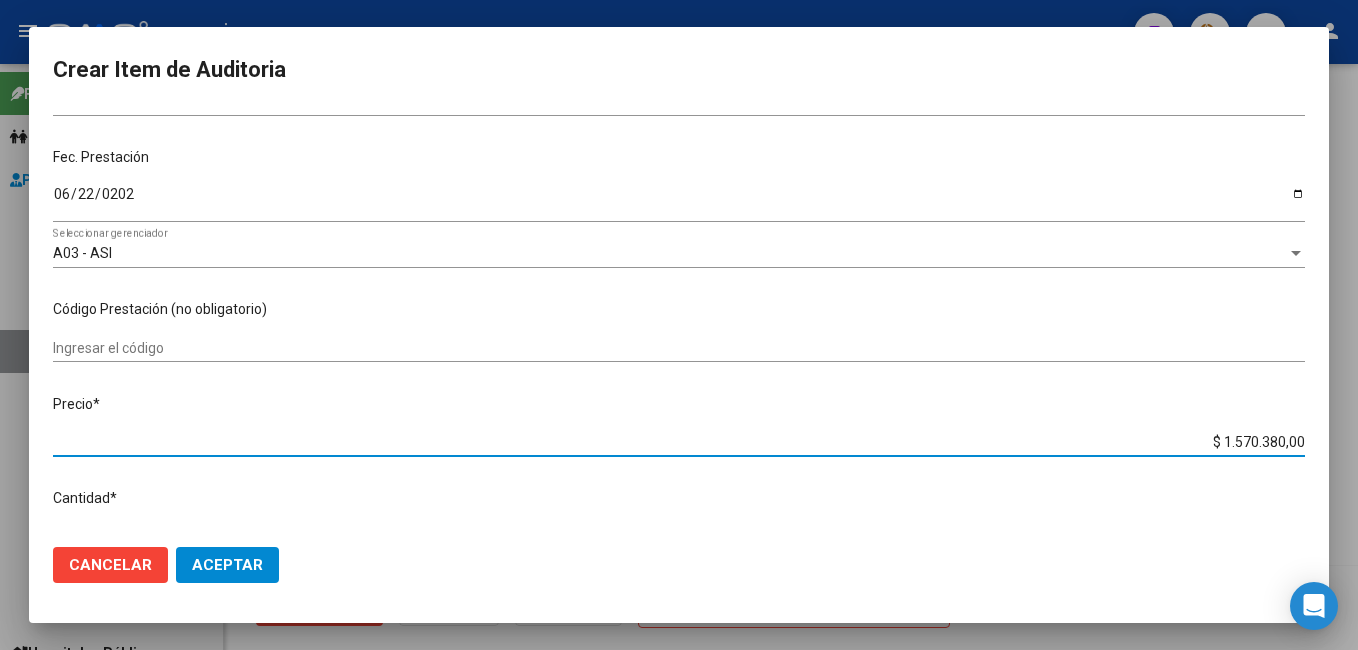 drag, startPoint x: 1174, startPoint y: 439, endPoint x: 1357, endPoint y: 413, distance: 184.83777 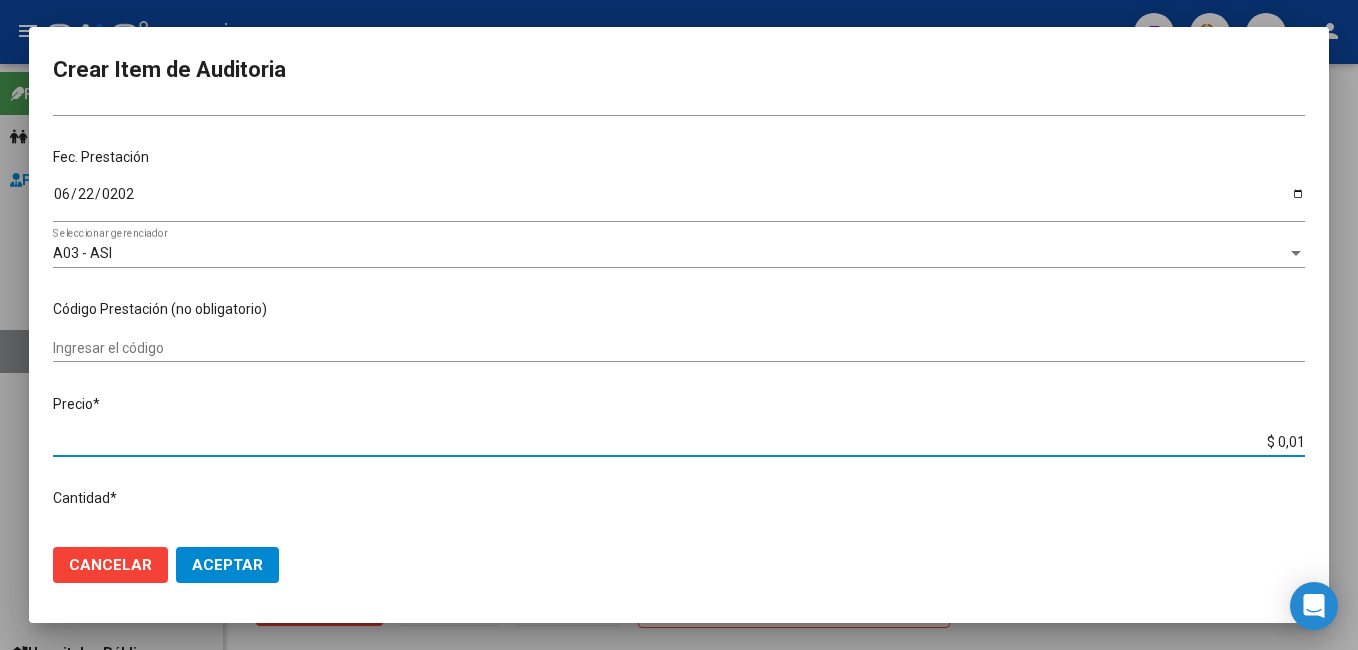 type on "$ 0,10" 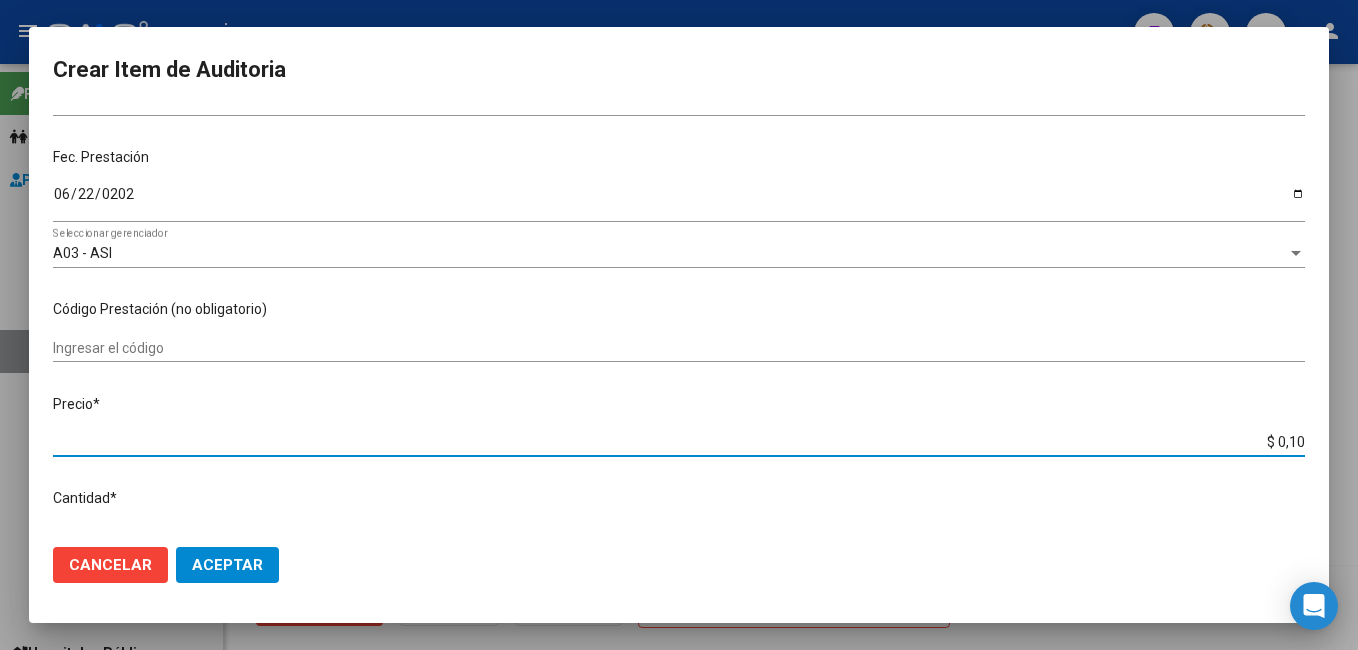 type on "$ 1,06" 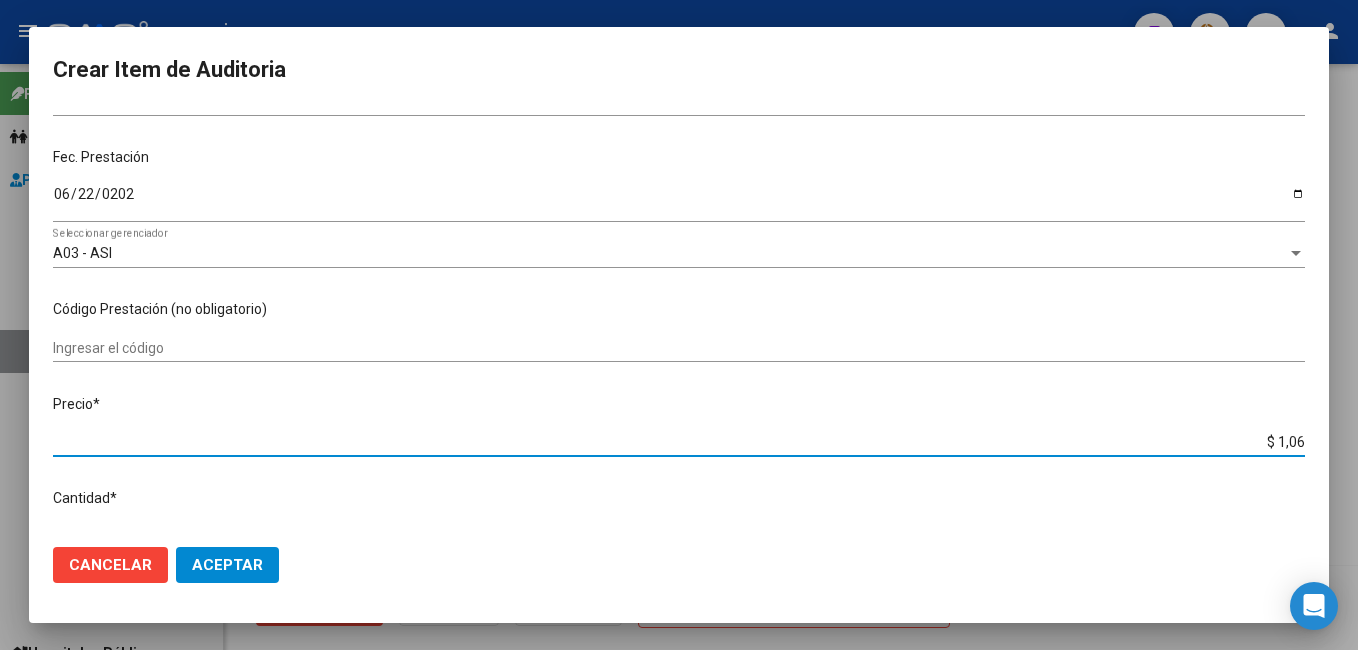 type on "$ 10,69" 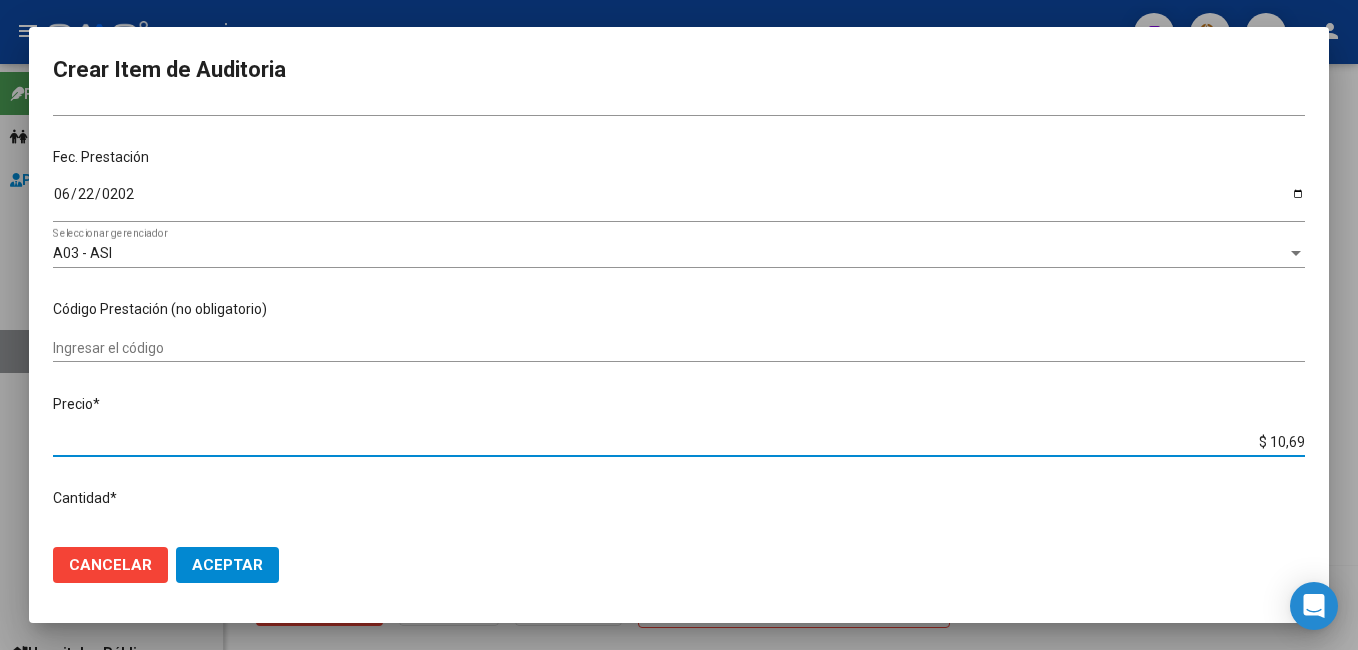 type on "$ 106,99" 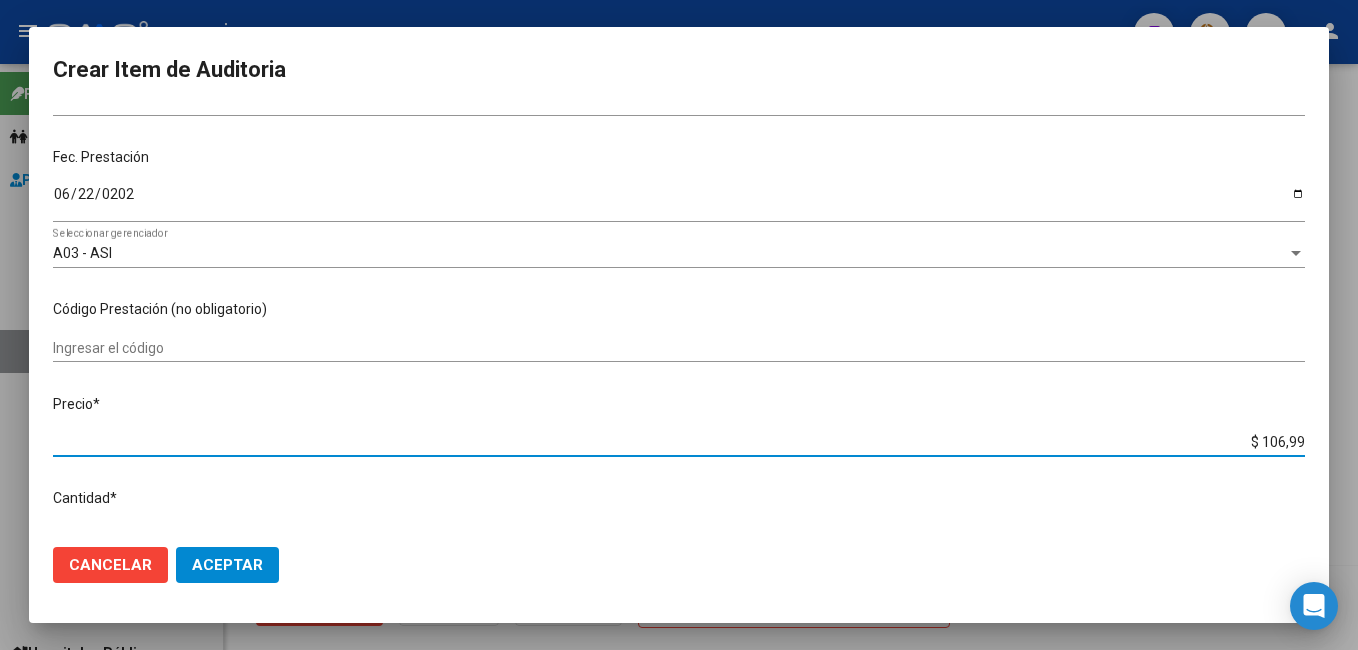 type on "$ 1.069,99" 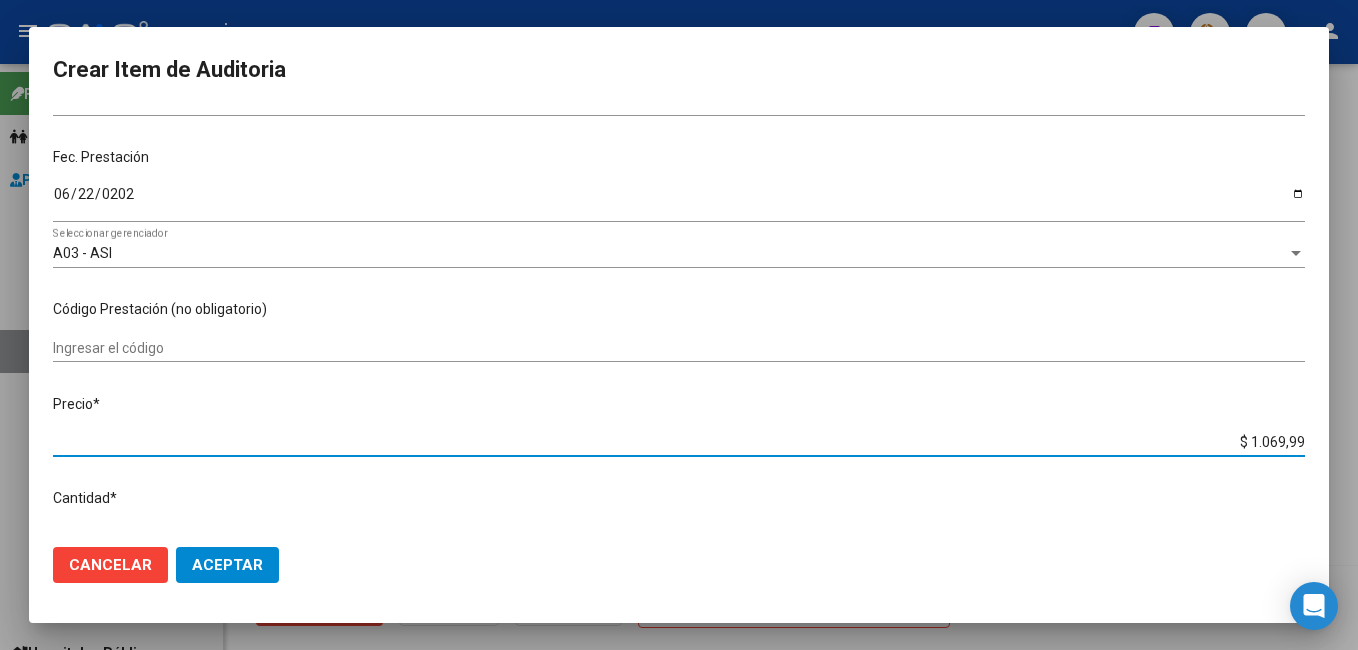 type on "$ 10.699,90" 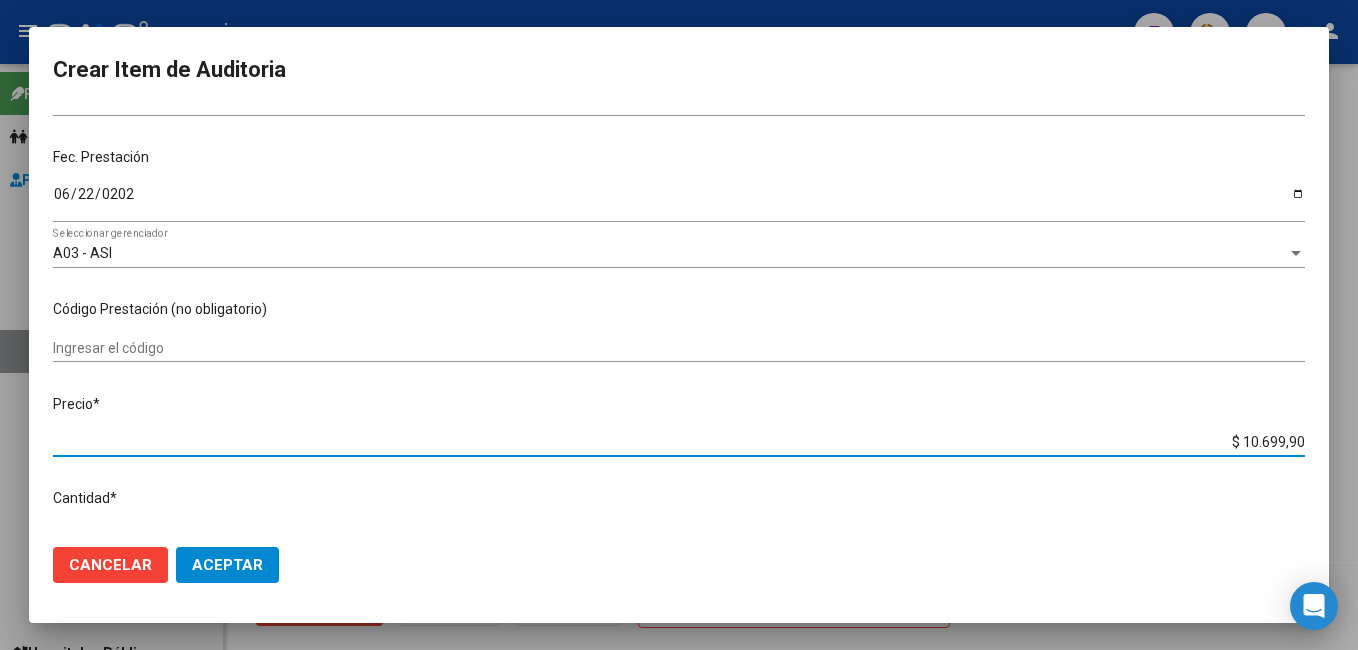 type on "$ 106.999,00" 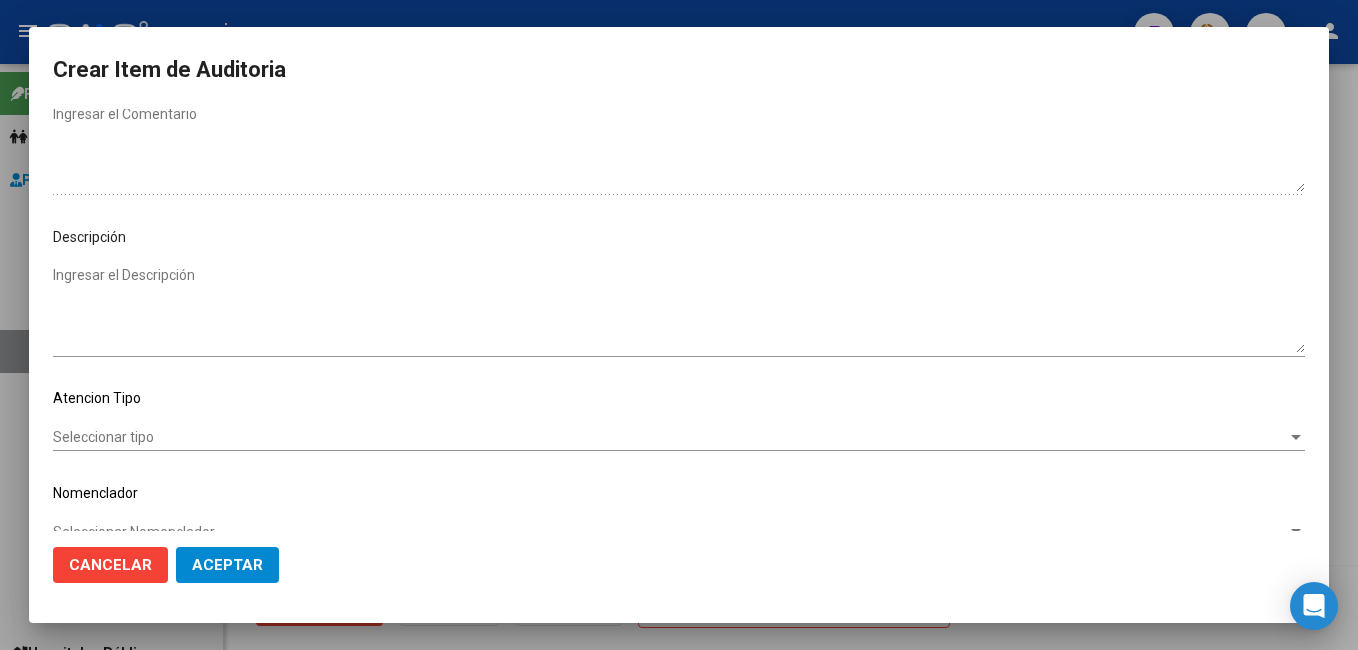 scroll, scrollTop: 1100, scrollLeft: 0, axis: vertical 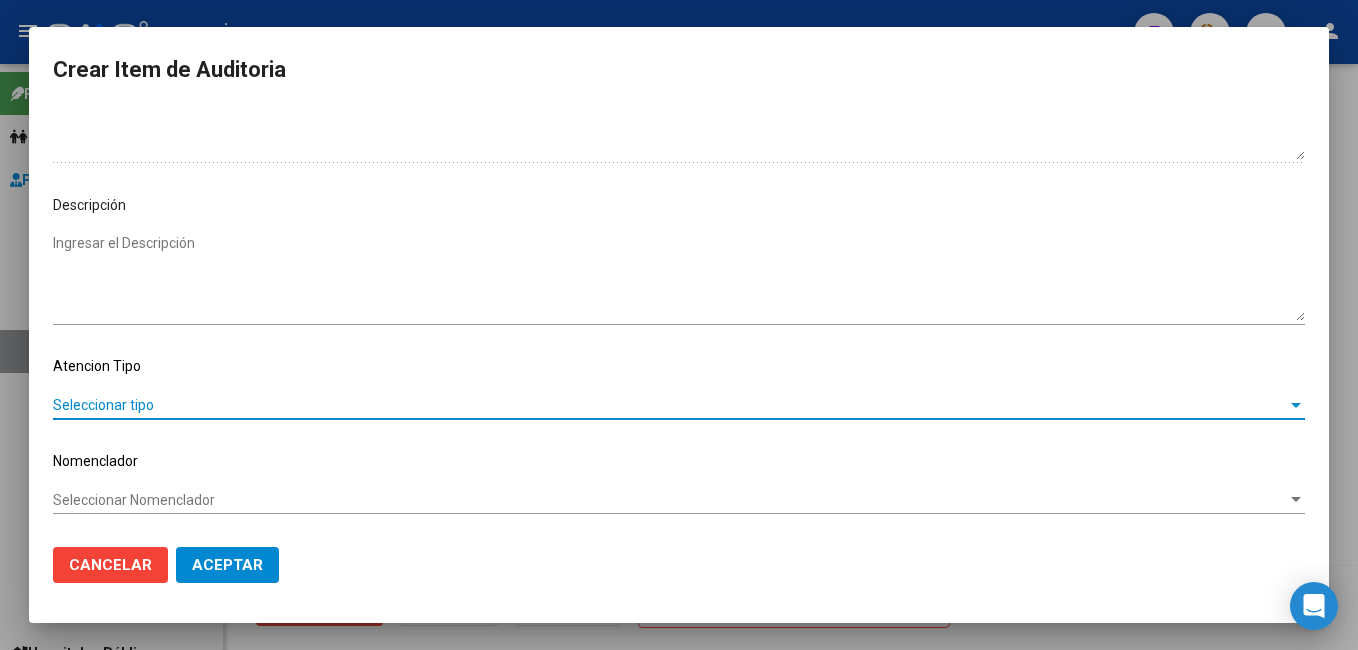 click on "Seleccionar tipo" at bounding box center (670, 405) 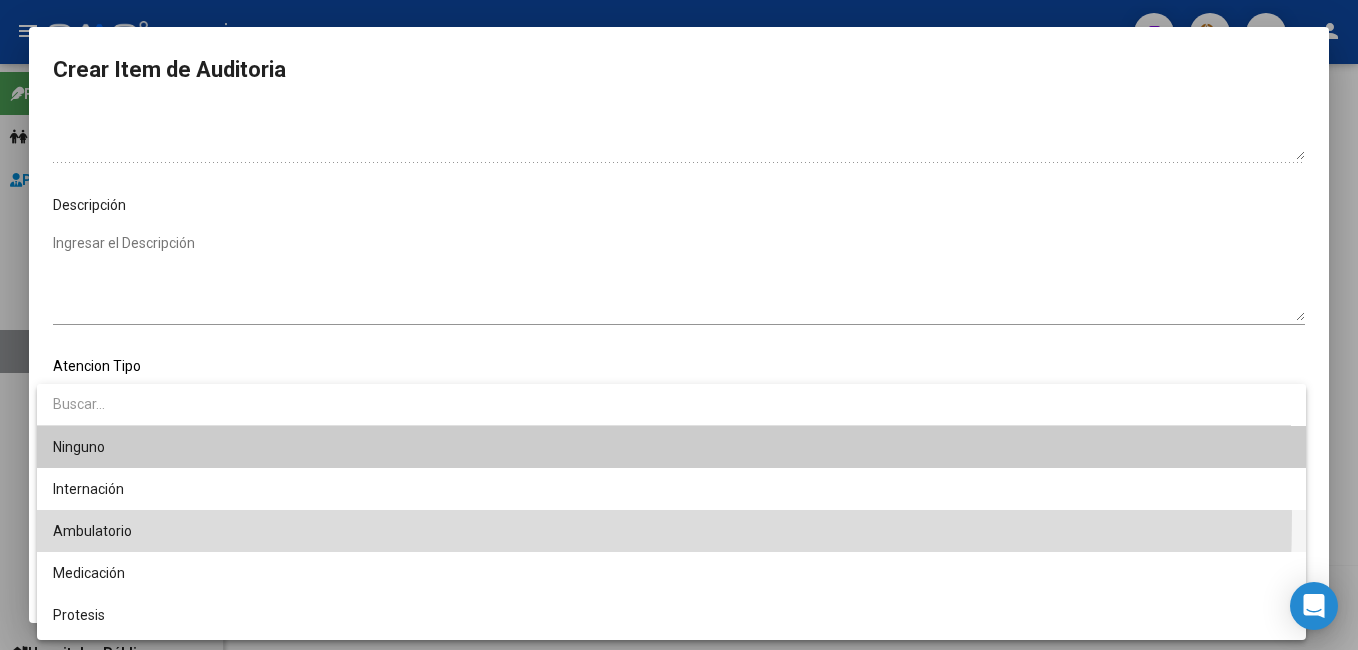 click on "Ambulatorio" at bounding box center (671, 531) 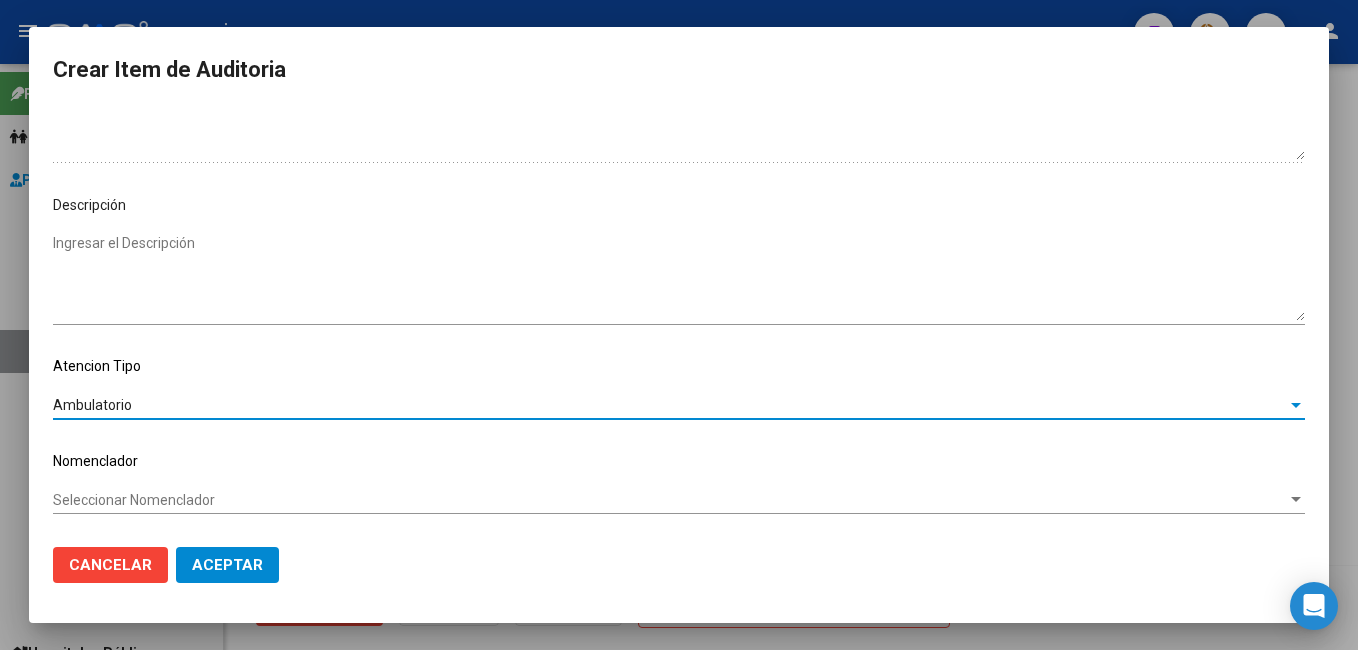 click on "Seleccionar Nomenclador" at bounding box center (670, 500) 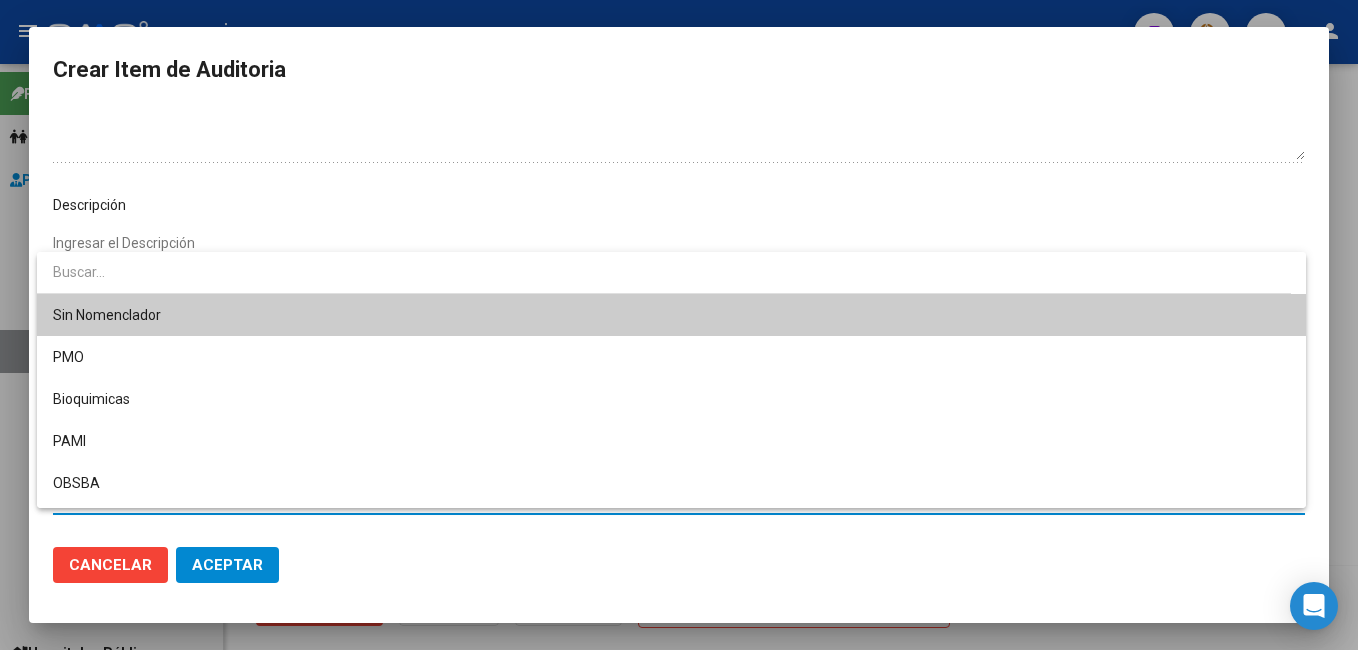 click on "Sin Nomenclador" at bounding box center [671, 315] 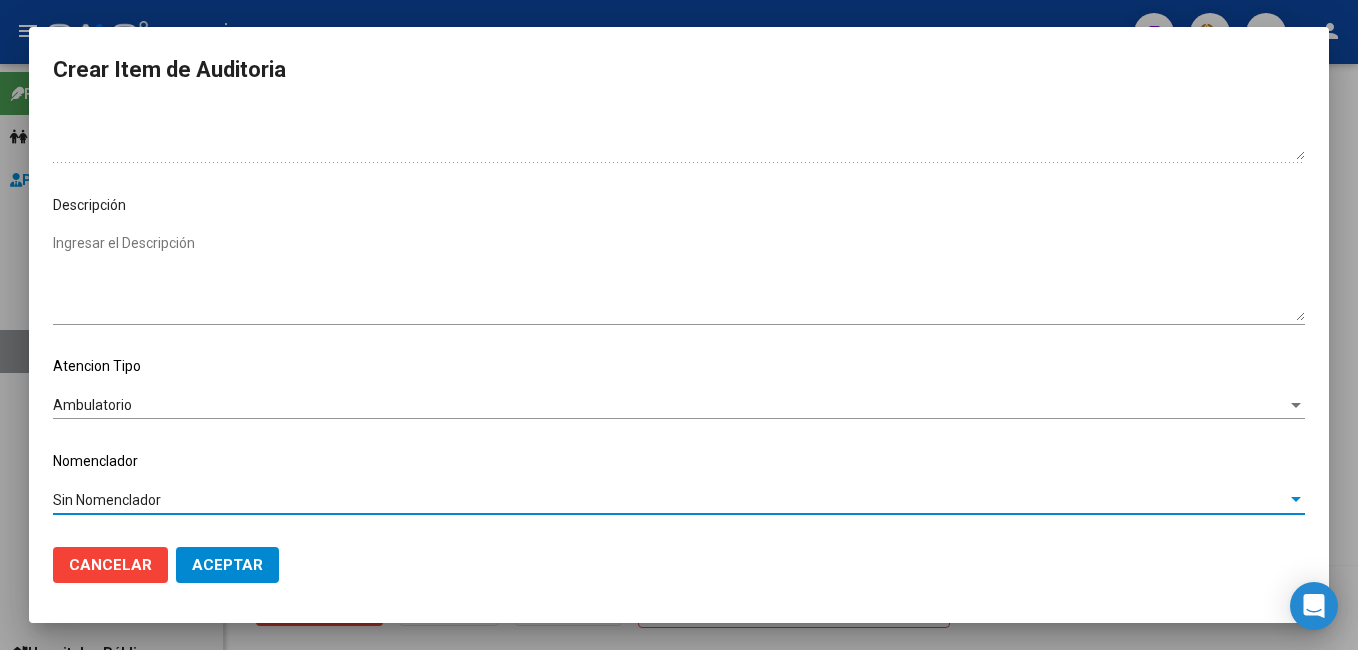 click on "Aceptar" 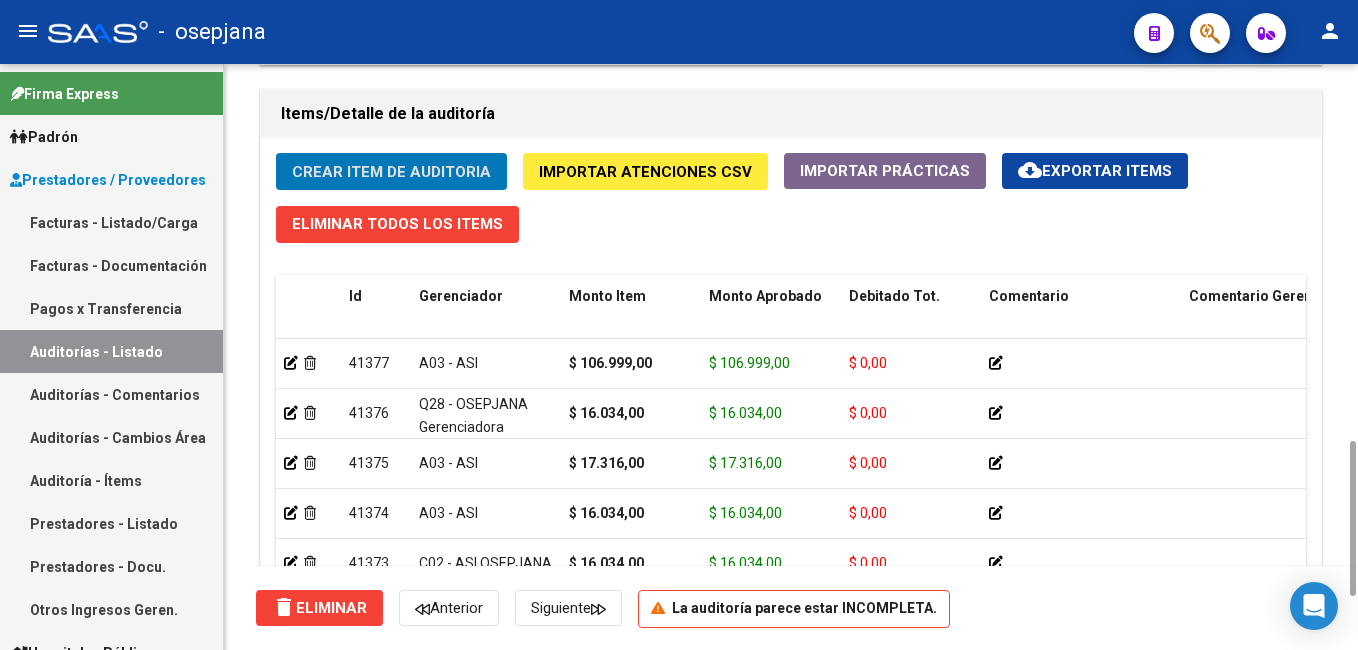 click on "Crear Item de Auditoria" 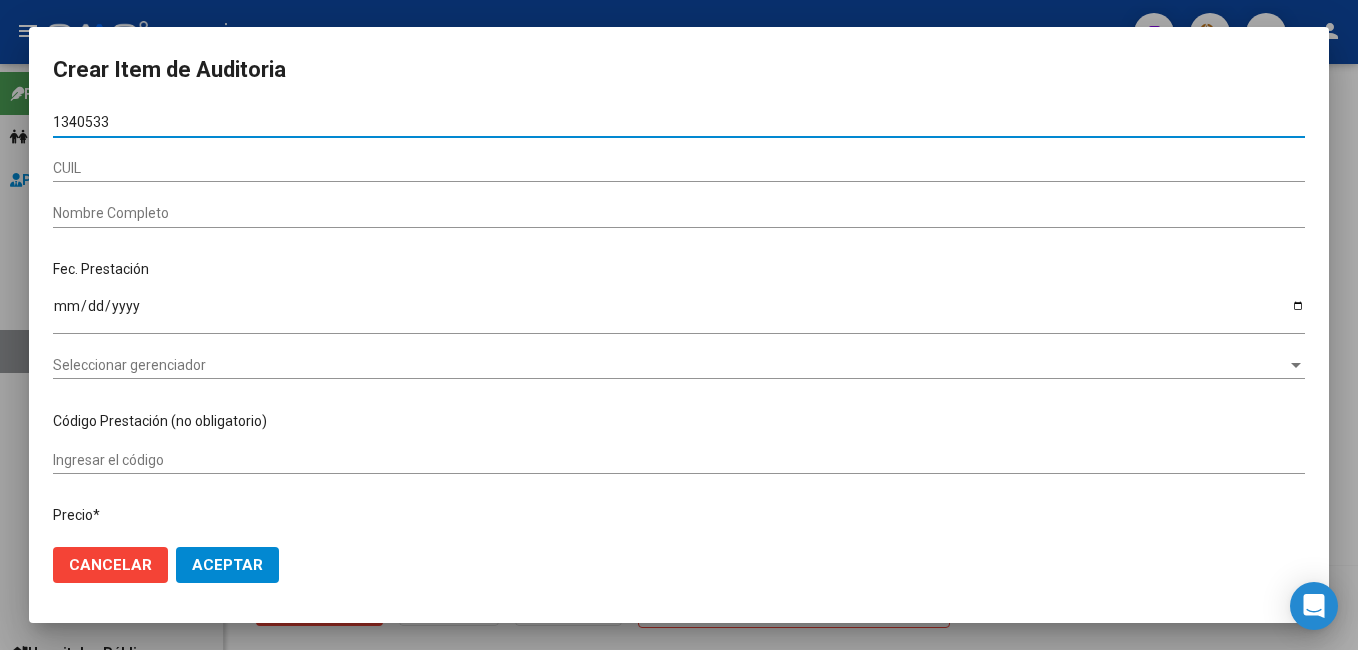 type on "13405336" 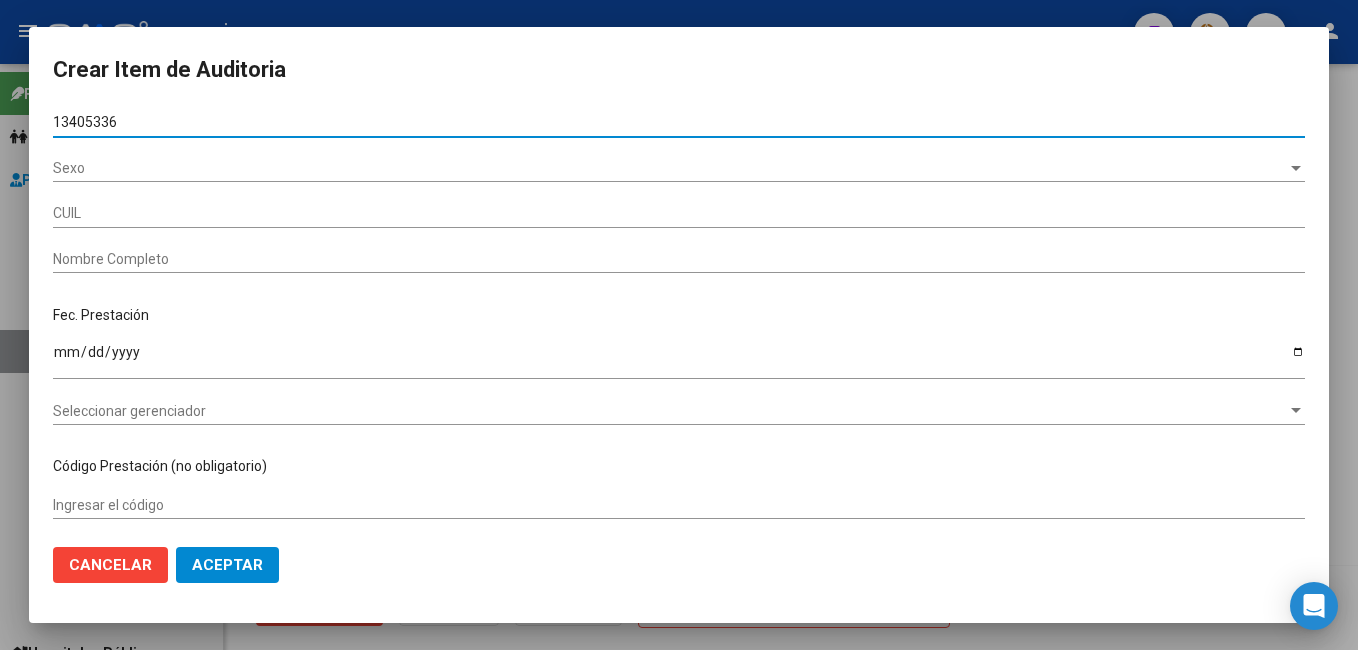 type on "23134053364" 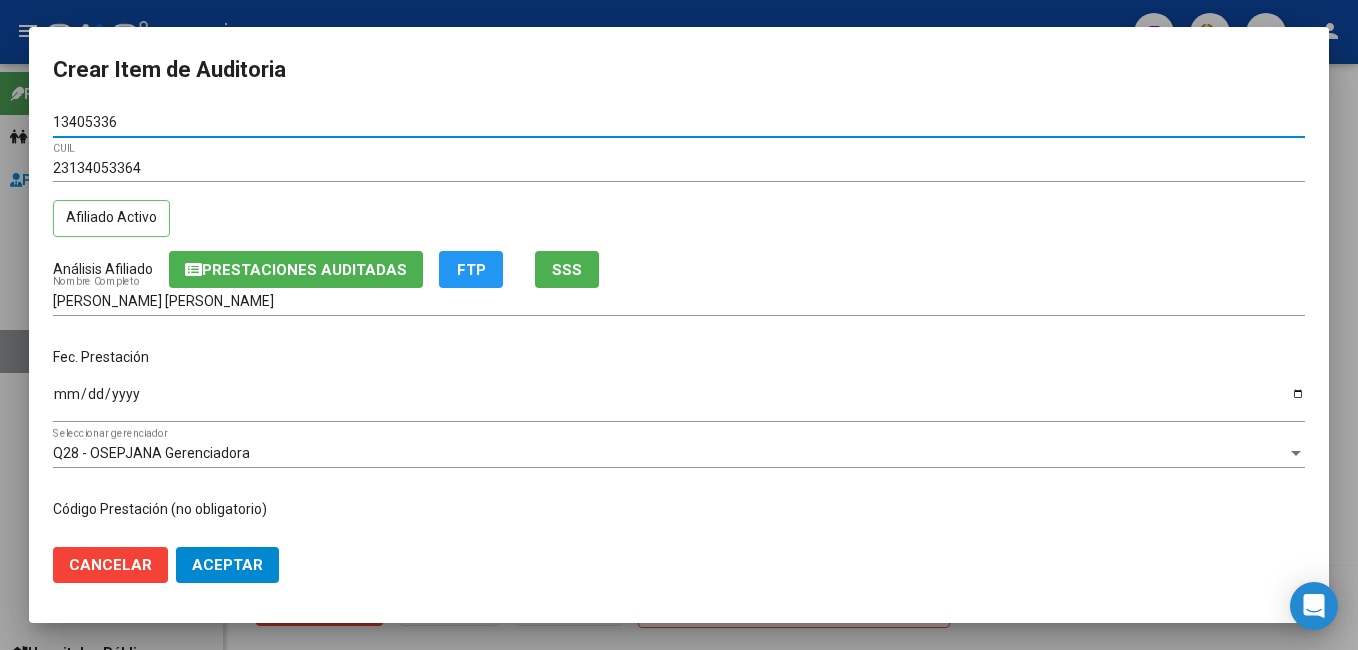 type on "13405336" 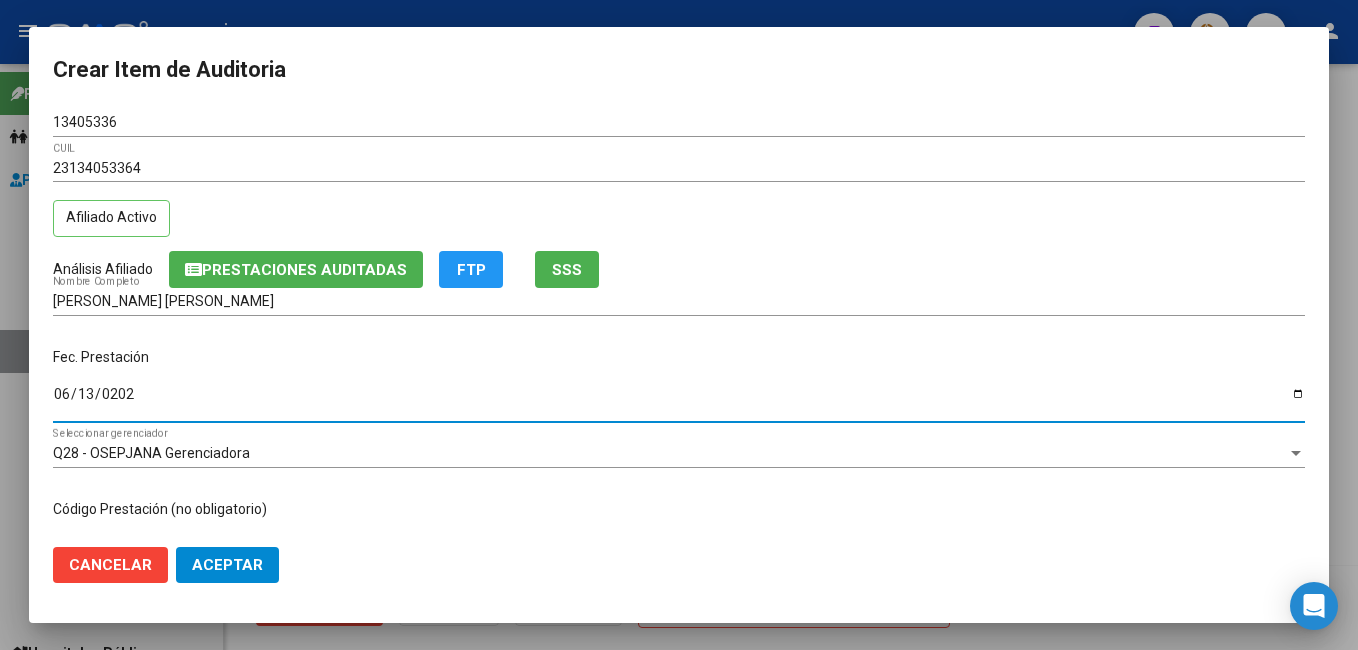type on "[DATE]" 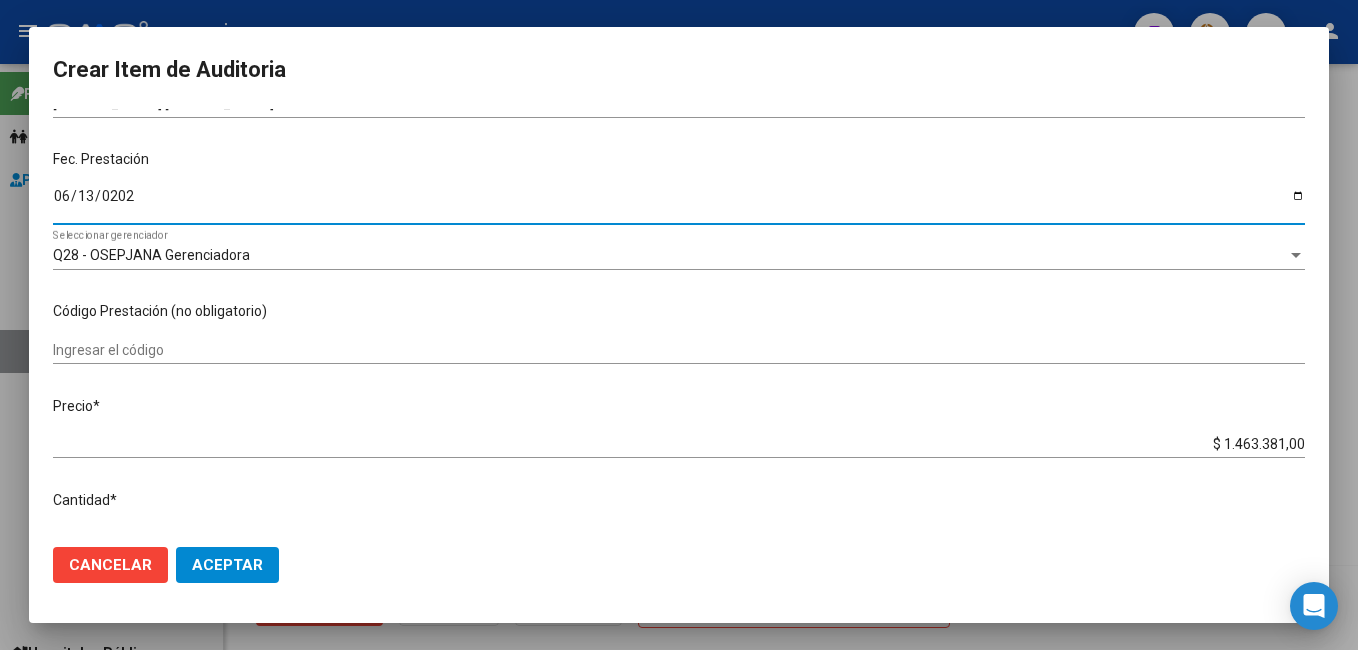 scroll, scrollTop: 200, scrollLeft: 0, axis: vertical 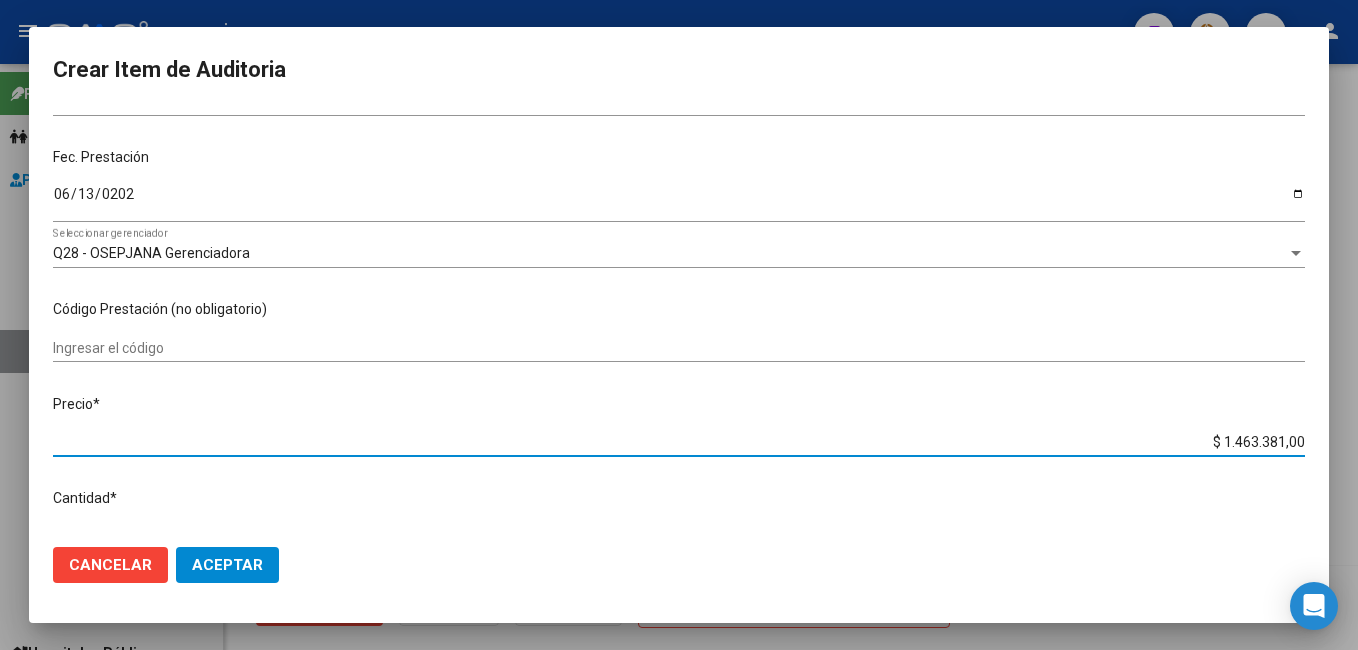 click on "$ 1.463.381,00" at bounding box center [679, 442] 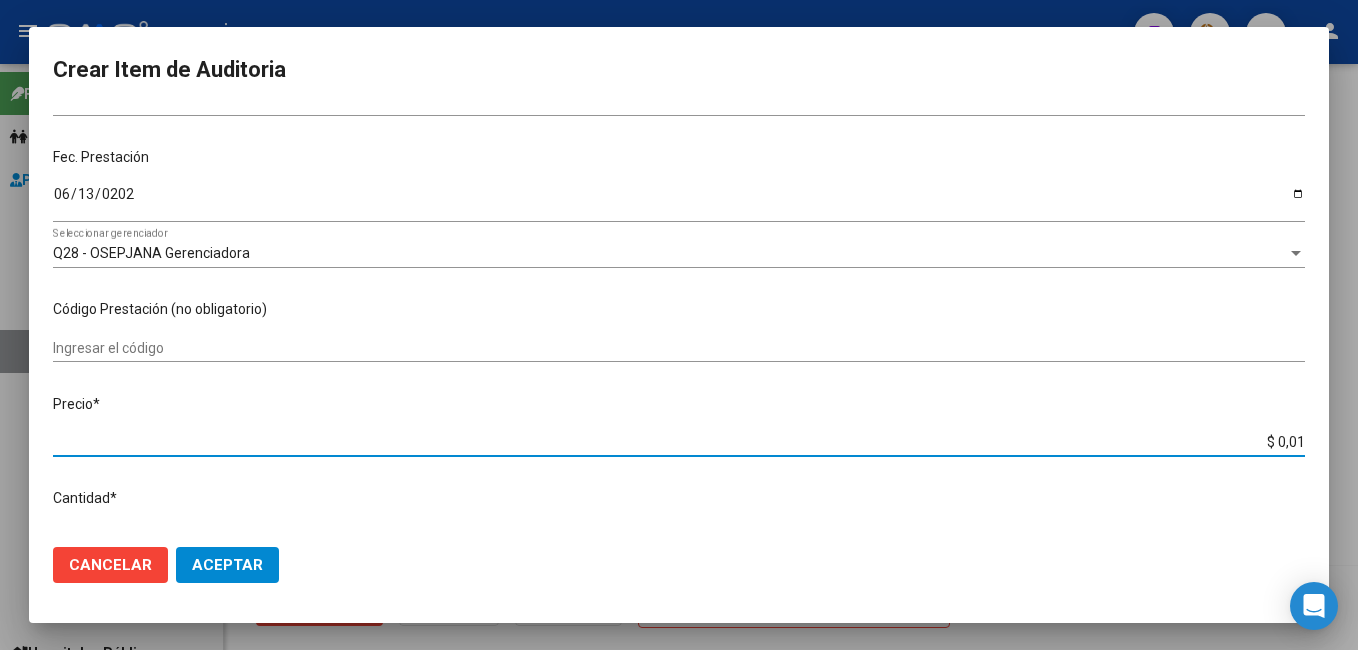 type on "$ 0,11" 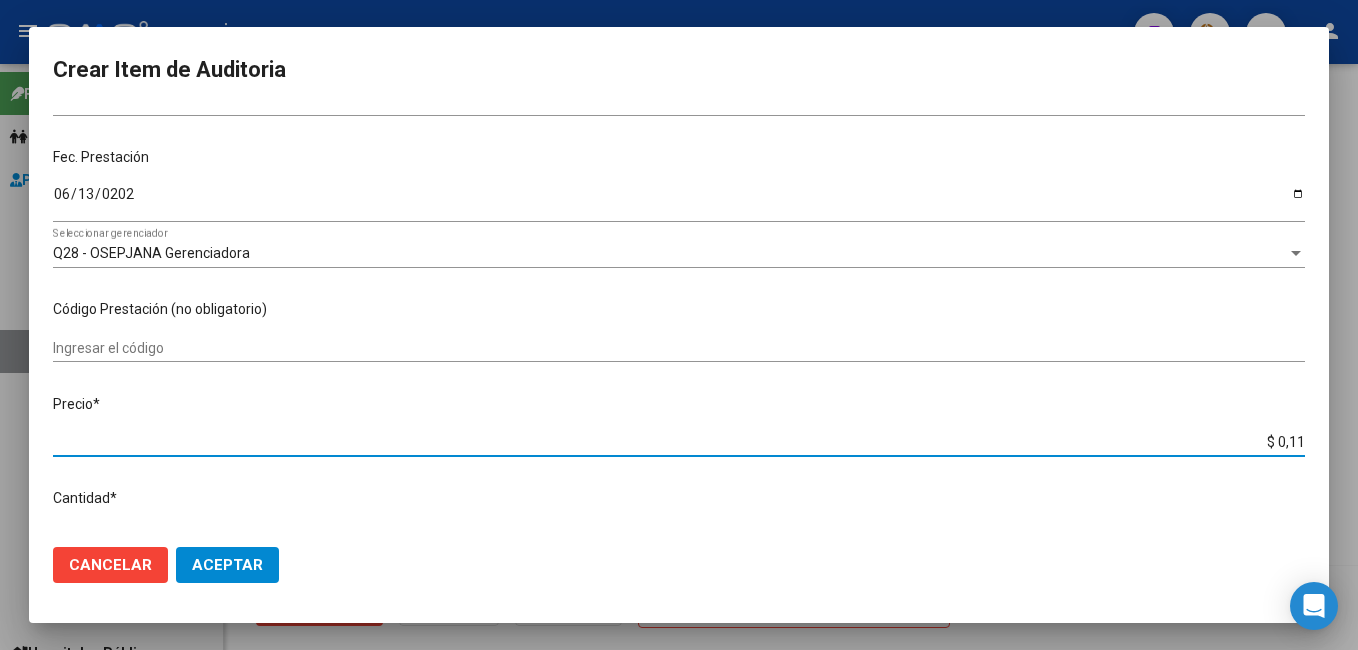 type on "$ 1,17" 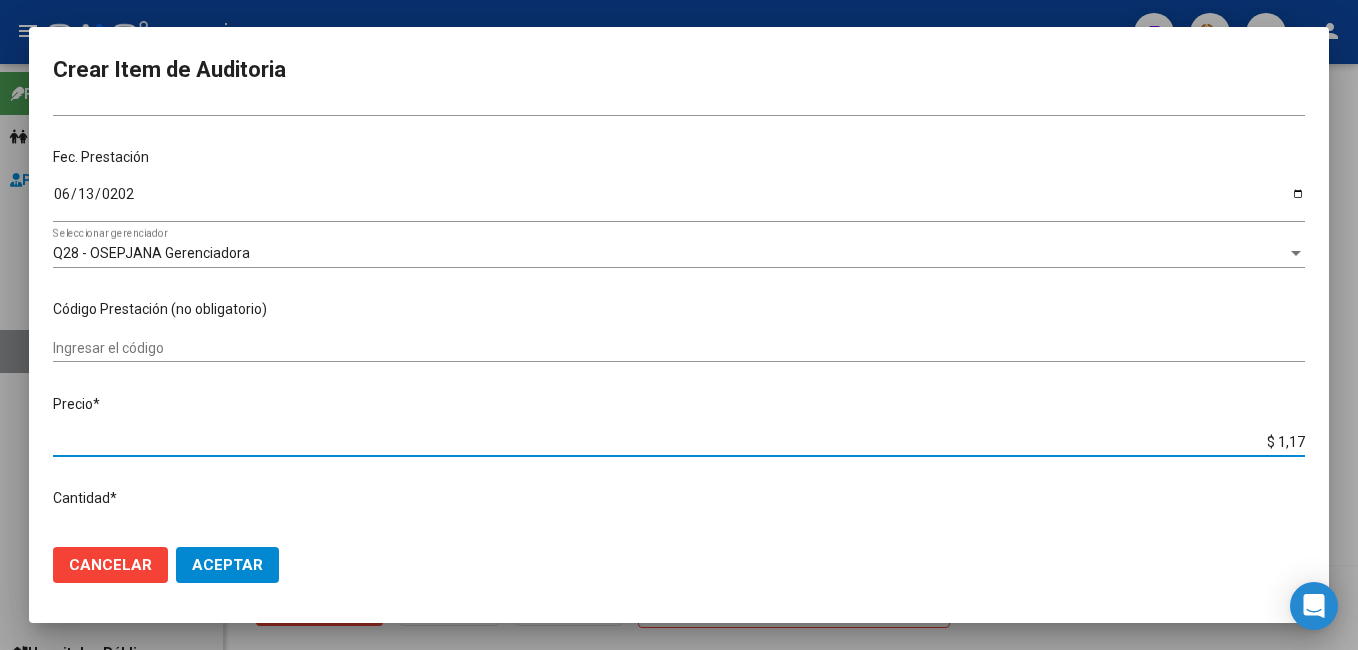 type on "$ 11,79" 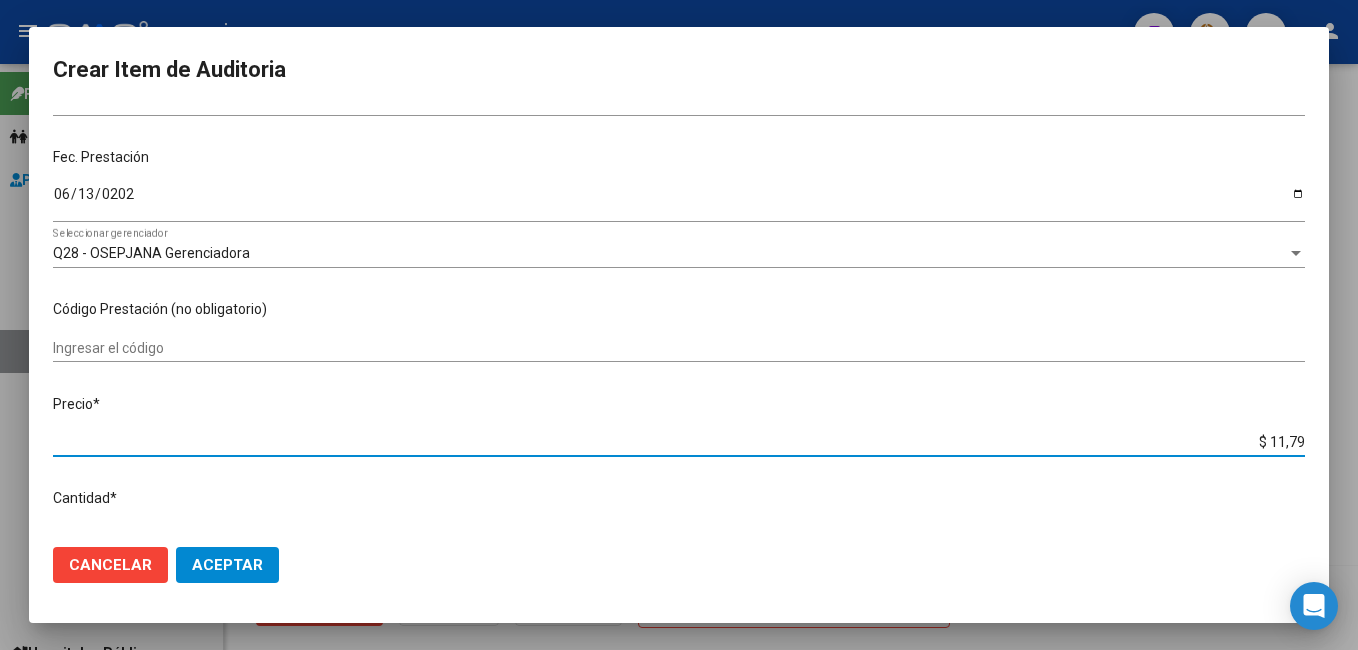 type on "$ 117,91" 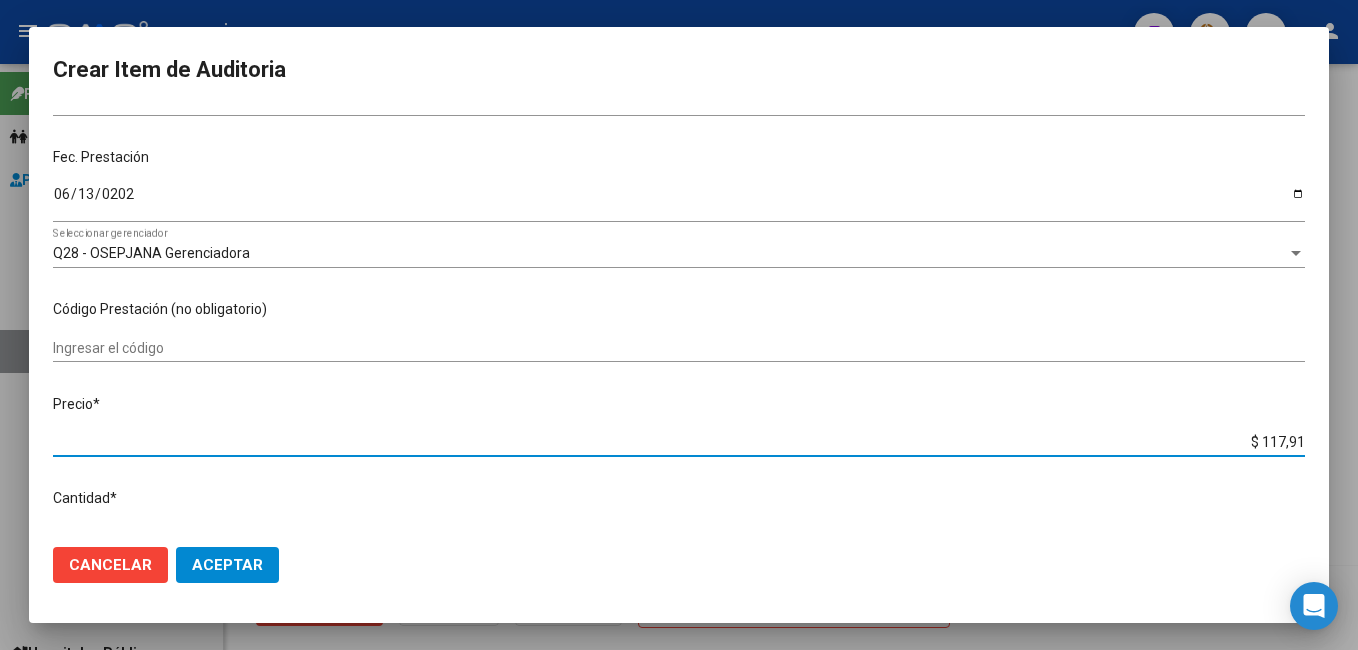 type on "$ 1.179,14" 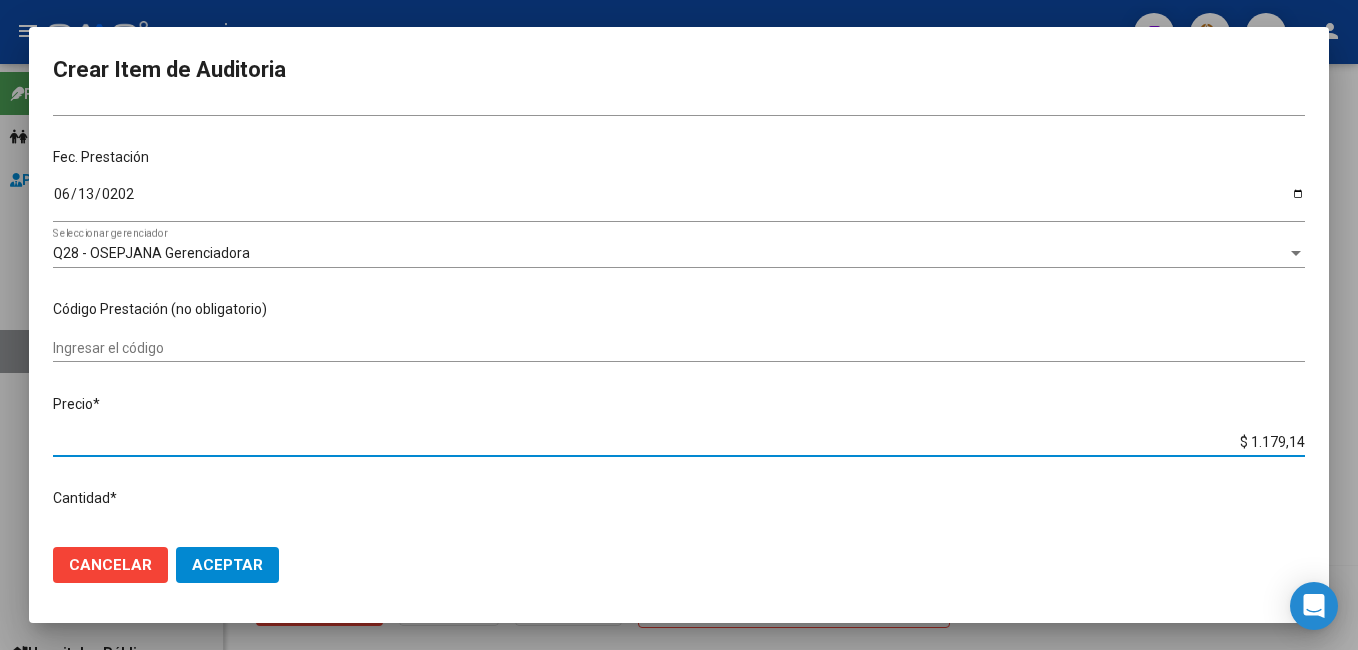 type on "$ 11.791,42" 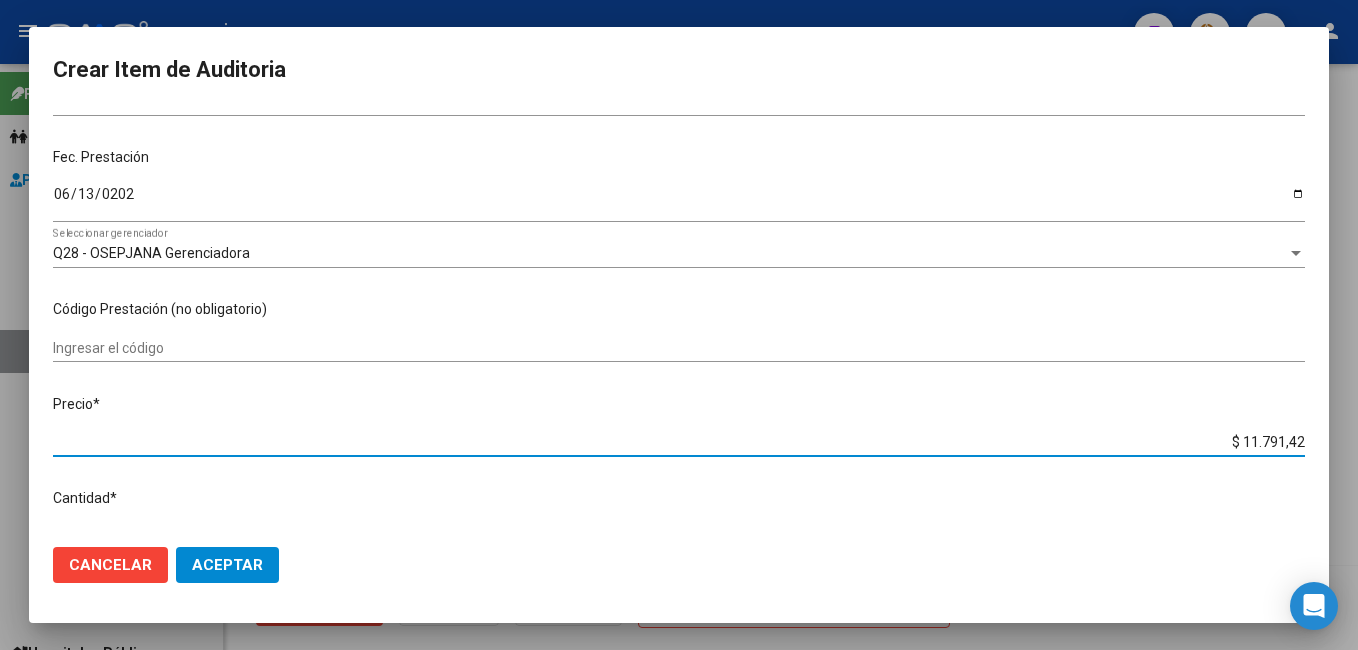 type on "$ 117.914,20" 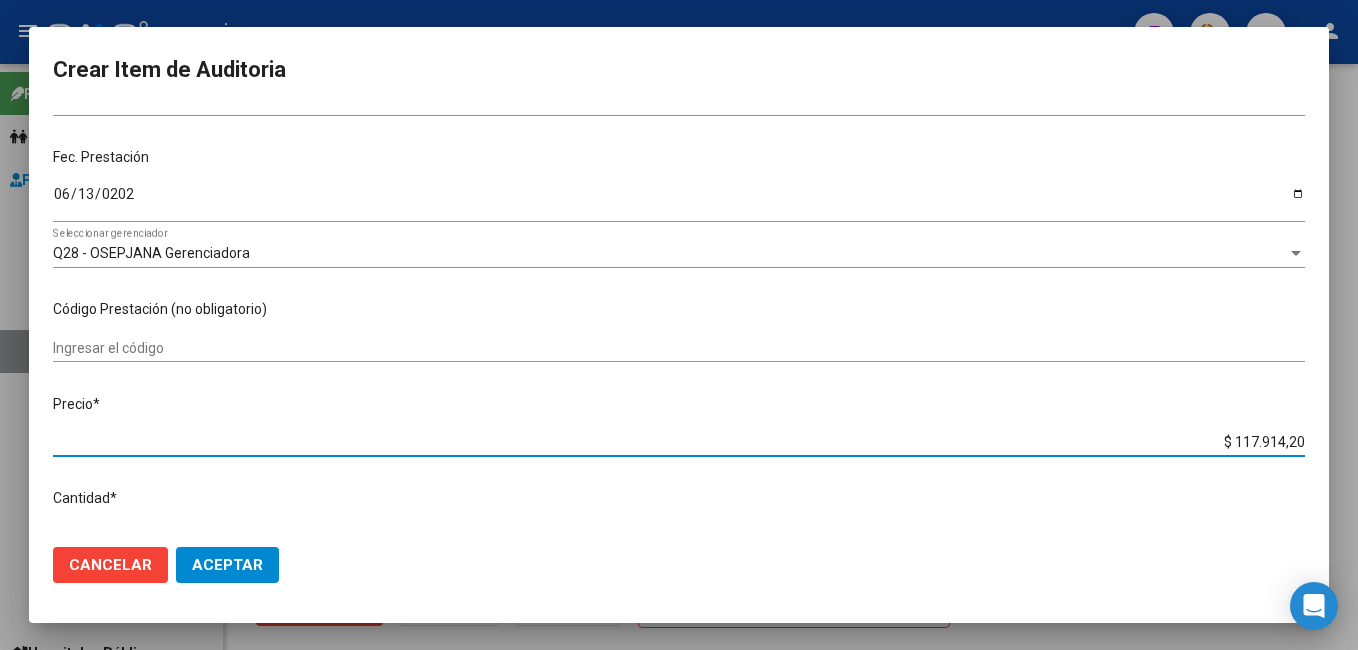 type on "$ 1.179.142,00" 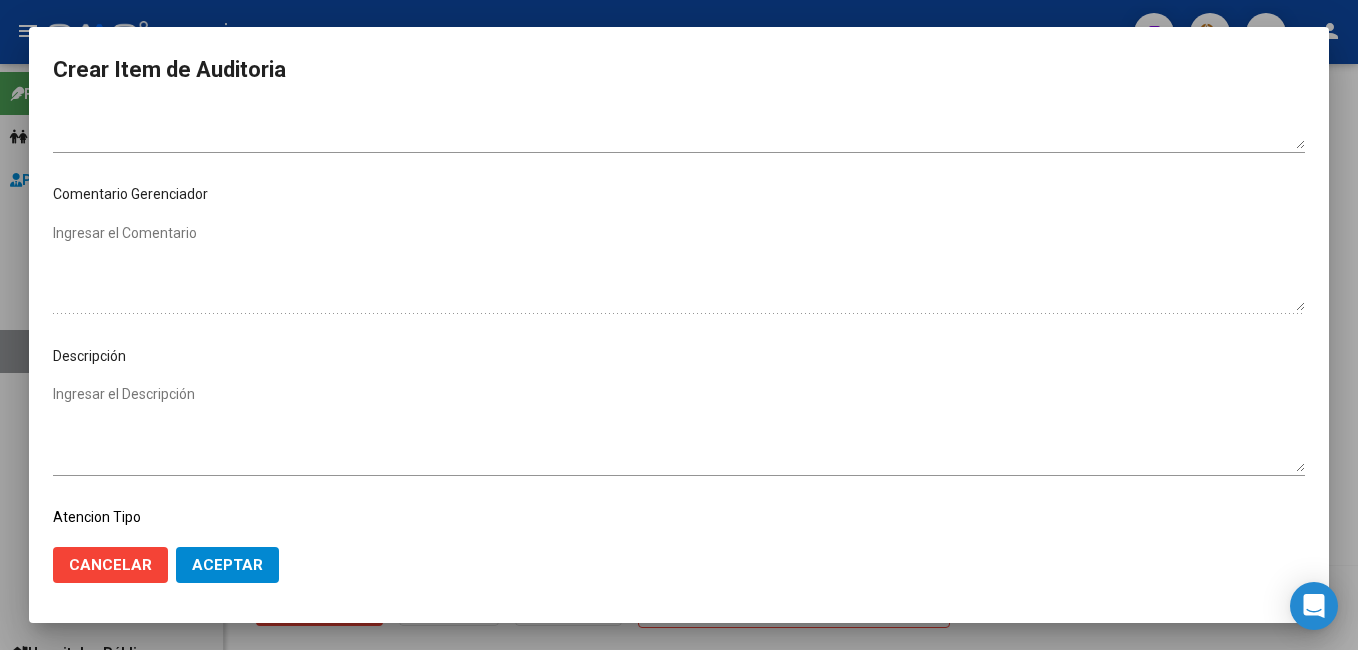 scroll, scrollTop: 1100, scrollLeft: 0, axis: vertical 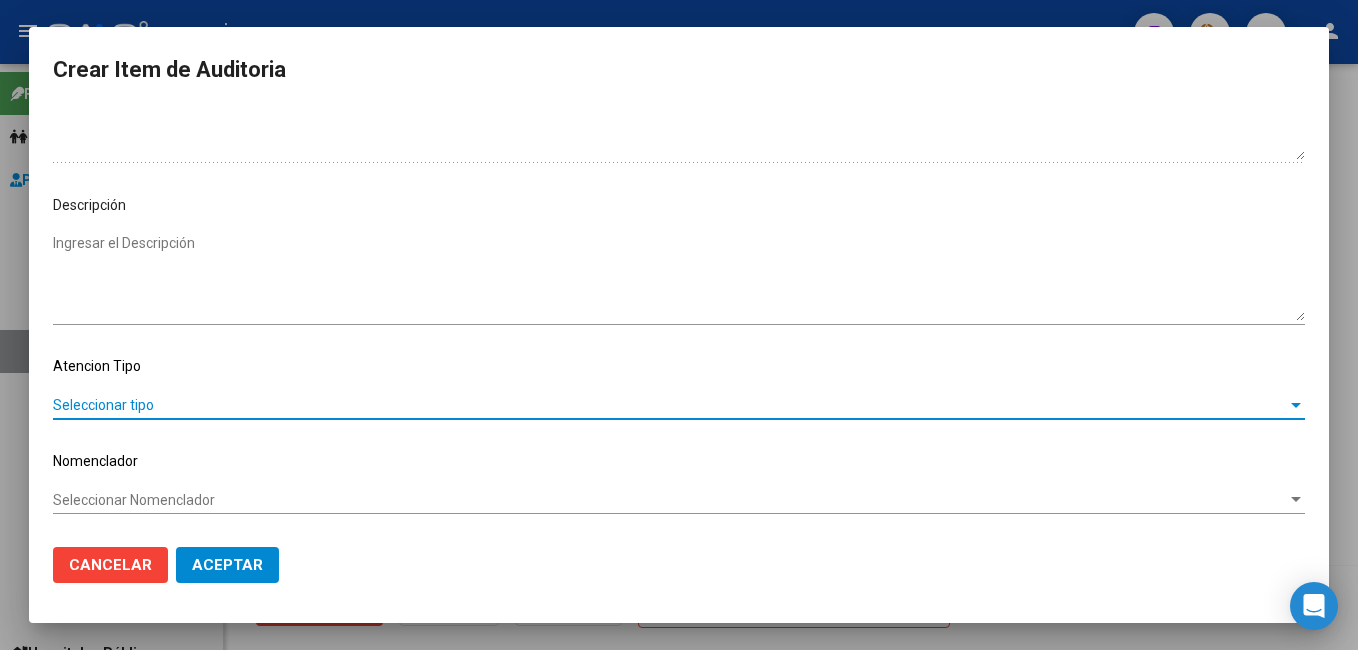 click on "Seleccionar tipo" at bounding box center (670, 405) 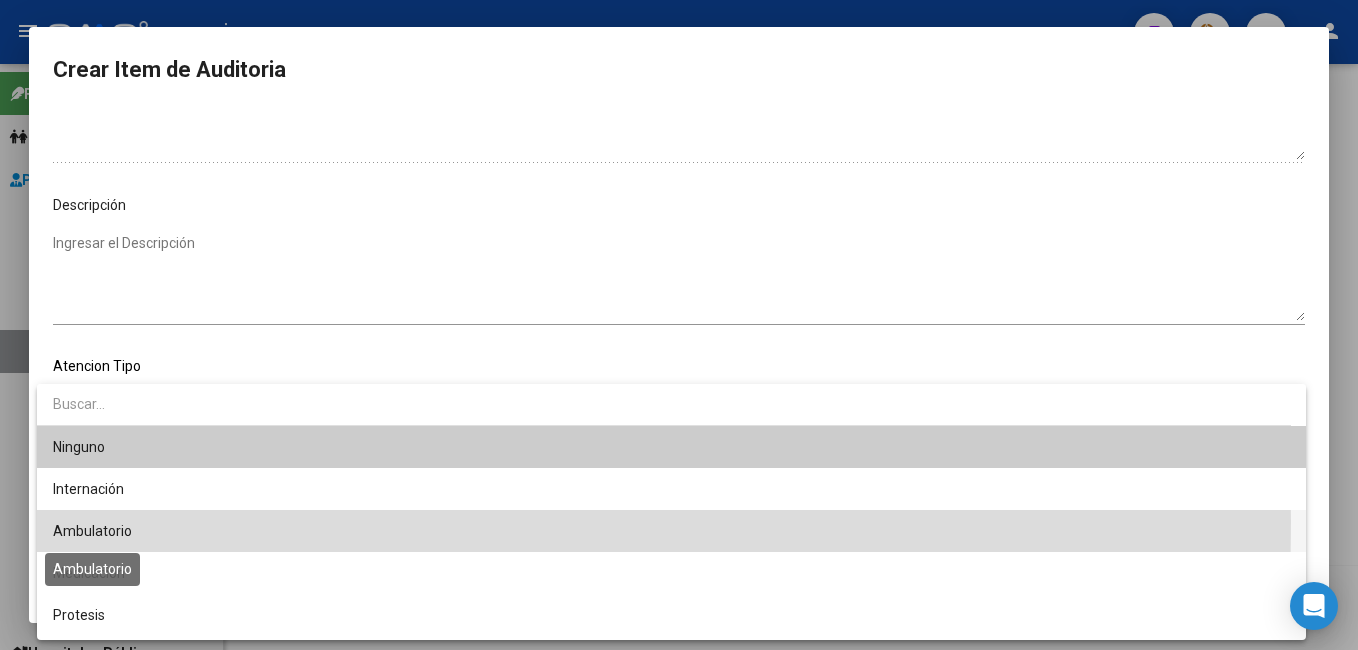 click on "Ambulatorio" at bounding box center (92, 531) 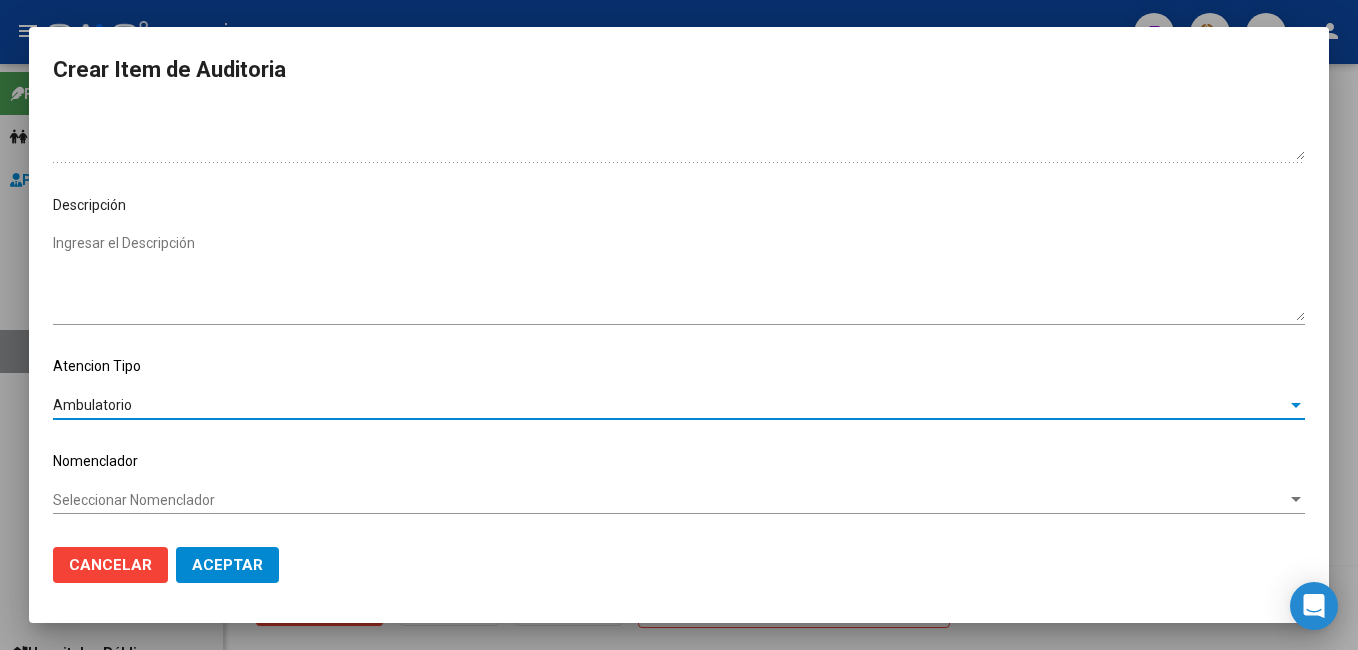 click on "Seleccionar Nomenclador" at bounding box center (670, 500) 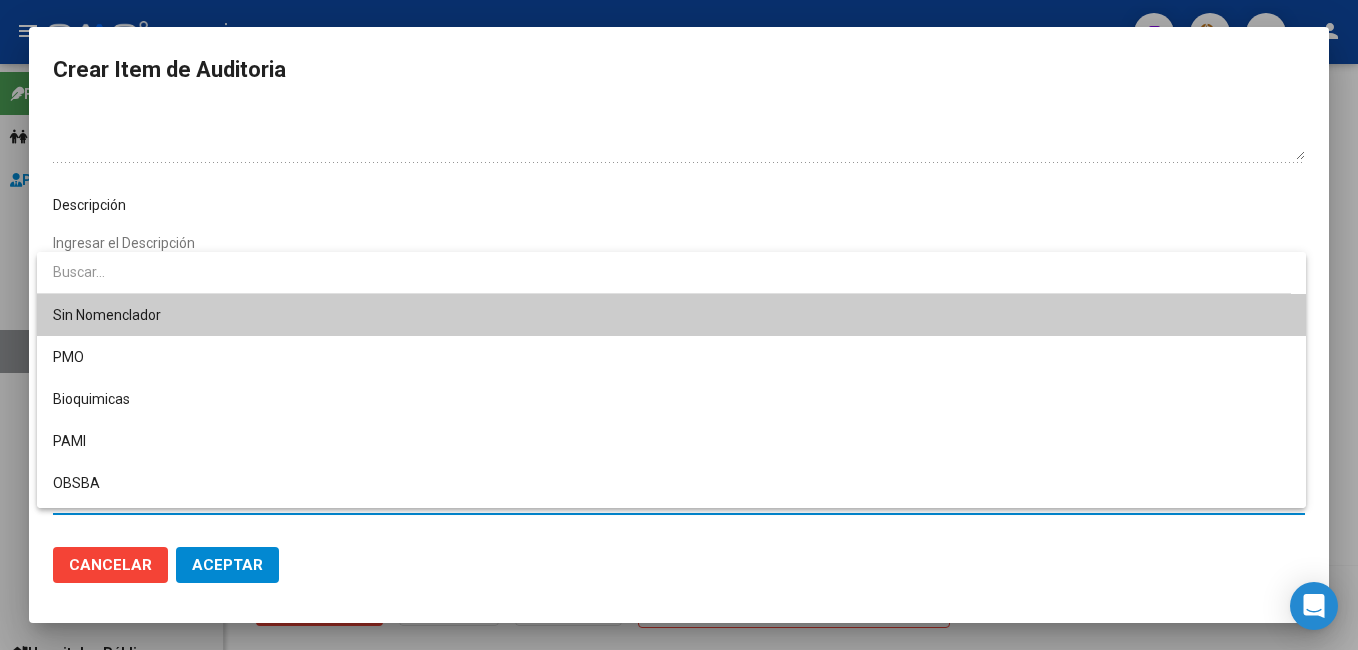 click on "Sin Nomenclador" at bounding box center [671, 315] 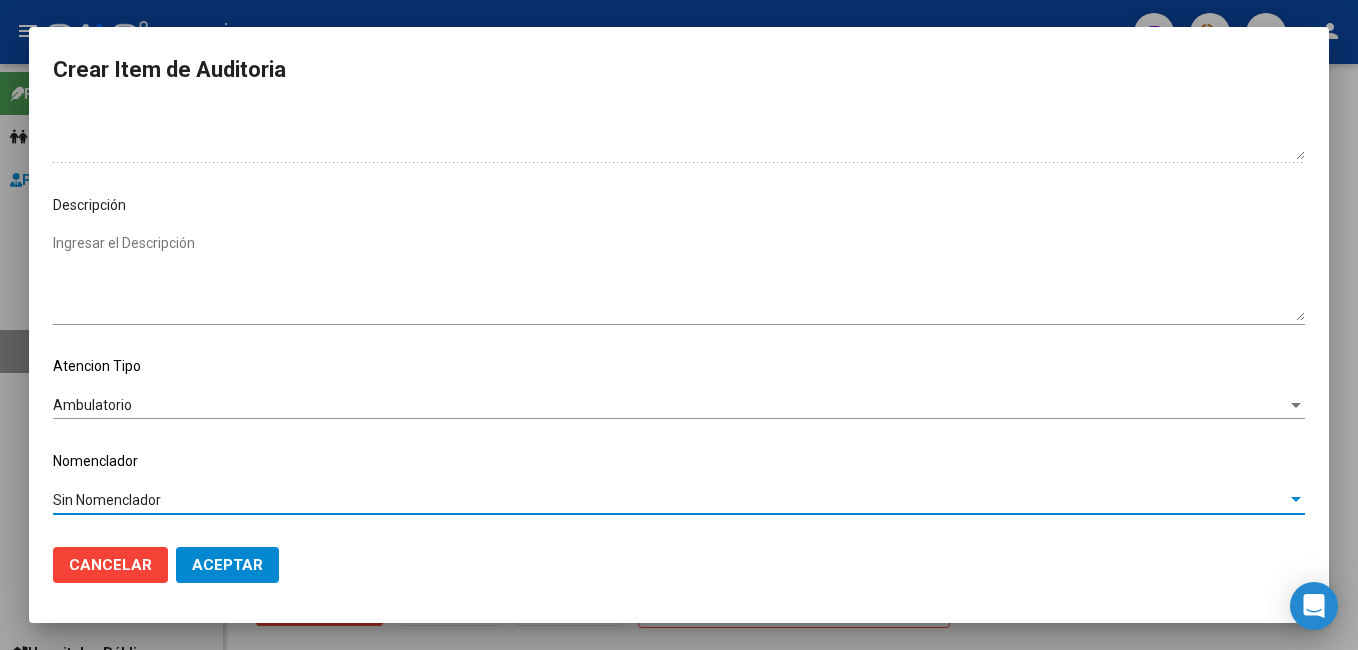 click on "Aceptar" 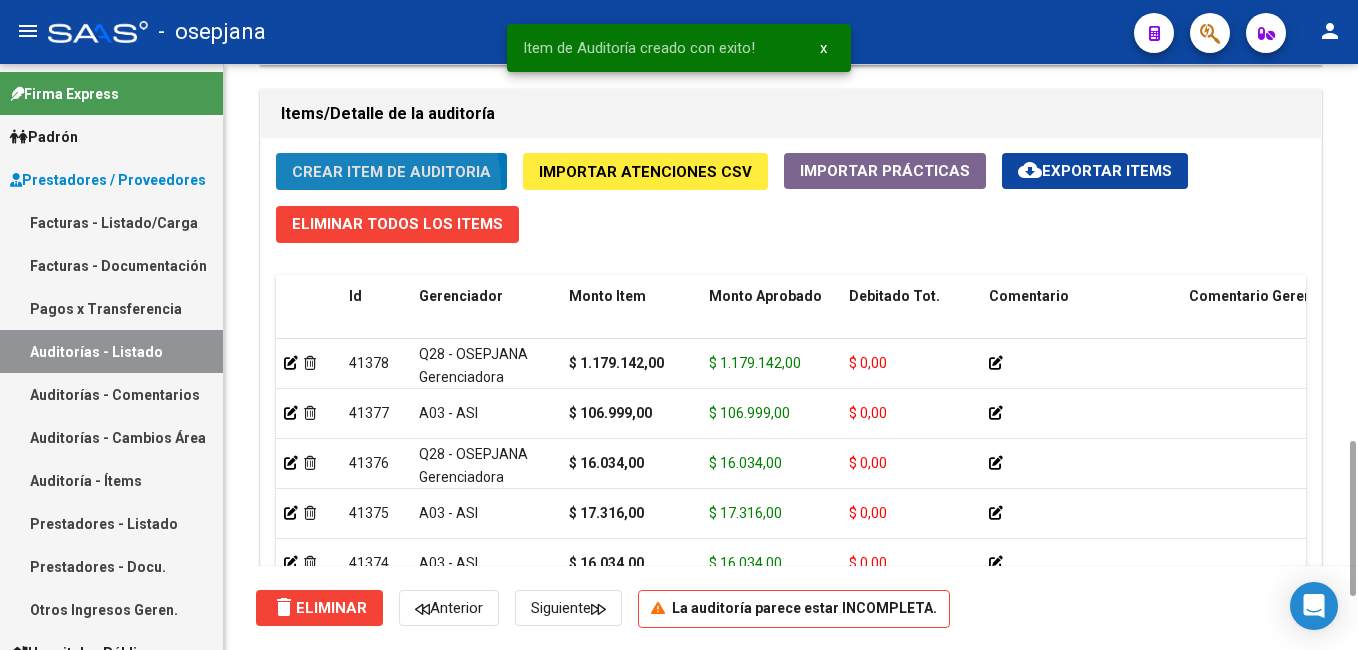 click on "Crear Item de Auditoria" 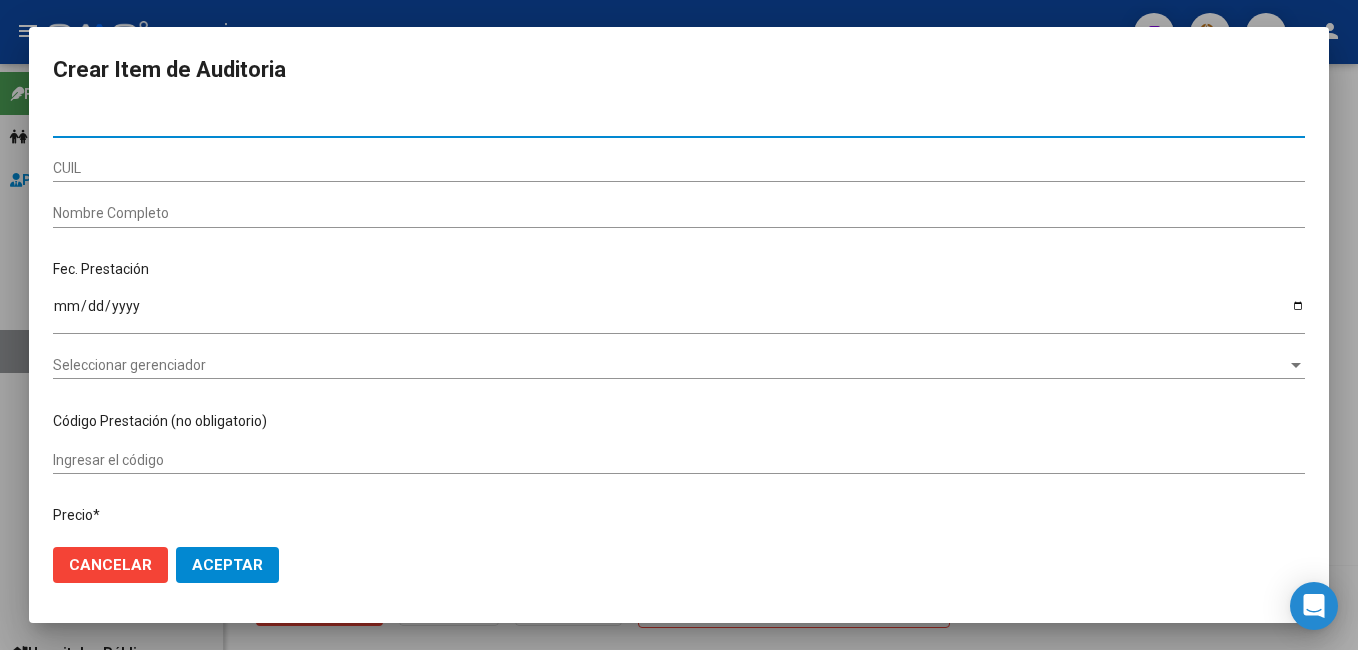 type on "8" 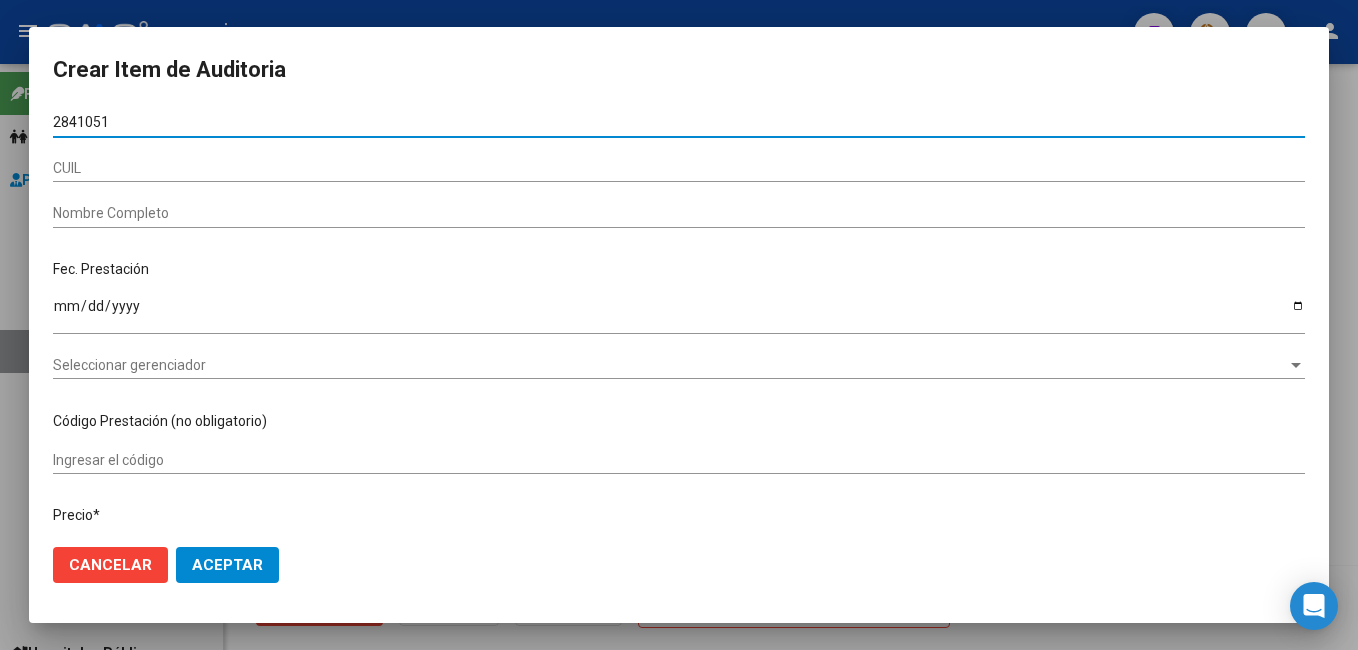 type on "28410510" 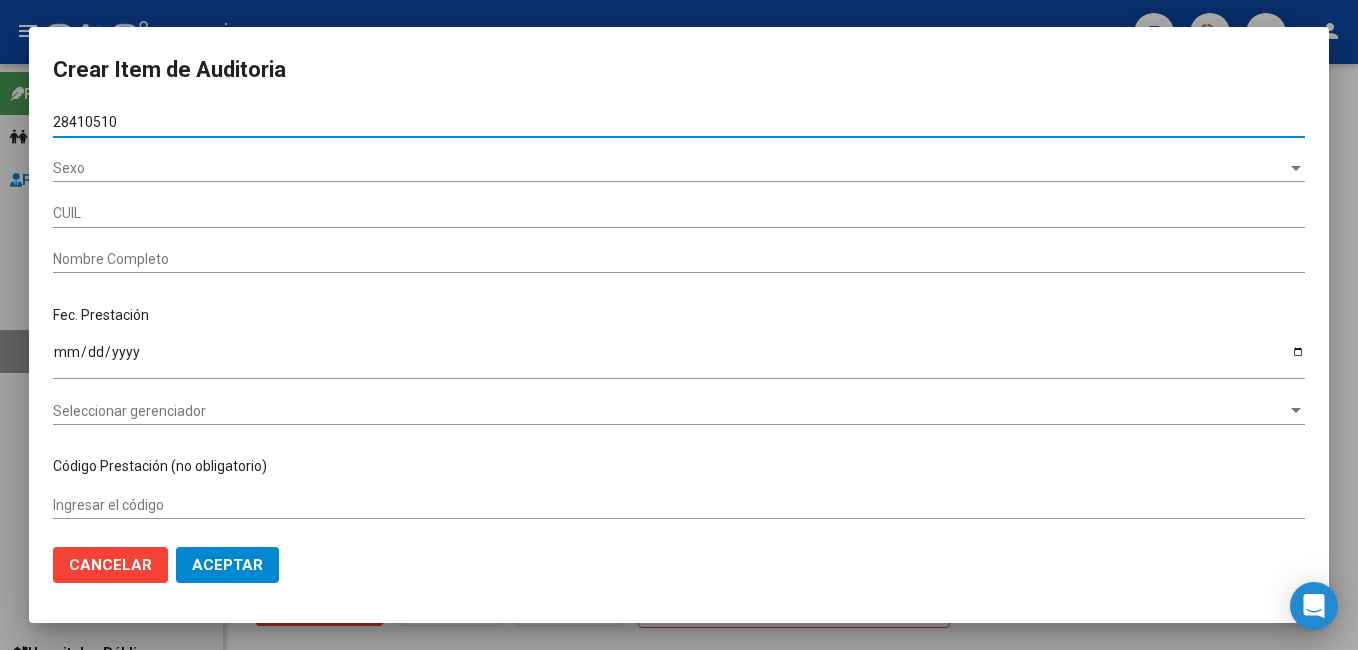 type on "23284105109" 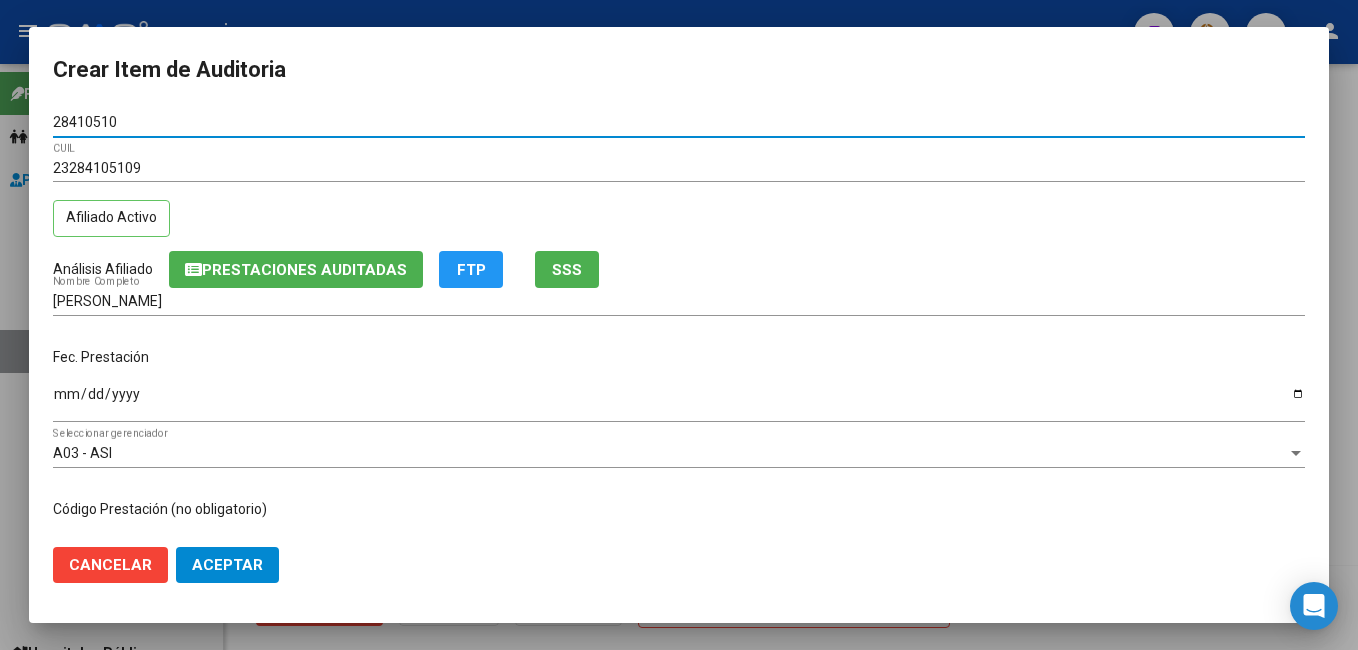 type on "28410510" 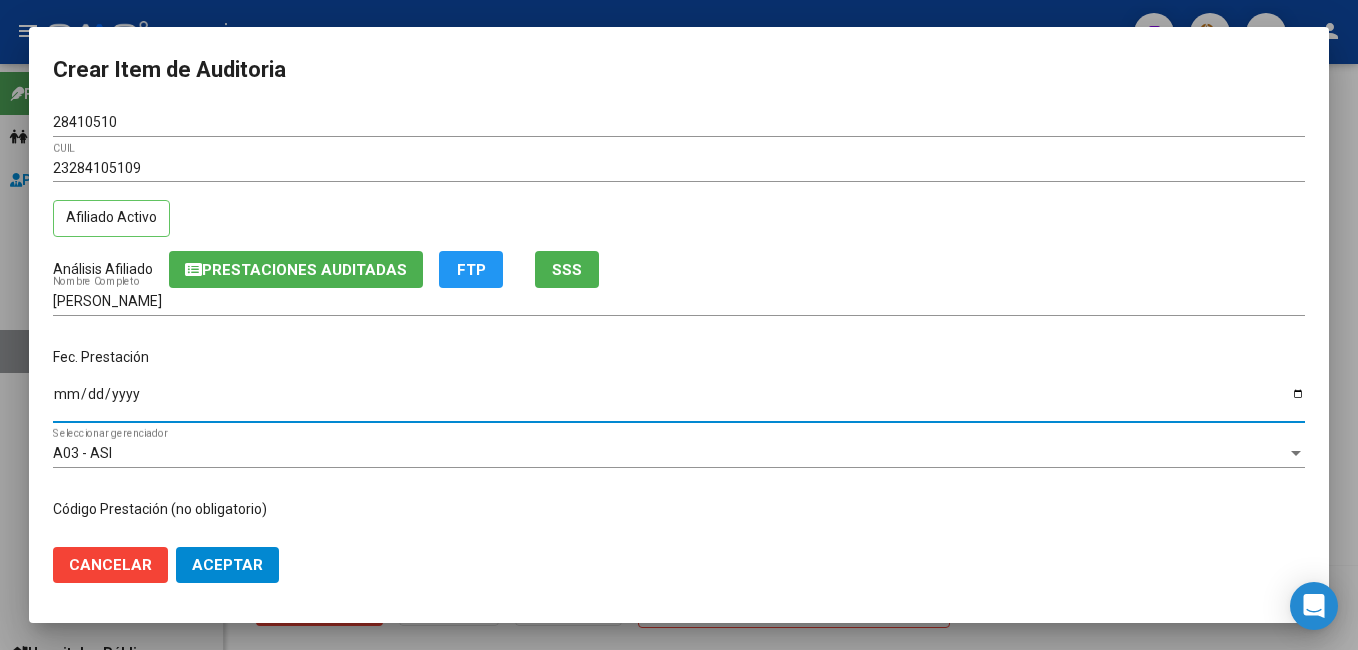 drag, startPoint x: 65, startPoint y: 392, endPoint x: 281, endPoint y: 384, distance: 216.1481 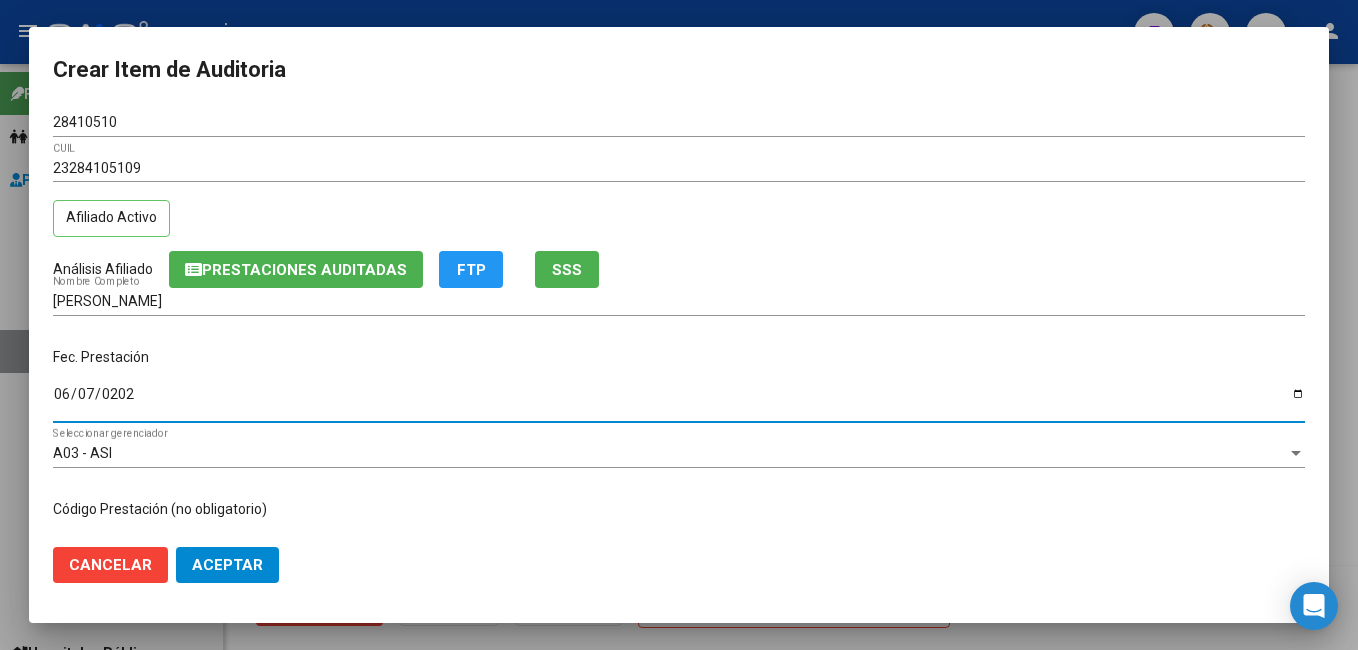 type on "[DATE]" 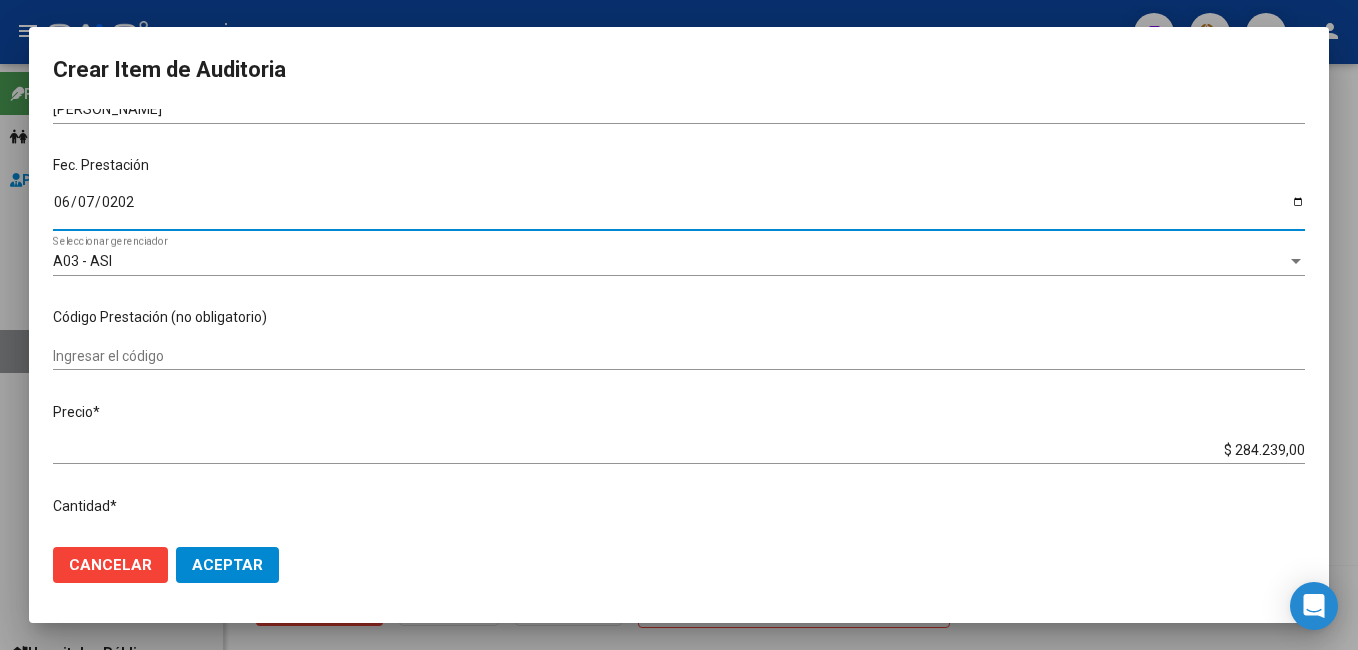 scroll, scrollTop: 200, scrollLeft: 0, axis: vertical 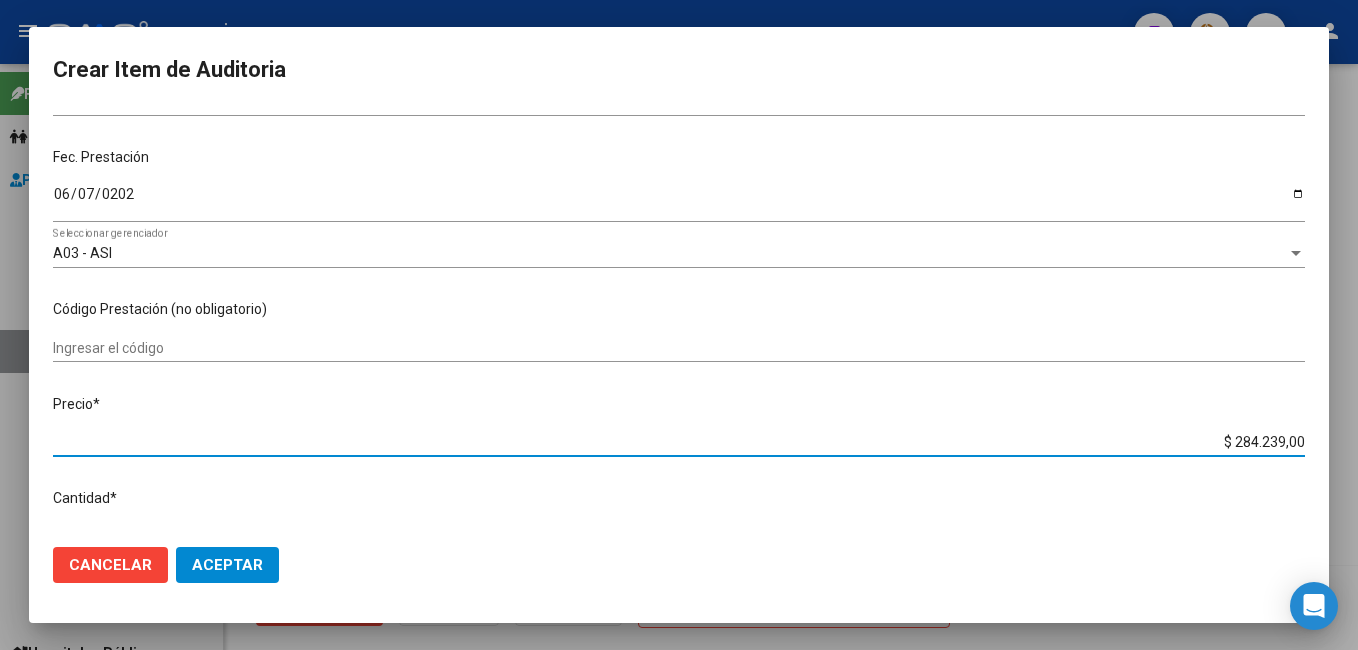 drag, startPoint x: 1216, startPoint y: 440, endPoint x: 1357, endPoint y: 425, distance: 141.79562 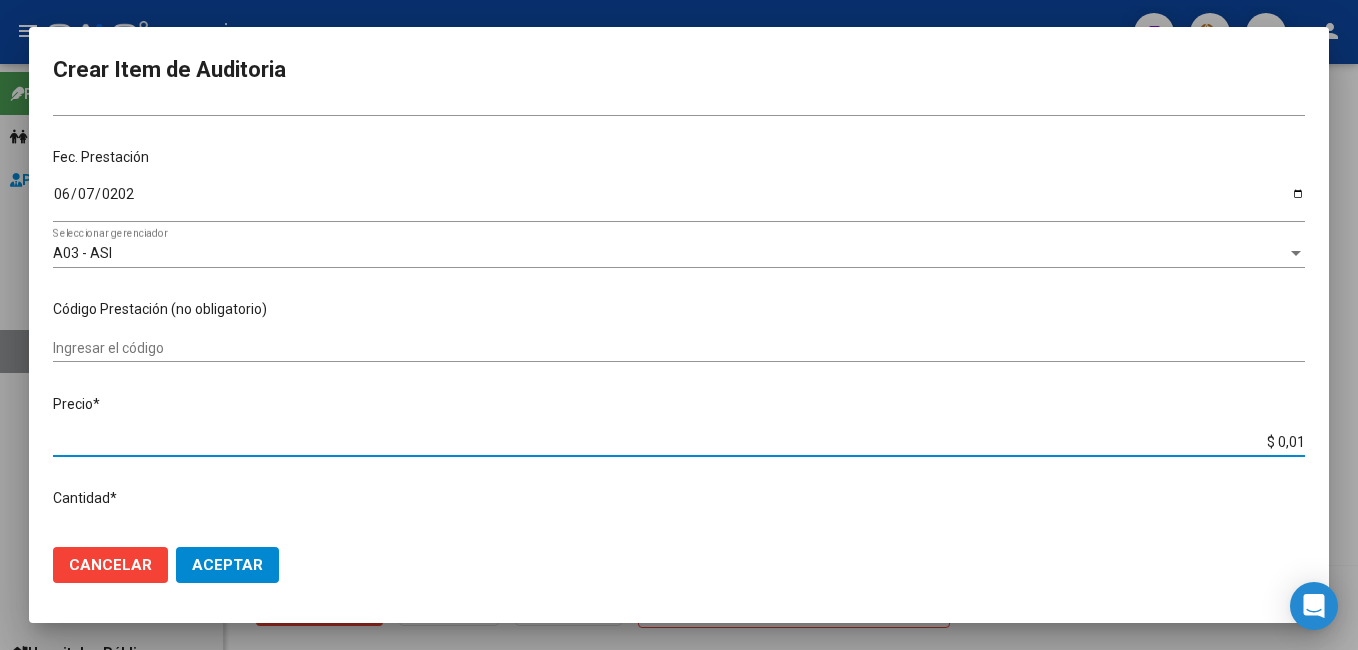 type on "$ 0,18" 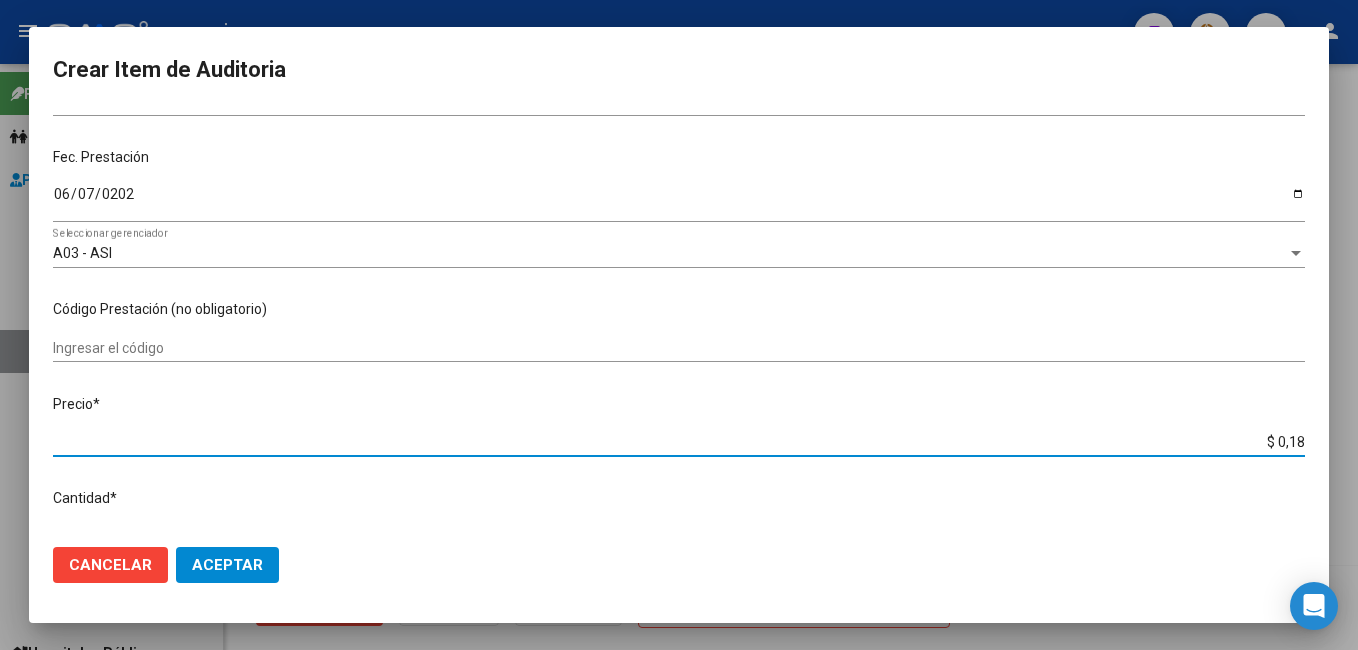 type on "$ 1,81" 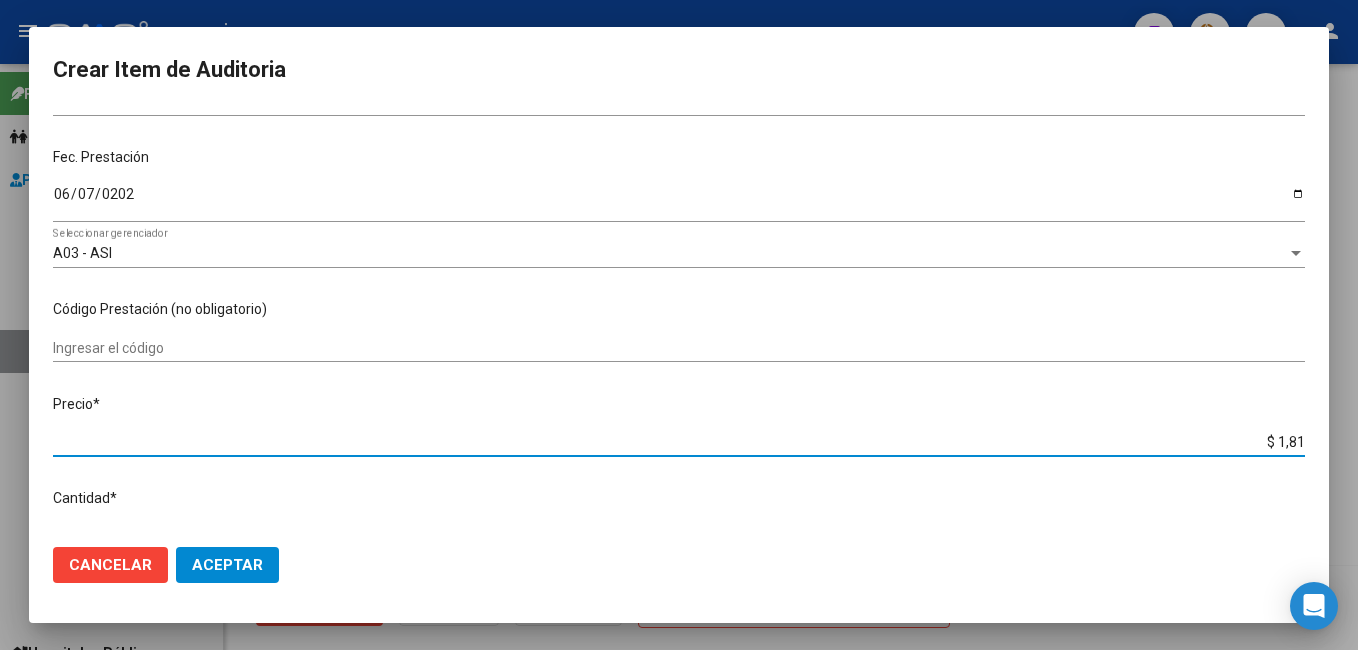 type on "$ 18,14" 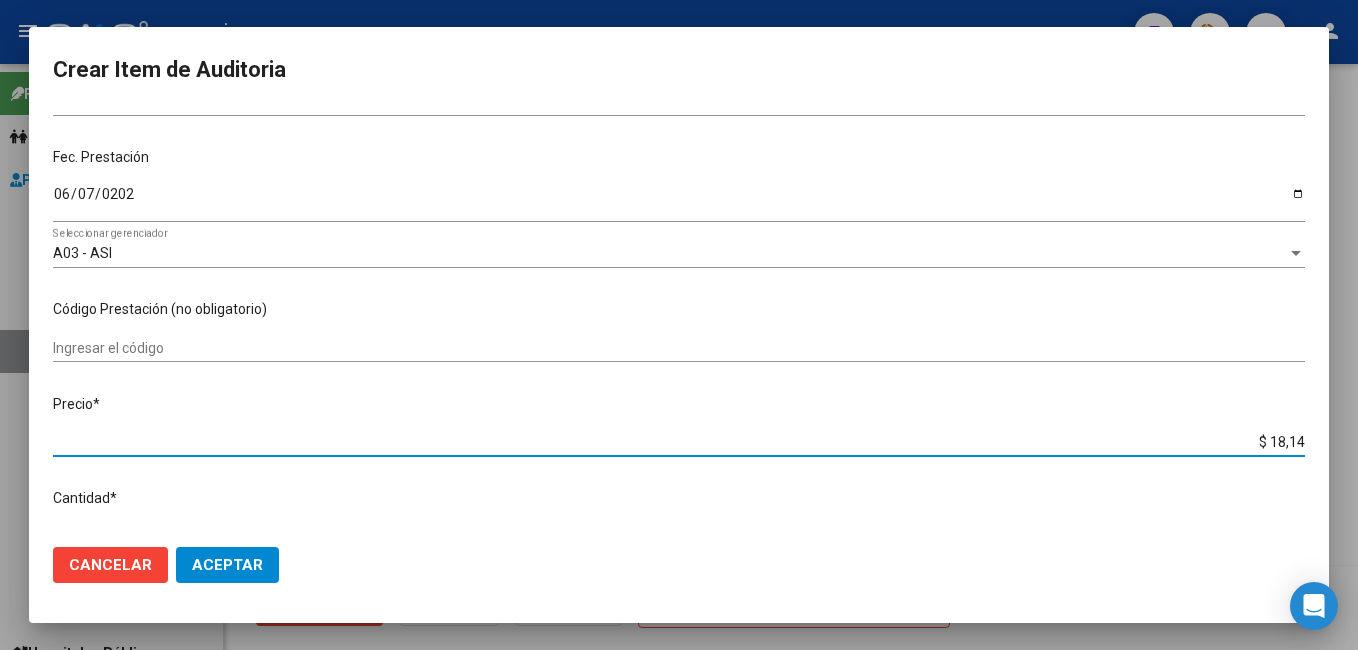 type on "$ 181,40" 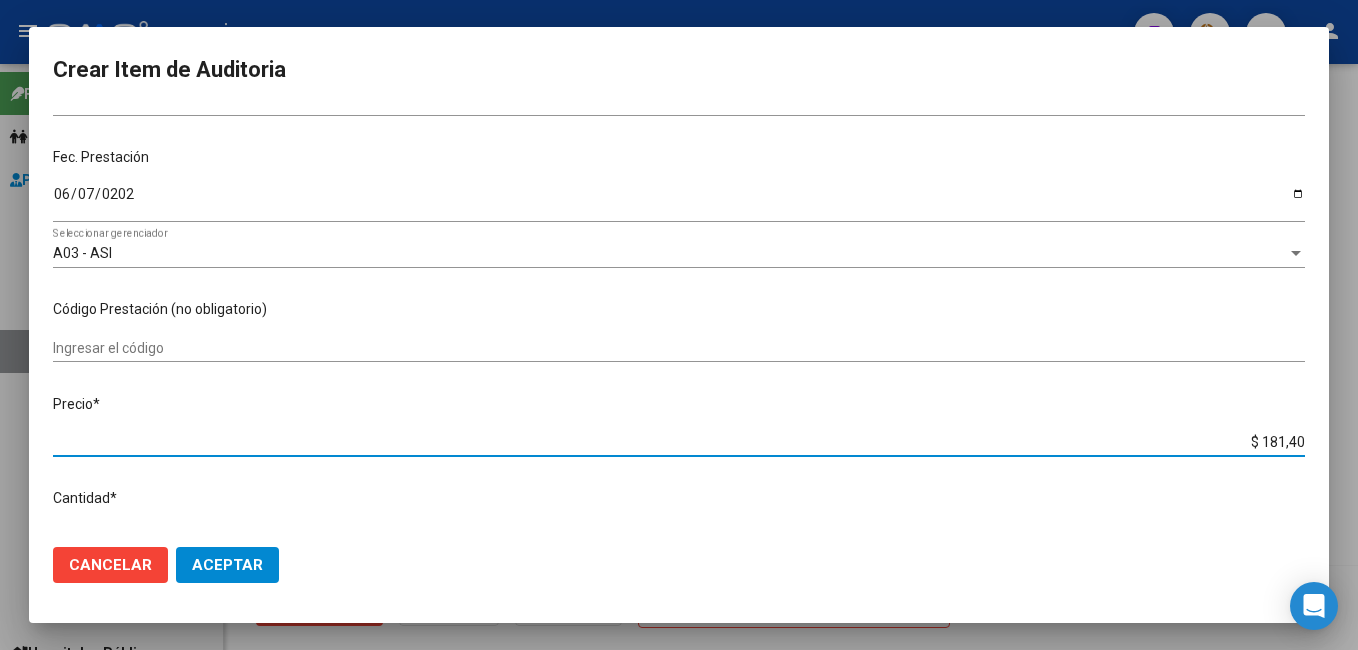 type on "$ 1.814,00" 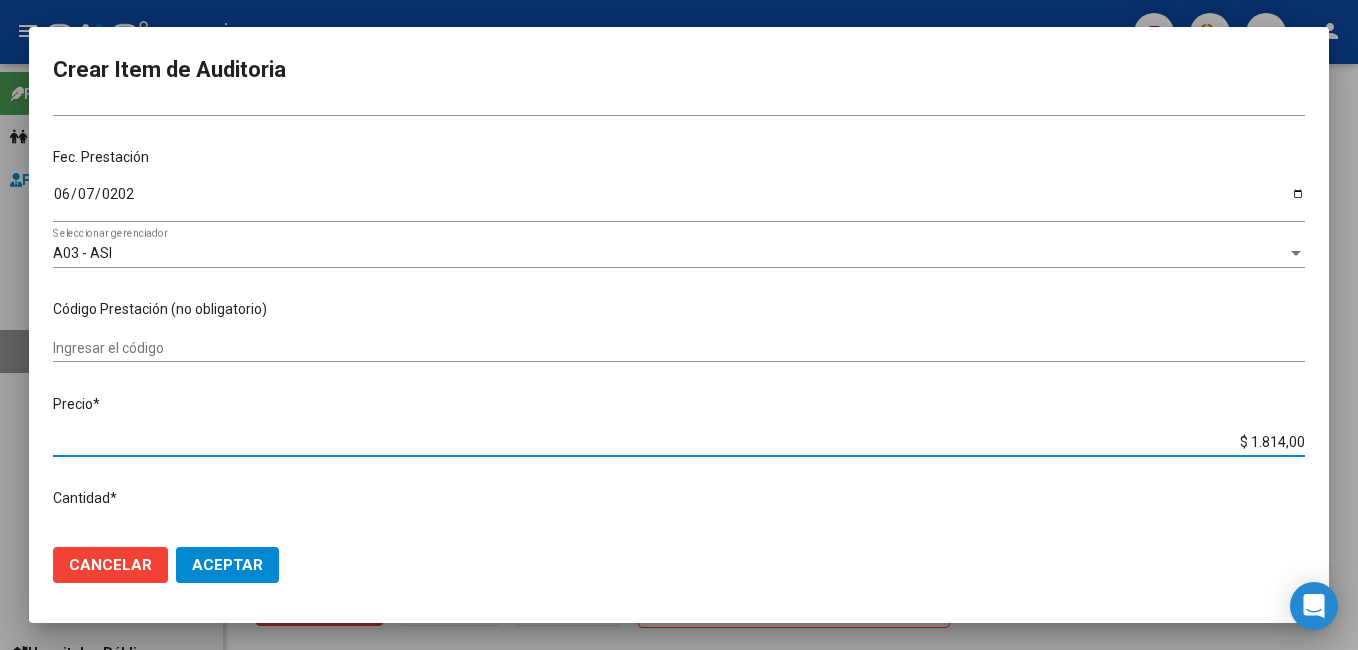type on "$ 18.140,00" 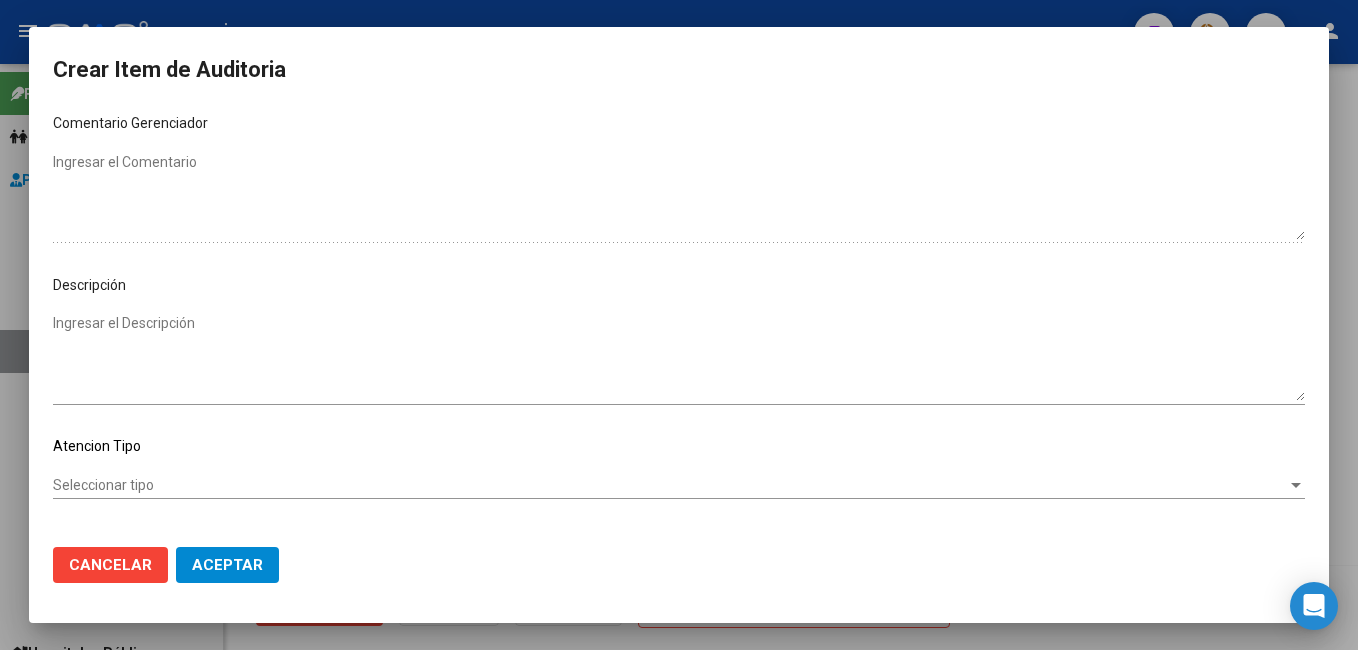 scroll, scrollTop: 1100, scrollLeft: 0, axis: vertical 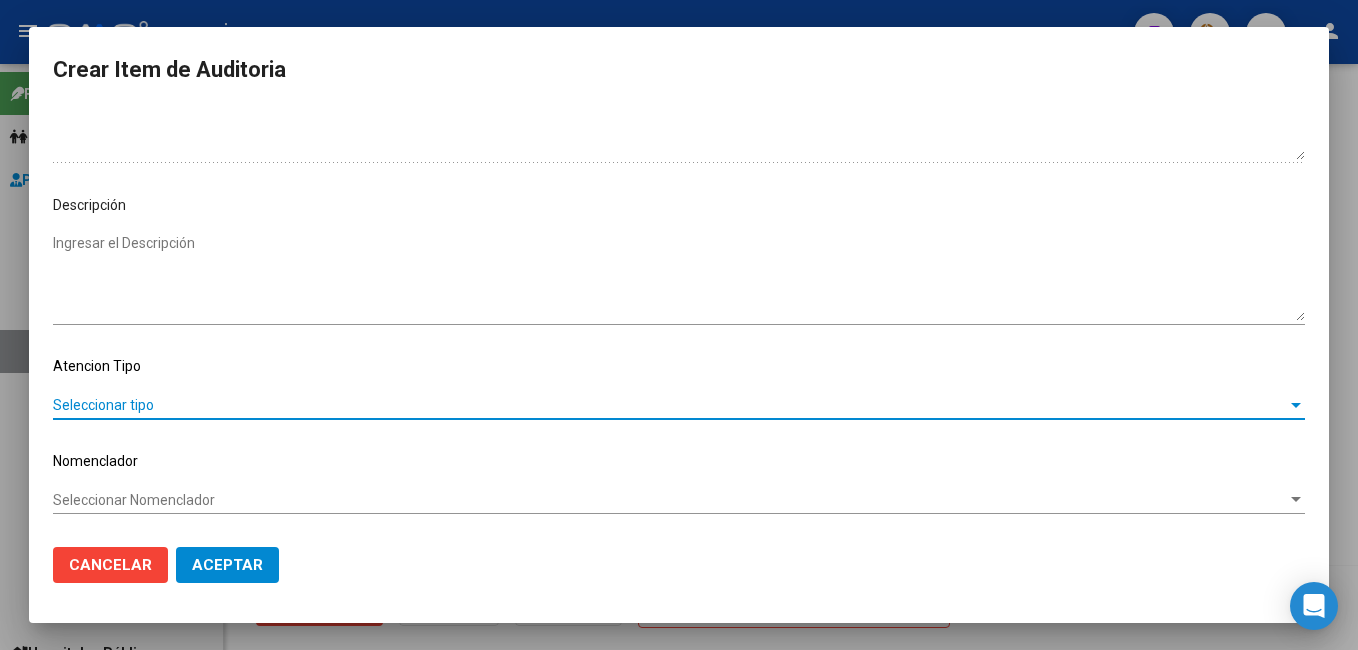 click on "Seleccionar tipo" at bounding box center (670, 405) 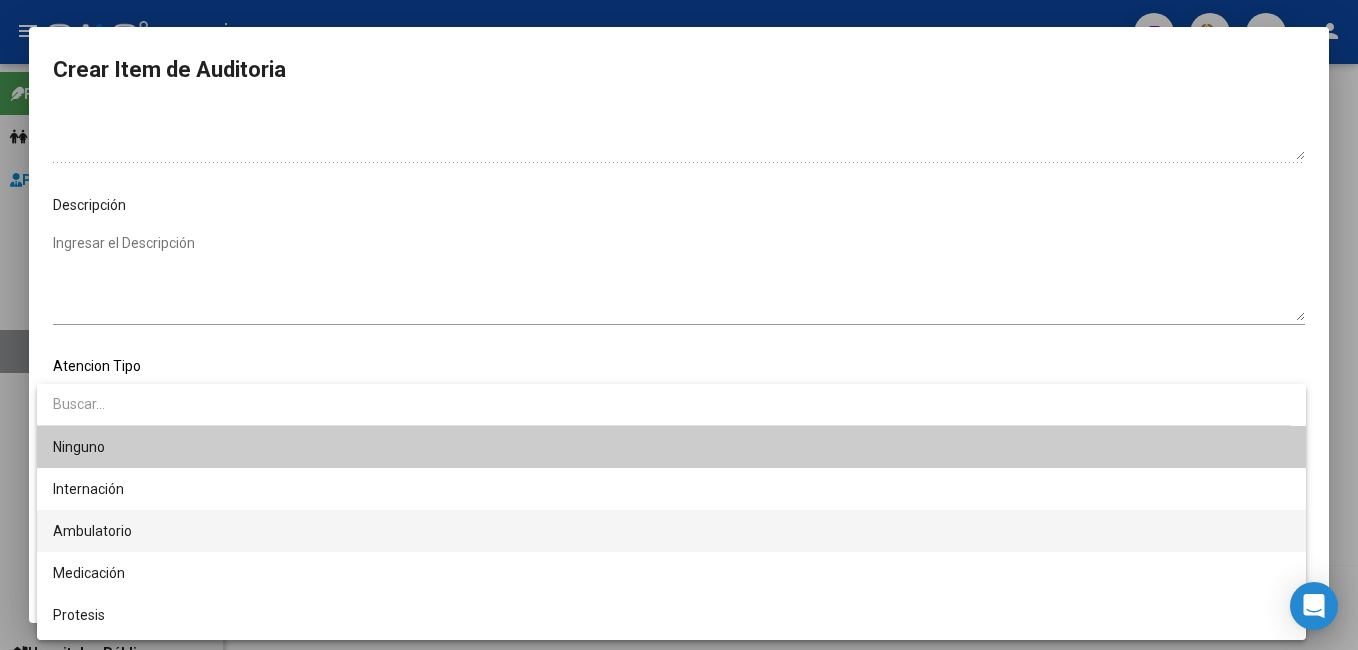 click on "Ambulatorio" at bounding box center [671, 531] 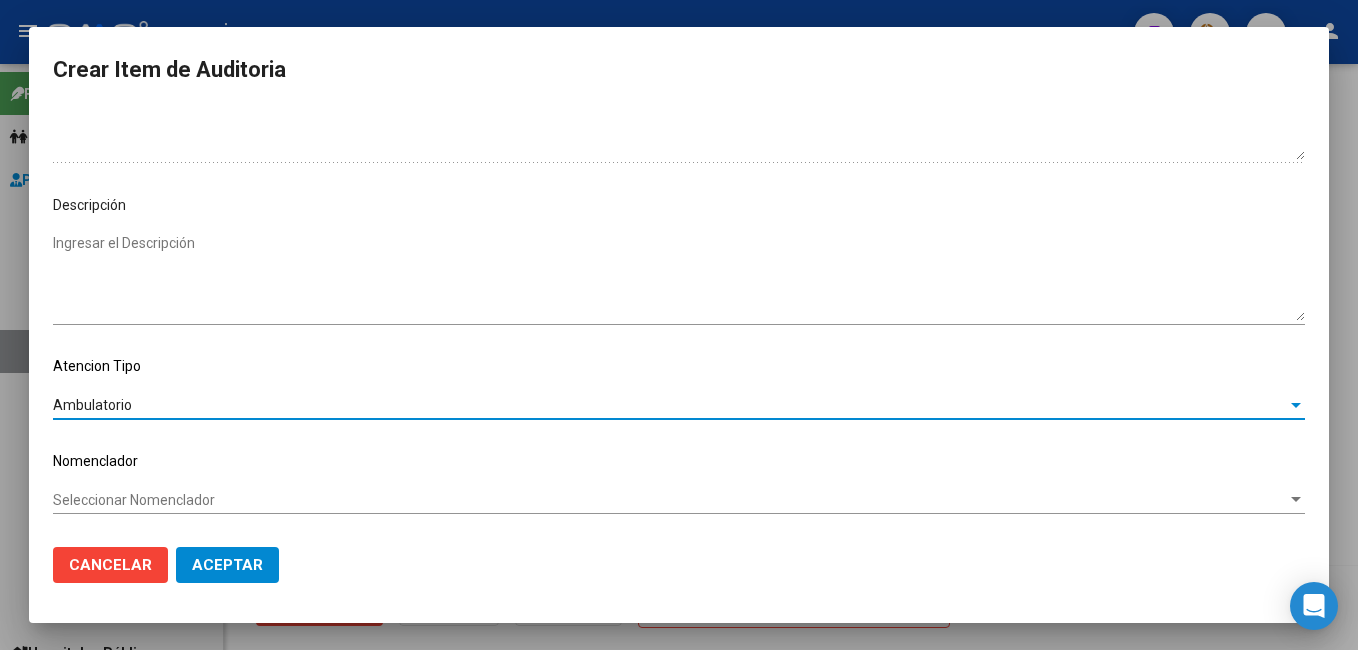 click on "Seleccionar Nomenclador" at bounding box center [670, 500] 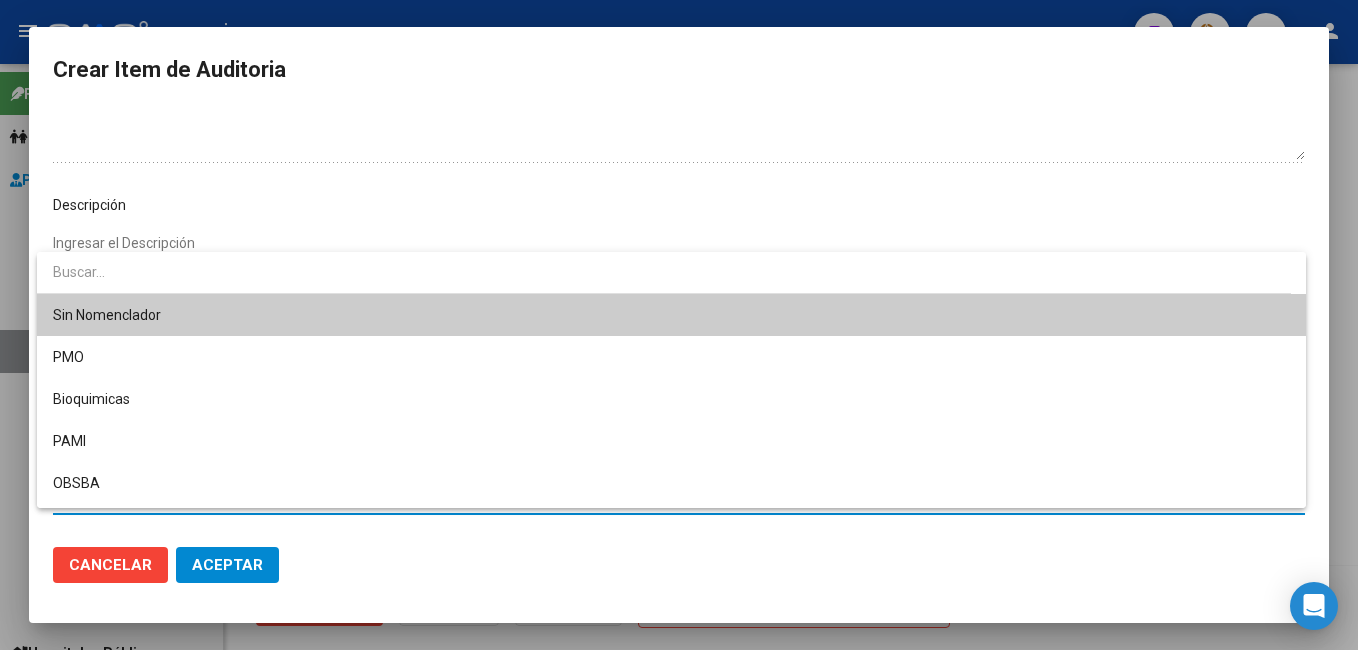 click on "Sin Nomenclador" at bounding box center (671, 315) 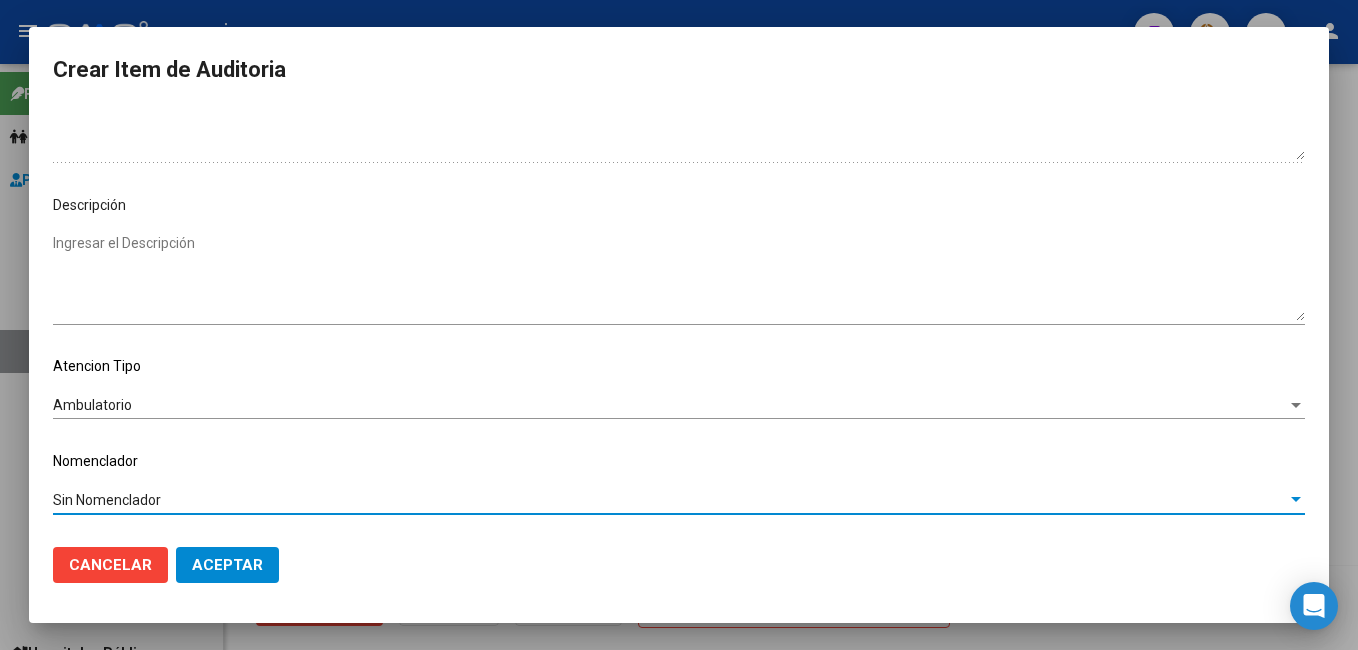 click on "Aceptar" 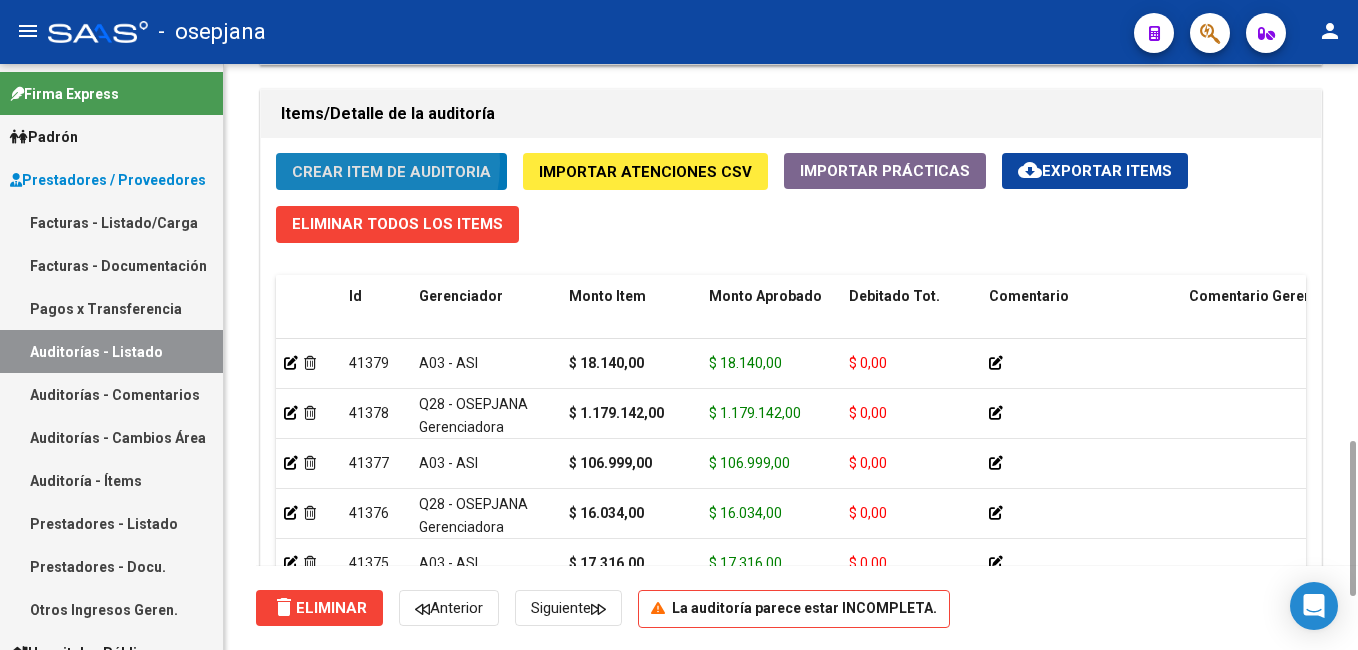 click on "Crear Item de Auditoria" 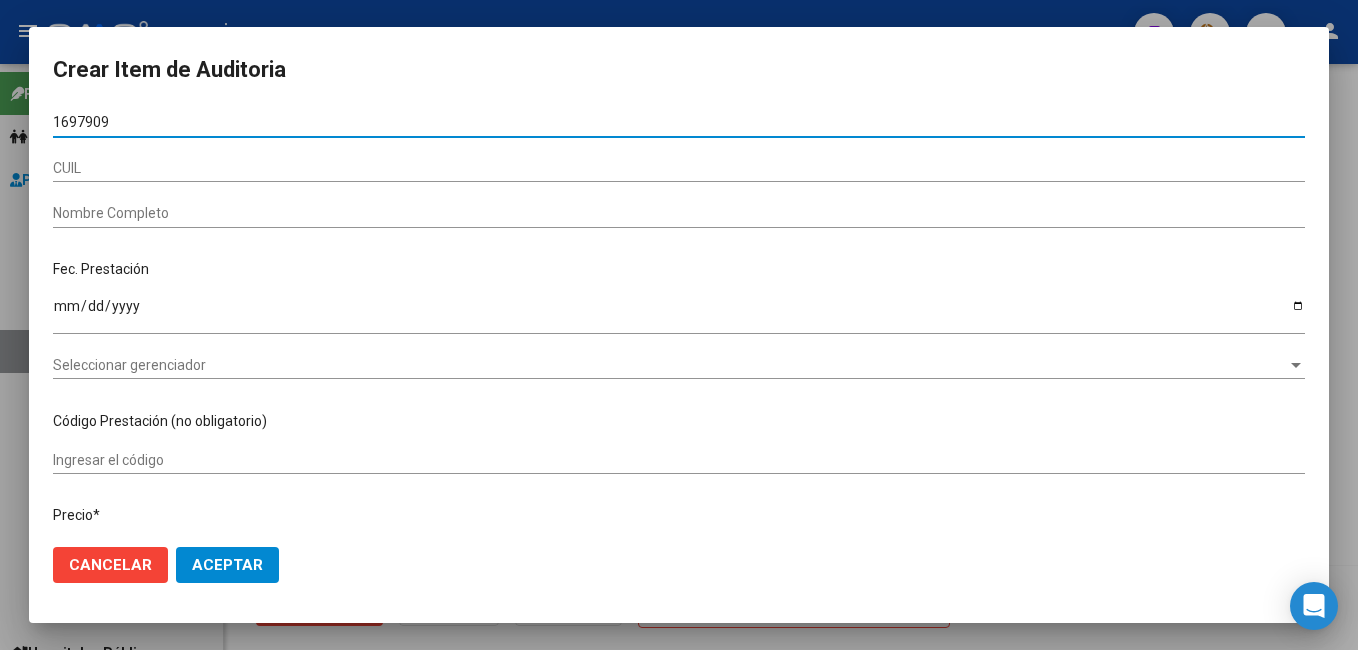 type on "16979099" 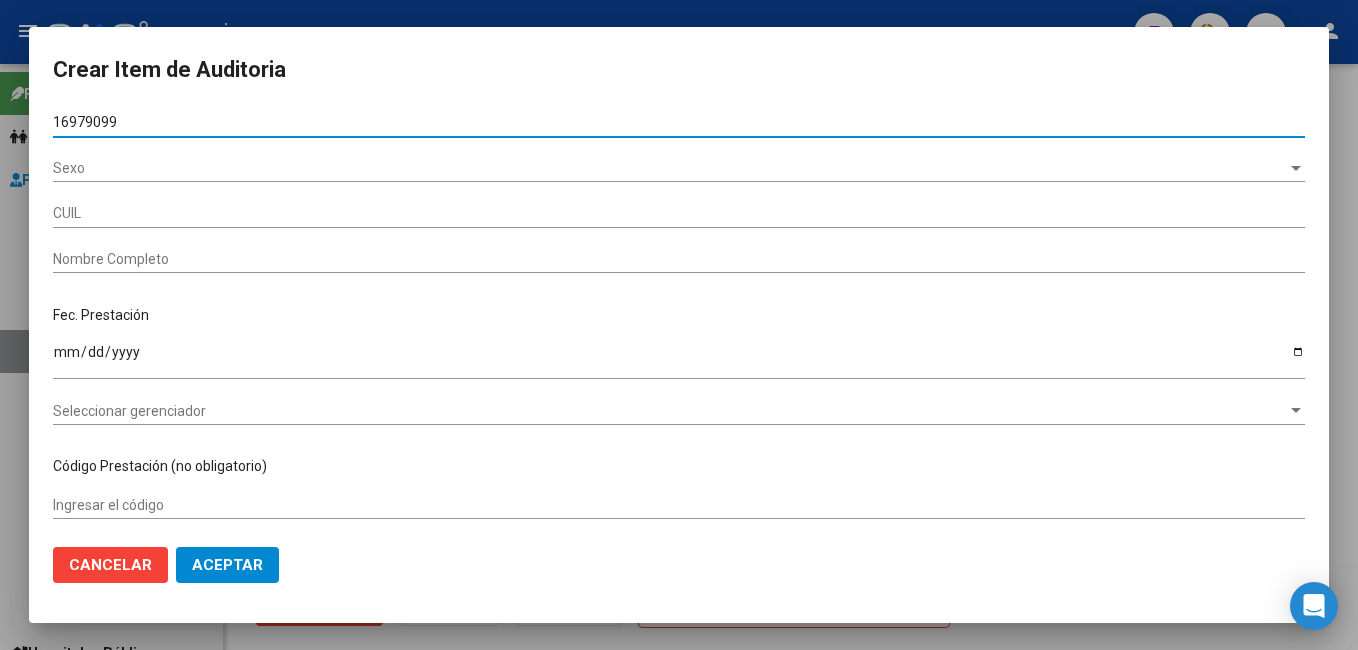 type on "27169790995" 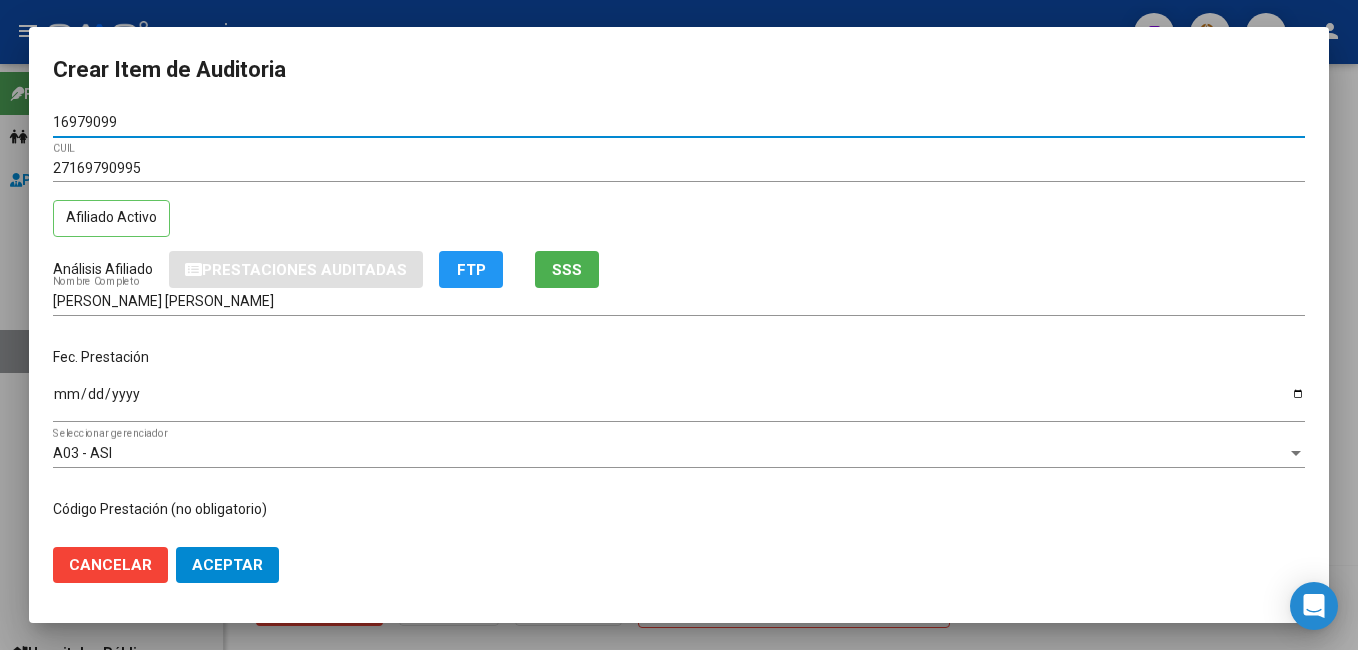 type on "16979099" 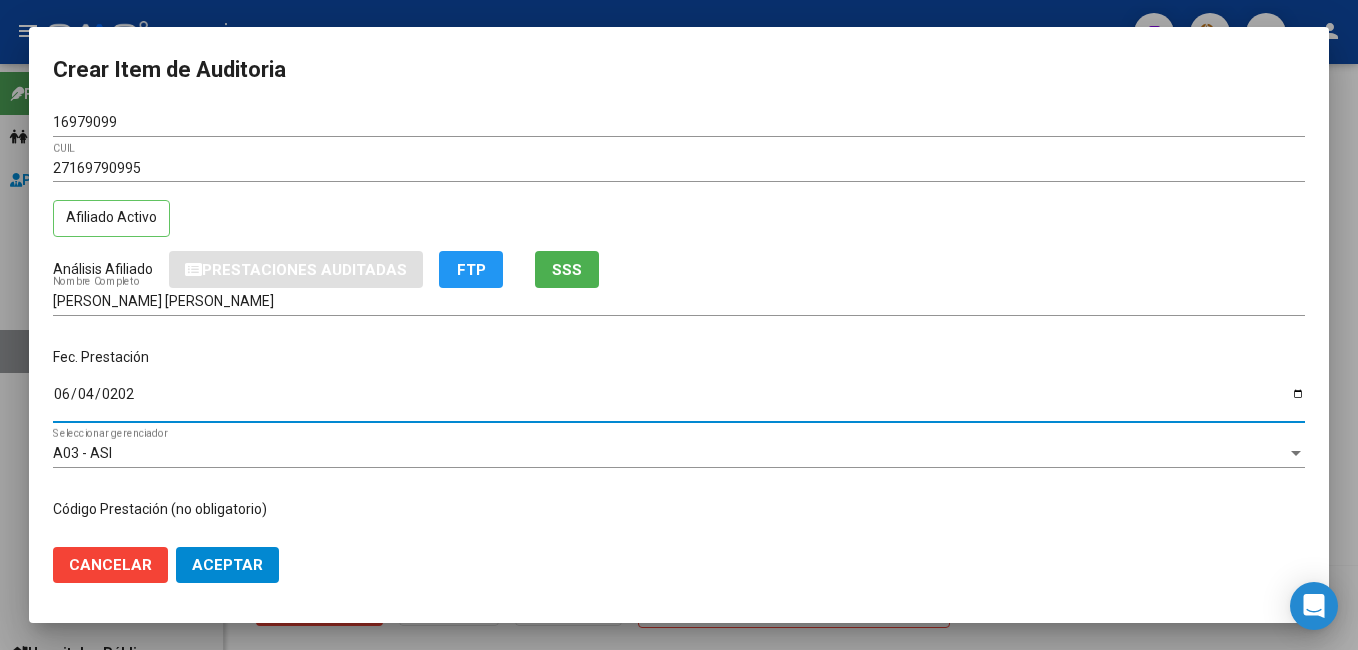 type on "[DATE]" 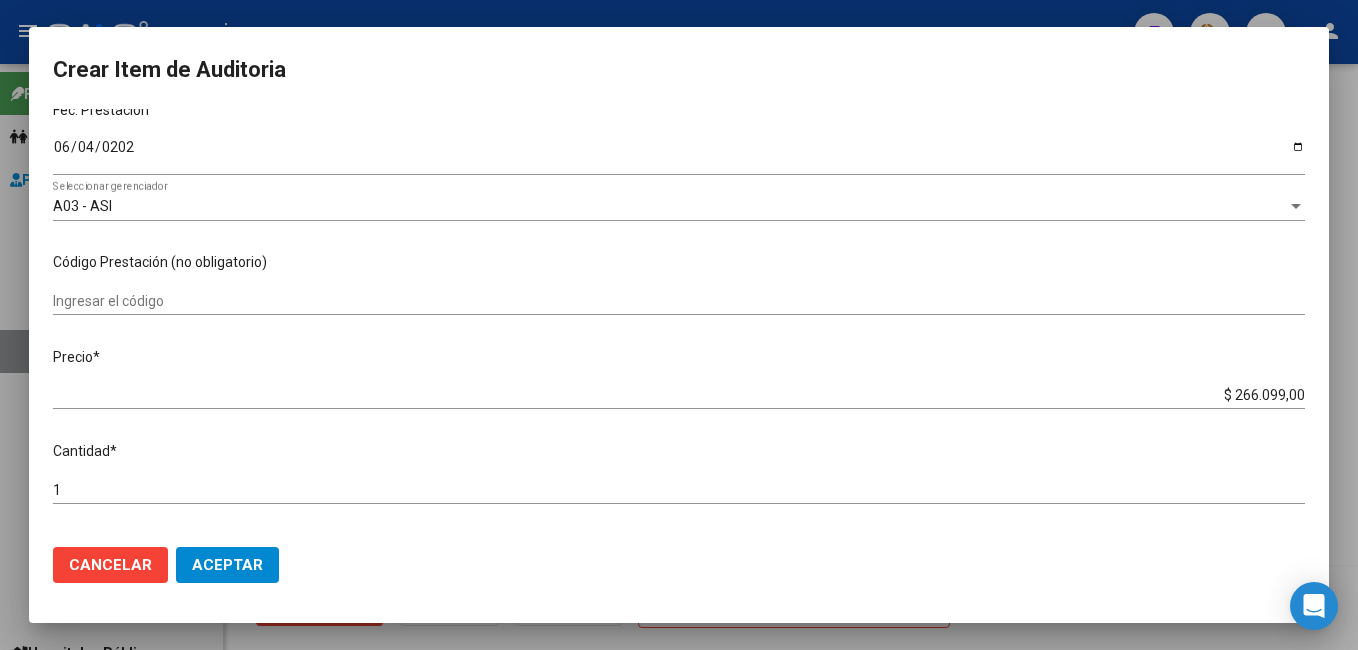 scroll, scrollTop: 300, scrollLeft: 0, axis: vertical 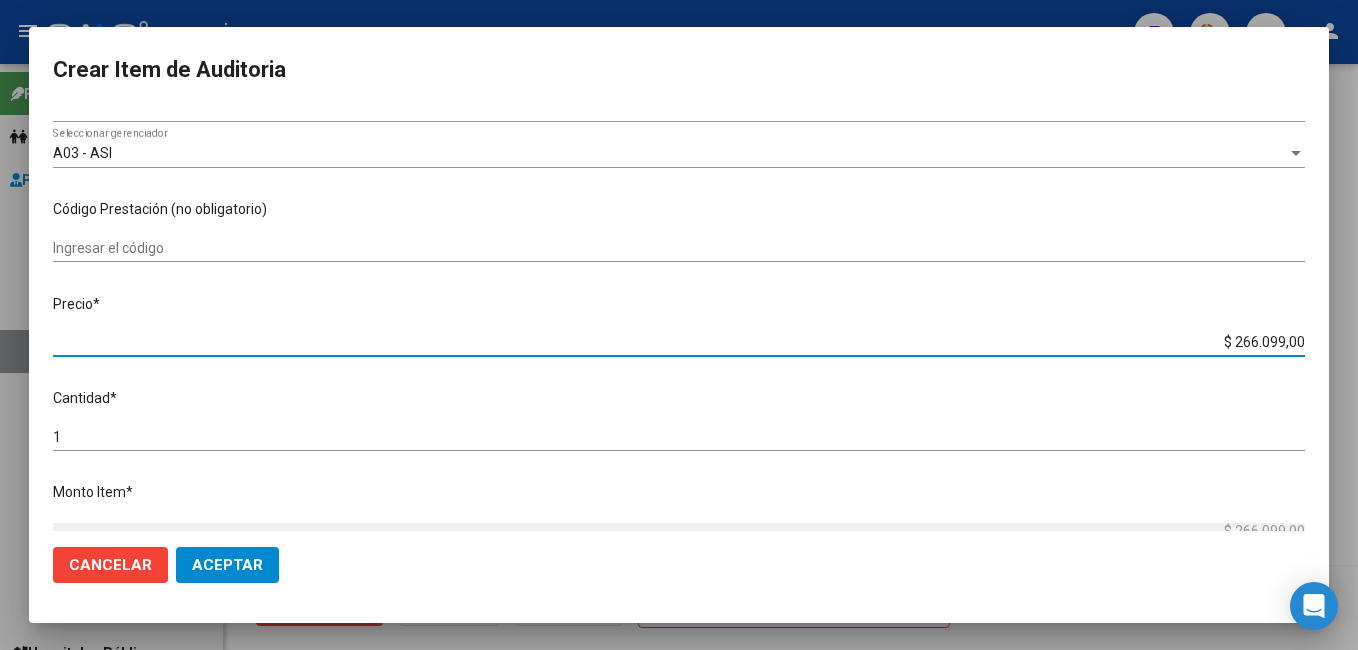 drag, startPoint x: 1217, startPoint y: 348, endPoint x: 1361, endPoint y: 338, distance: 144.3468 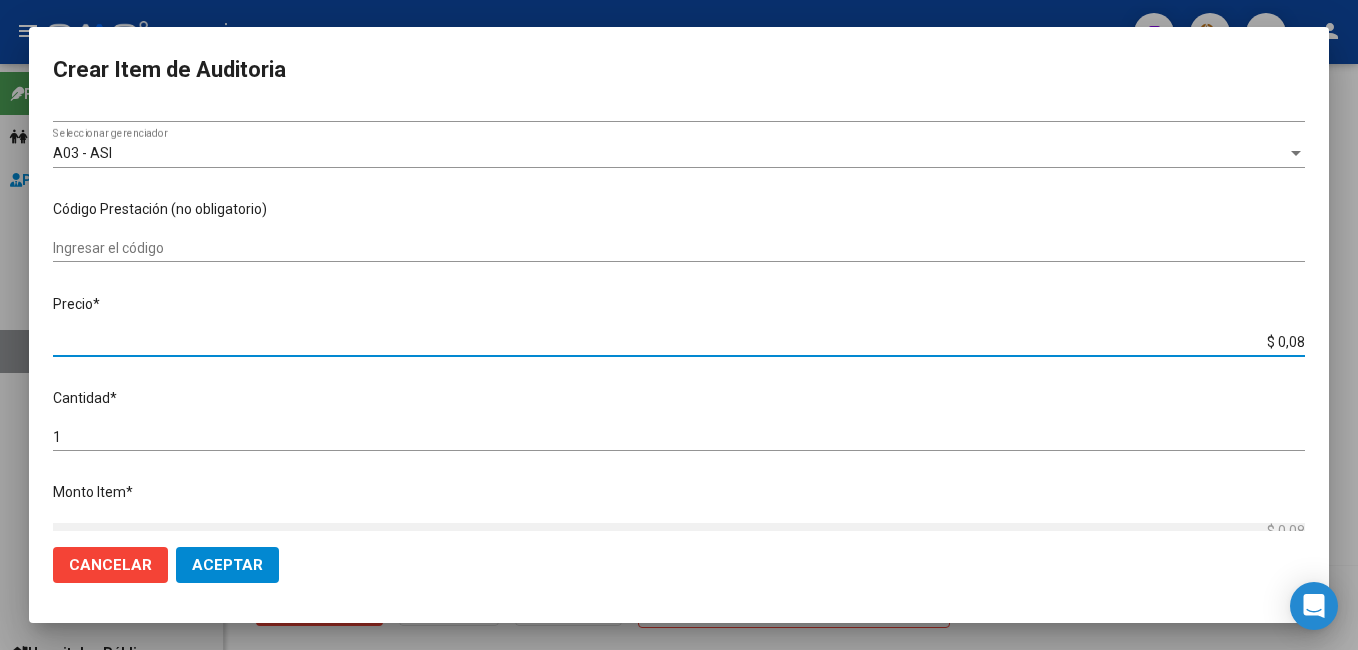 type on "$ 0,85" 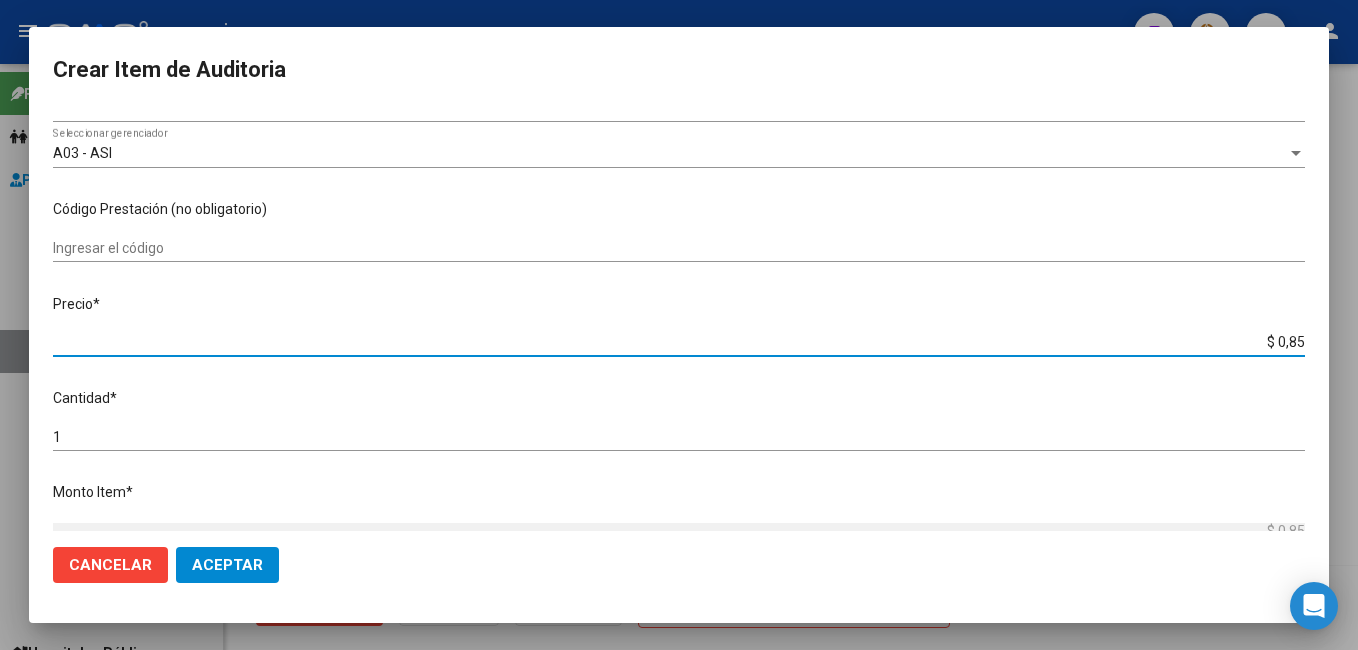 type on "$ 8,55" 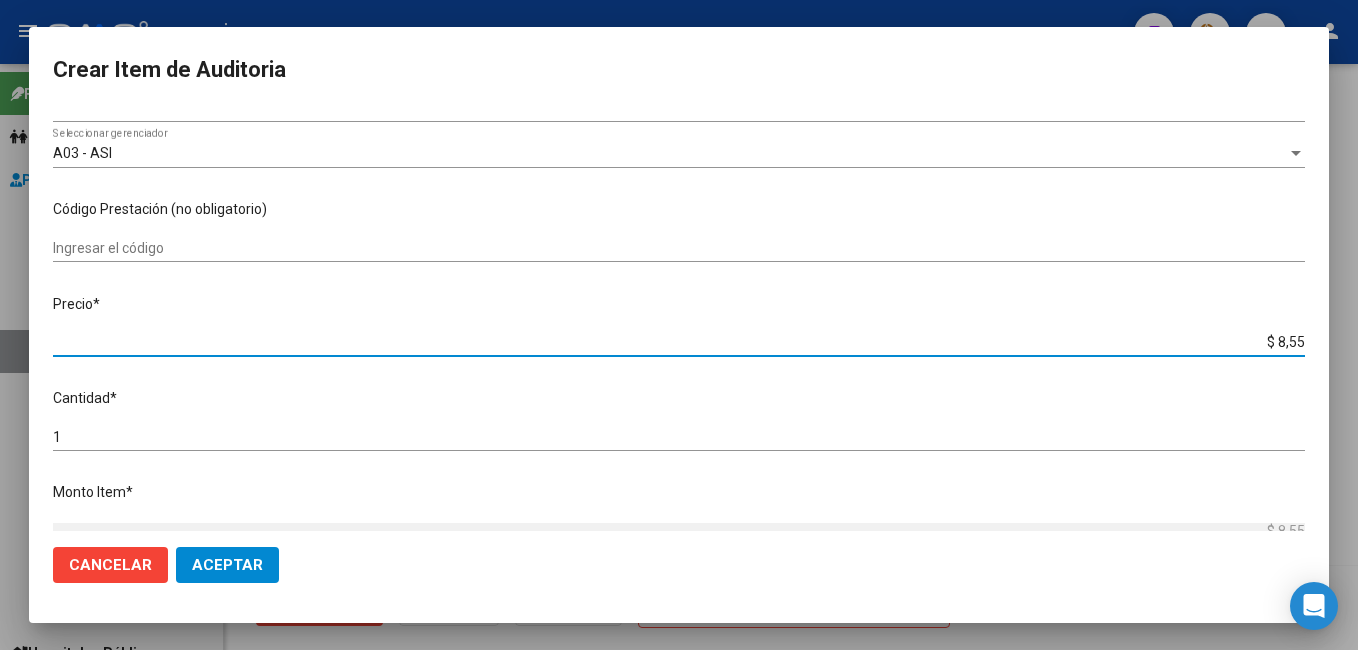 type on "$ 85,50" 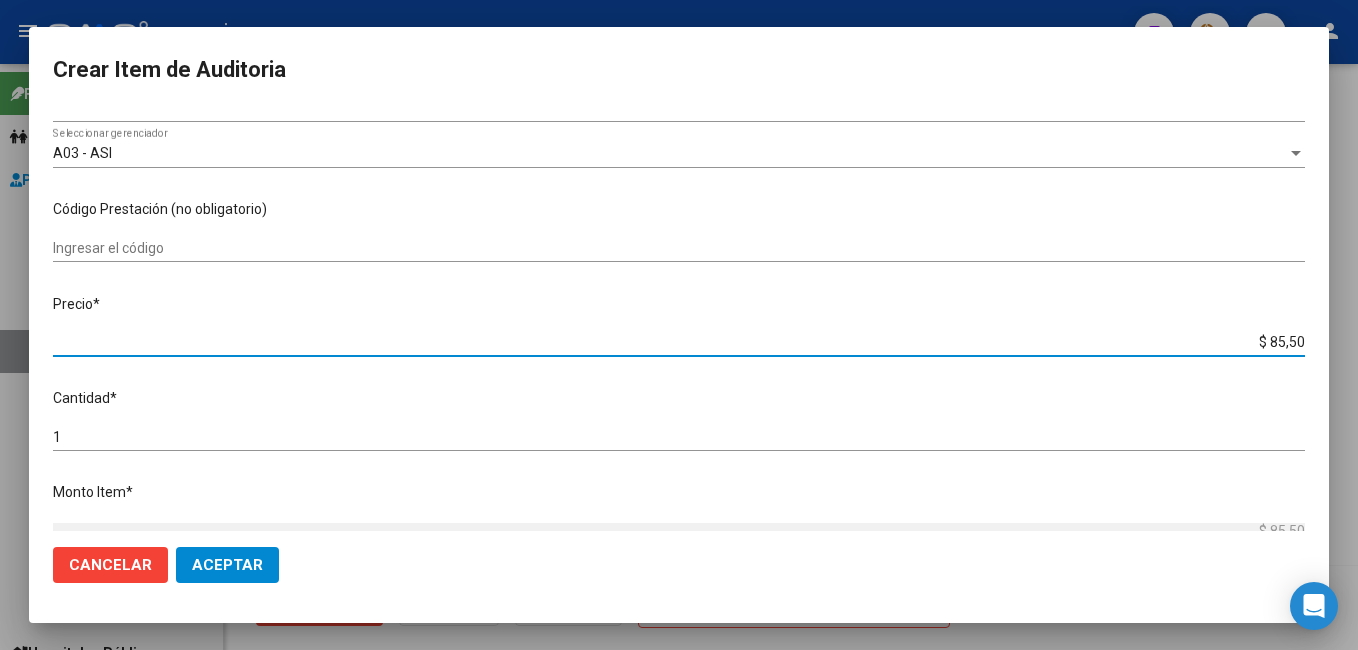 type on "$ 855,08" 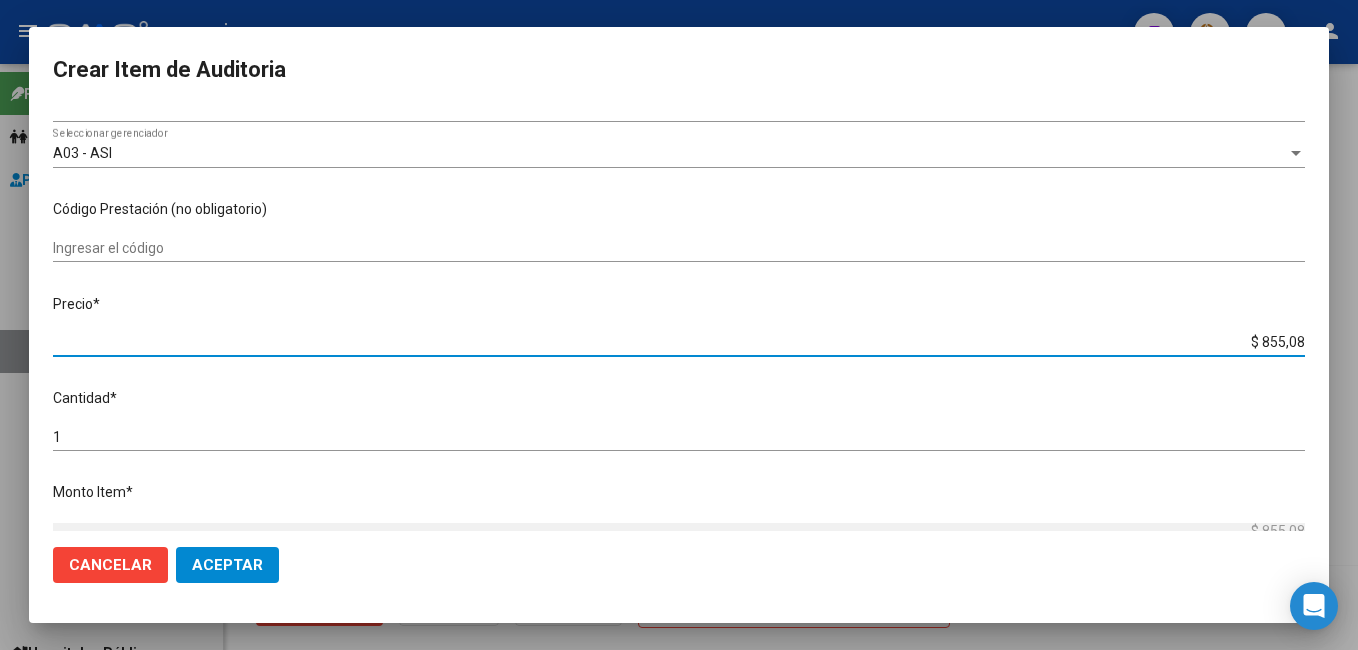type on "$ 8.550,80" 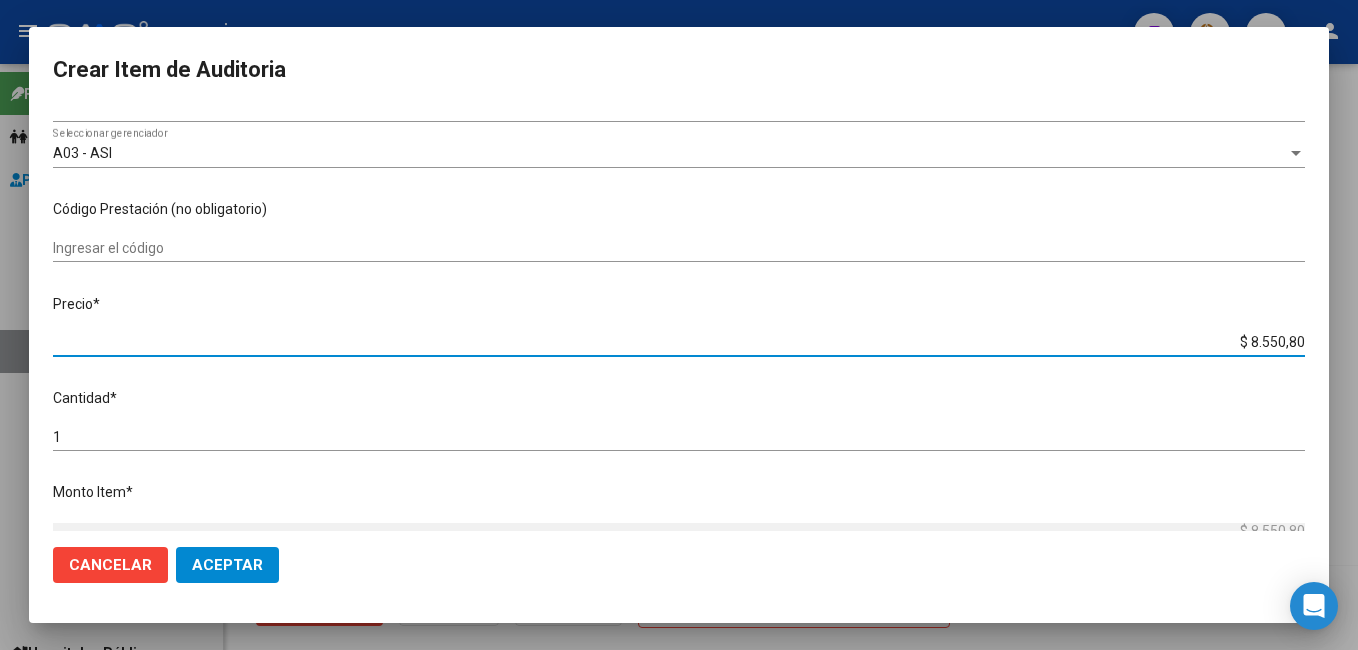 type on "$ 85.508,00" 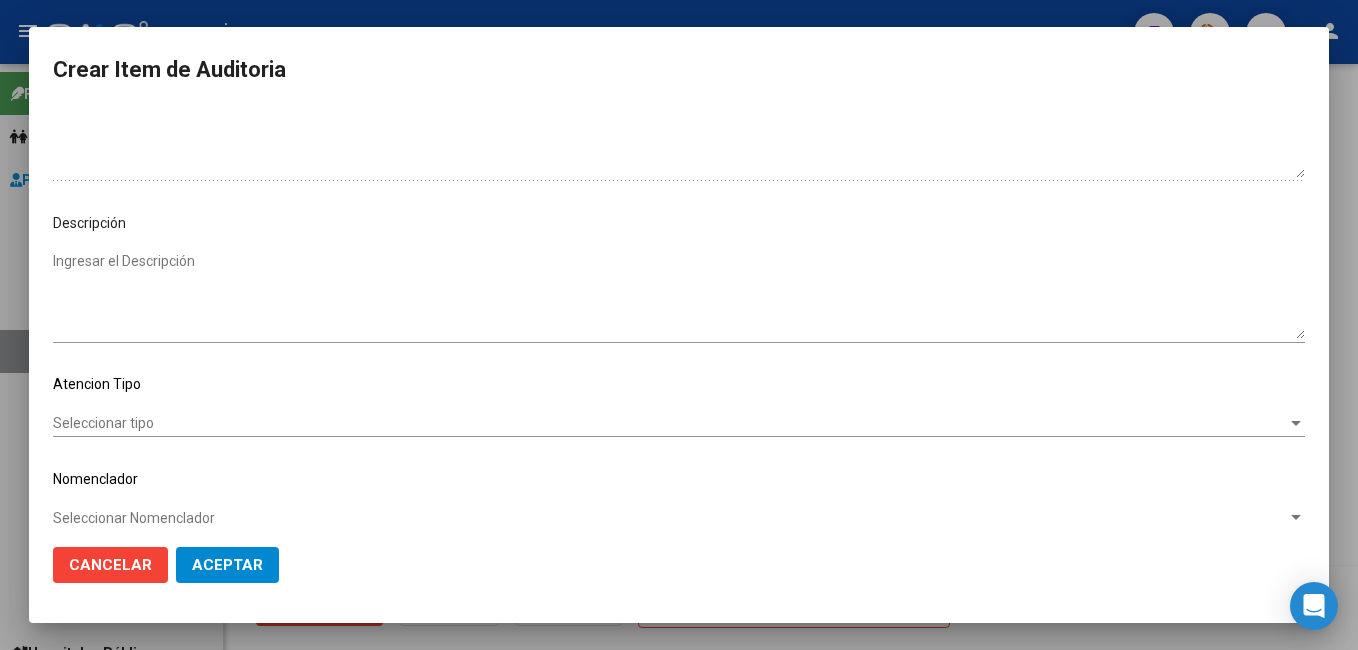 scroll, scrollTop: 1100, scrollLeft: 0, axis: vertical 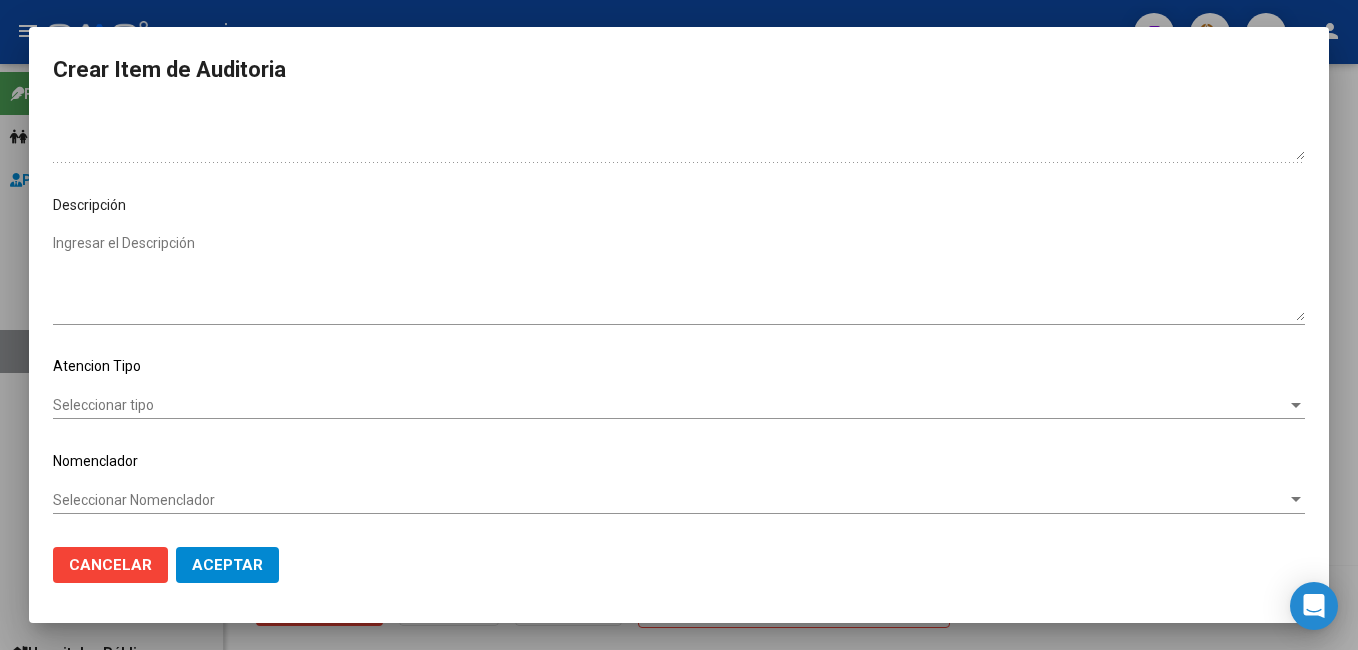 click on "Seleccionar tipo" at bounding box center (670, 405) 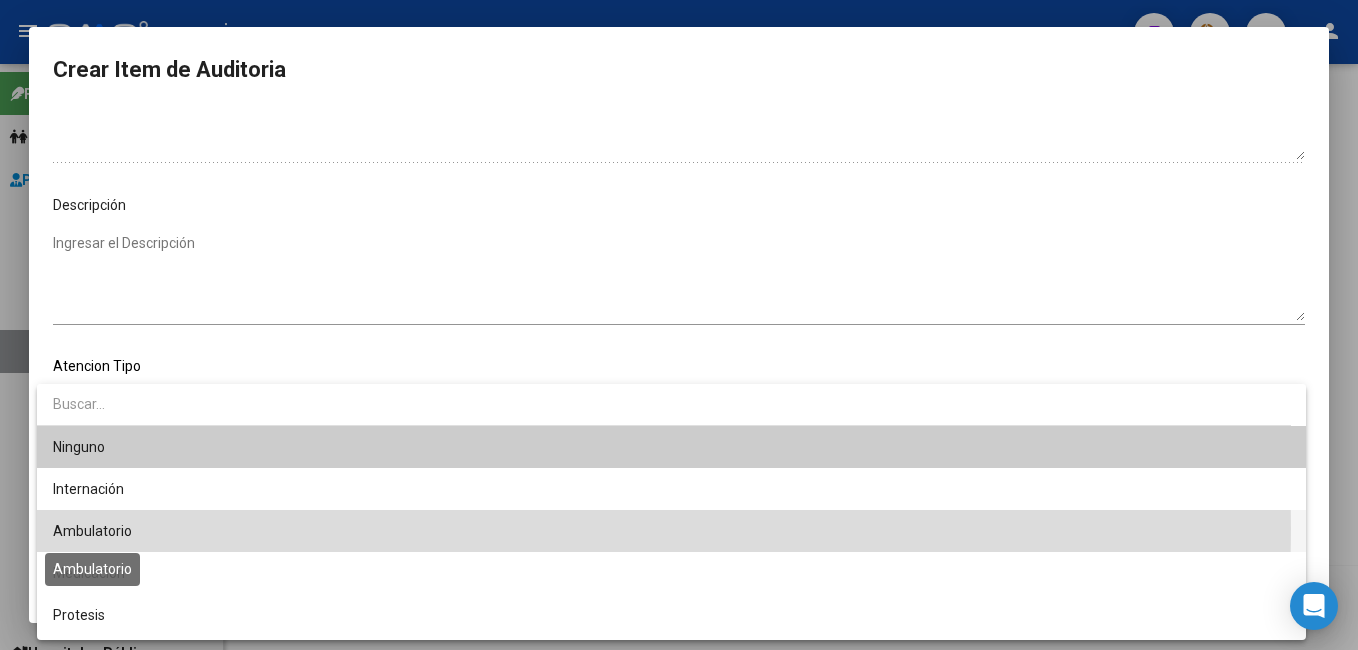 drag, startPoint x: 97, startPoint y: 528, endPoint x: 97, endPoint y: 515, distance: 13 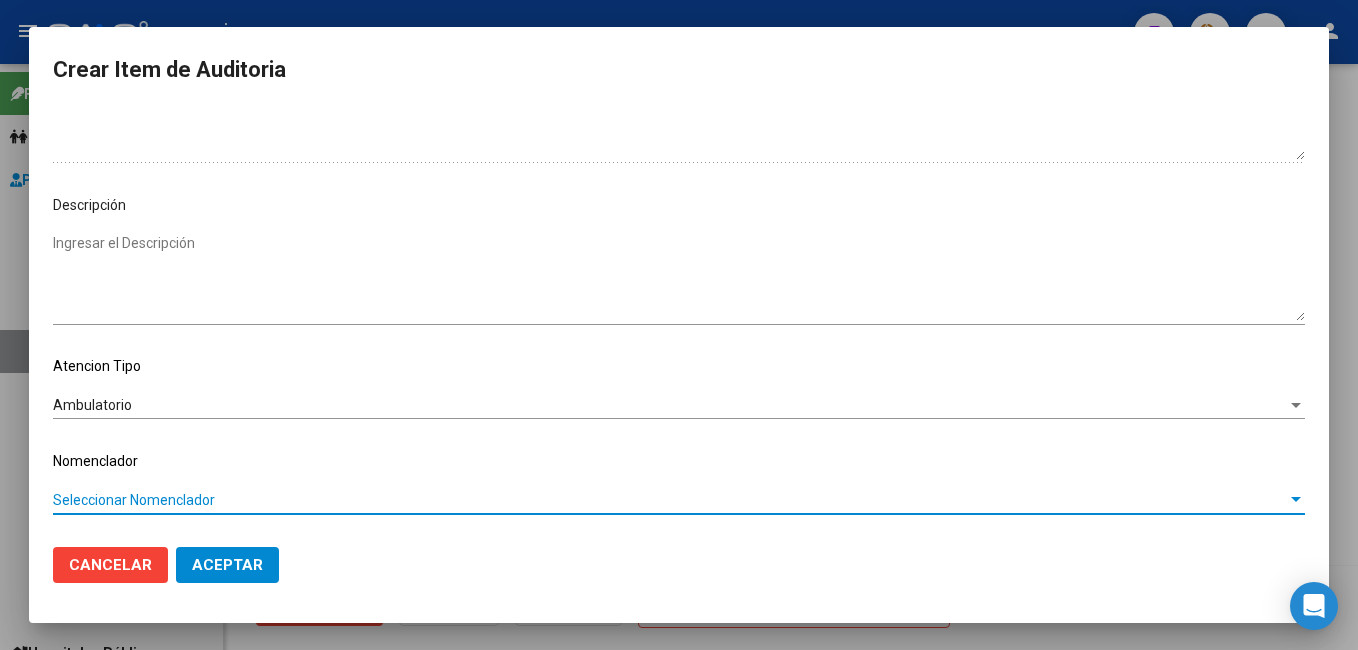 click on "Seleccionar Nomenclador" at bounding box center (670, 500) 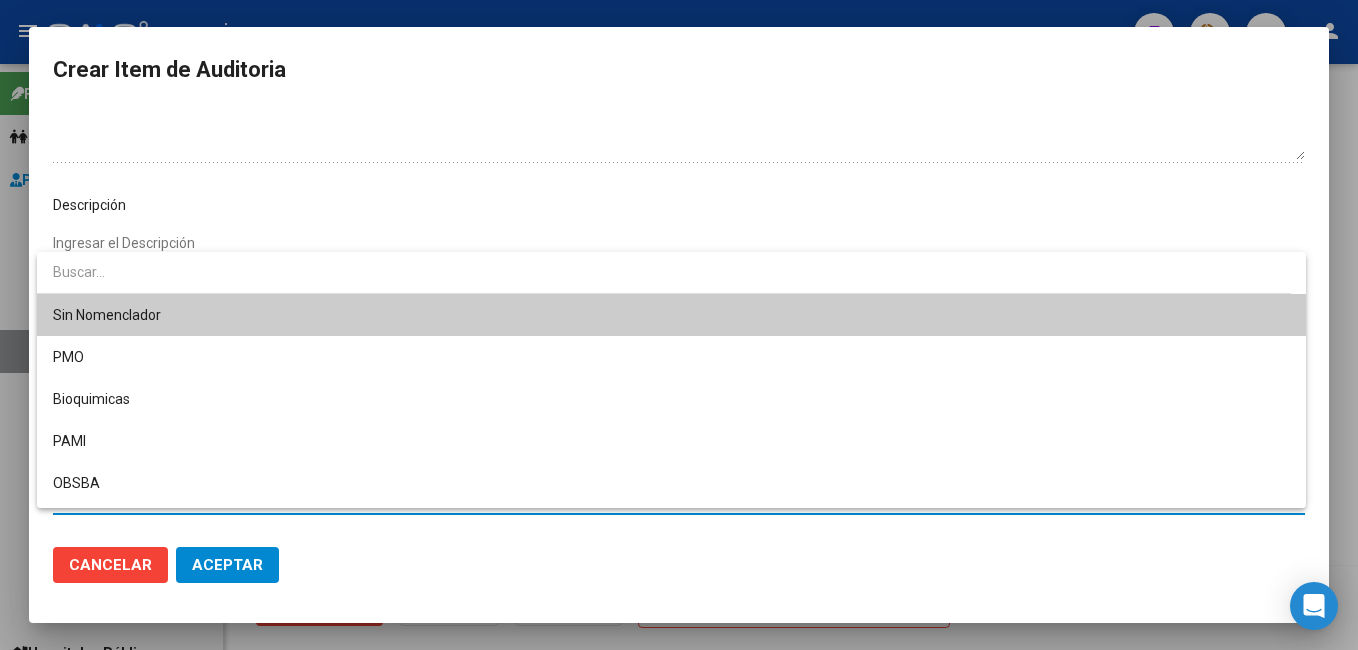click on "Sin Nomenclador" at bounding box center [671, 315] 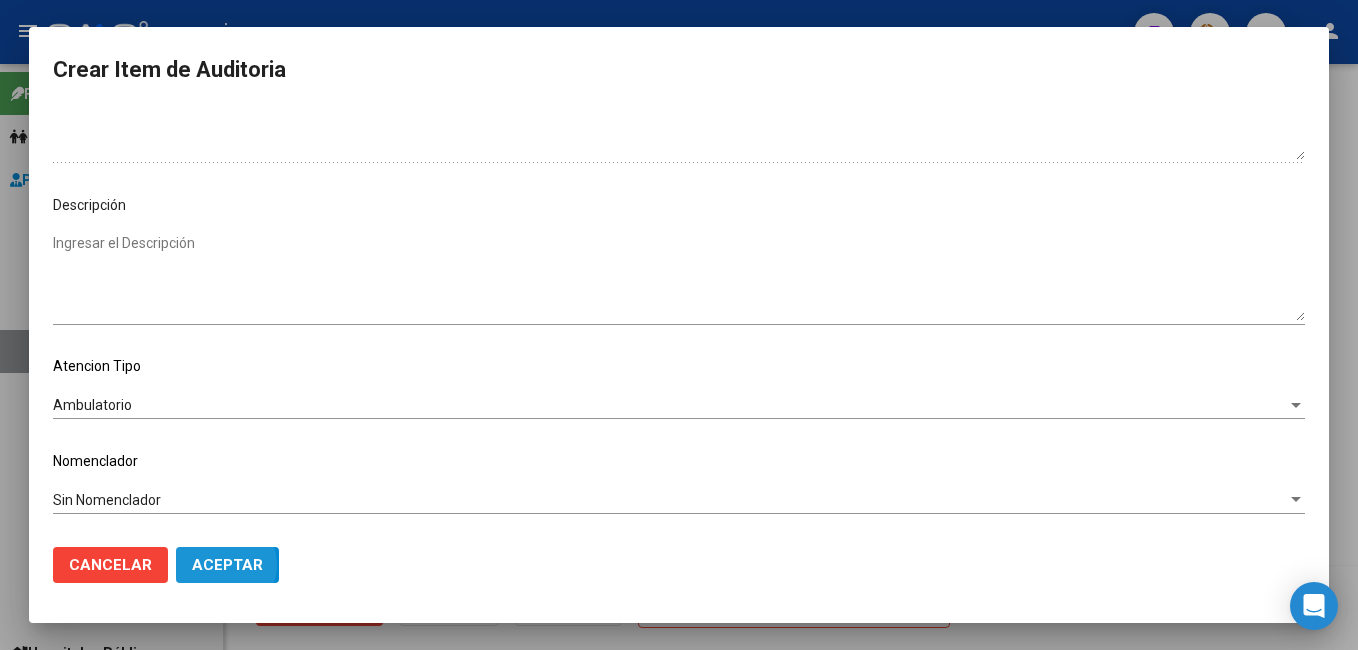 click on "Aceptar" 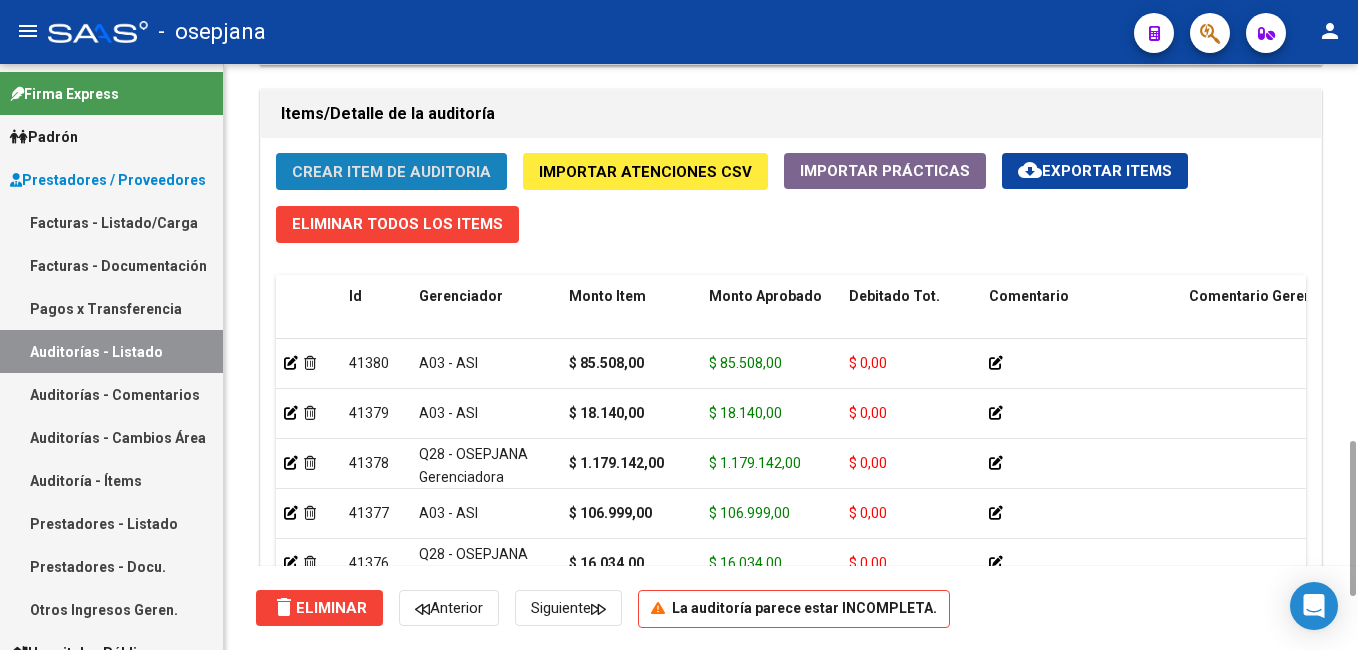 click on "Crear Item de Auditoria" 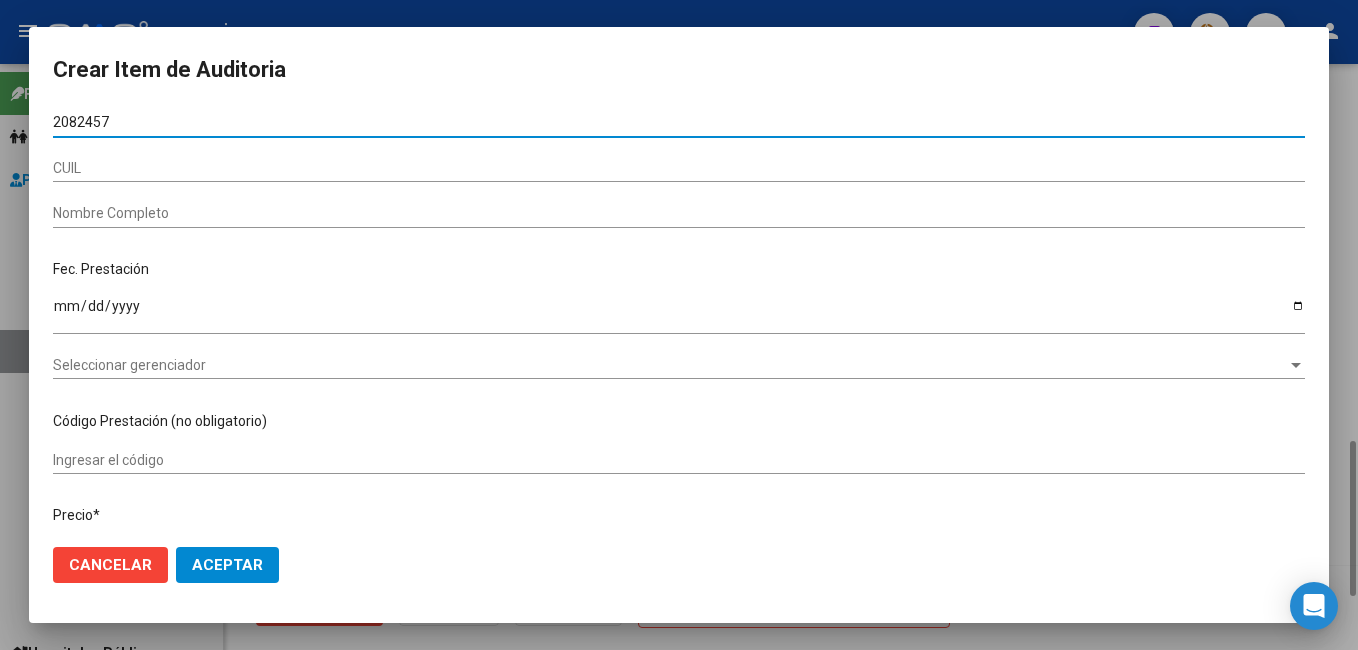 type on "20824577" 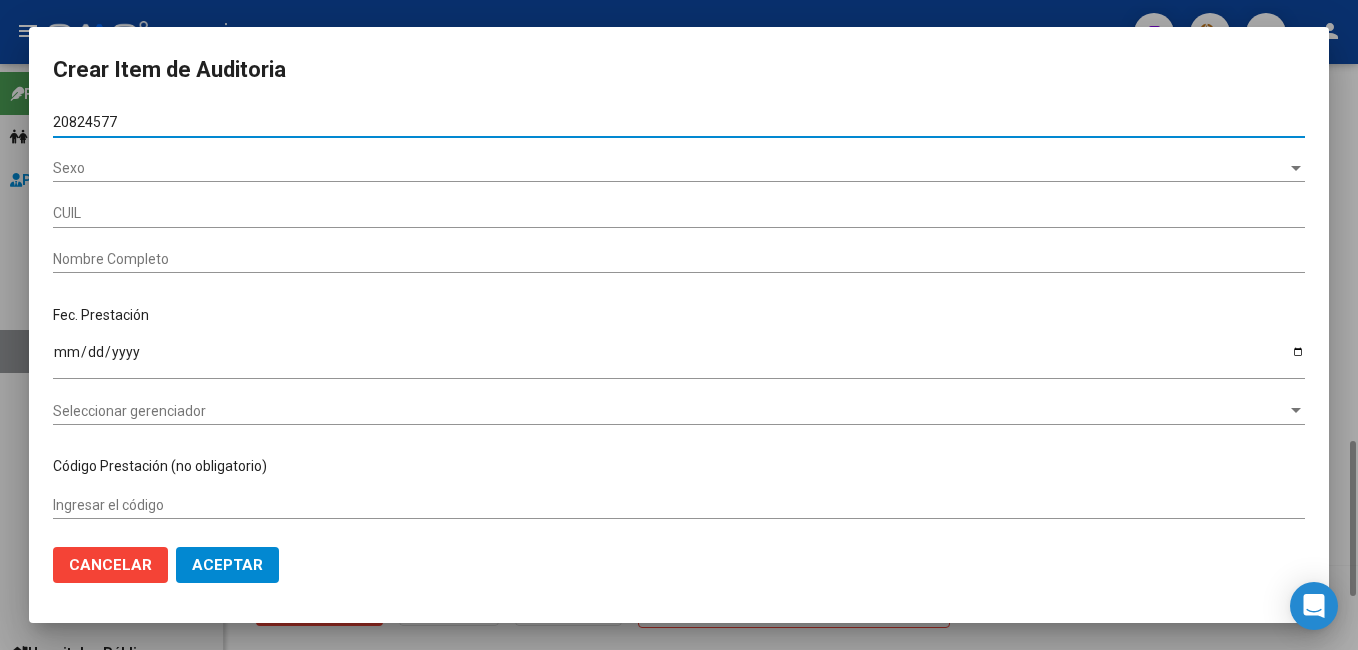 type on "20208245776" 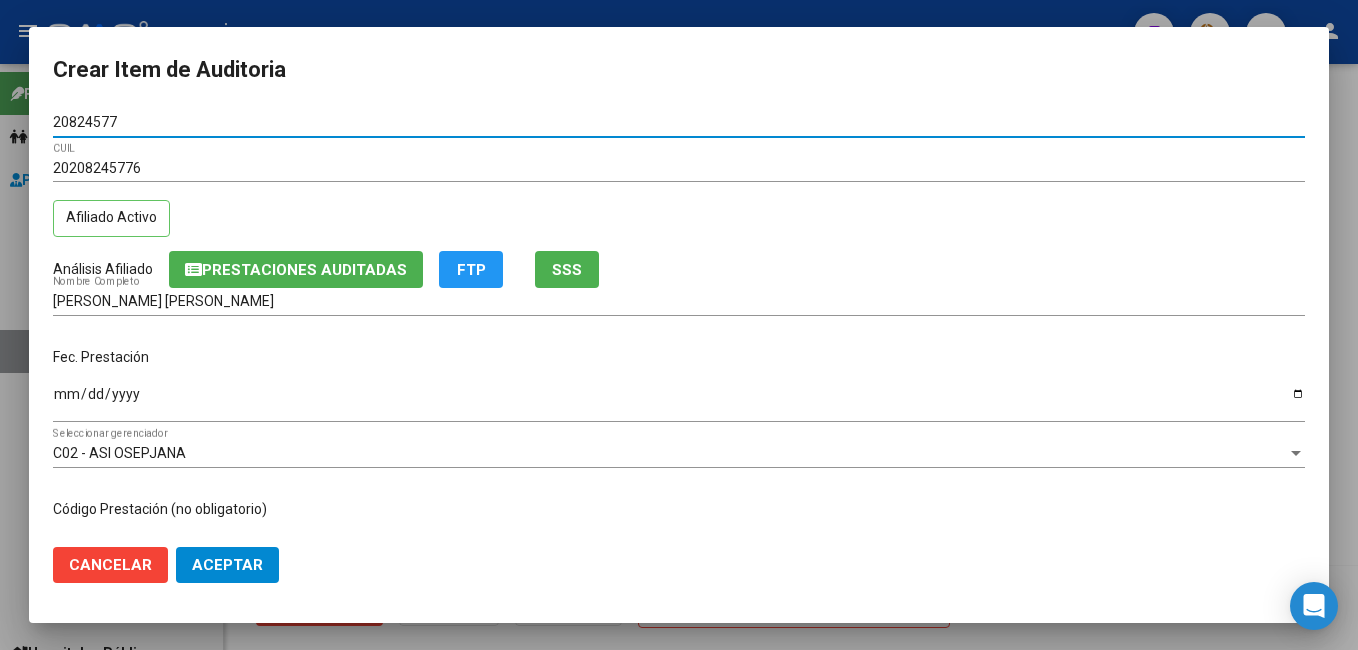 type on "20824577" 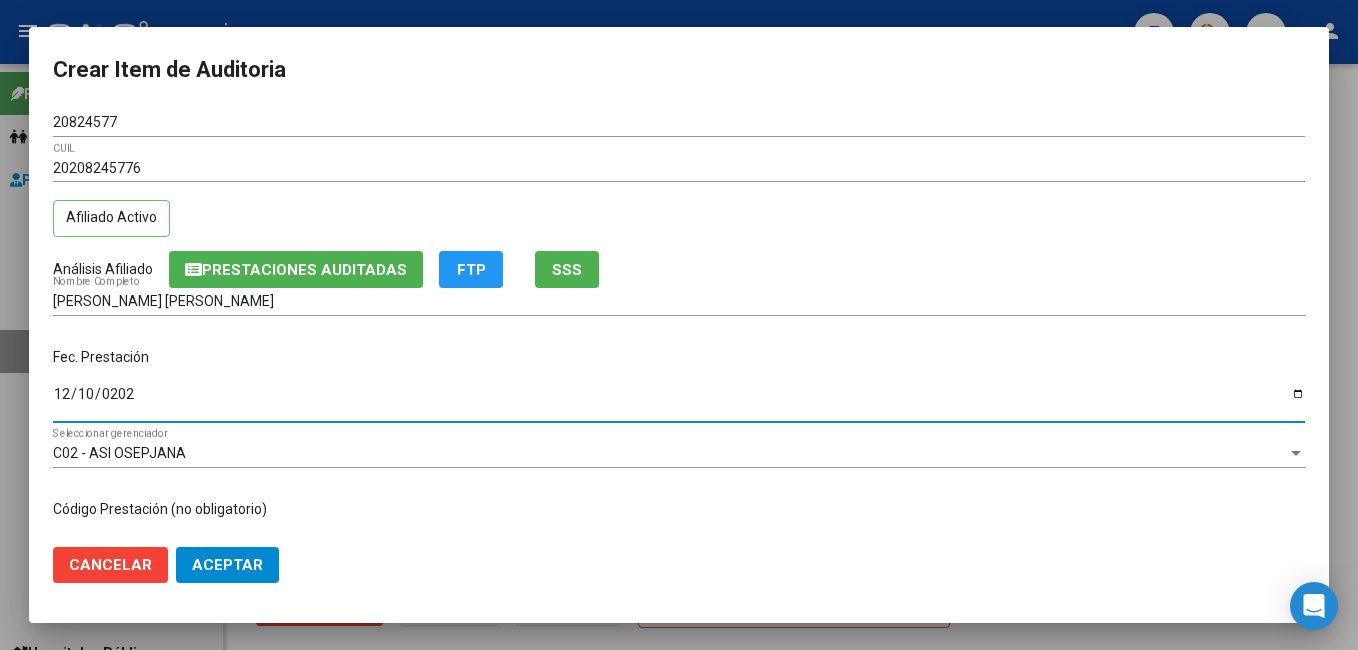 type on "[DATE]" 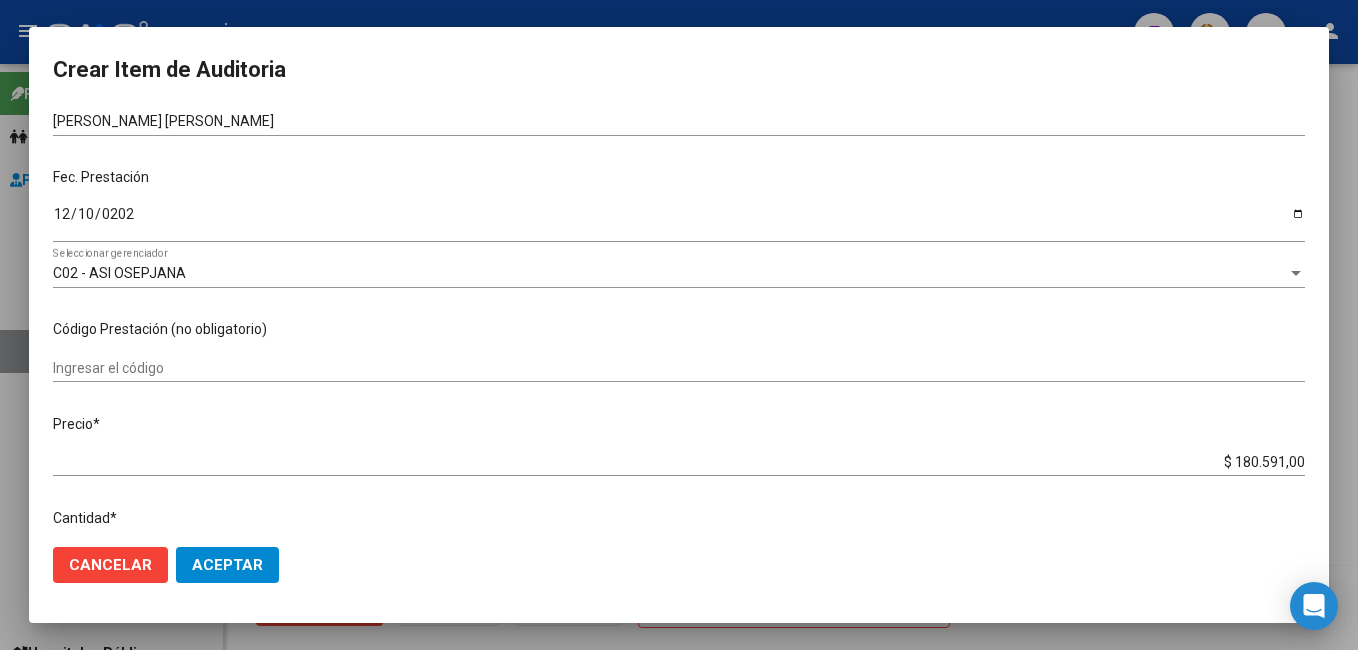 scroll, scrollTop: 200, scrollLeft: 0, axis: vertical 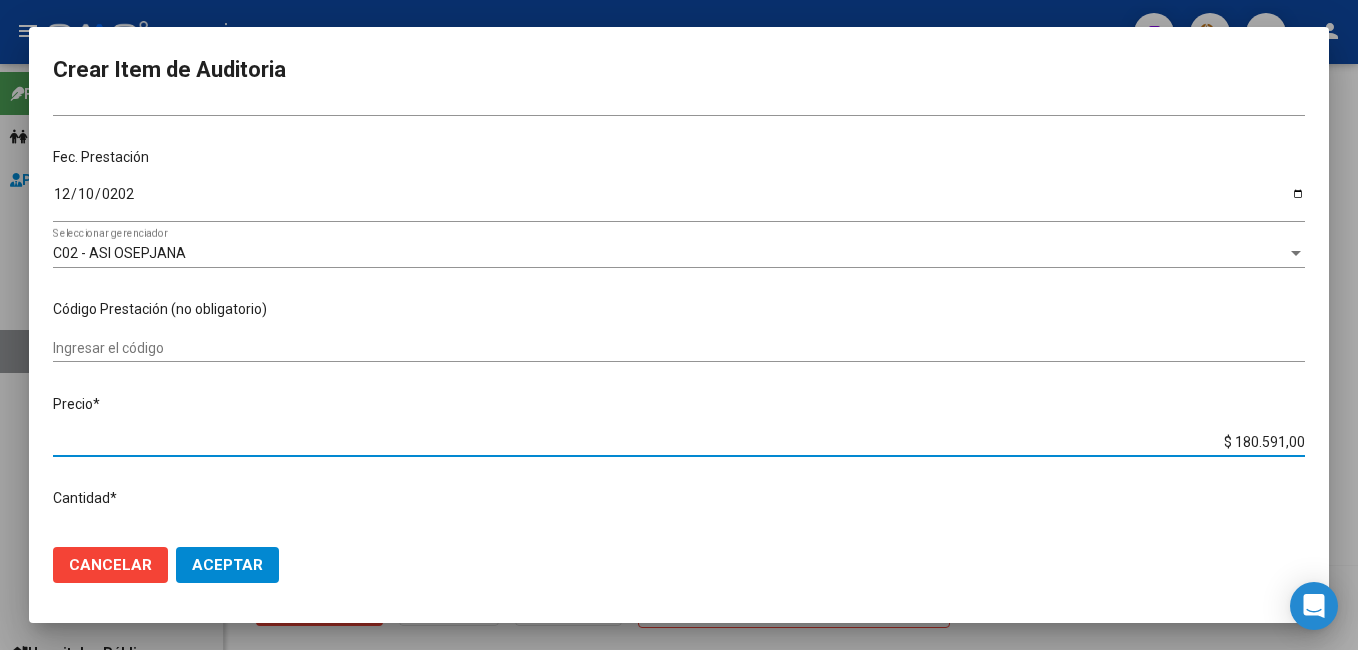 drag, startPoint x: 1206, startPoint y: 442, endPoint x: 1357, endPoint y: 419, distance: 152.74161 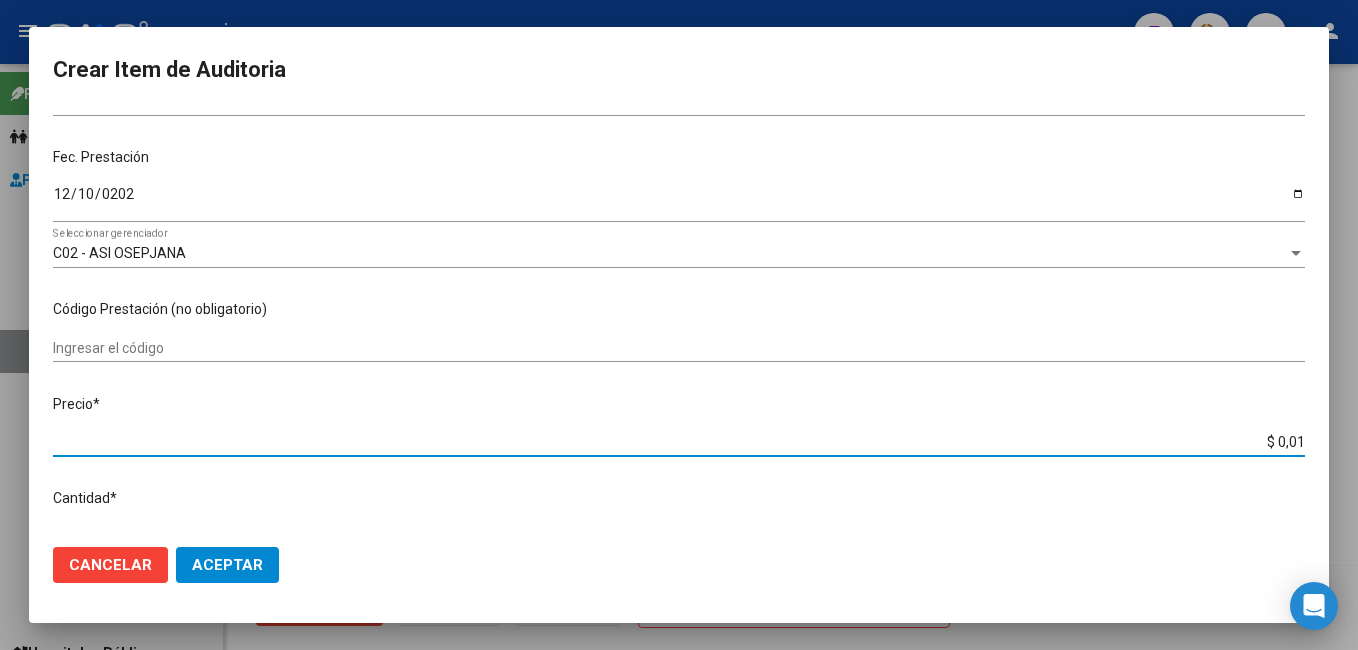 type on "$ 0,15" 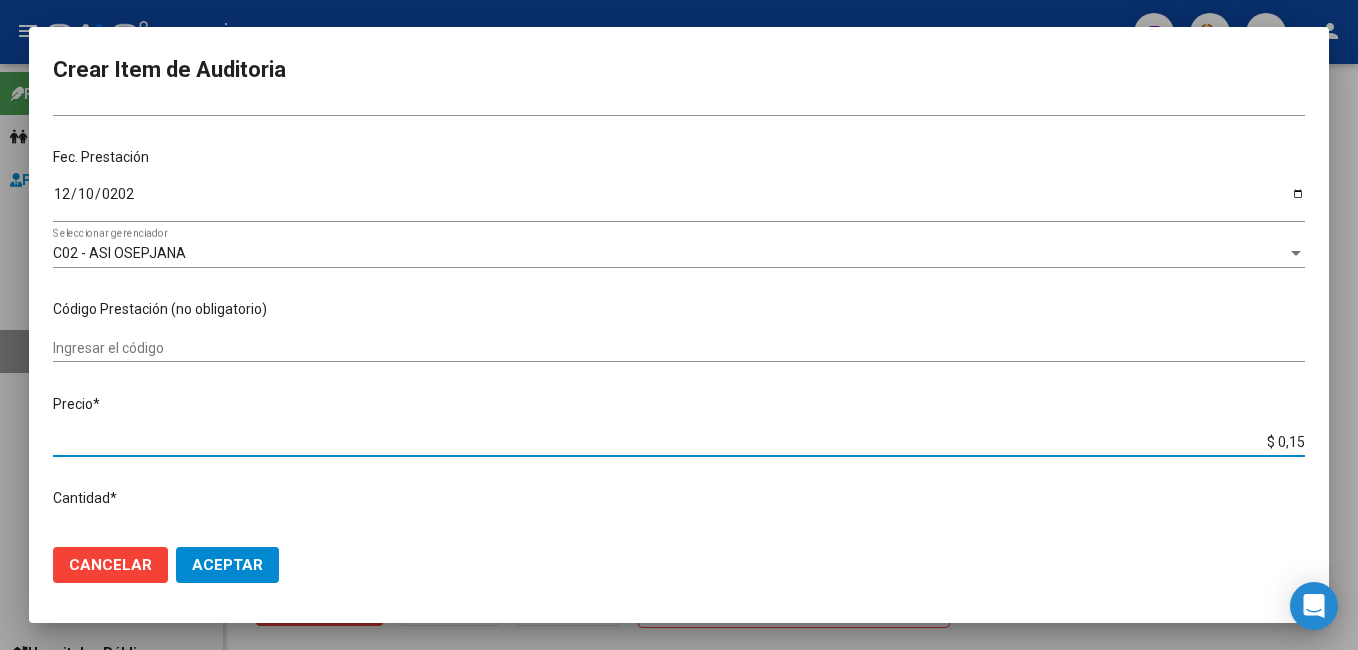 type on "$ 1,52" 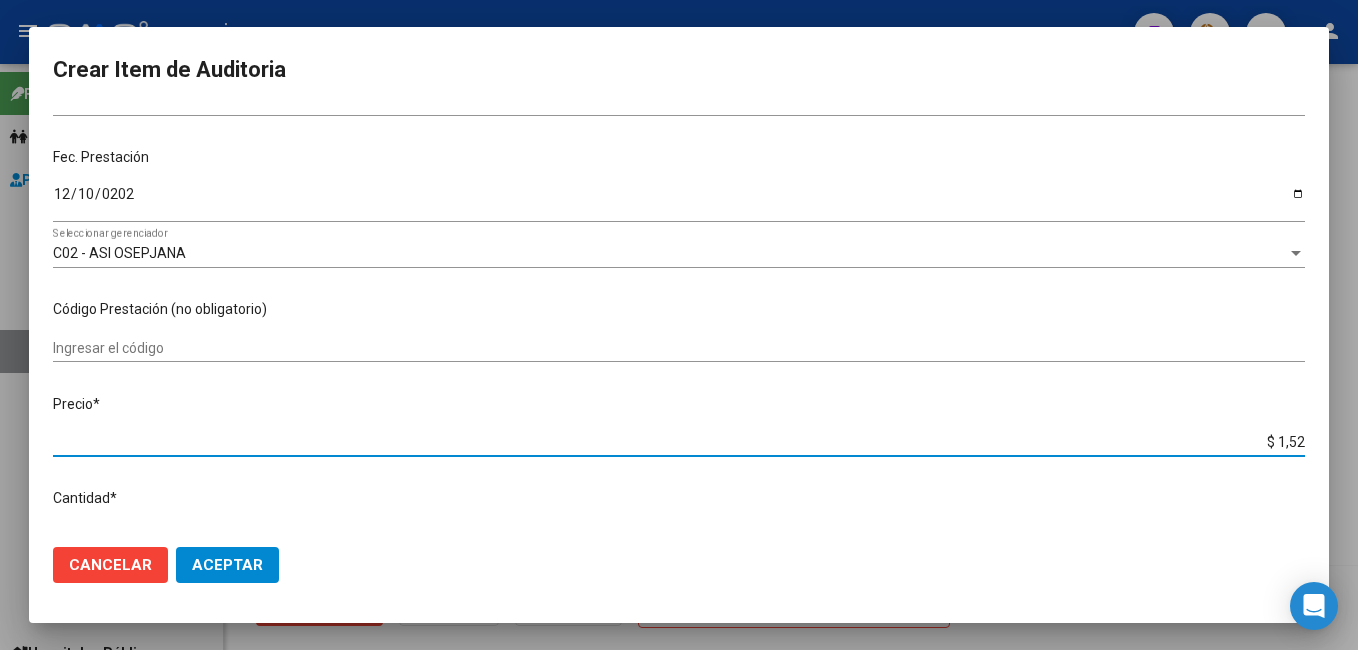 type on "$ 15,20" 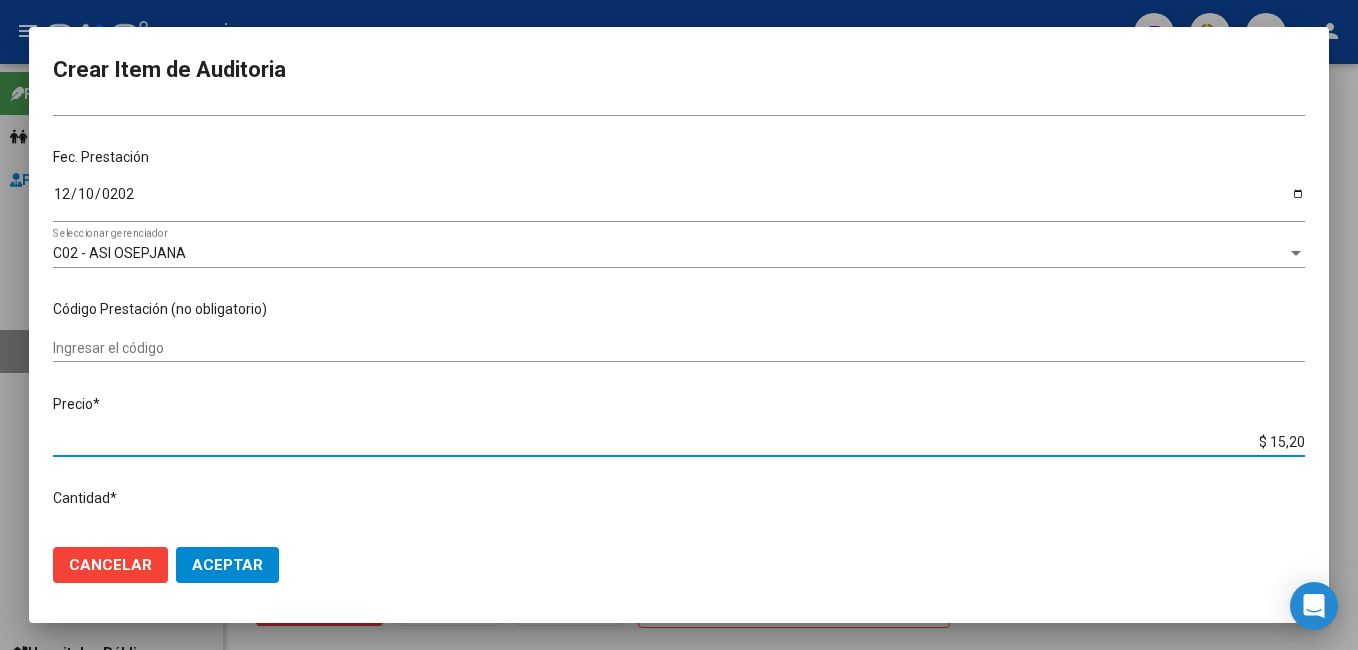 type on "$ 152,04" 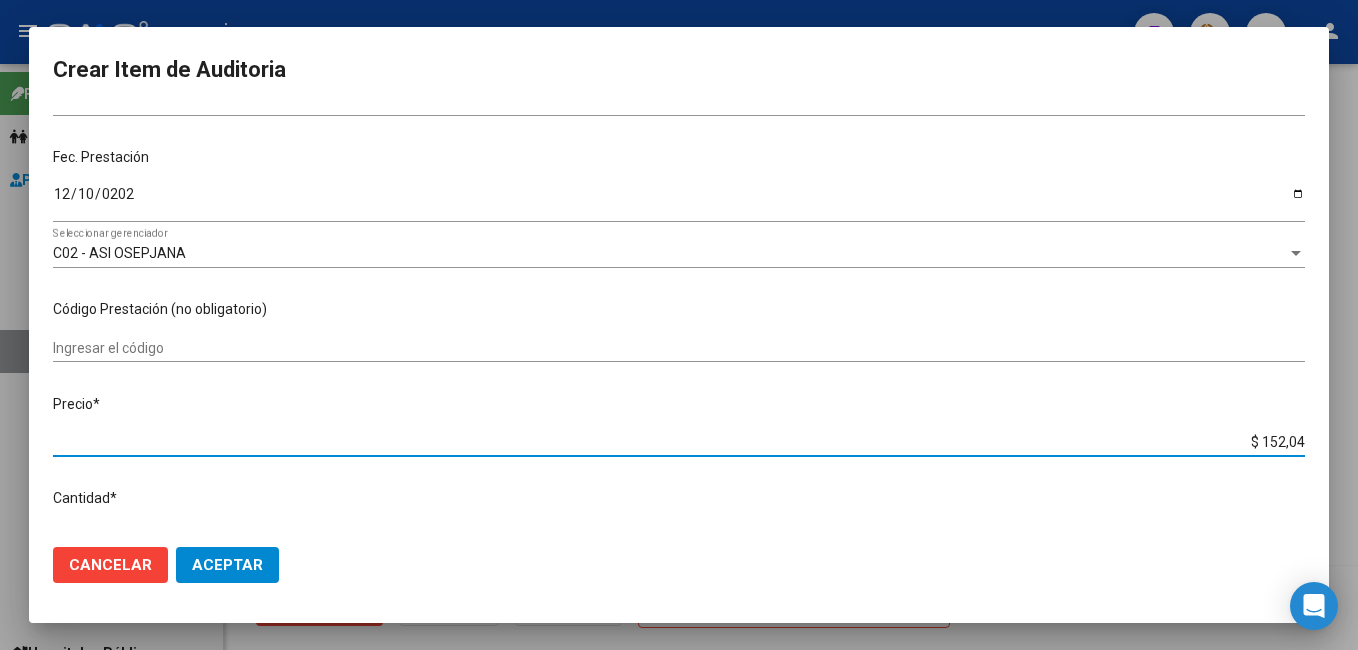type on "$ 1.520,45" 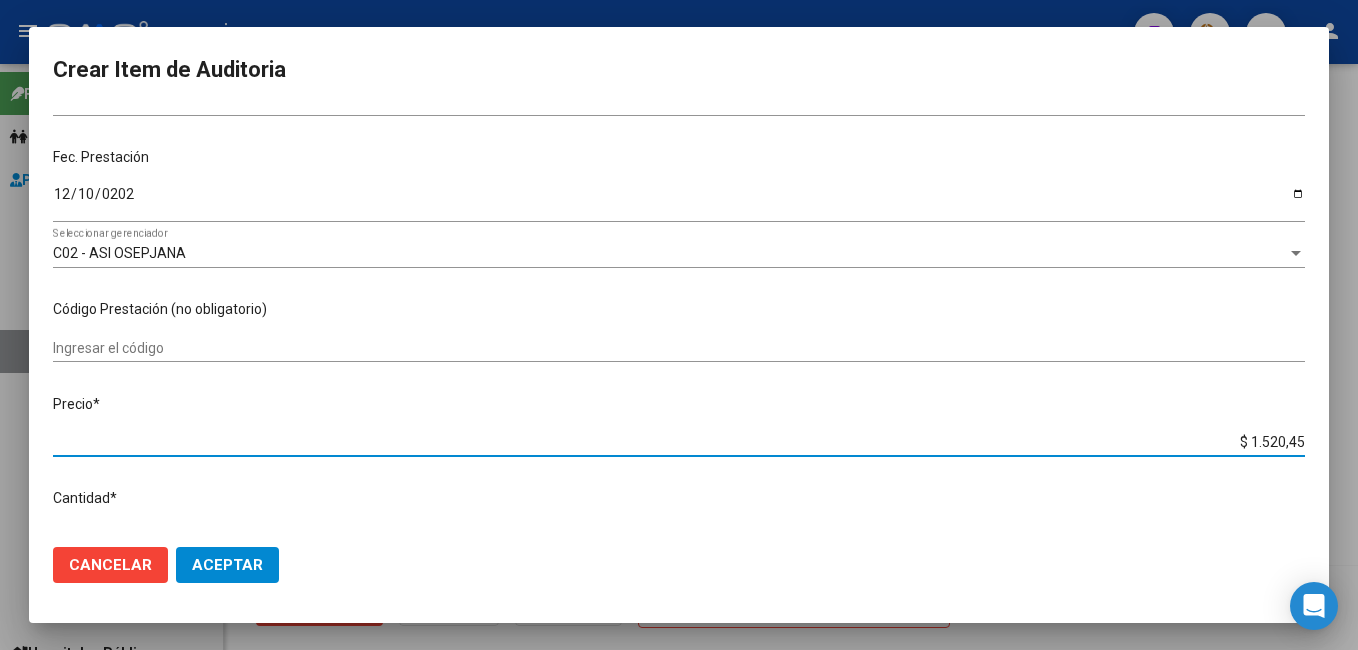 type on "$ 15.204,50" 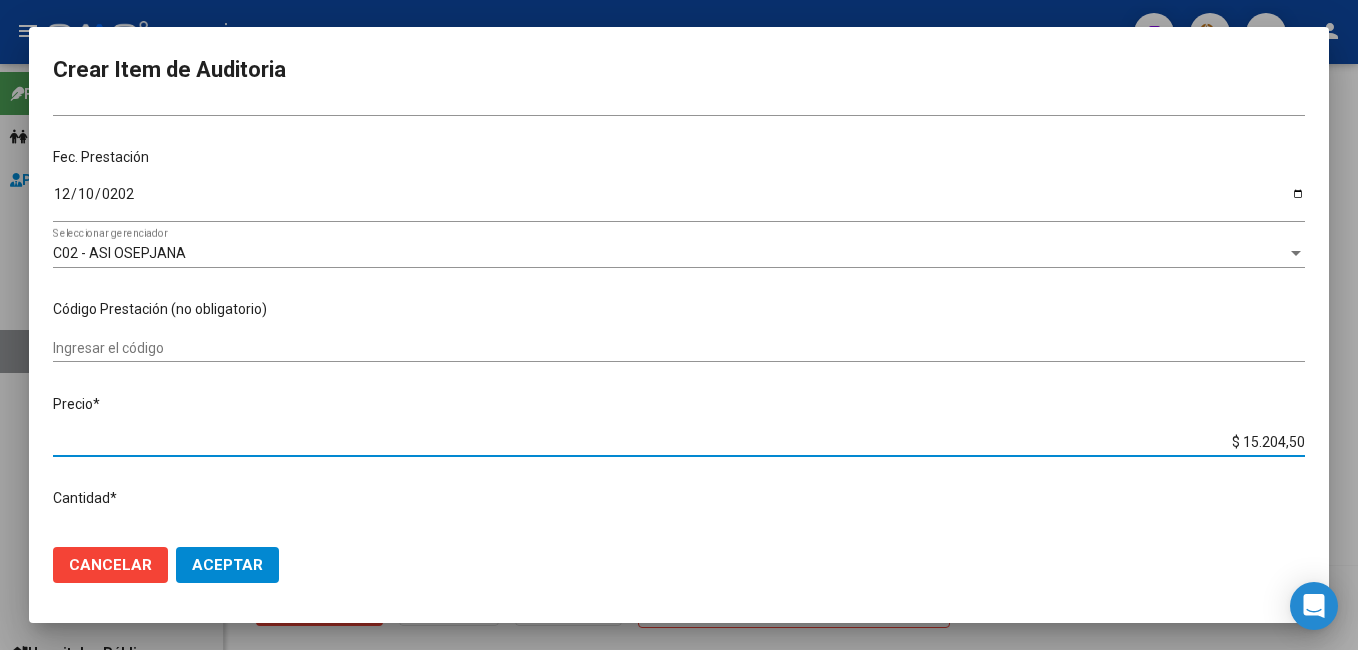 type on "$ 152.045,00" 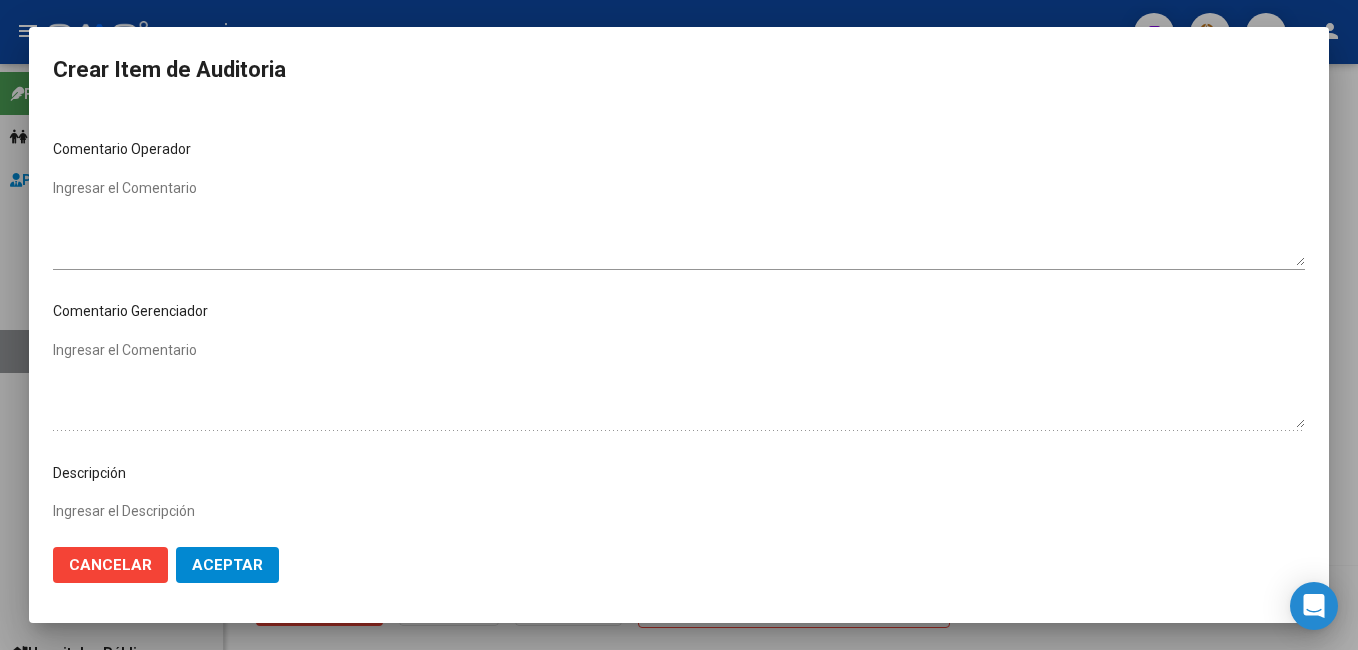 scroll, scrollTop: 1100, scrollLeft: 0, axis: vertical 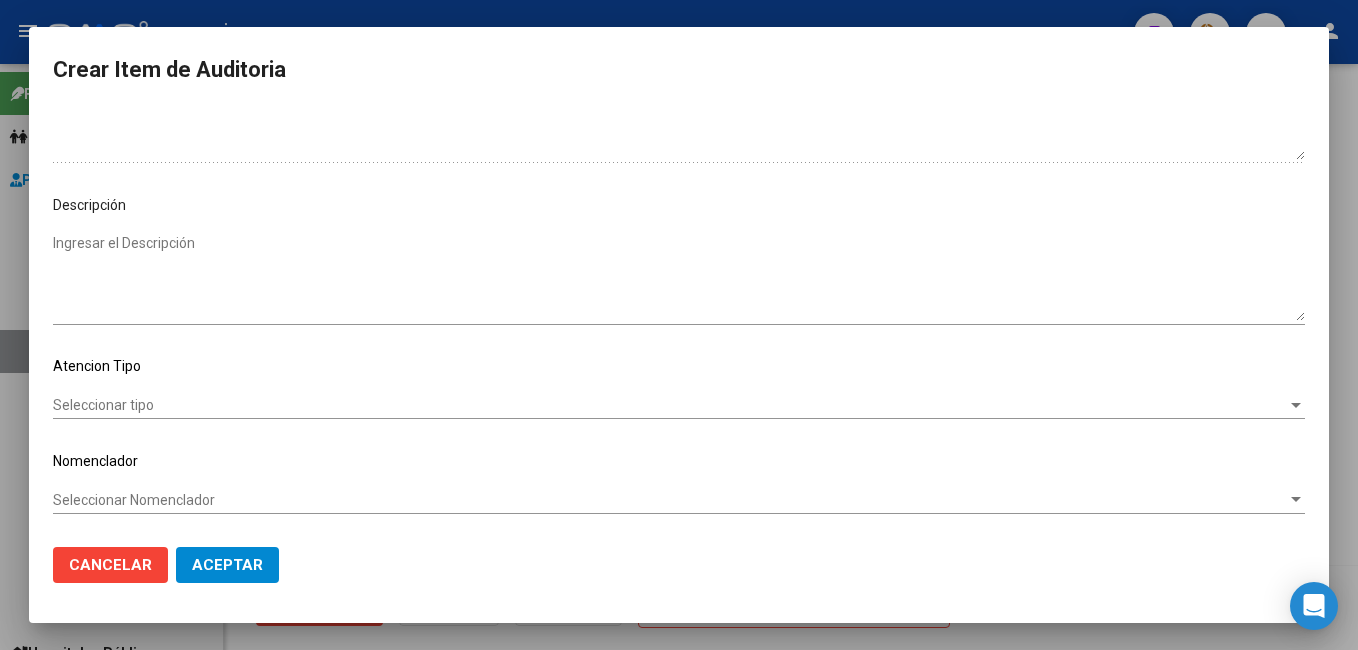 click on "Seleccionar tipo" at bounding box center [670, 405] 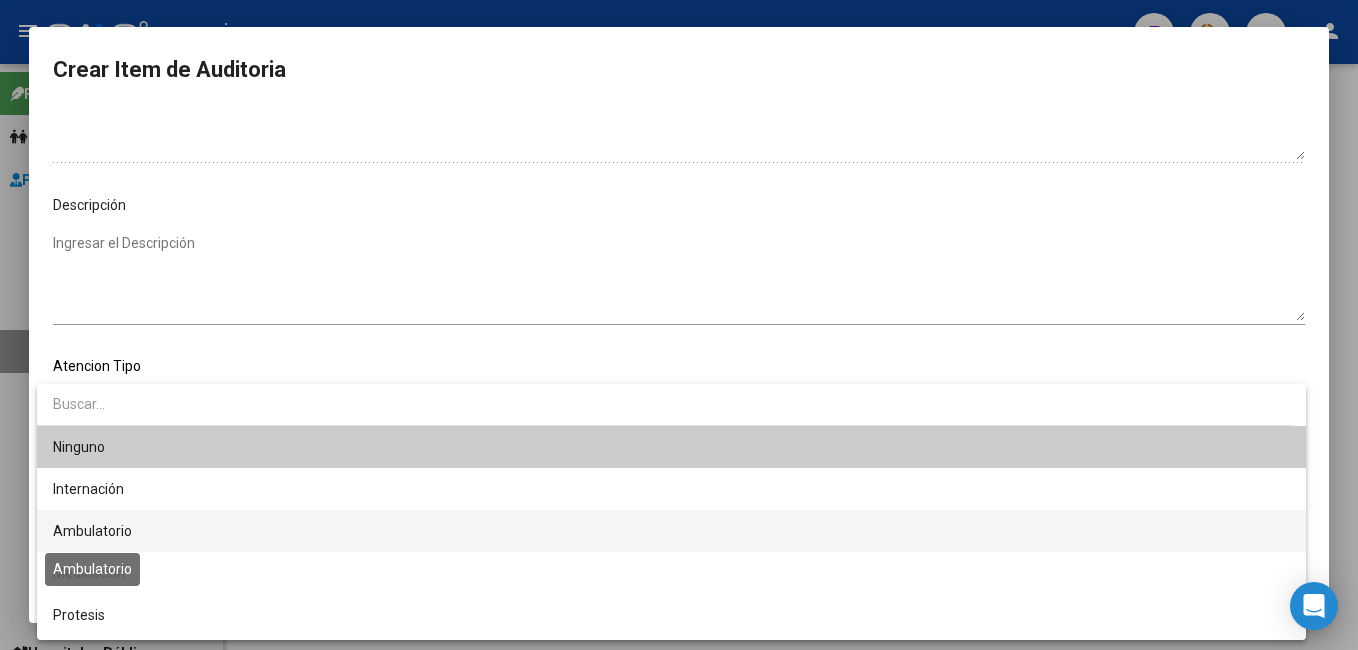 click on "Ambulatorio" at bounding box center [92, 531] 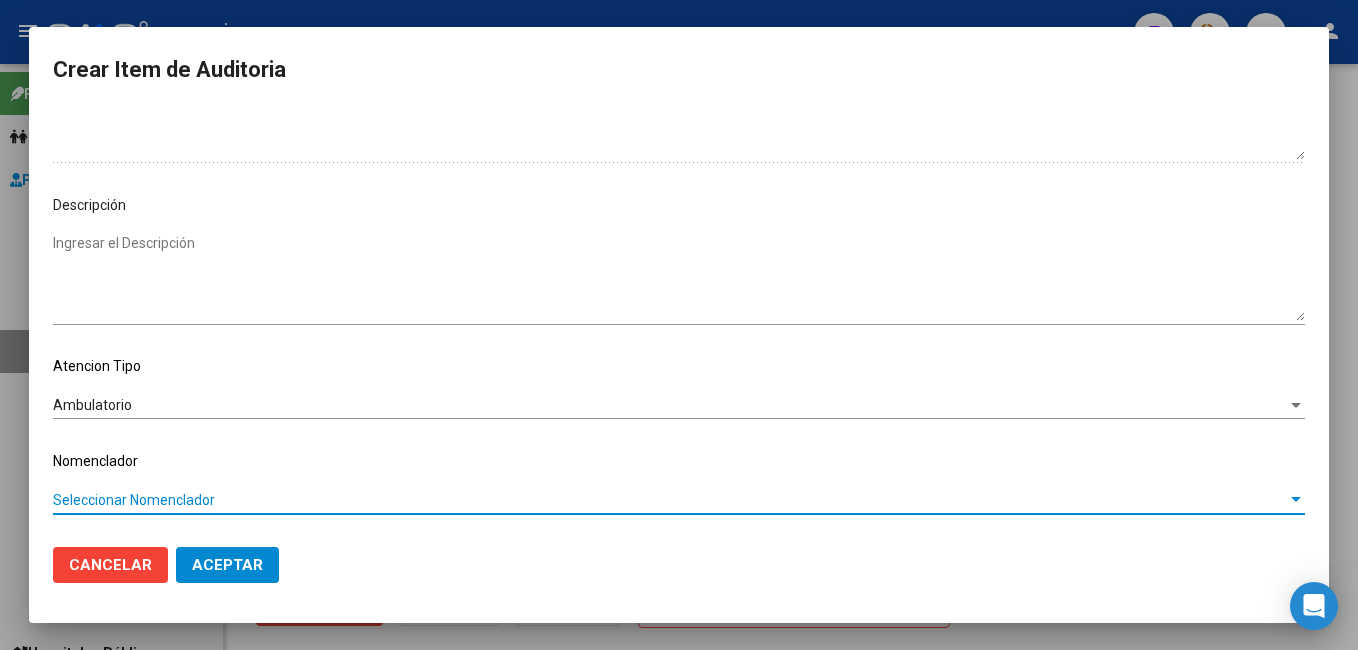 click on "Seleccionar Nomenclador" at bounding box center [670, 500] 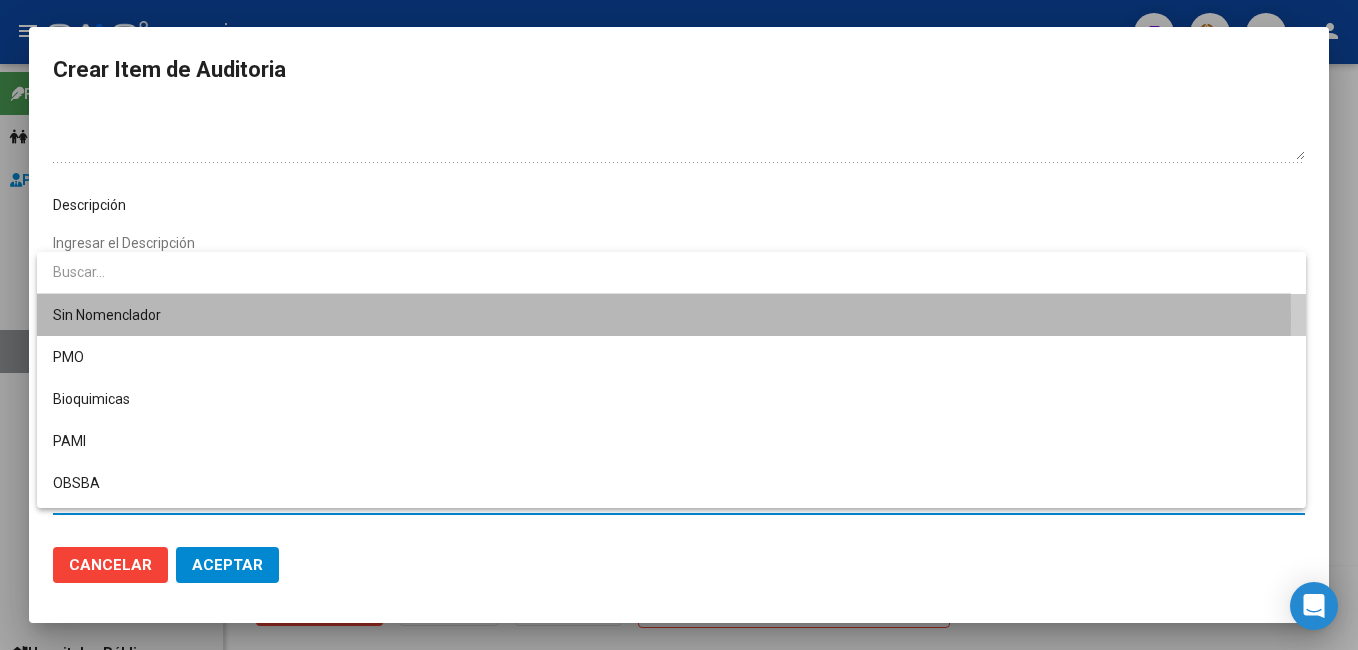 click on "Sin Nomenclador" at bounding box center [671, 315] 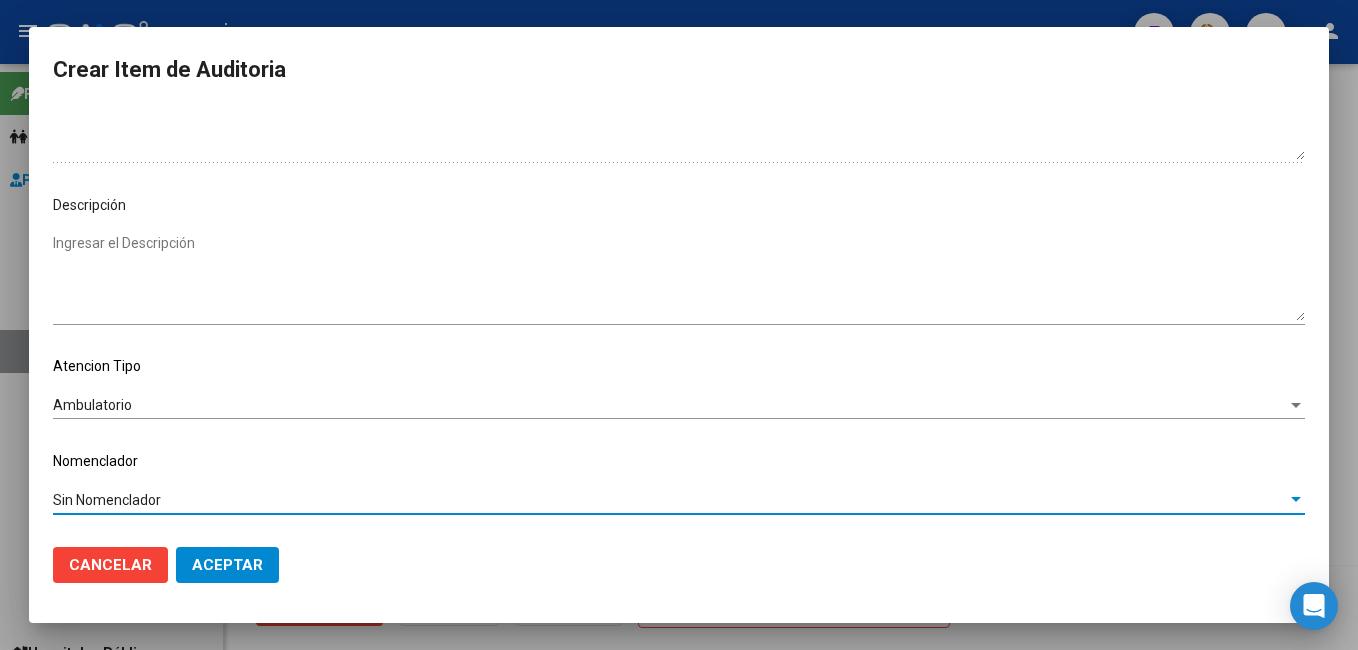 drag, startPoint x: 226, startPoint y: 567, endPoint x: 241, endPoint y: 556, distance: 18.601076 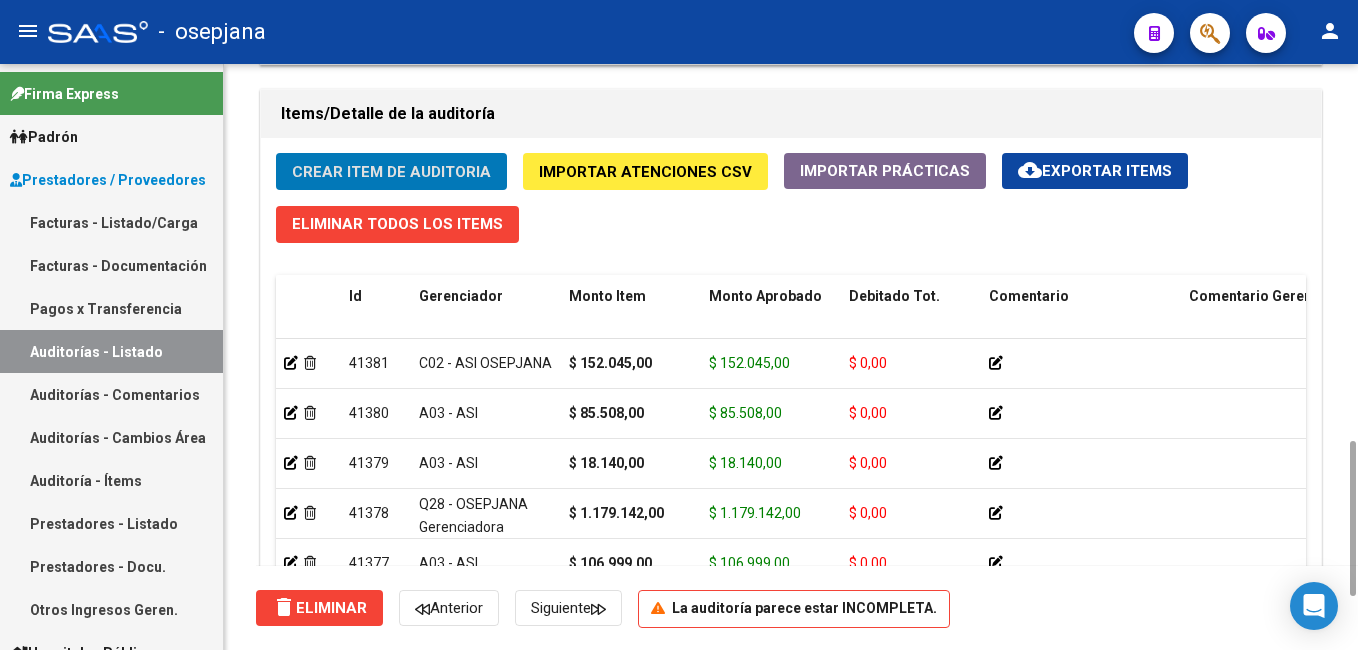 click on "Crear Item de Auditoria" 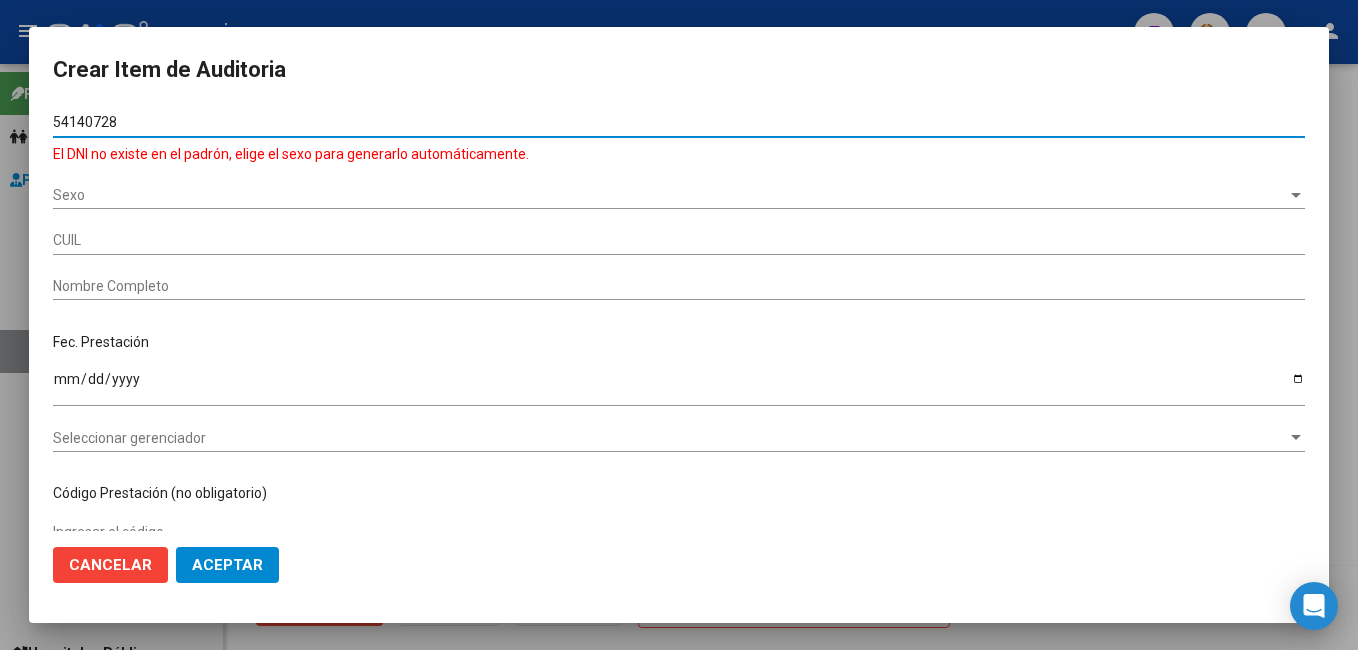 type on "54140728" 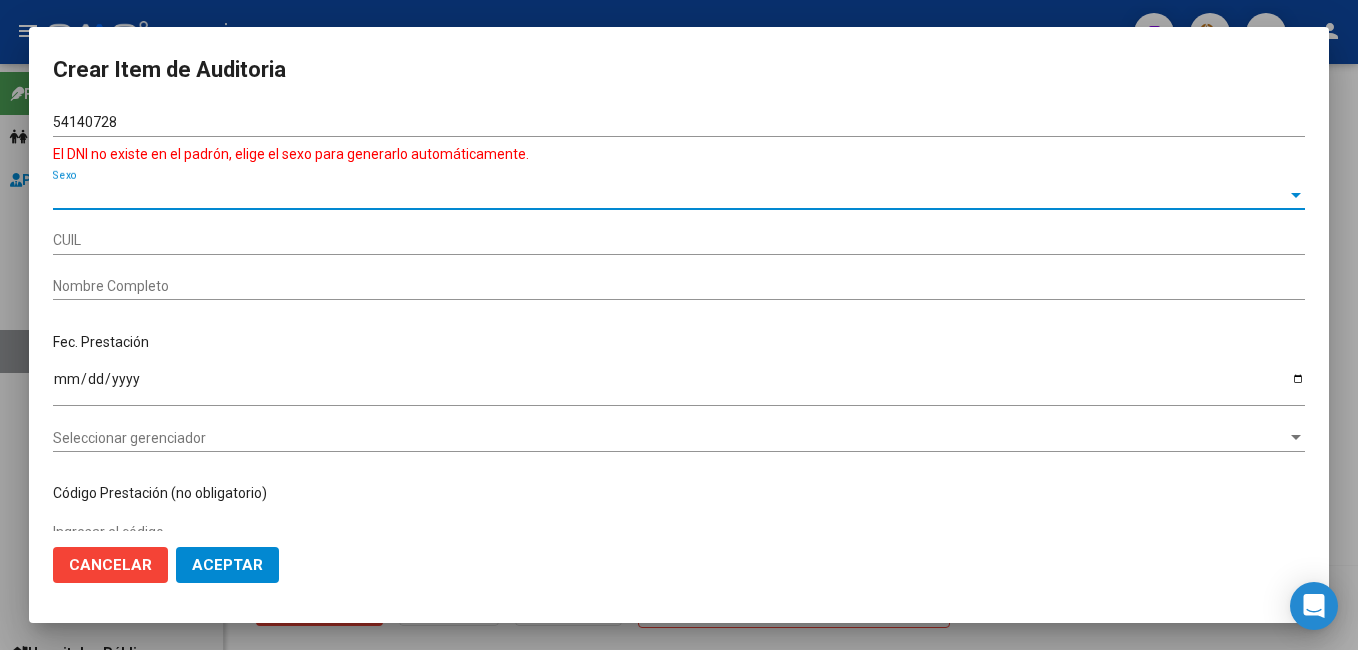 click on "Sexo" at bounding box center [670, 195] 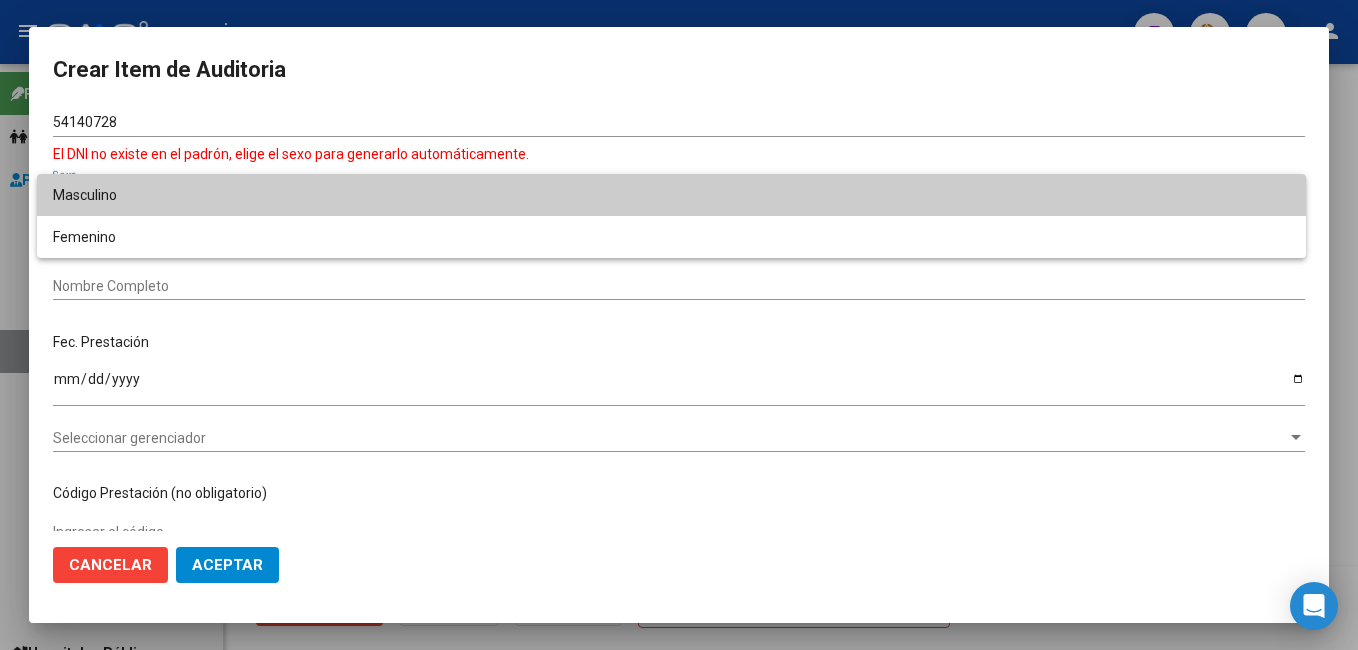 click on "Masculino" at bounding box center (671, 195) 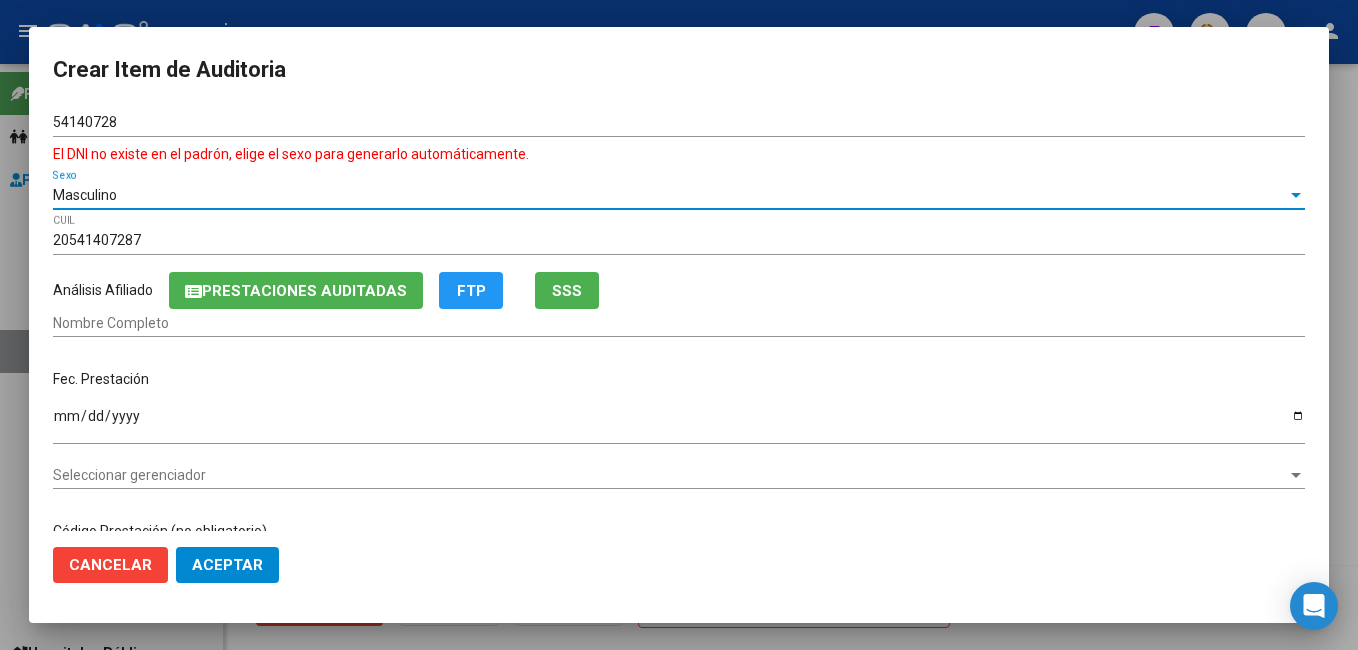 type on "[PERSON_NAME]" 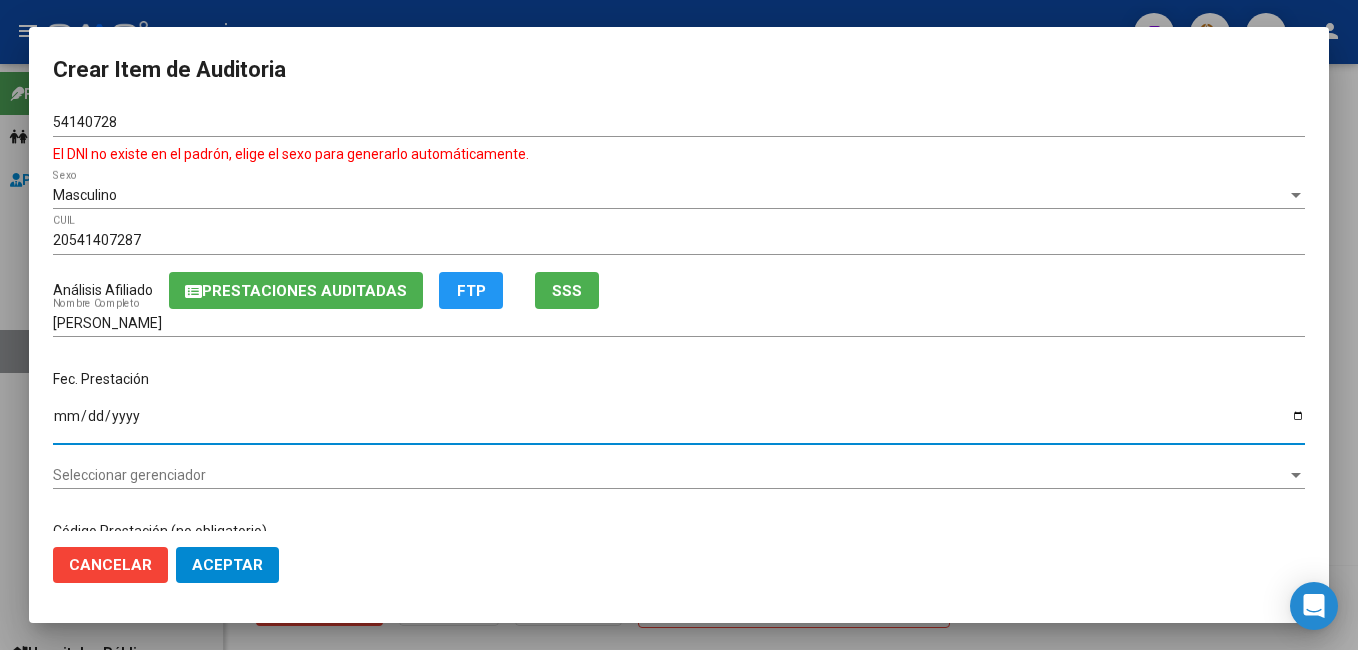 drag, startPoint x: 64, startPoint y: 429, endPoint x: 134, endPoint y: 412, distance: 72.03471 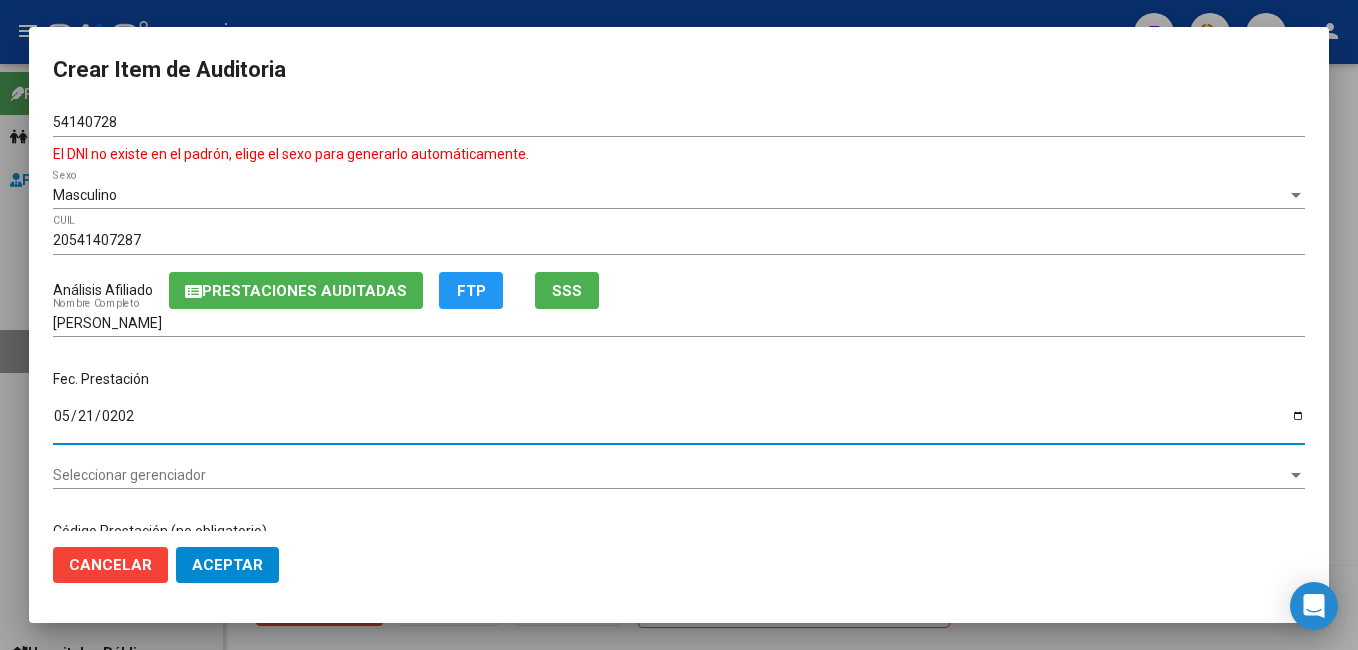 type on "[DATE]" 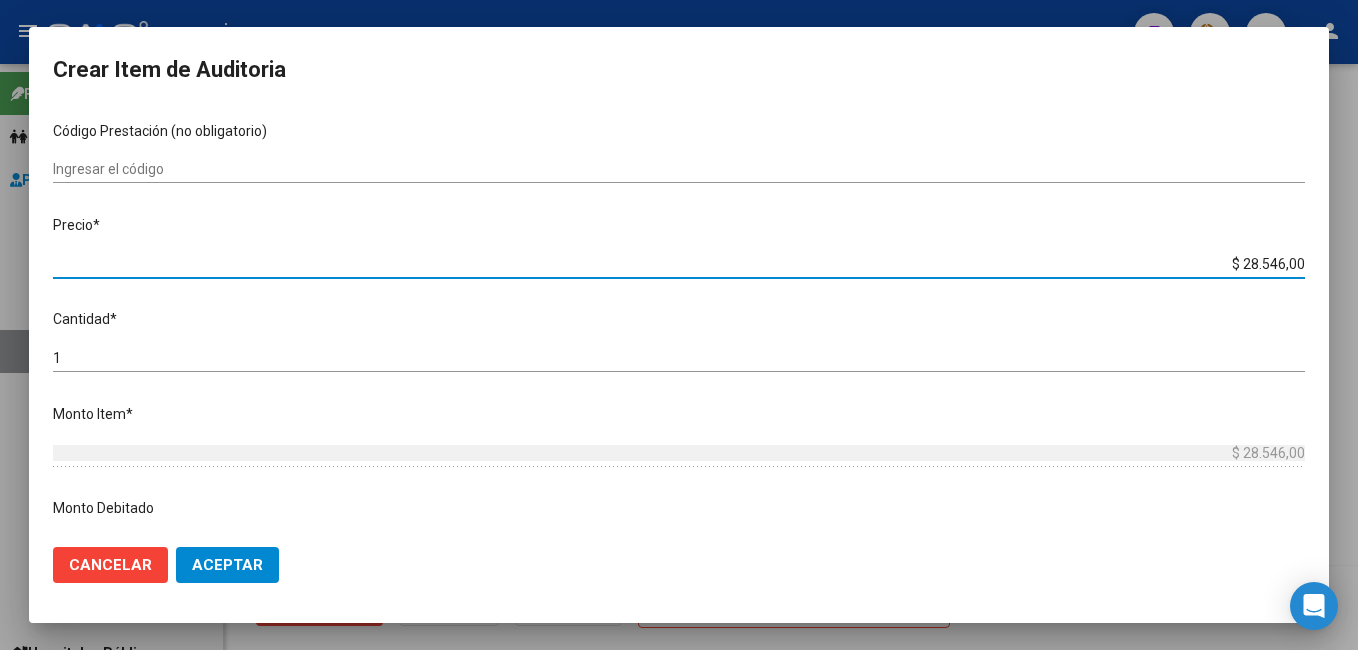 drag, startPoint x: 1217, startPoint y: 266, endPoint x: 1361, endPoint y: 260, distance: 144.12494 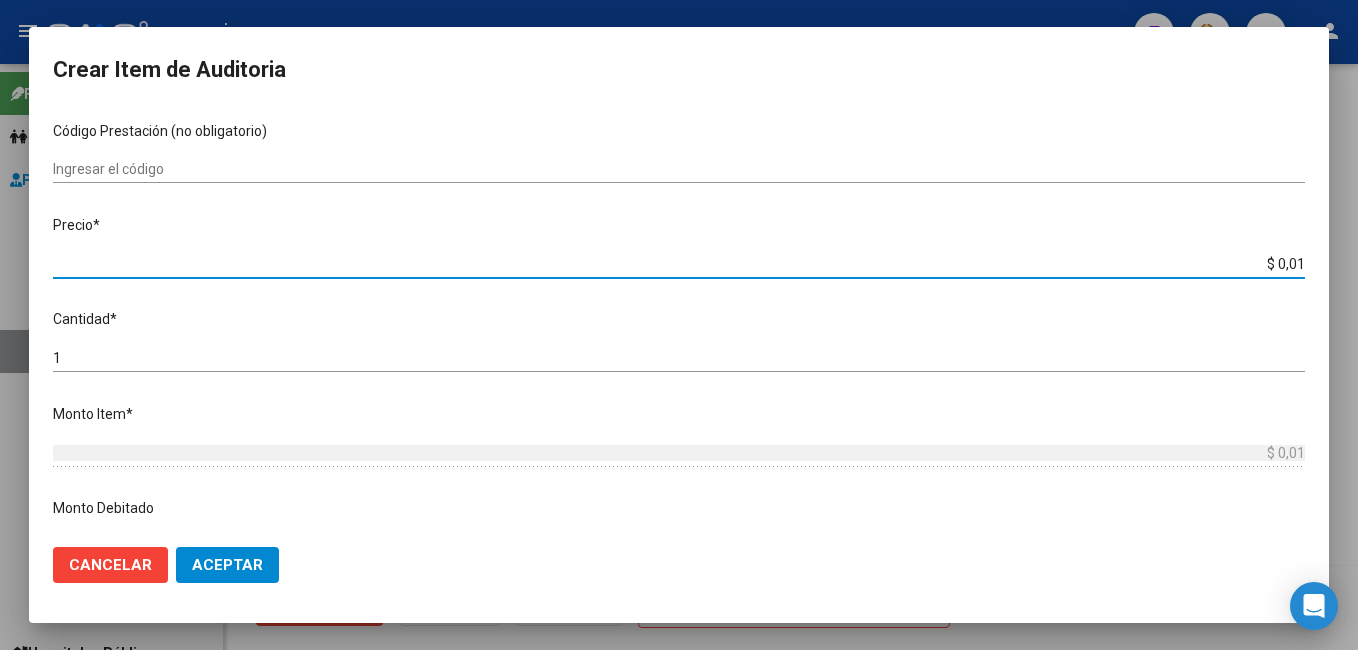 type 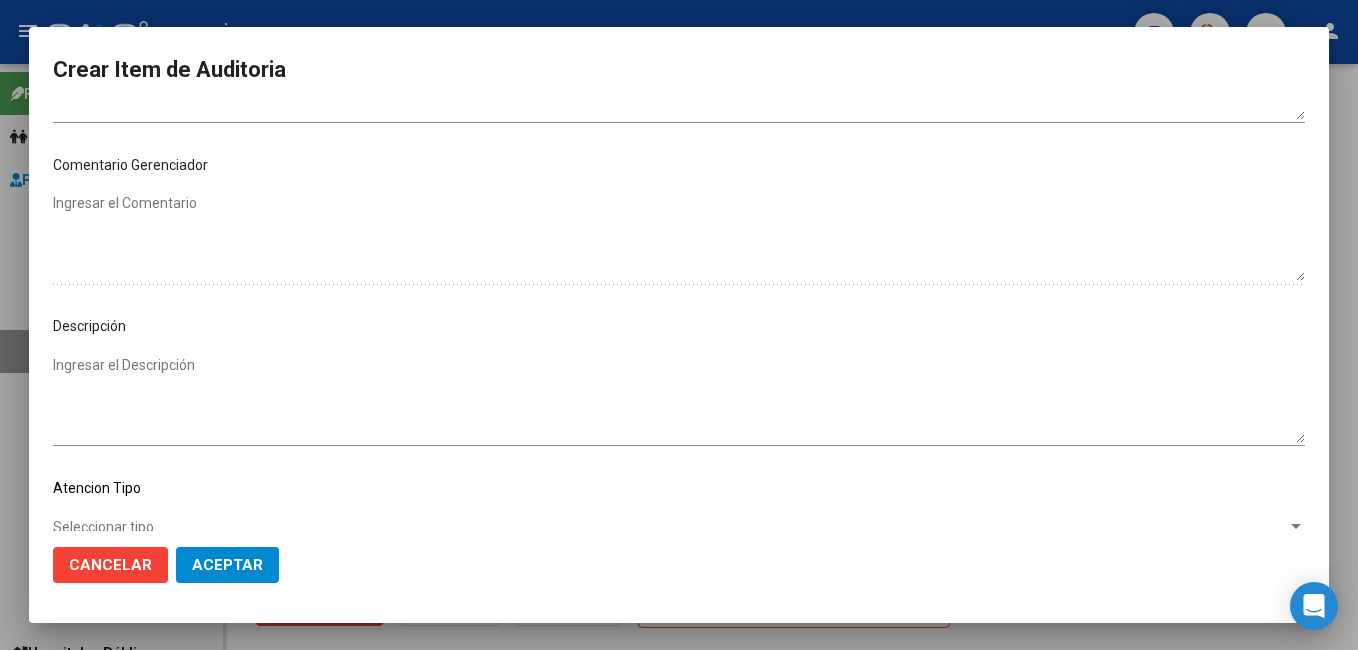 scroll, scrollTop: 1121, scrollLeft: 0, axis: vertical 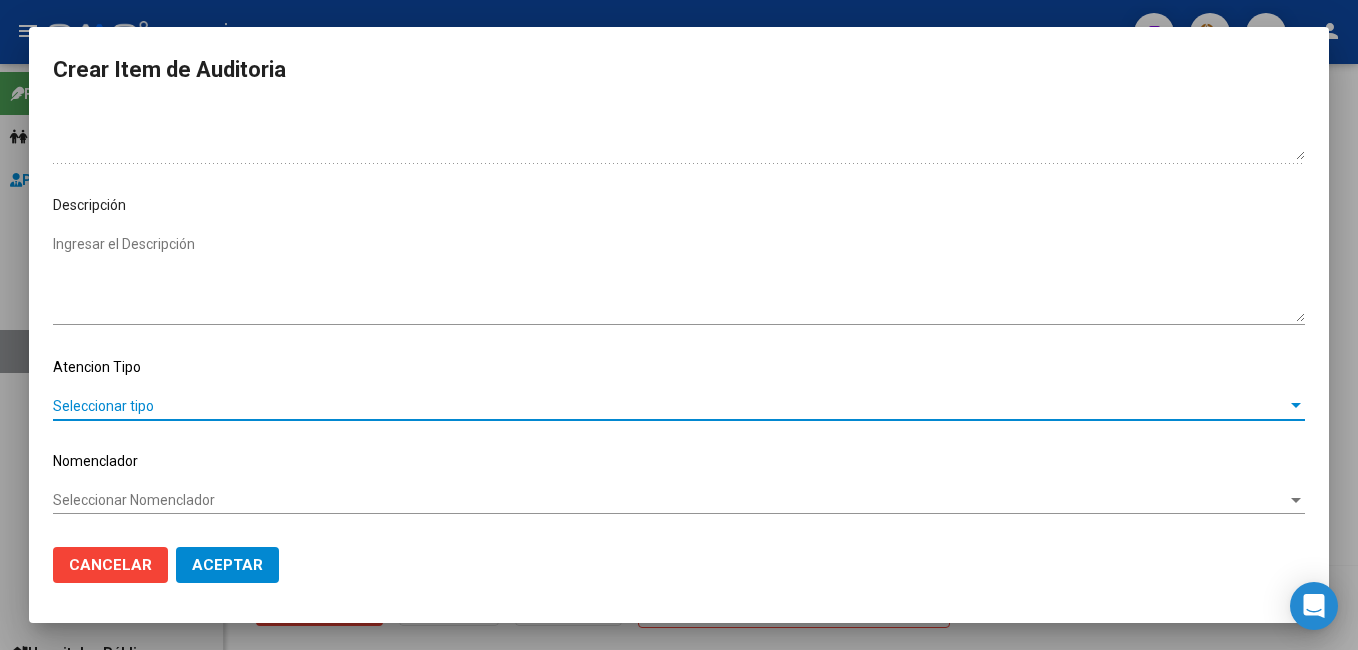 click on "Seleccionar tipo" at bounding box center [670, 406] 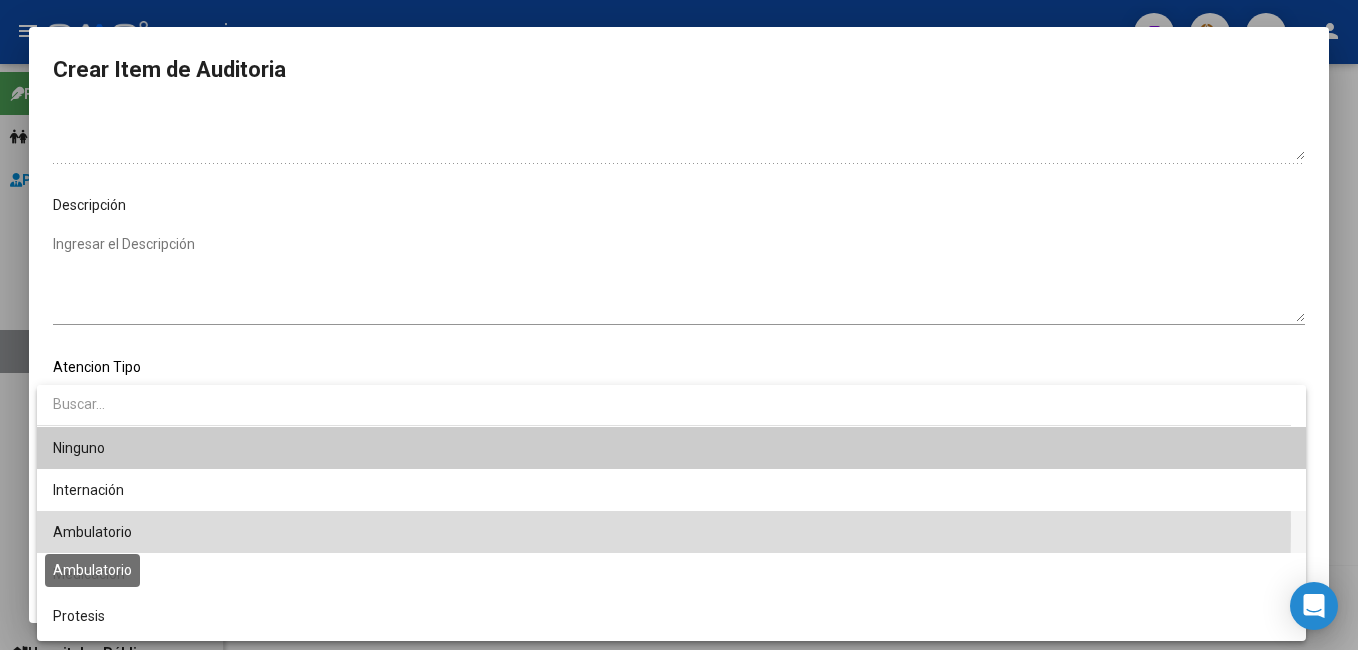 click on "Ambulatorio" at bounding box center (92, 532) 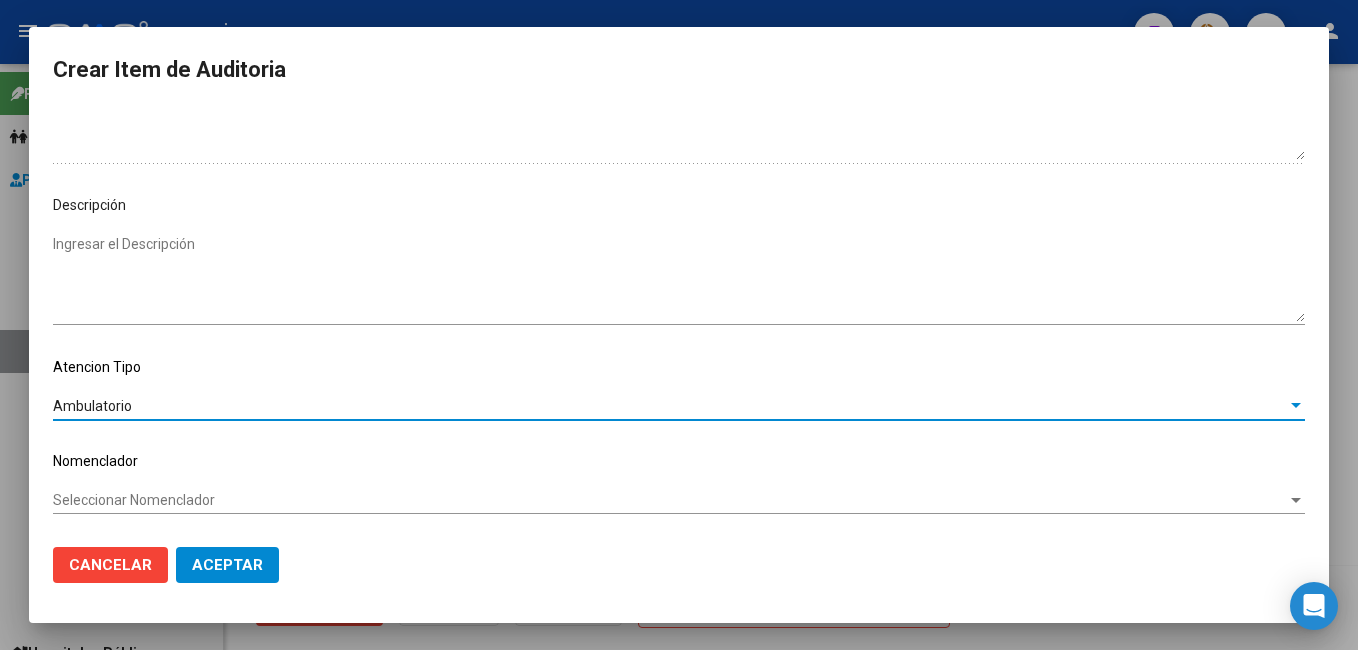 drag, startPoint x: 96, startPoint y: 524, endPoint x: 71, endPoint y: 502, distance: 33.30165 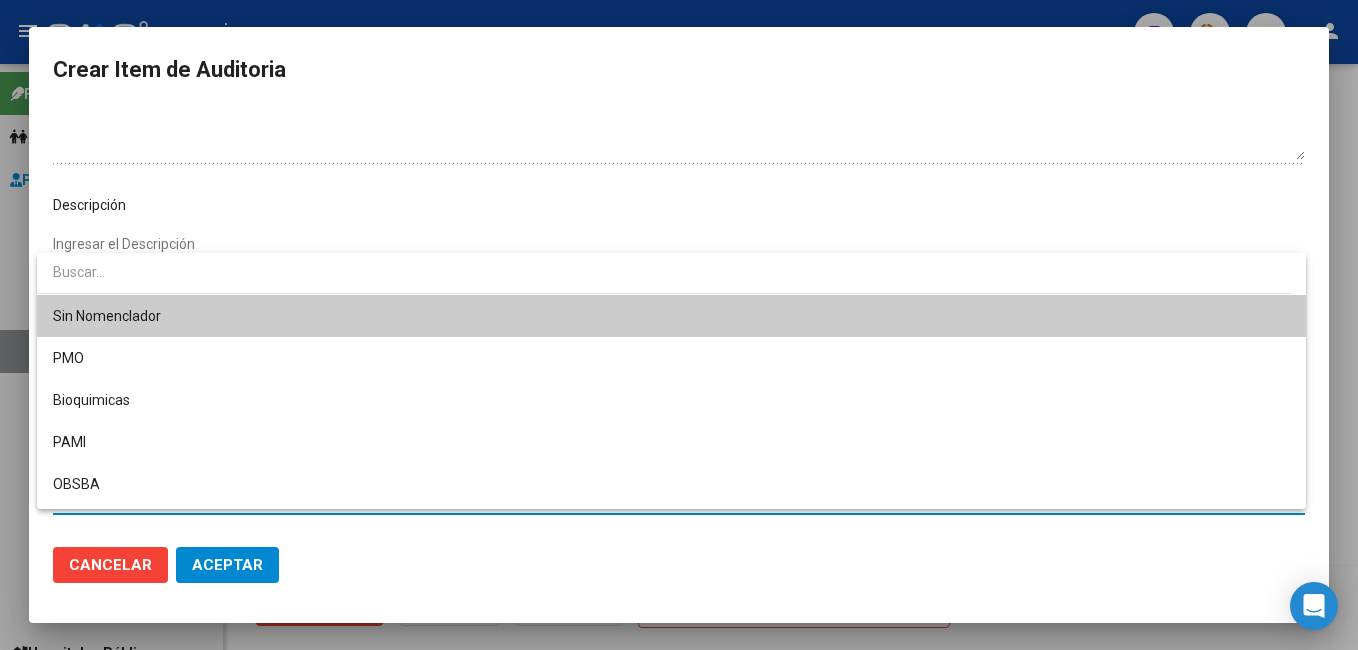 drag, startPoint x: 71, startPoint y: 502, endPoint x: 67, endPoint y: 306, distance: 196.04082 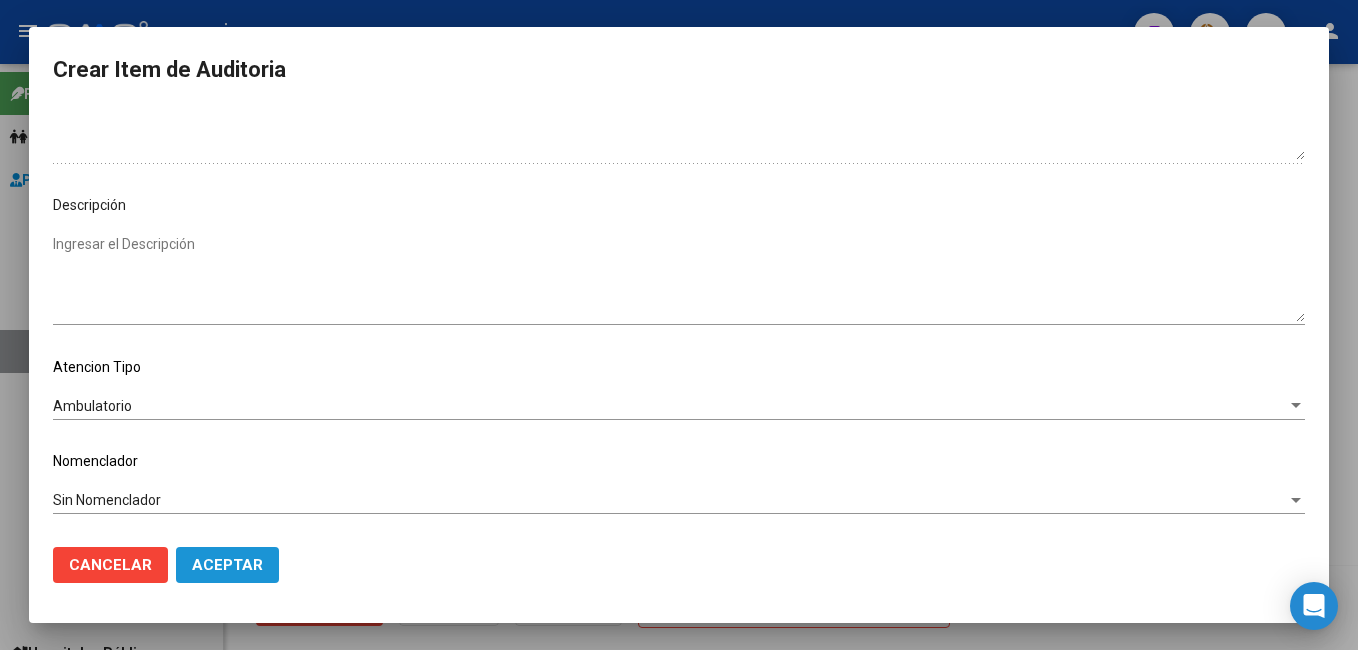 click on "Aceptar" 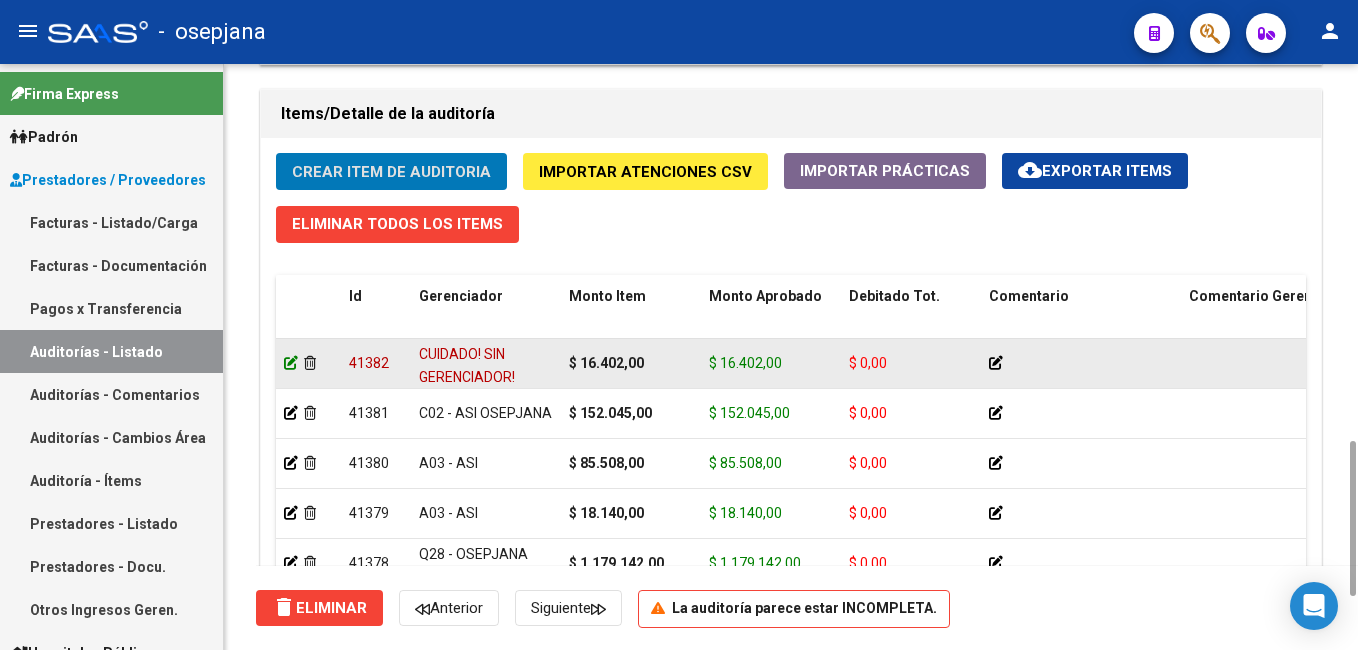 click 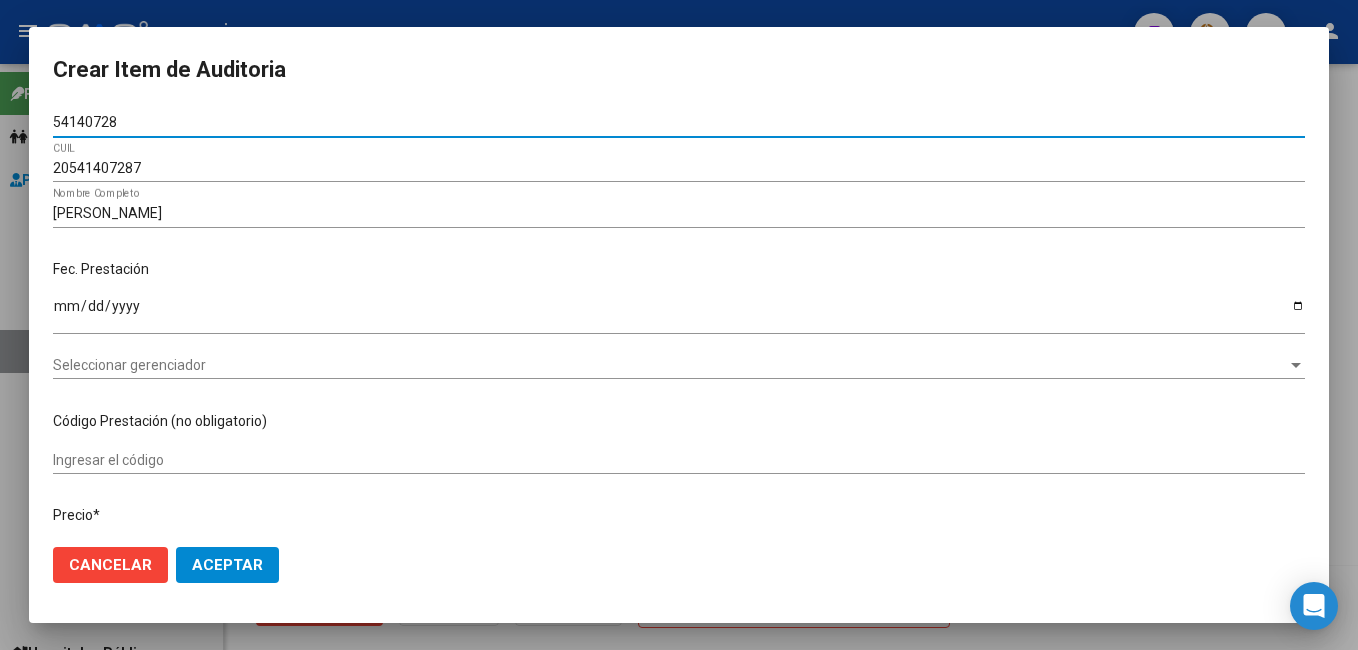 click on "Seleccionar gerenciador" at bounding box center (670, 365) 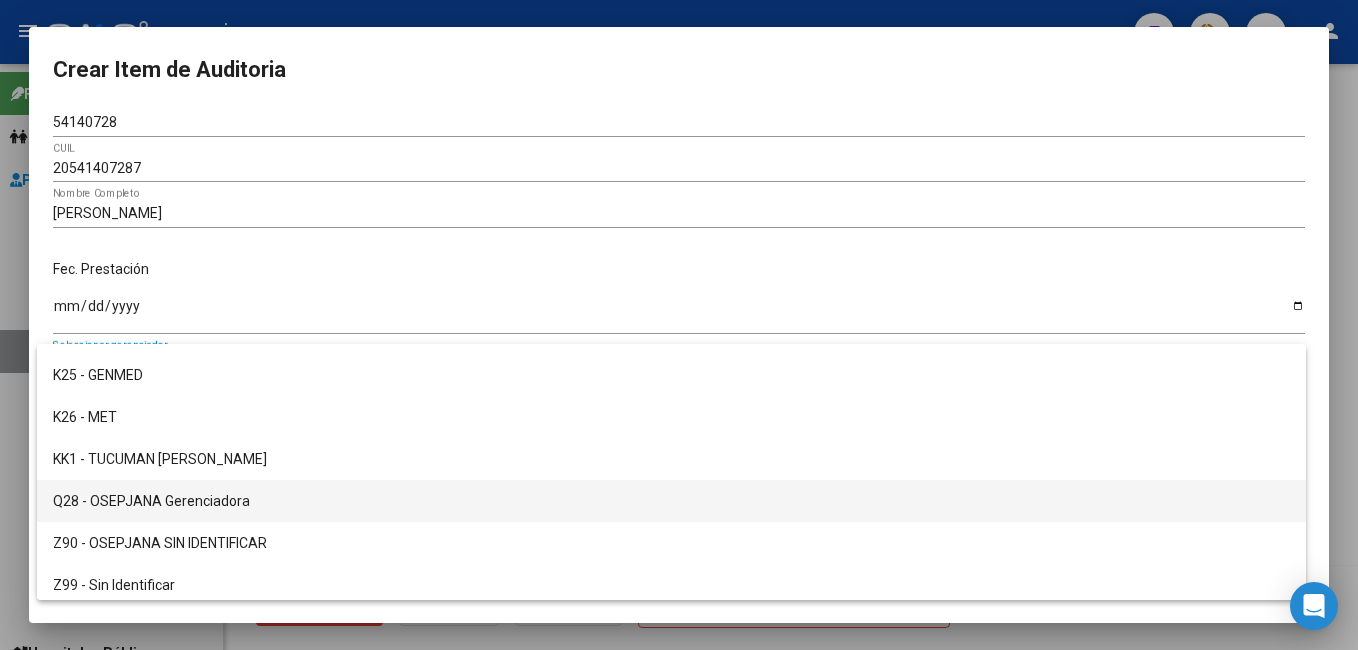 scroll, scrollTop: 668, scrollLeft: 0, axis: vertical 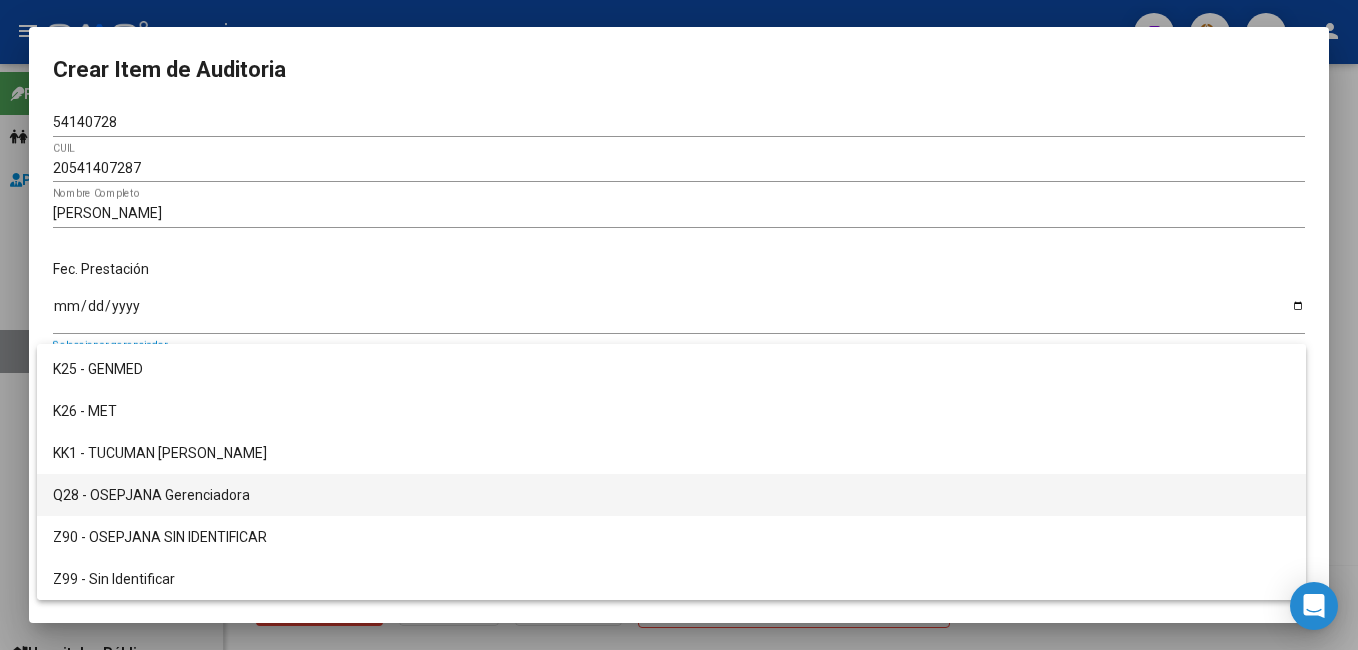 click on "Q28 - OSEPJANA Gerenciadora" at bounding box center (671, 495) 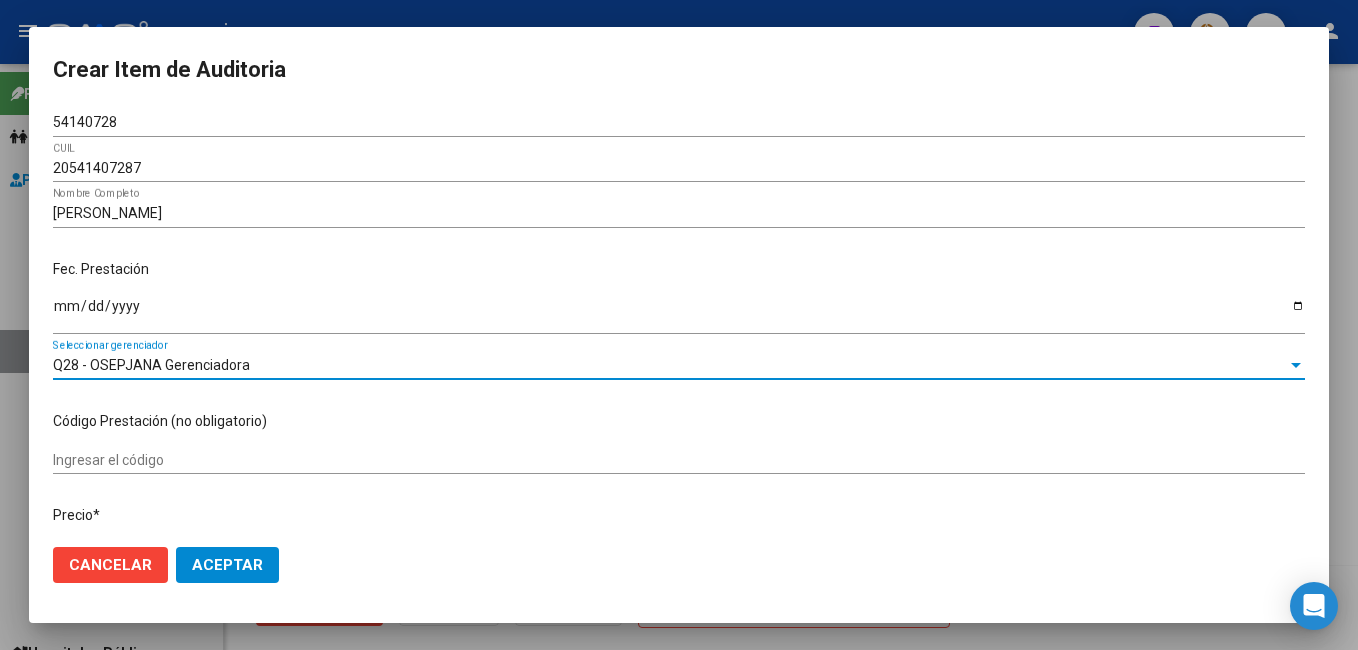 drag, startPoint x: 243, startPoint y: 560, endPoint x: 298, endPoint y: 529, distance: 63.134777 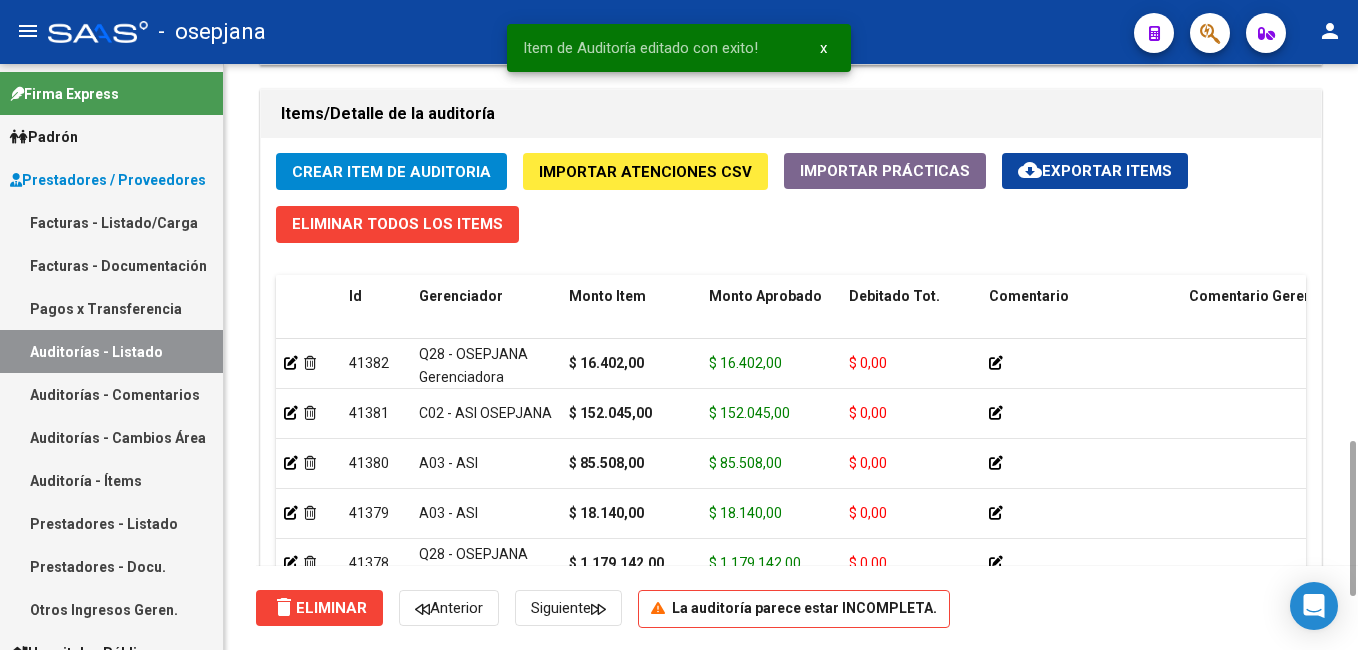 click on "Crear Item de Auditoria" 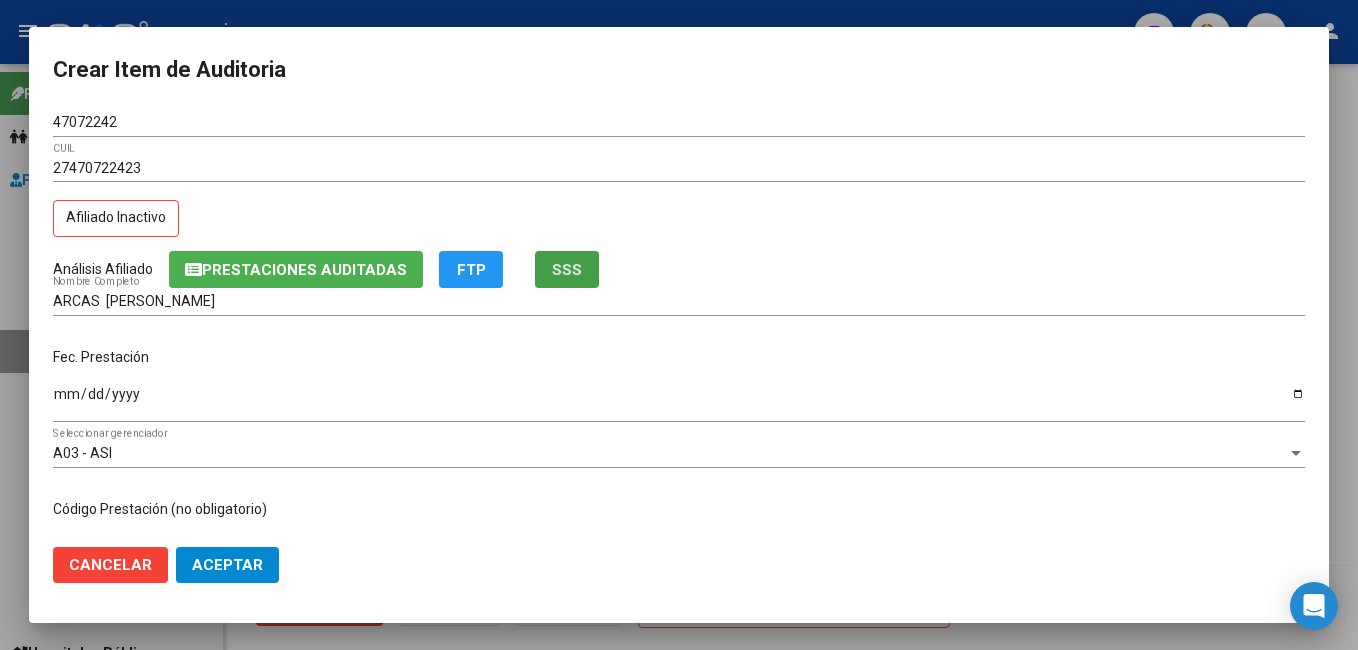 click on "SSS" 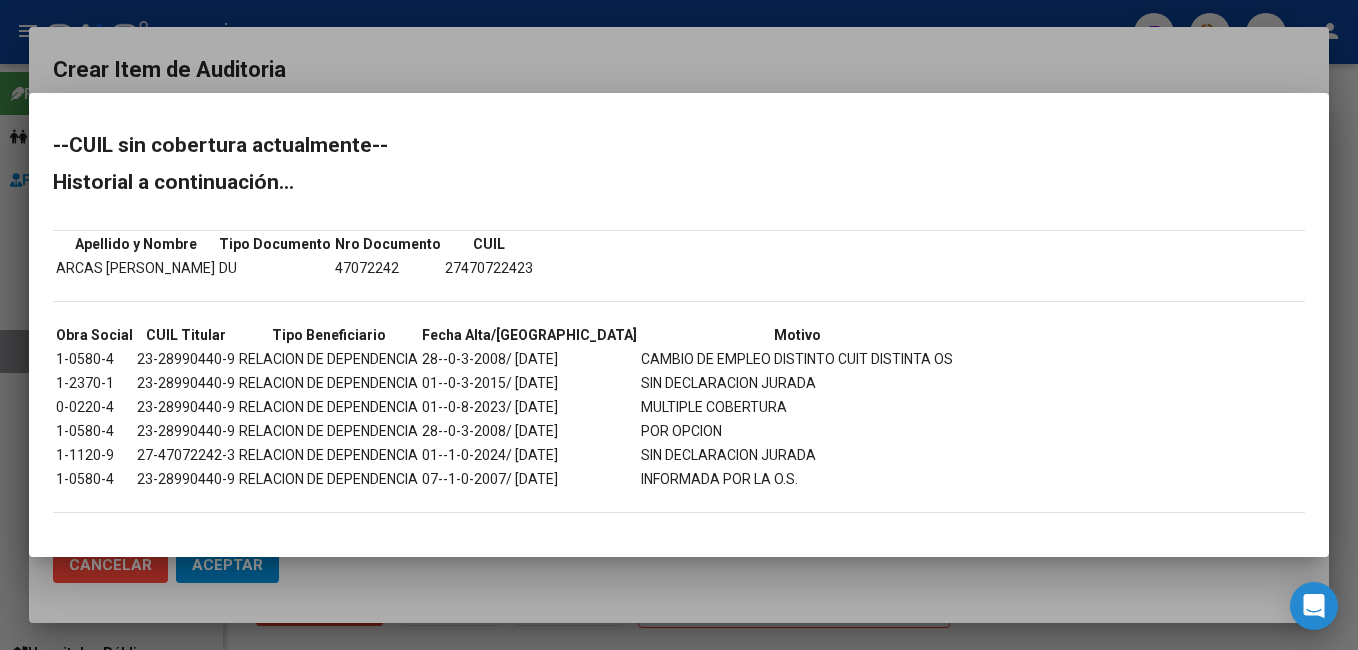 drag, startPoint x: 508, startPoint y: 404, endPoint x: 649, endPoint y: 404, distance: 141 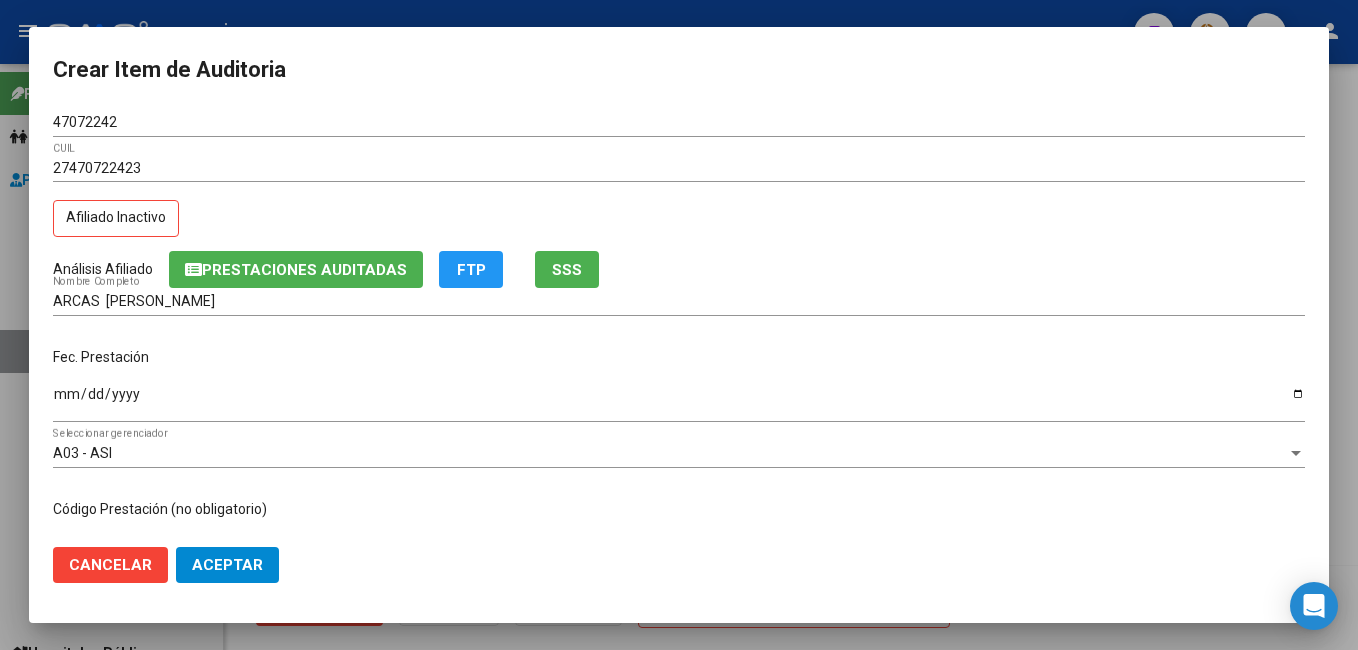 click on "Ingresar la fecha" at bounding box center (679, 401) 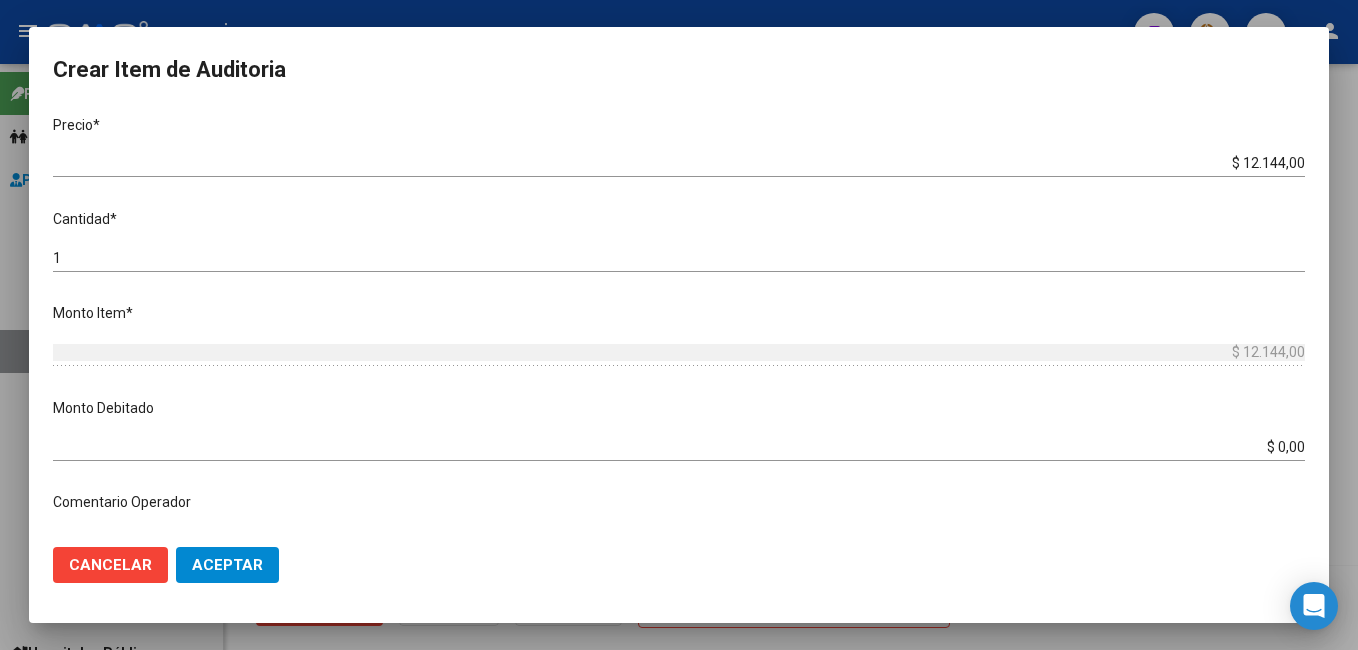 scroll, scrollTop: 600, scrollLeft: 0, axis: vertical 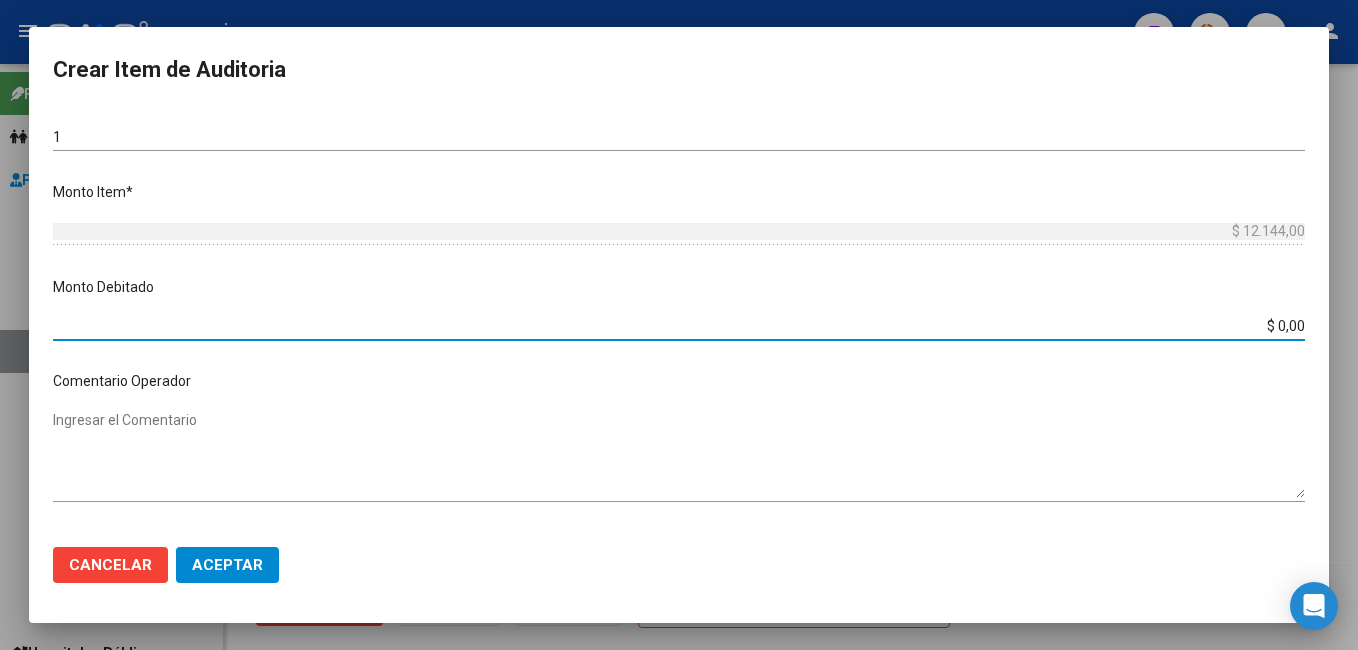 drag, startPoint x: 1234, startPoint y: 328, endPoint x: 1357, endPoint y: 294, distance: 127.61269 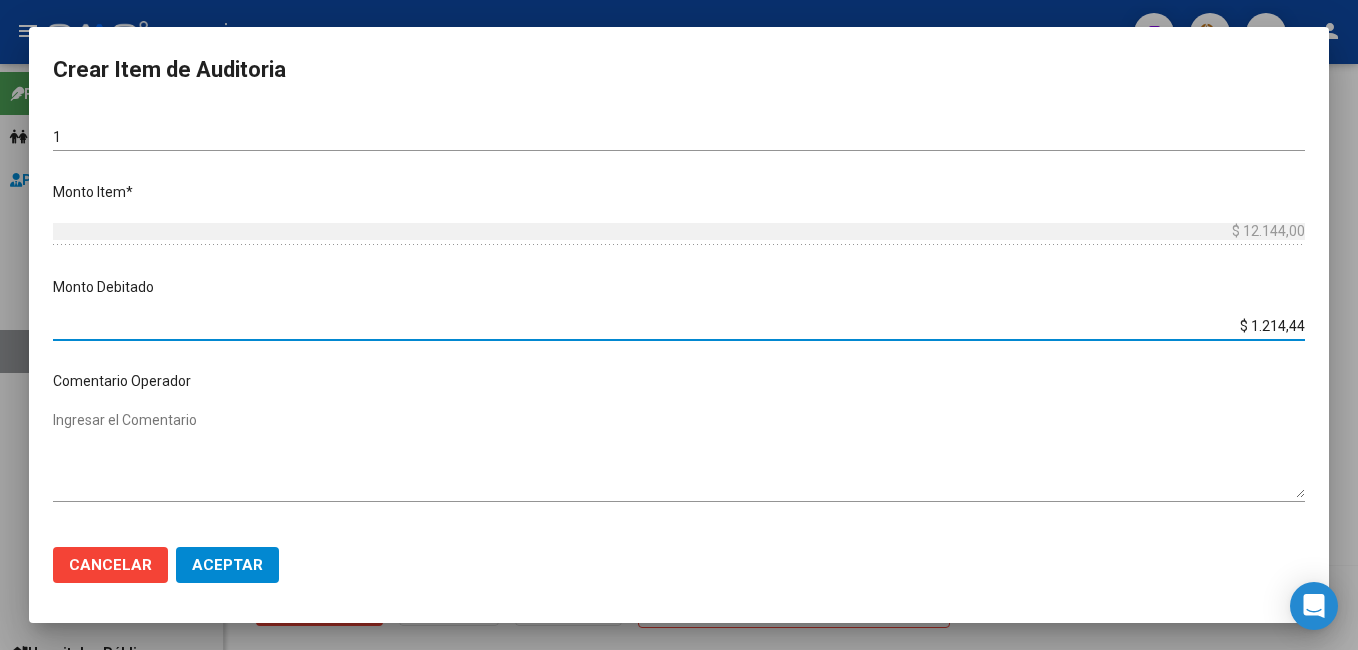 drag, startPoint x: 1210, startPoint y: 328, endPoint x: 1361, endPoint y: 320, distance: 151.21178 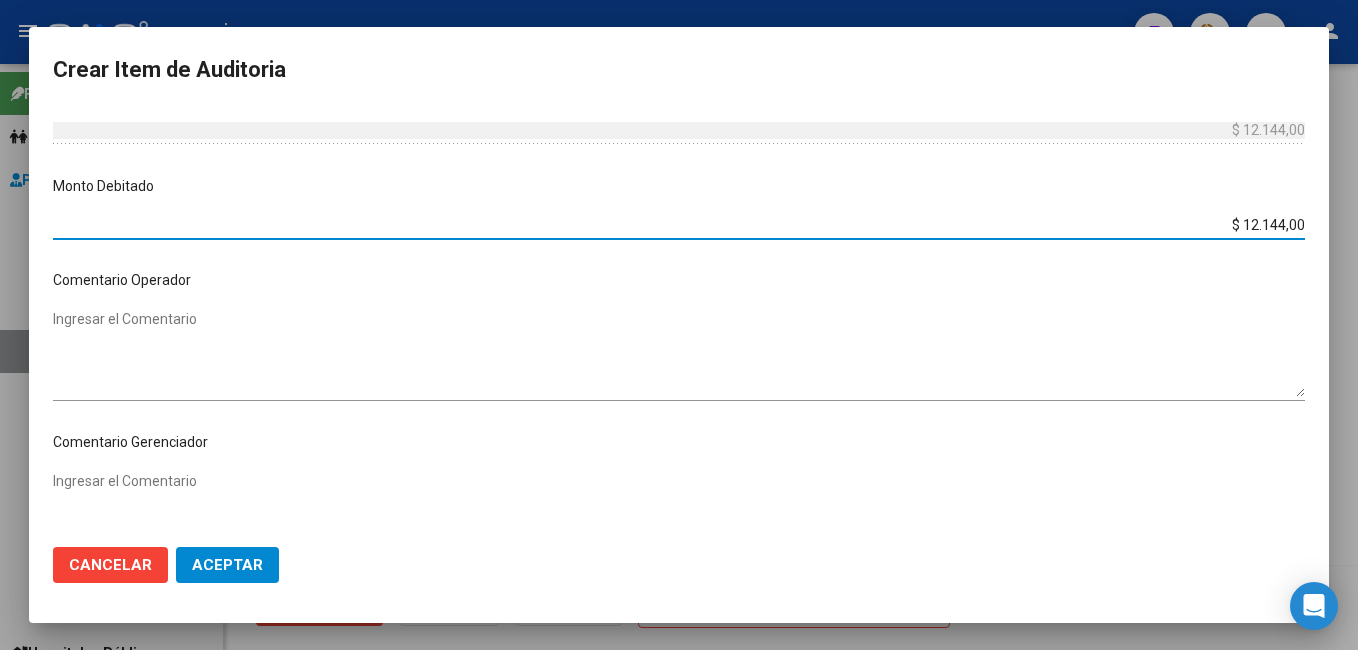 scroll, scrollTop: 700, scrollLeft: 0, axis: vertical 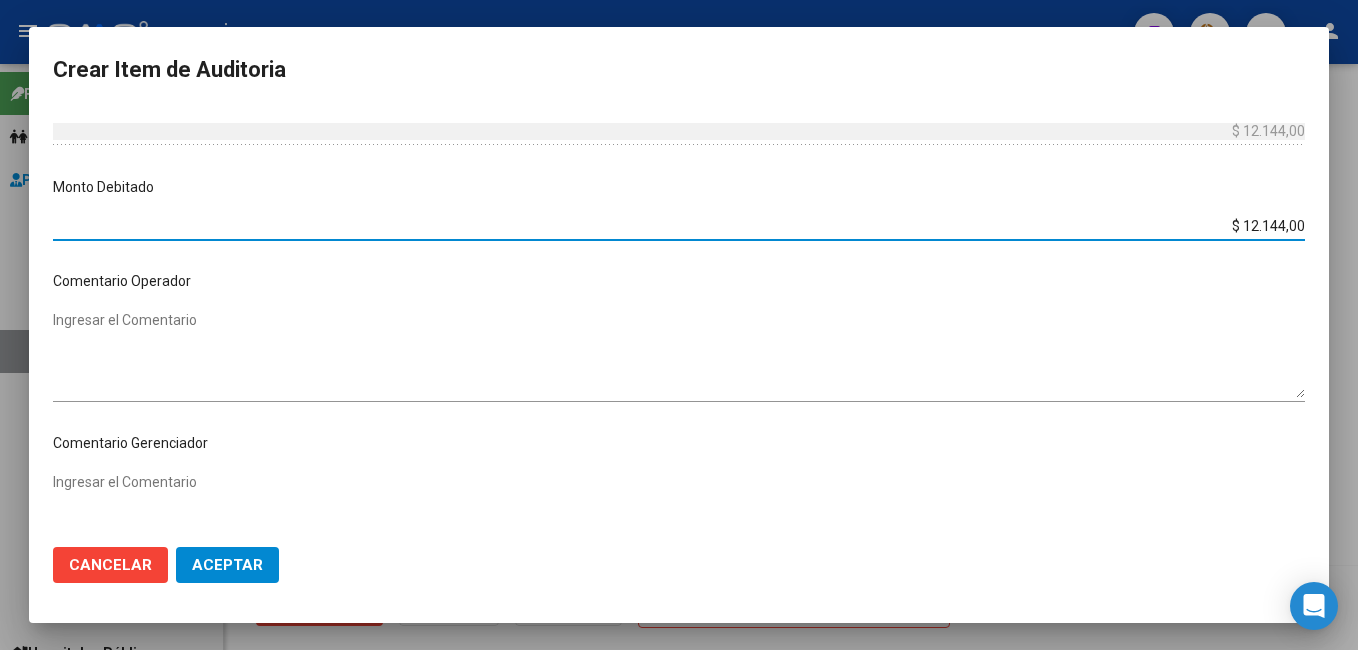 click on "Ingresar el Comentario" at bounding box center (679, 354) 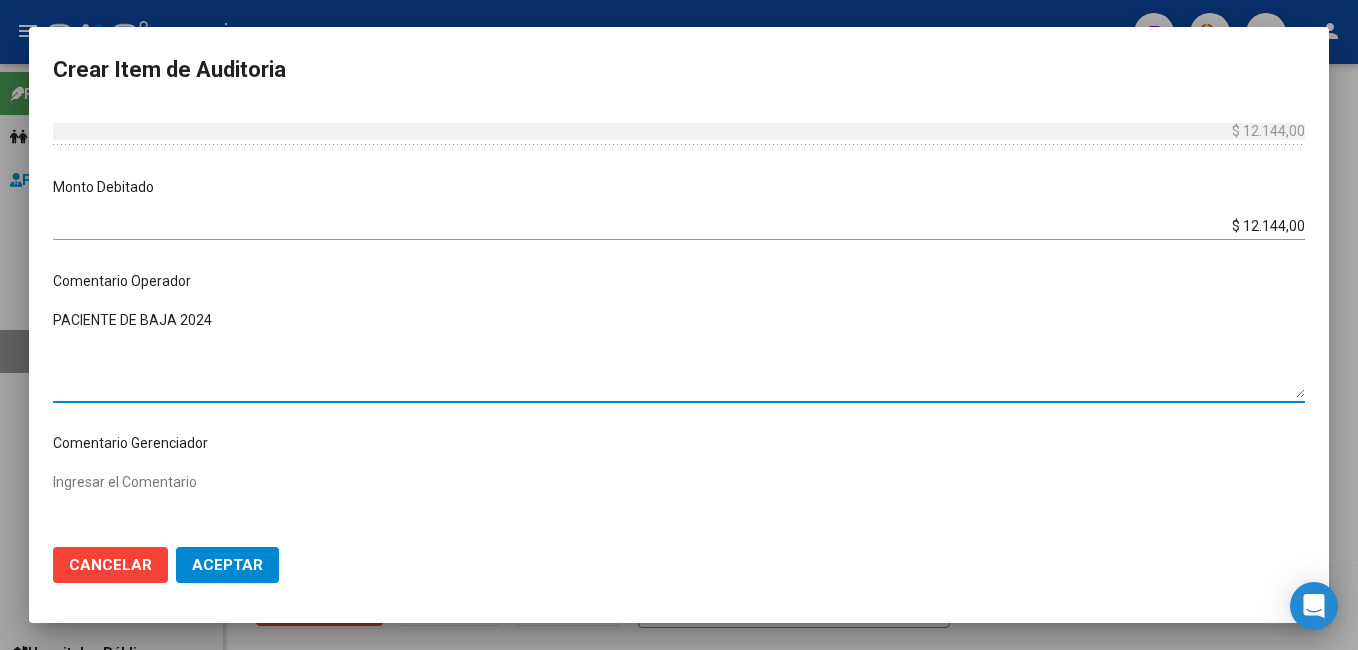 drag, startPoint x: 113, startPoint y: 311, endPoint x: -4, endPoint y: 287, distance: 119.43617 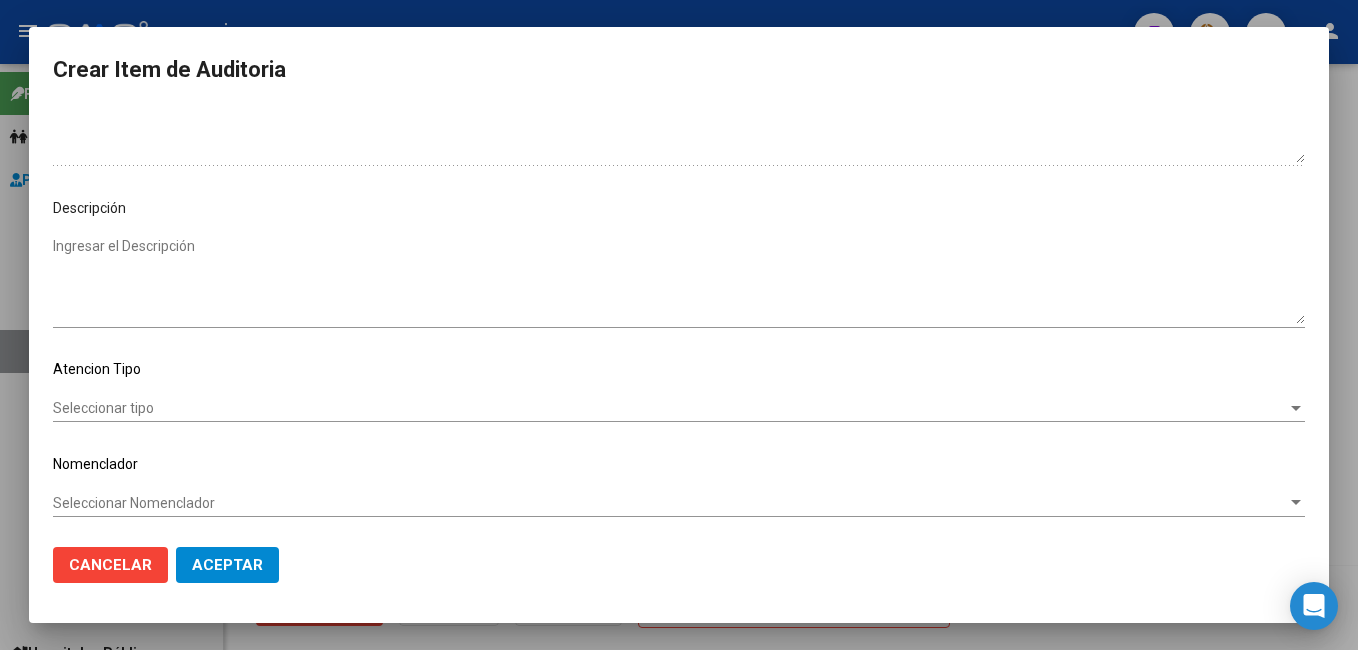 scroll, scrollTop: 1100, scrollLeft: 0, axis: vertical 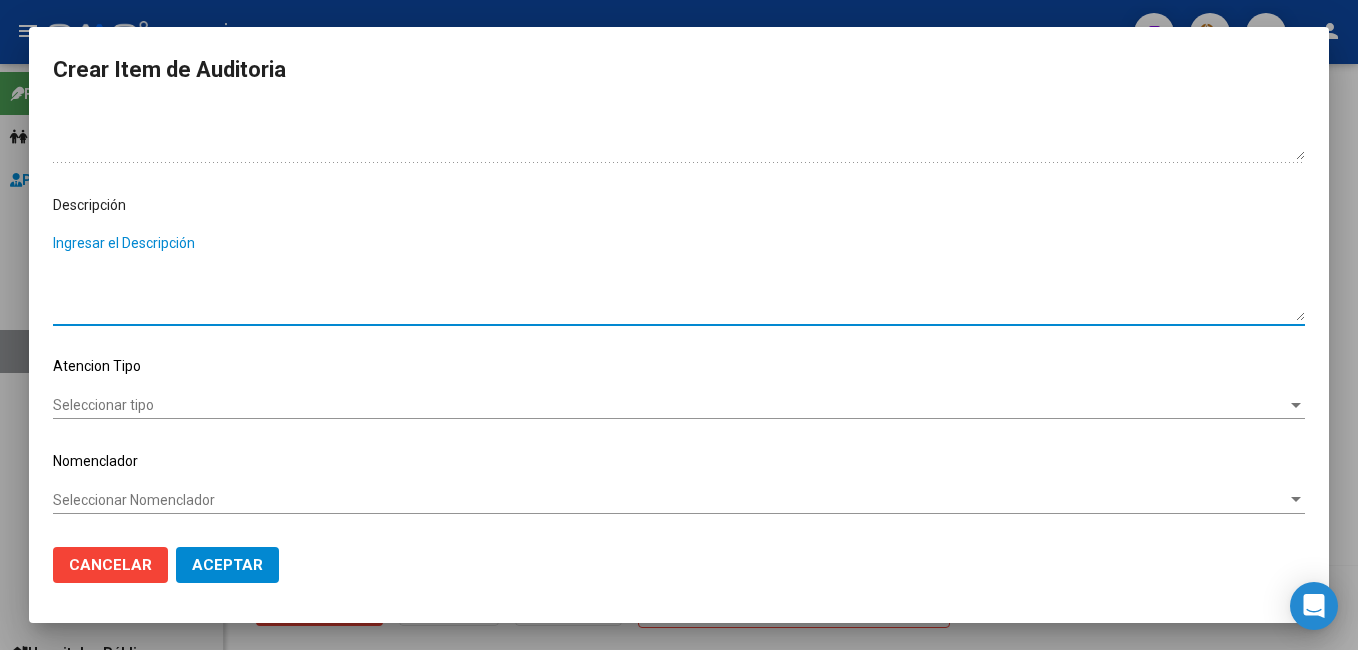 click on "Ingresar el Descripción" at bounding box center (679, 277) 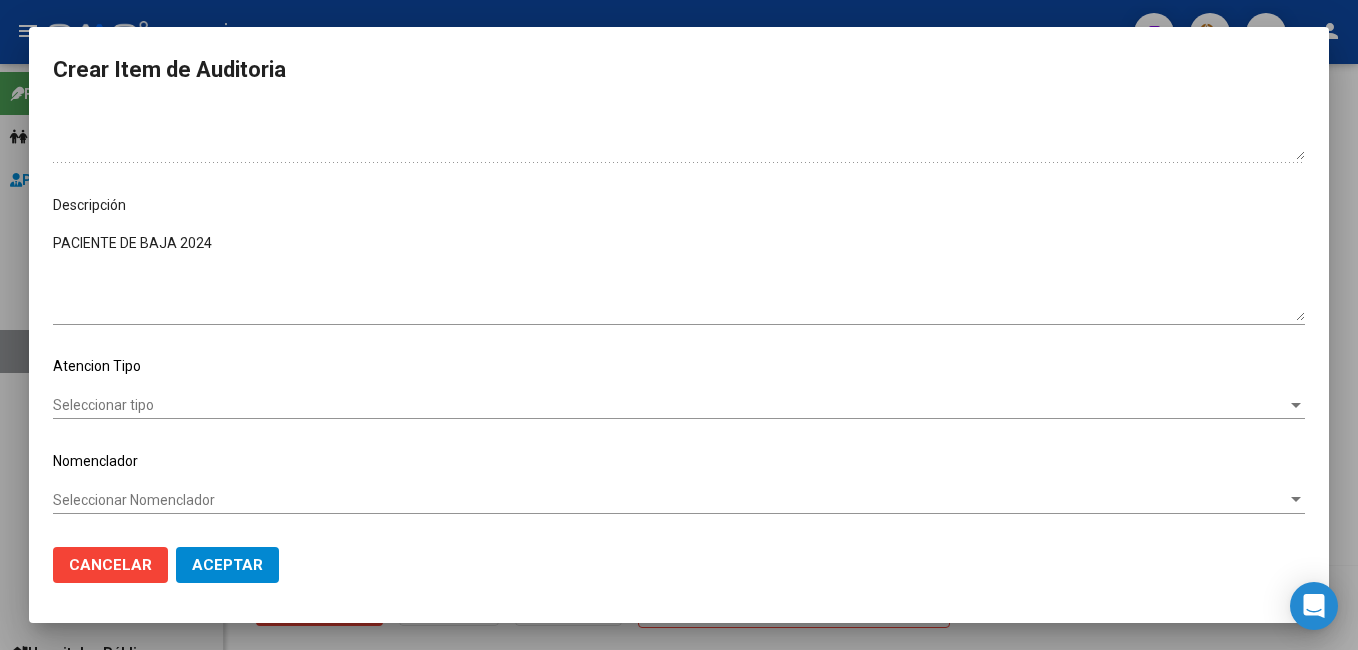 click on "47072242 Nro Documento    27470722423 CUIL   Afiliado Inactivo  Análisis Afiliado  Prestaciones Auditadas FTP SSS   ARCAS  [PERSON_NAME] Nombre Completo  Fec. Prestación    [DATE] Ingresar la fecha  A03 - ASI  Seleccionar gerenciador Código Prestación (no obligatorio)    Ingresar el código  Precio  *   $ 12.144,00 Ingresar el precio  Cantidad  *   1 Ingresar la cantidad  Monto Item  *   $ 12.144,00 Ingresar el monto  Monto Debitado    $ 12.144,00 Ingresar el monto  Comentario Operador    PACIENTE DE BAJA 2024 Ingresar el Comentario  Comentario Gerenciador    Ingresar el Comentario  Descripción    PACIENTE DE BAJA 2024 Ingresar el Descripción   Atencion Tipo  Seleccionar tipo Seleccionar tipo  Nomenclador  Seleccionar Nomenclador Seleccionar Nomenclador" at bounding box center [679, 320] 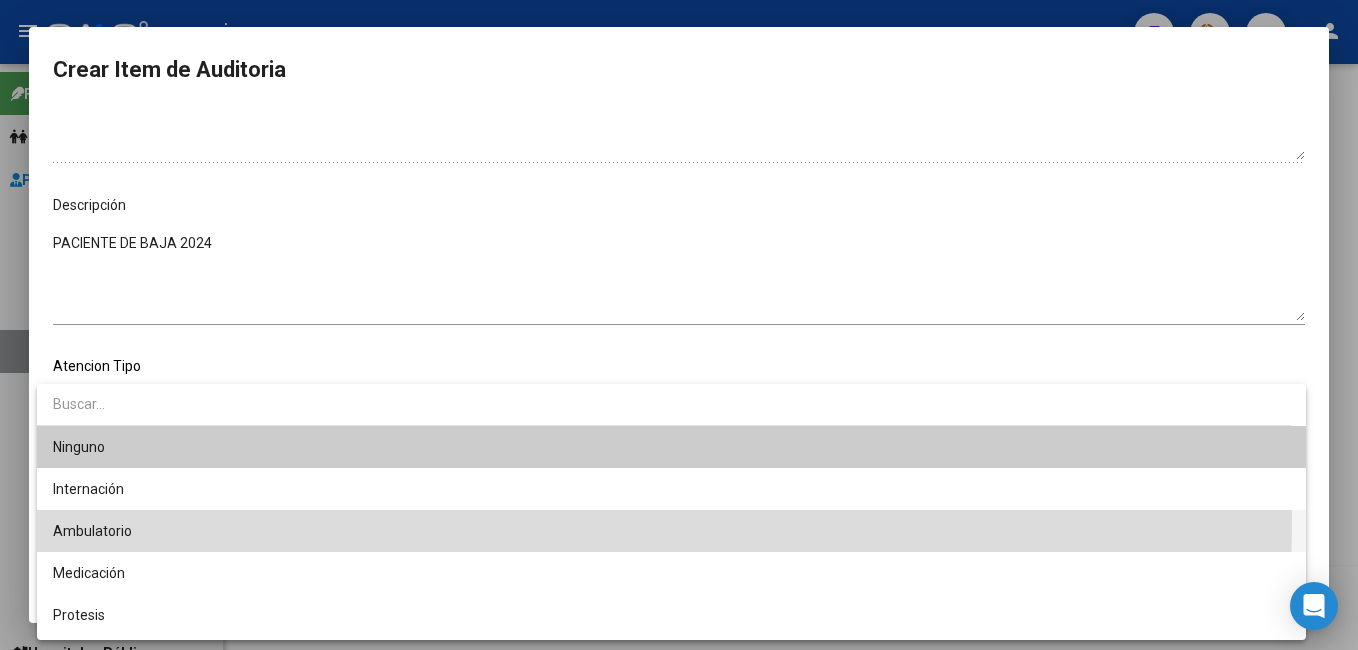 click on "Ambulatorio" at bounding box center [671, 531] 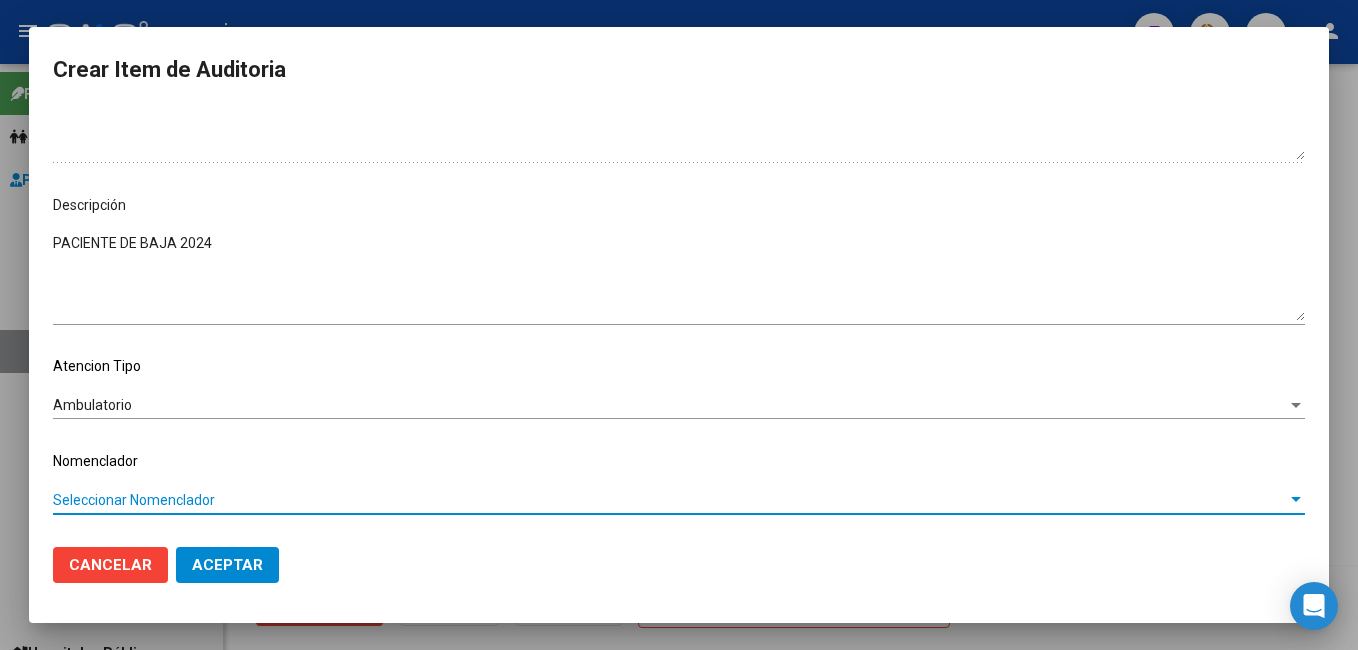 click on "Seleccionar Nomenclador" at bounding box center [670, 500] 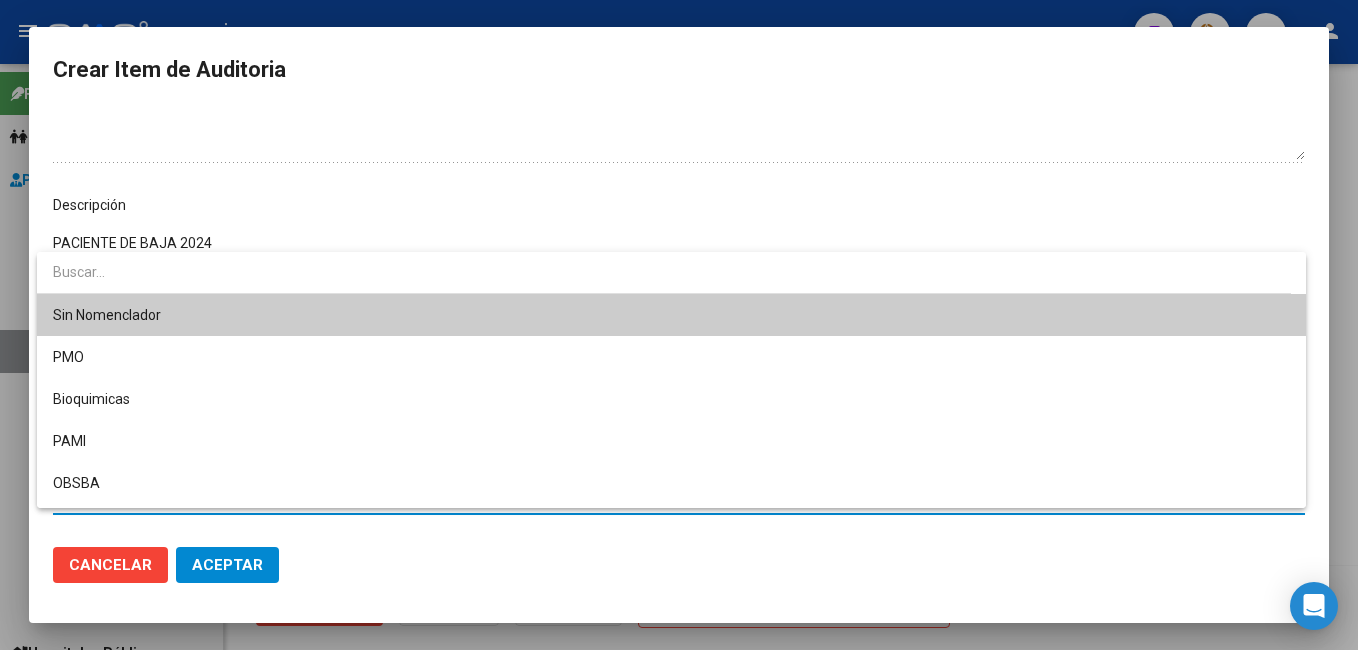 click on "Sin Nomenclador" at bounding box center (671, 315) 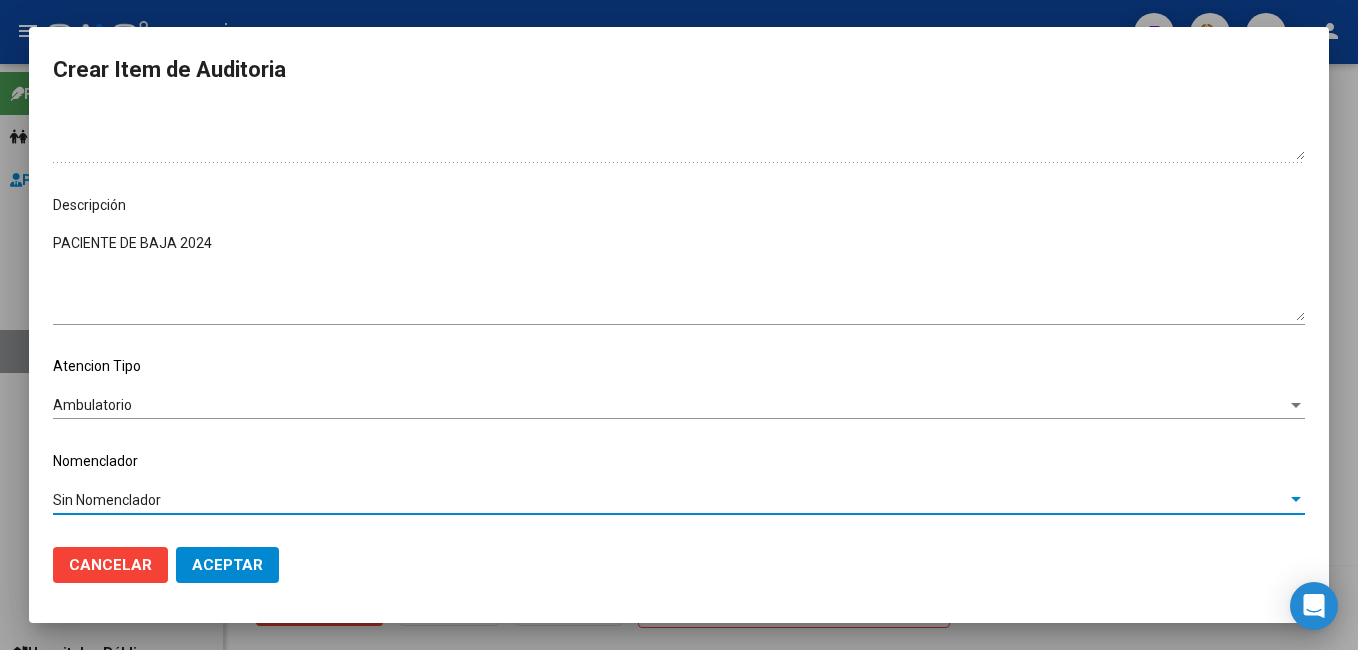 drag, startPoint x: 224, startPoint y: 562, endPoint x: 232, endPoint y: 571, distance: 12.0415945 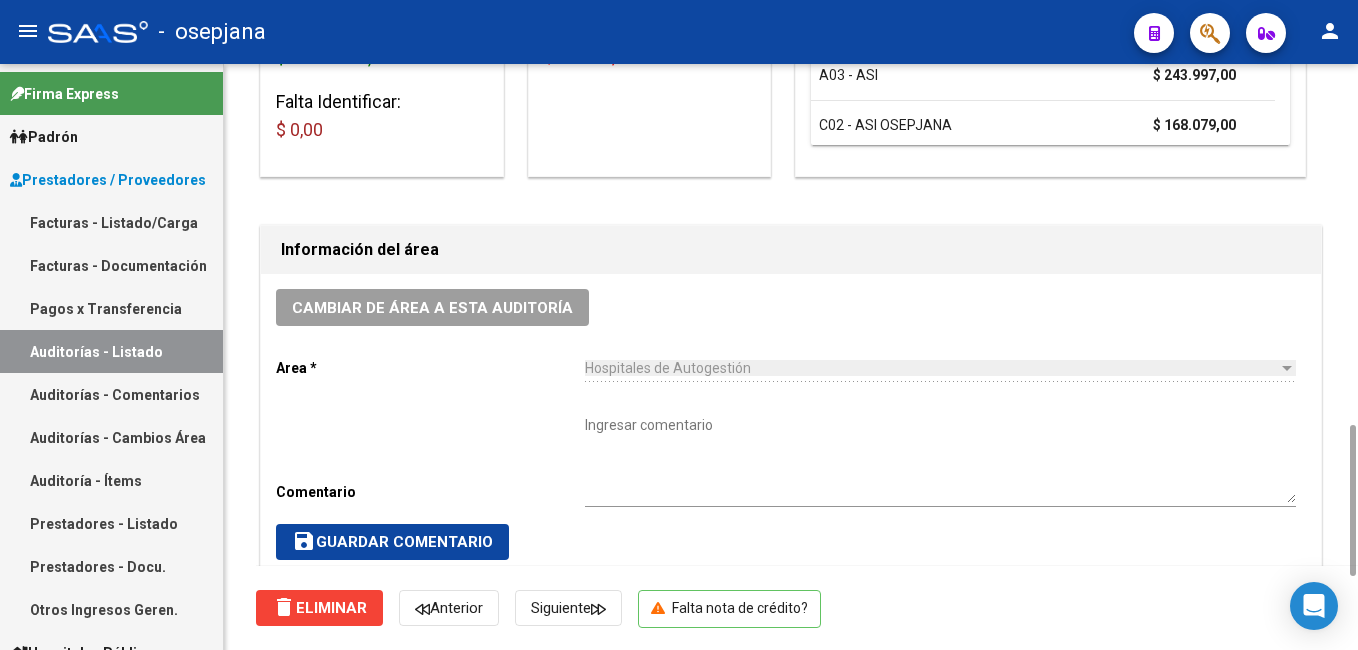 scroll, scrollTop: 220, scrollLeft: 0, axis: vertical 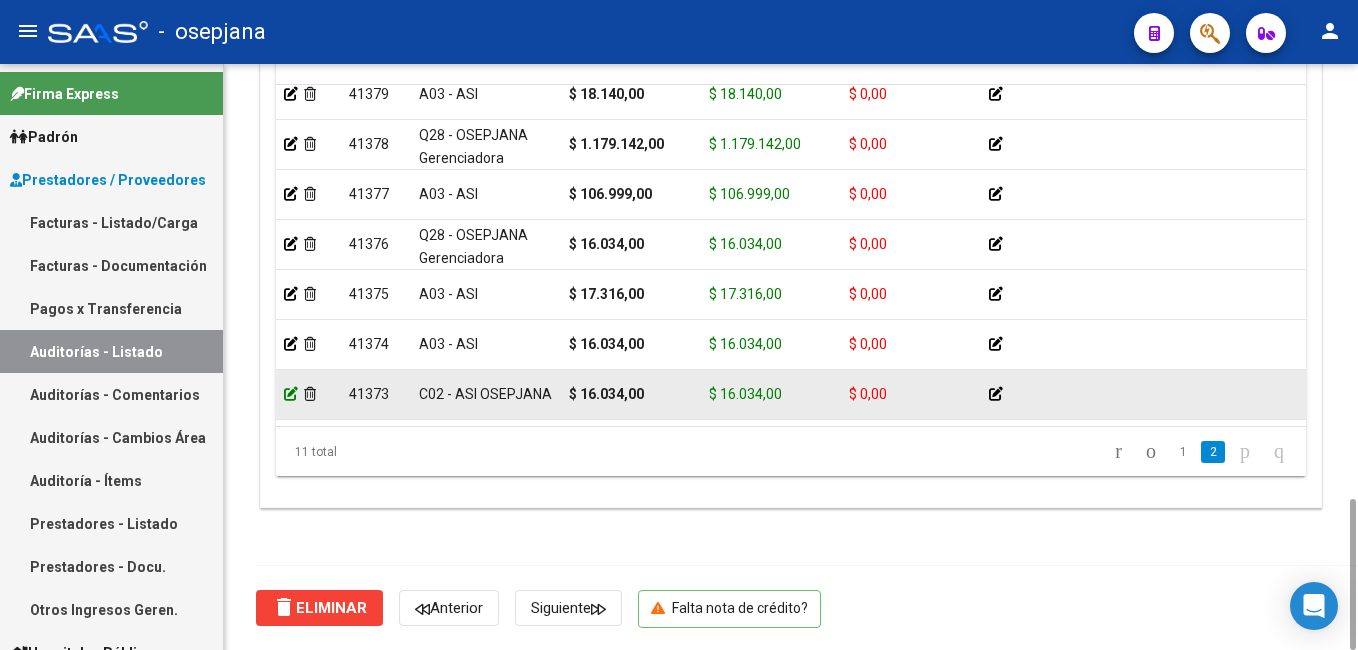 click 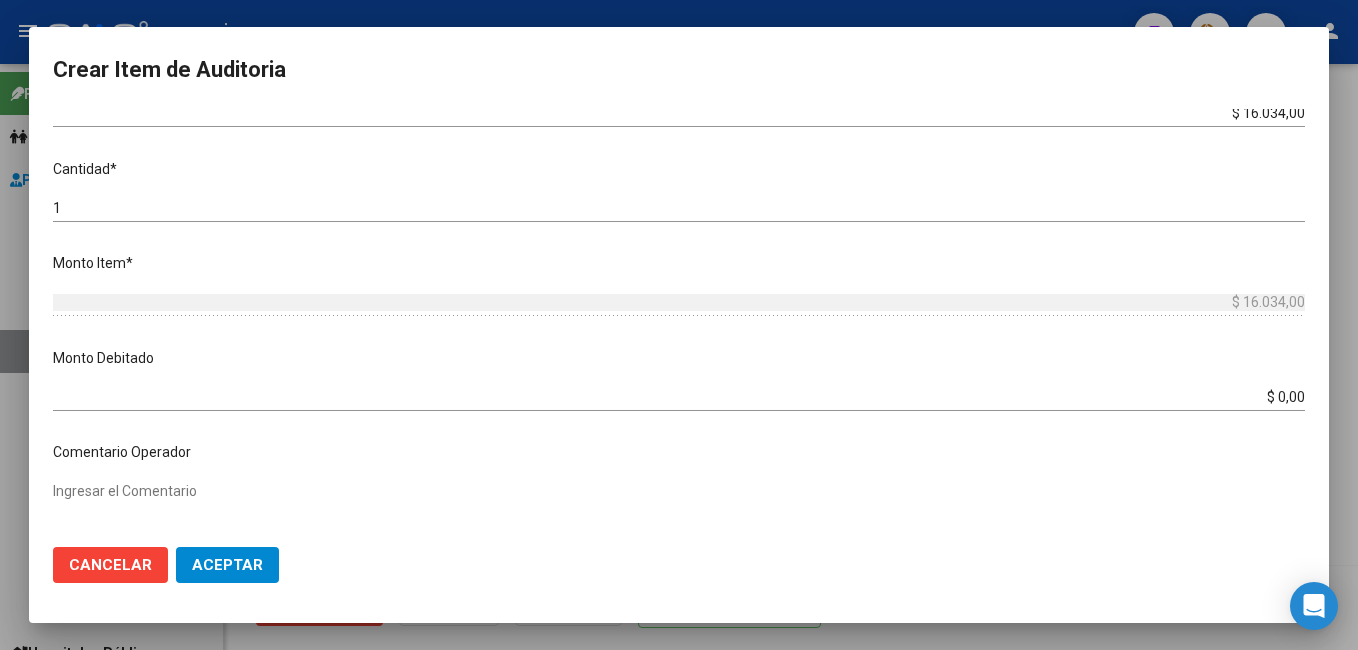 scroll, scrollTop: 500, scrollLeft: 0, axis: vertical 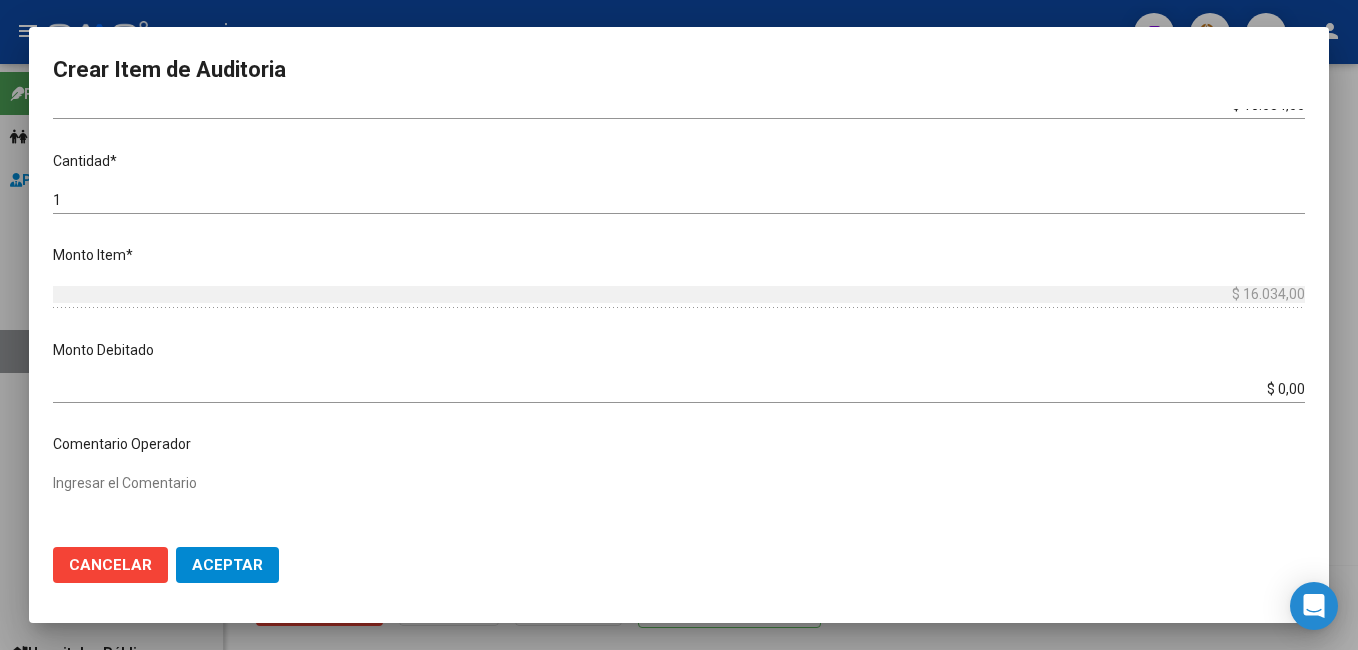drag, startPoint x: 1249, startPoint y: 392, endPoint x: 1361, endPoint y: 395, distance: 112.04017 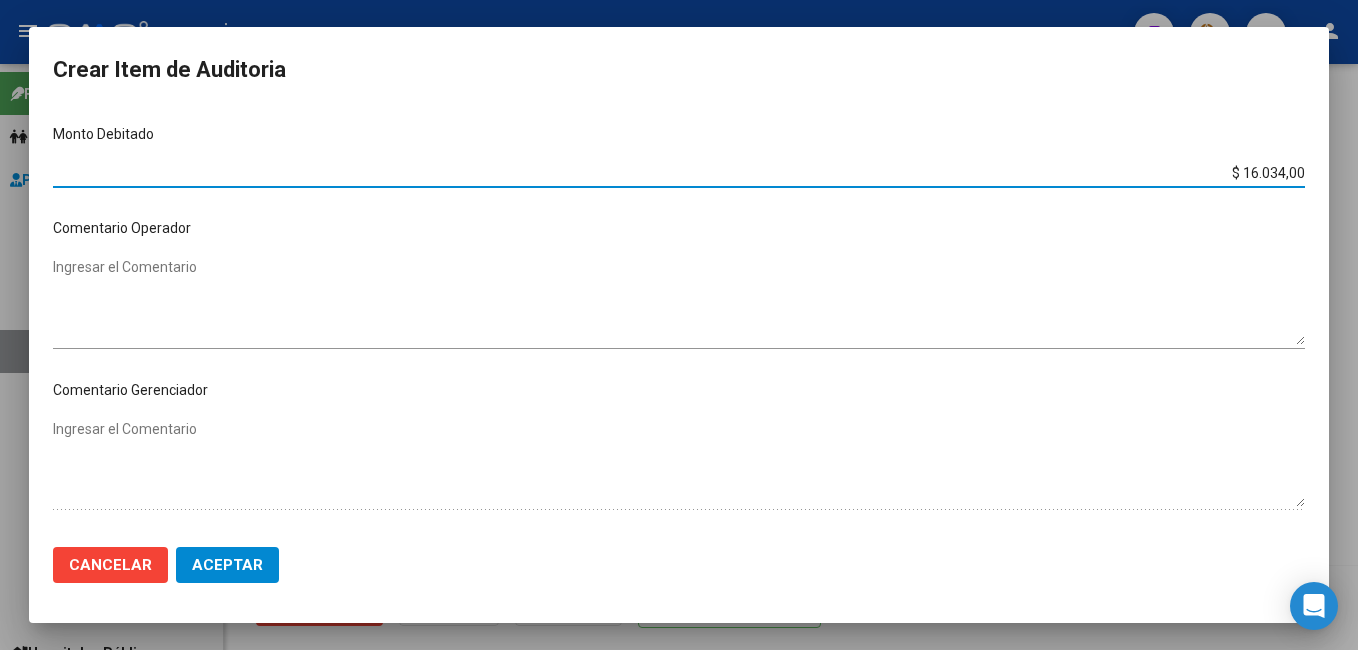 scroll, scrollTop: 700, scrollLeft: 0, axis: vertical 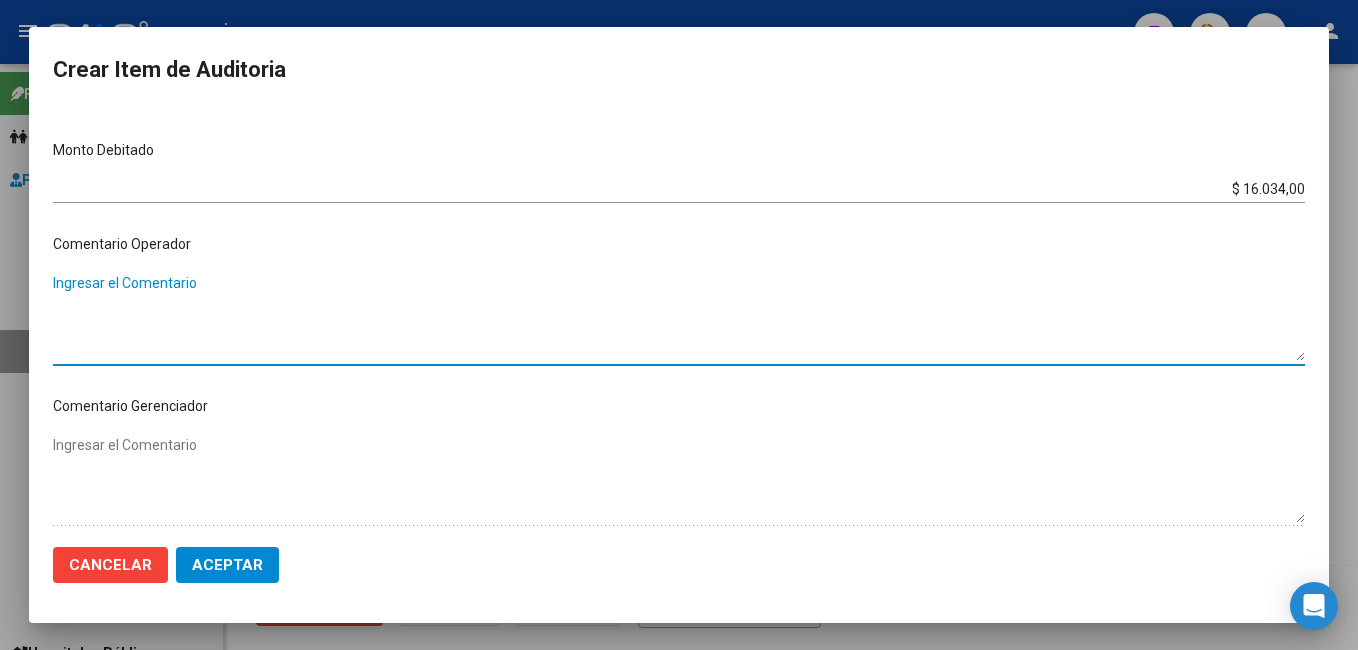 drag, startPoint x: 289, startPoint y: 333, endPoint x: 308, endPoint y: 303, distance: 35.510563 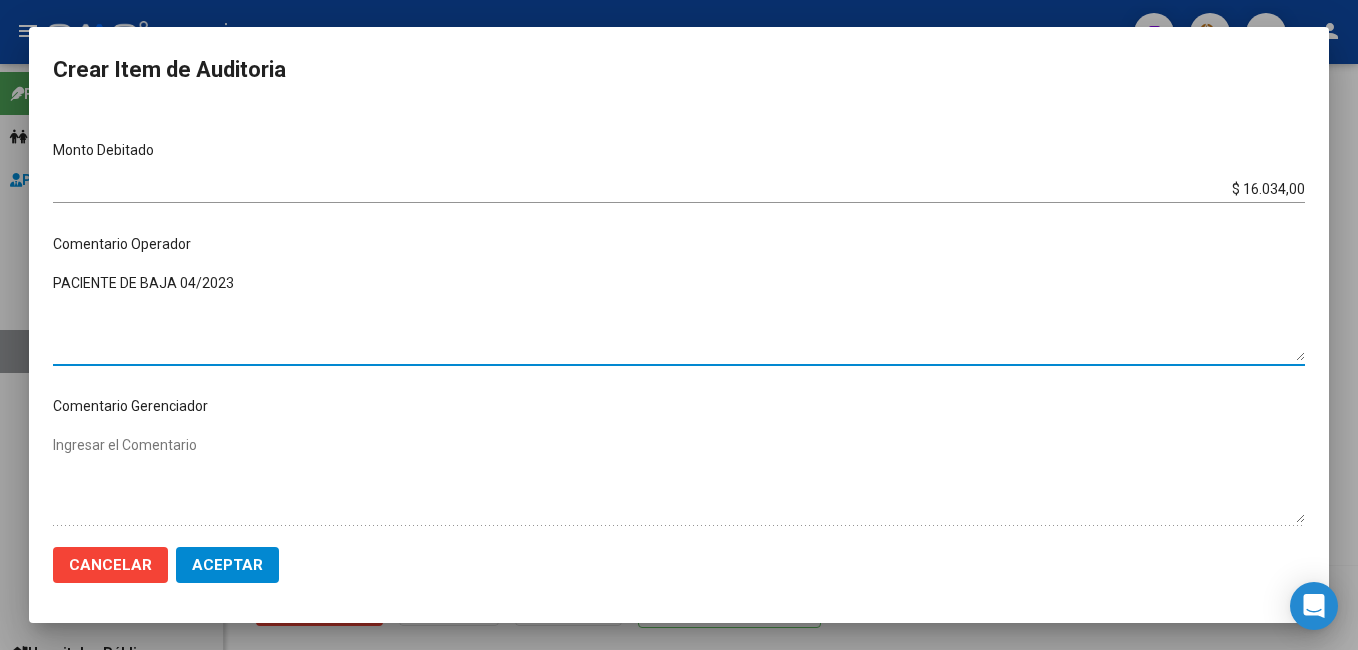 drag, startPoint x: 120, startPoint y: 283, endPoint x: -4, endPoint y: 283, distance: 124 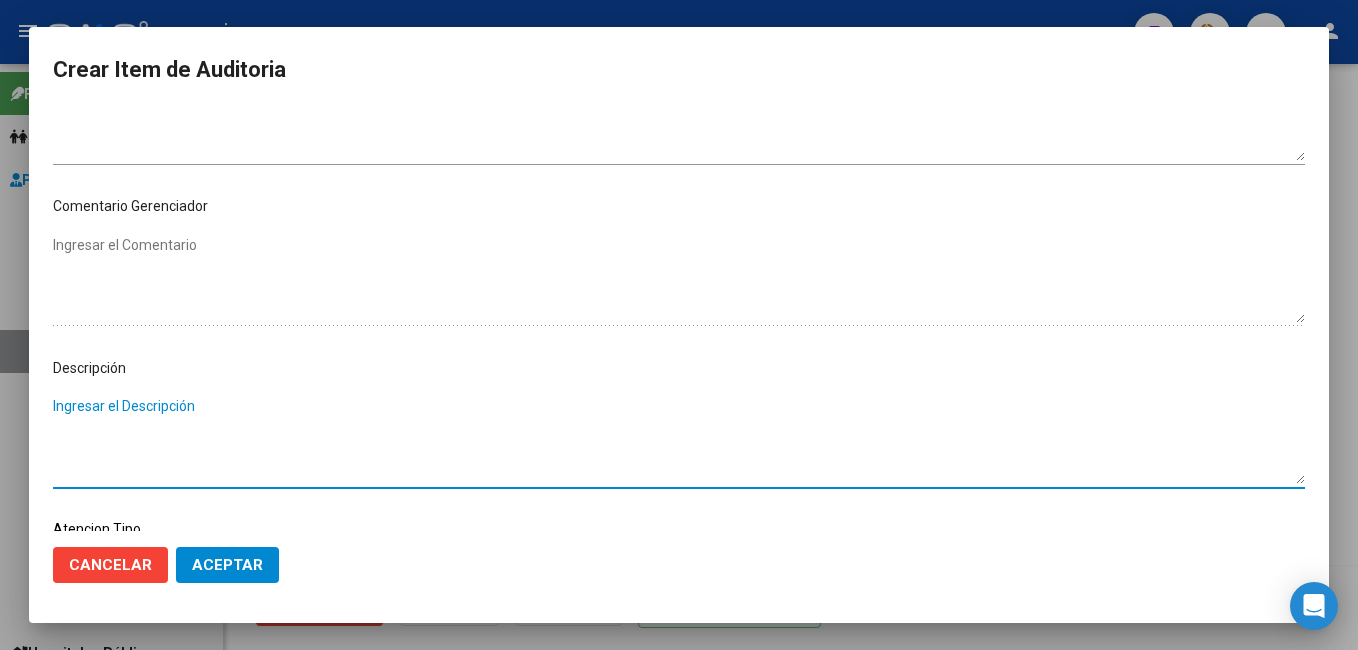 click on "Ingresar el Descripción" at bounding box center [679, 440] 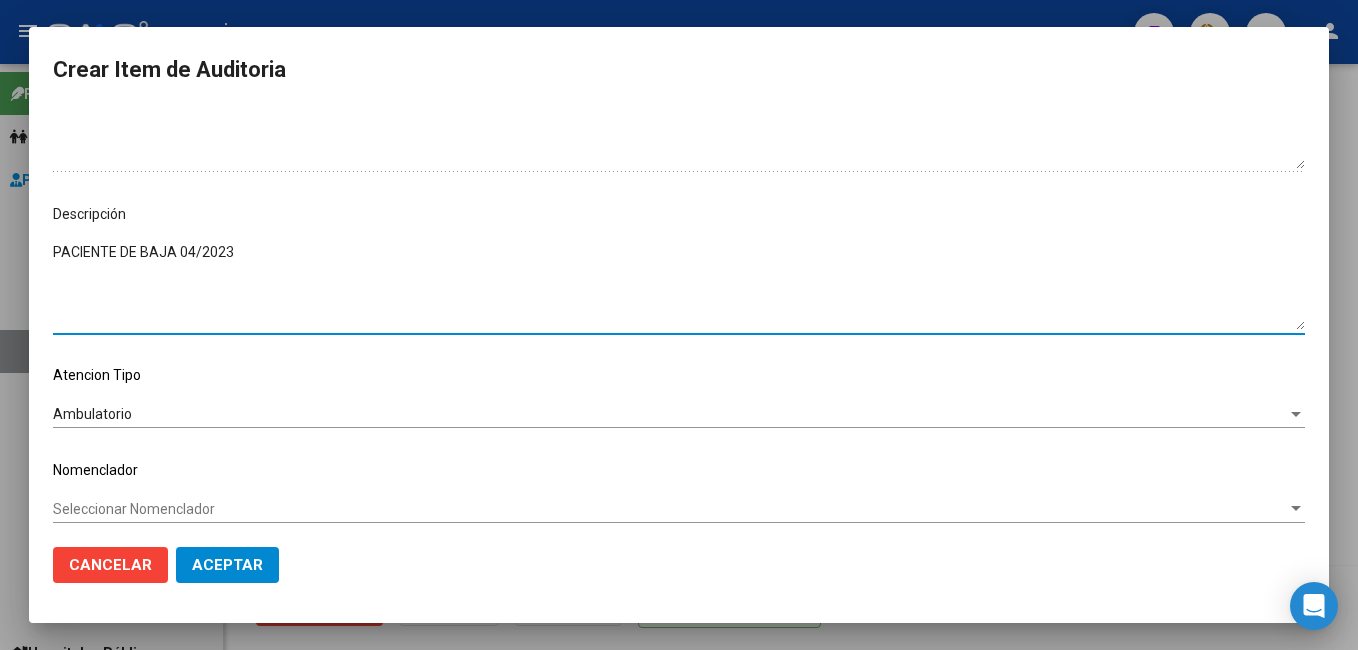 scroll, scrollTop: 1063, scrollLeft: 0, axis: vertical 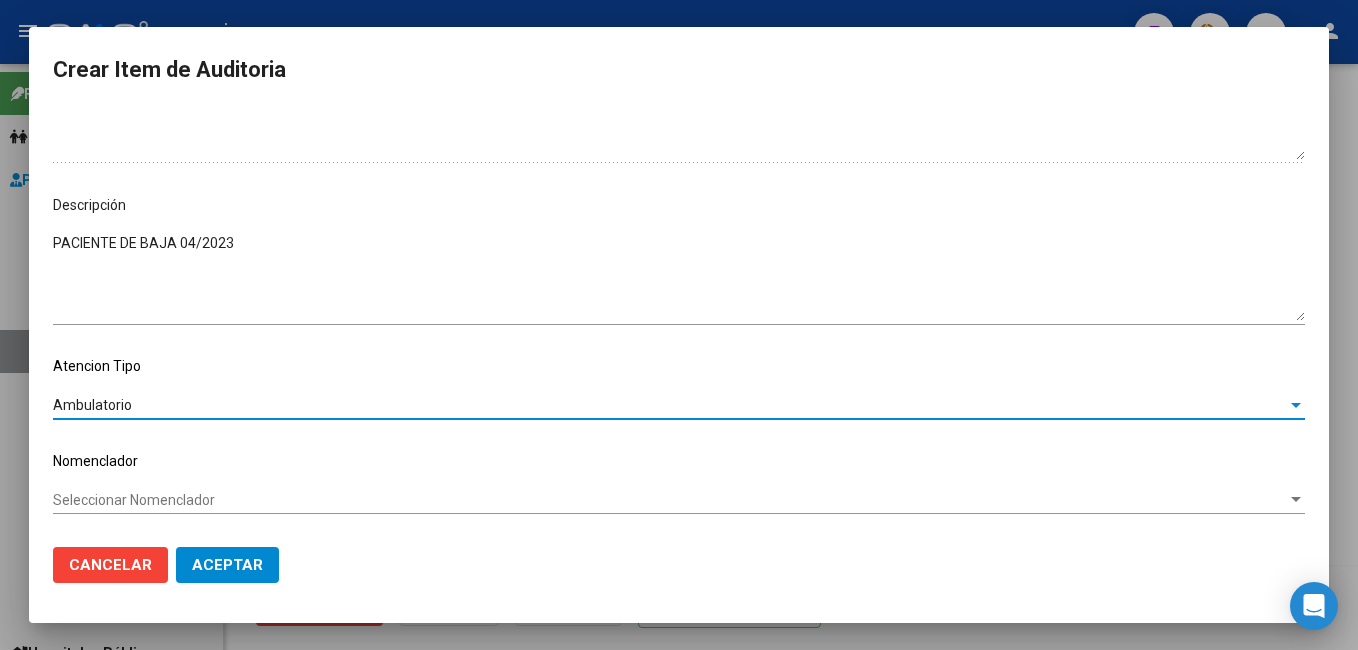 click on "Ambulatorio" at bounding box center [670, 405] 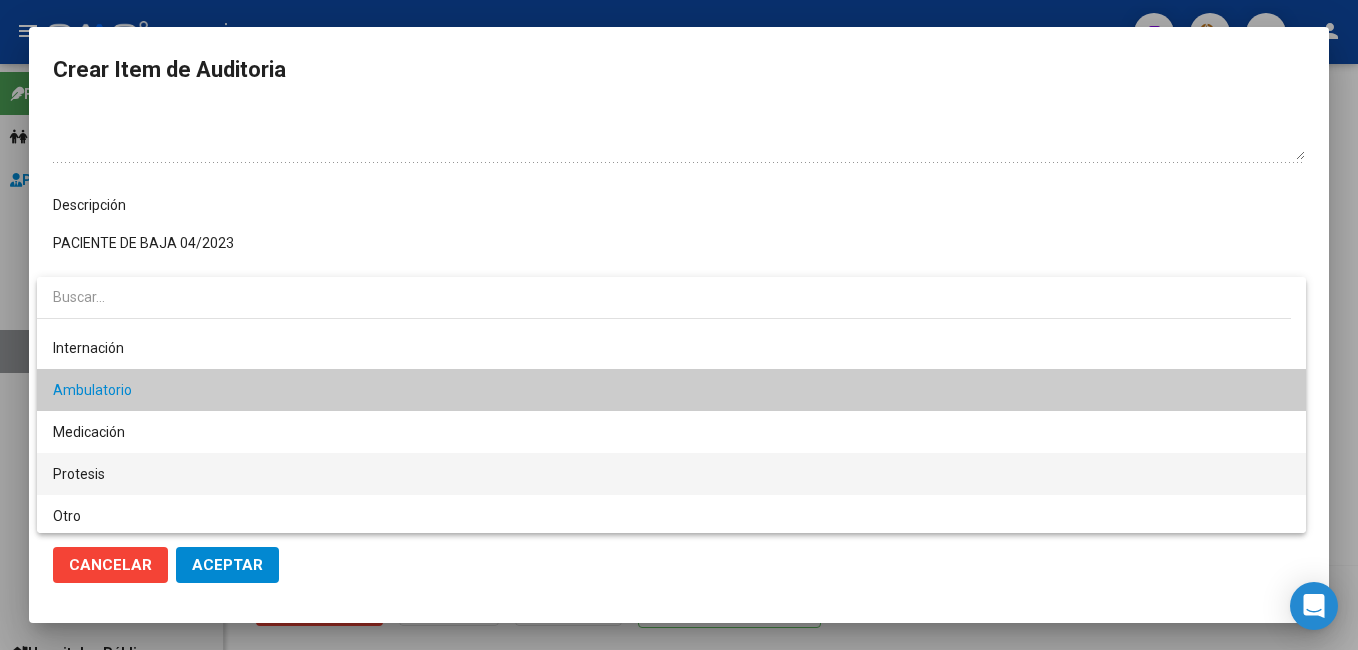 scroll, scrollTop: 38, scrollLeft: 0, axis: vertical 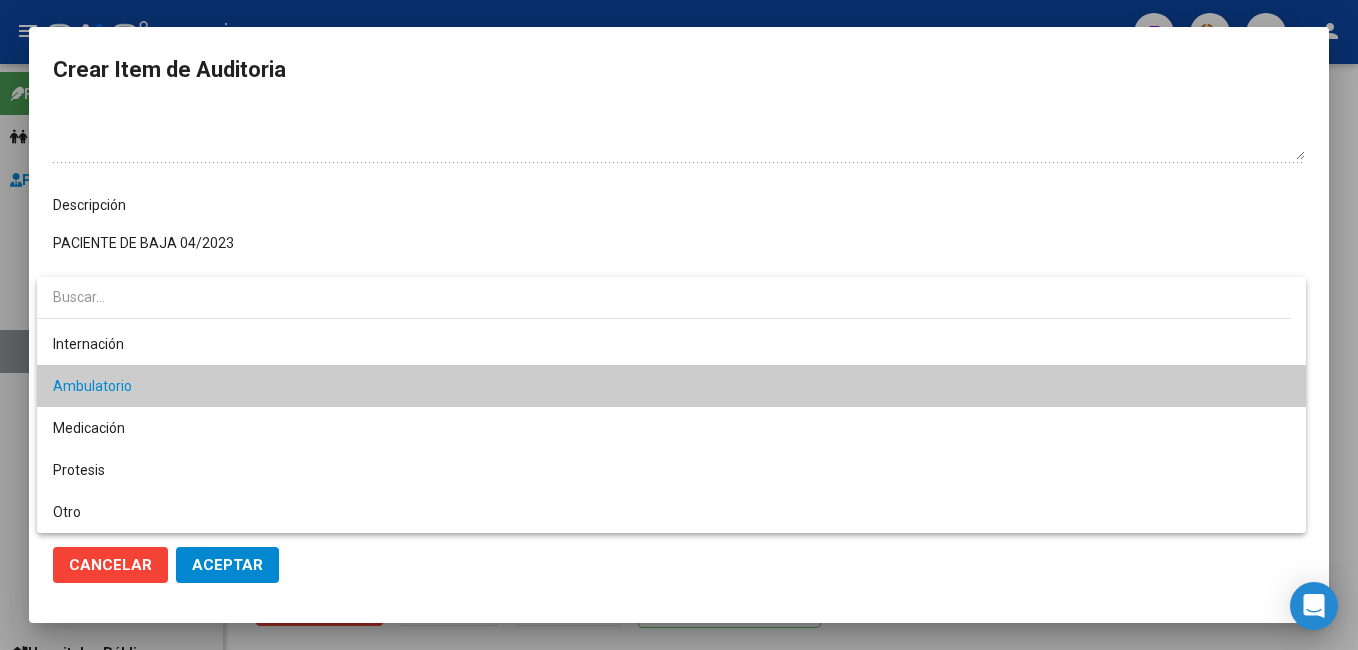 click on "Ambulatorio" at bounding box center (671, 386) 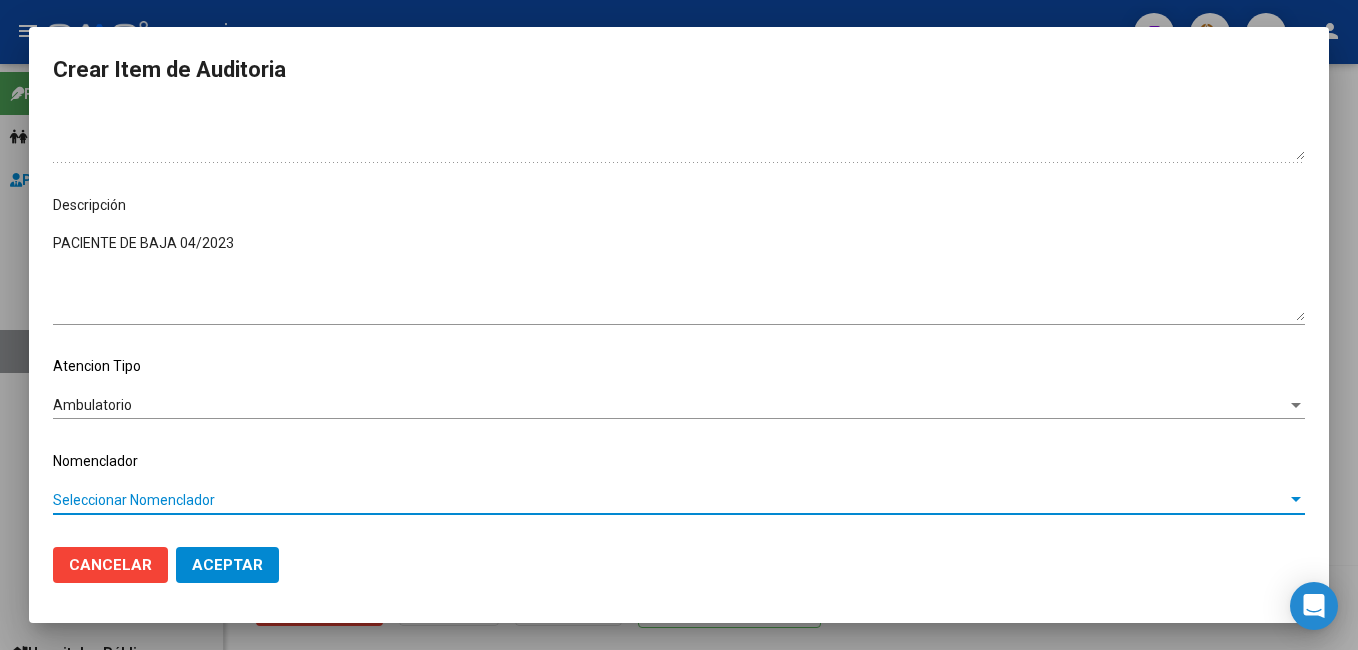 click on "Seleccionar Nomenclador" at bounding box center [670, 500] 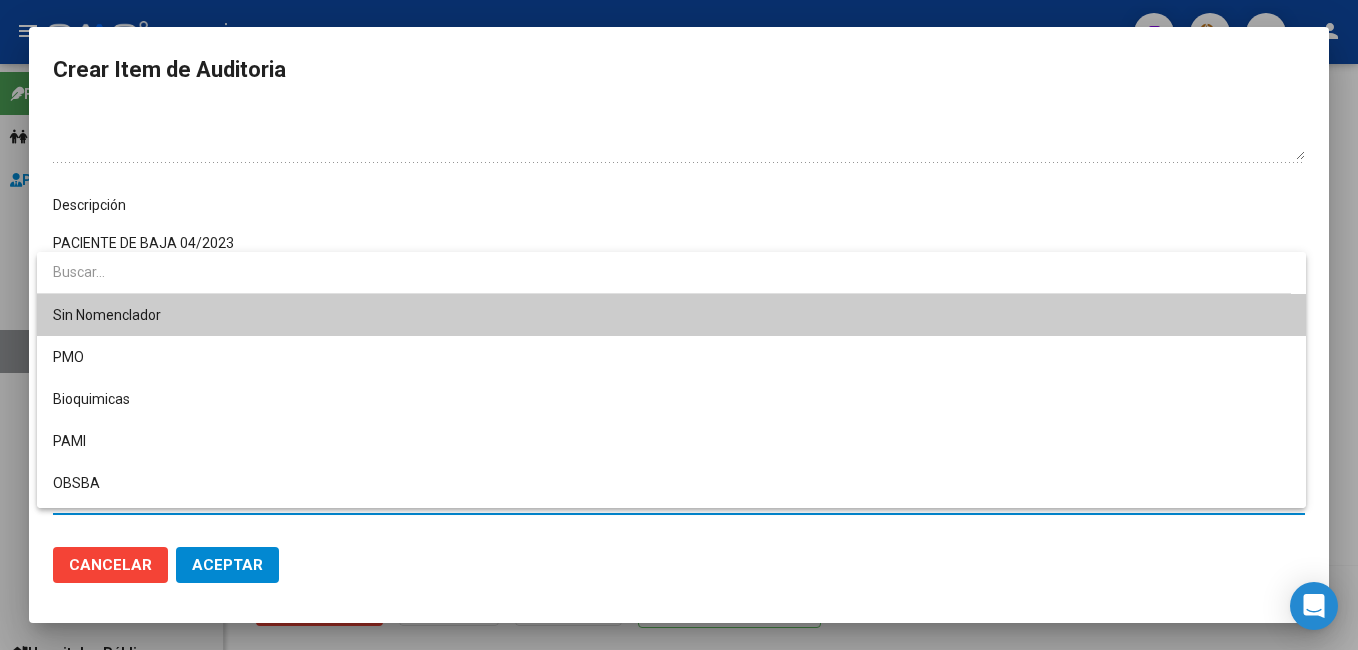 click on "Sin Nomenclador" at bounding box center (671, 315) 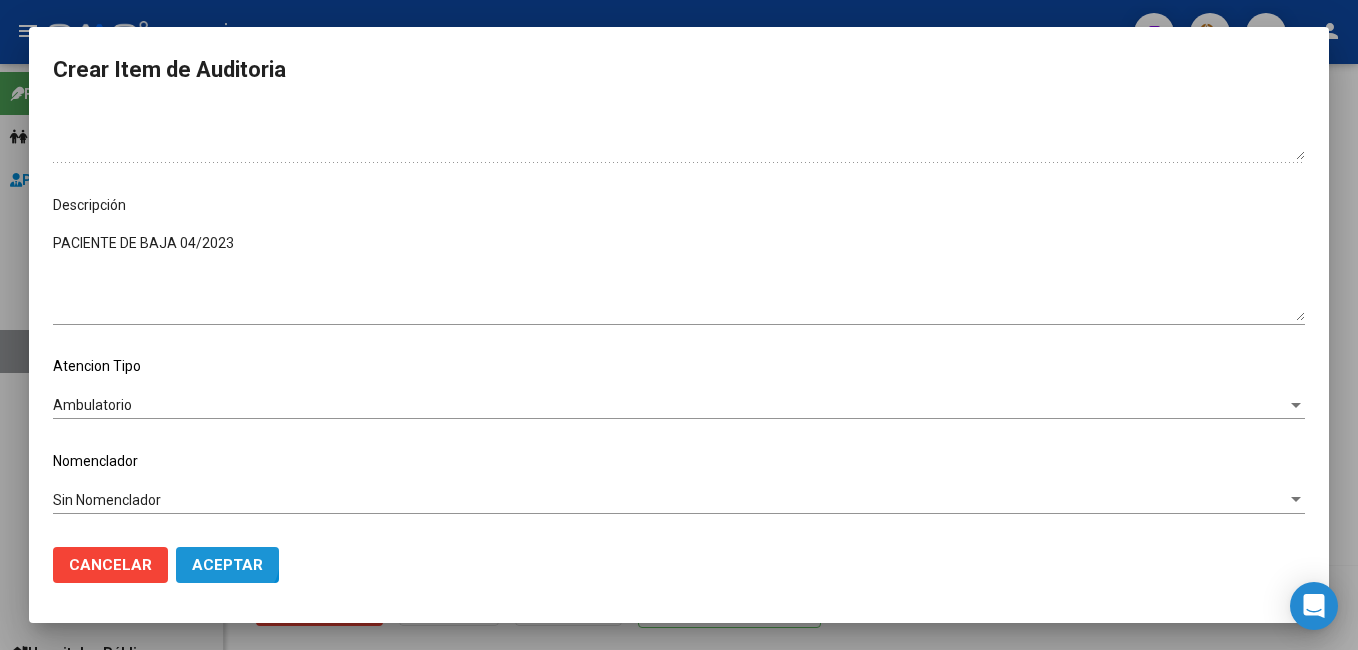click on "Aceptar" 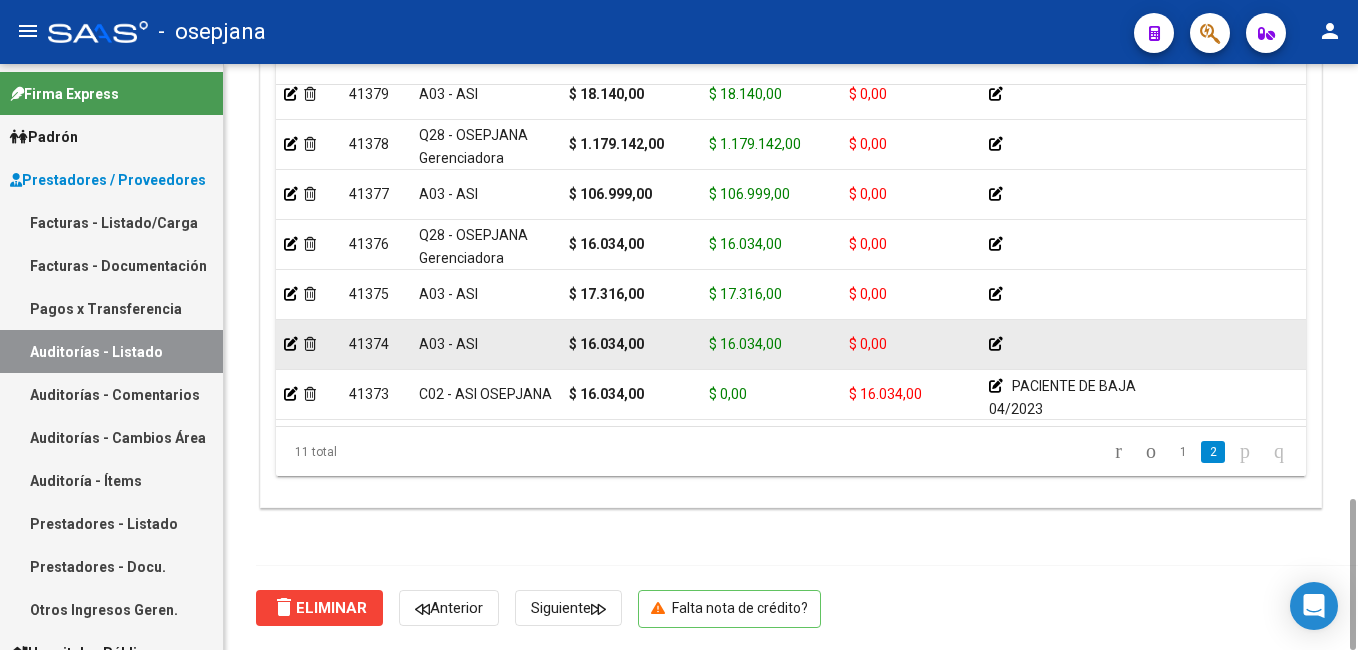 scroll, scrollTop: 231, scrollLeft: 0, axis: vertical 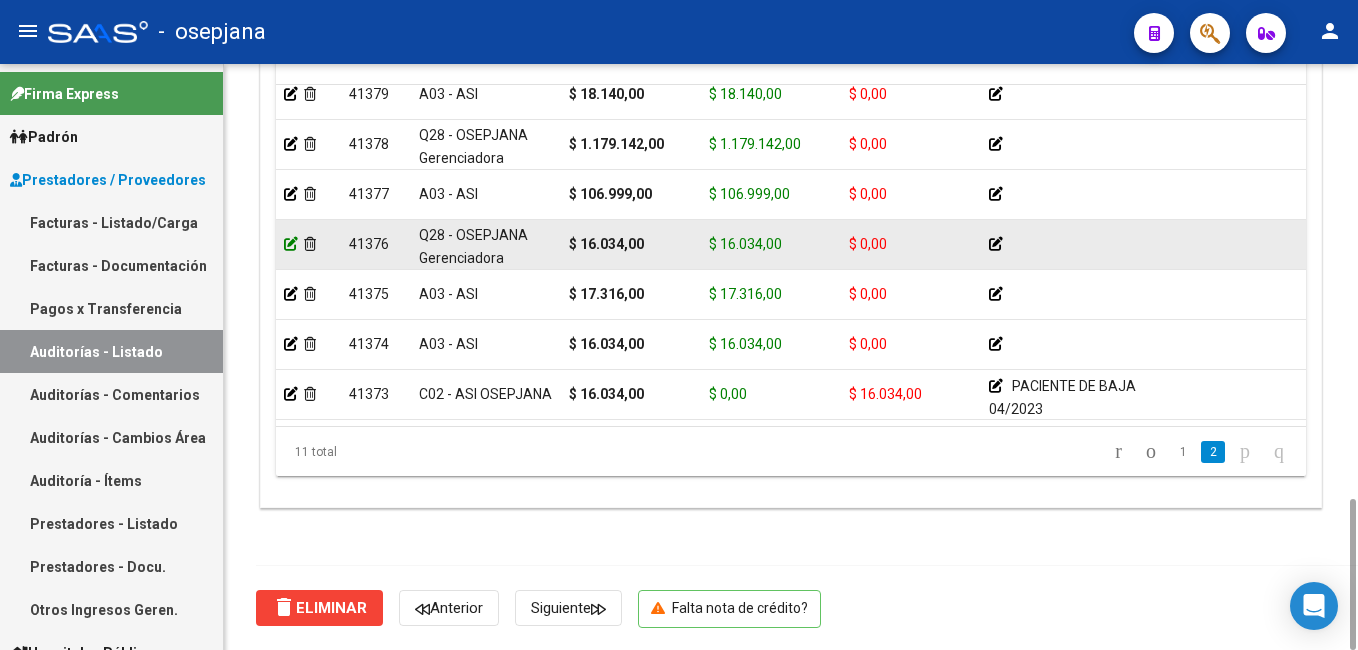 click 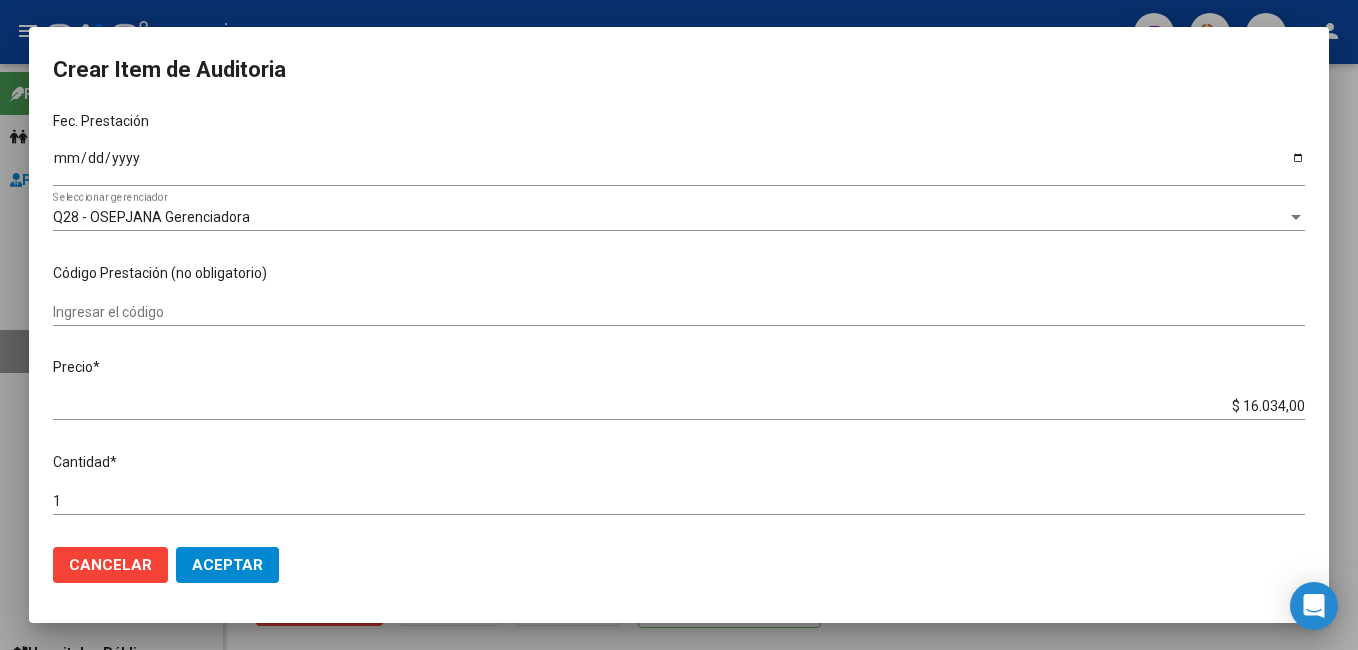 scroll, scrollTop: 0, scrollLeft: 0, axis: both 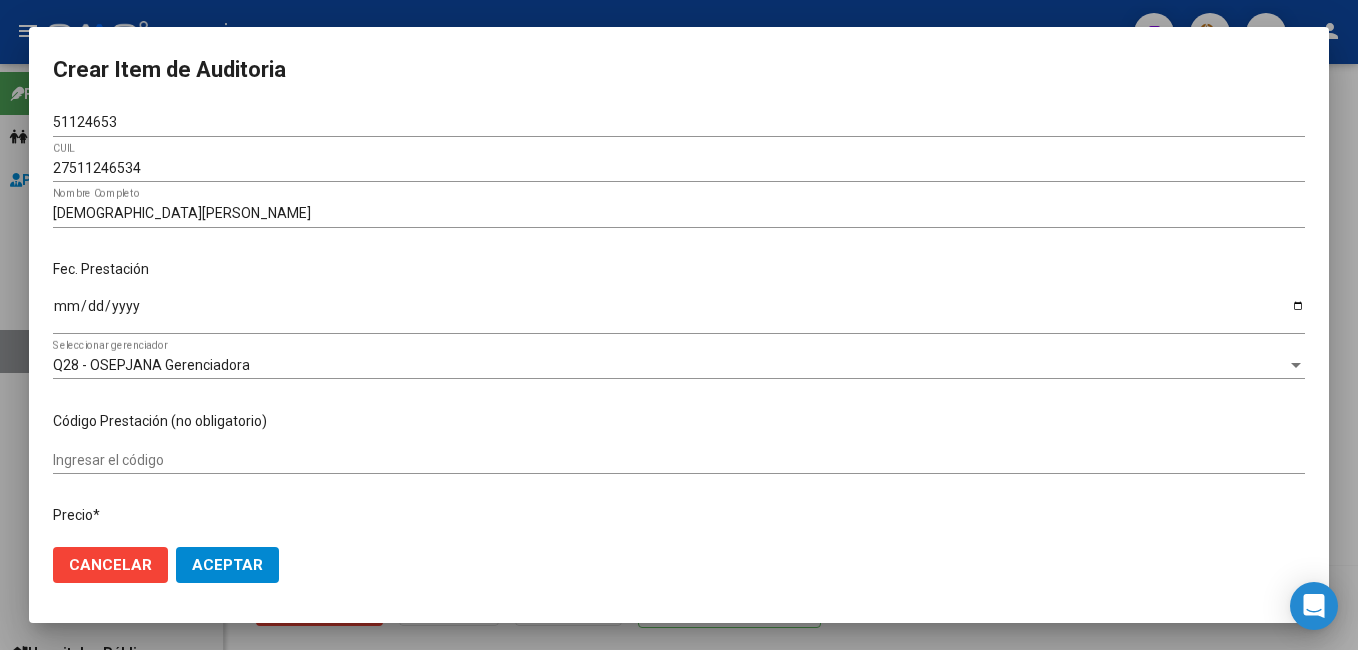 click at bounding box center (679, 325) 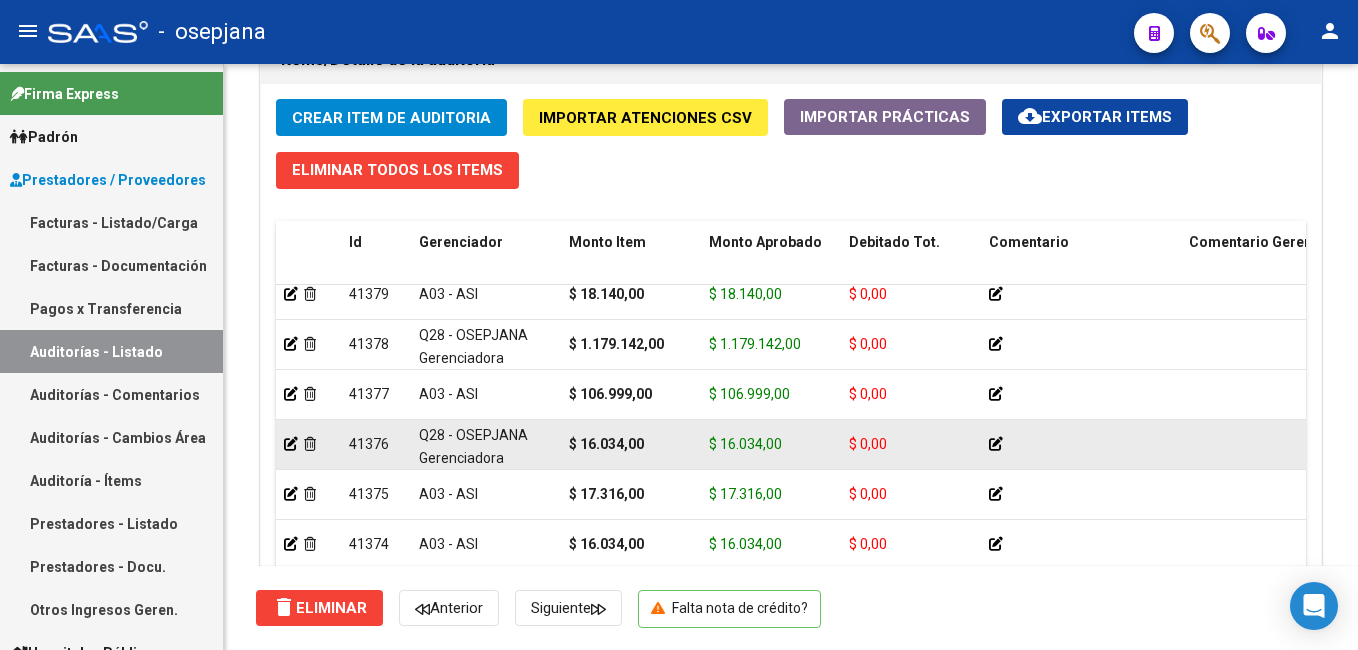 scroll, scrollTop: 1674, scrollLeft: 0, axis: vertical 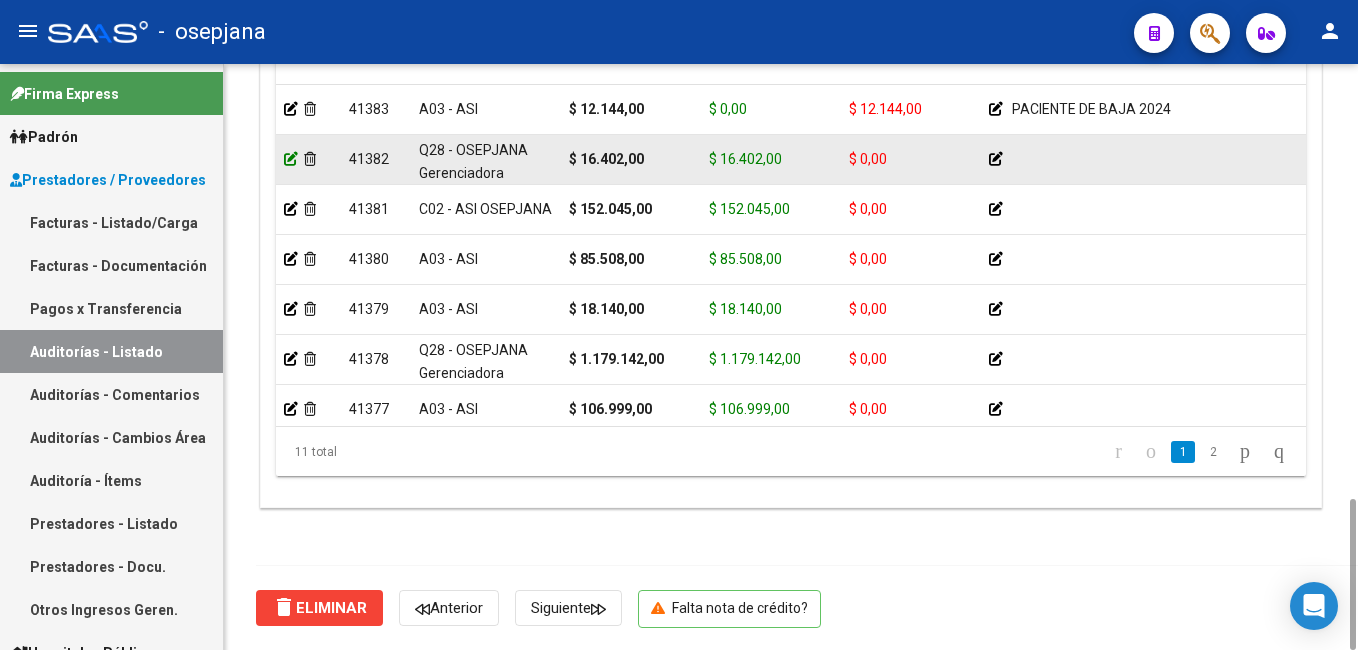 click 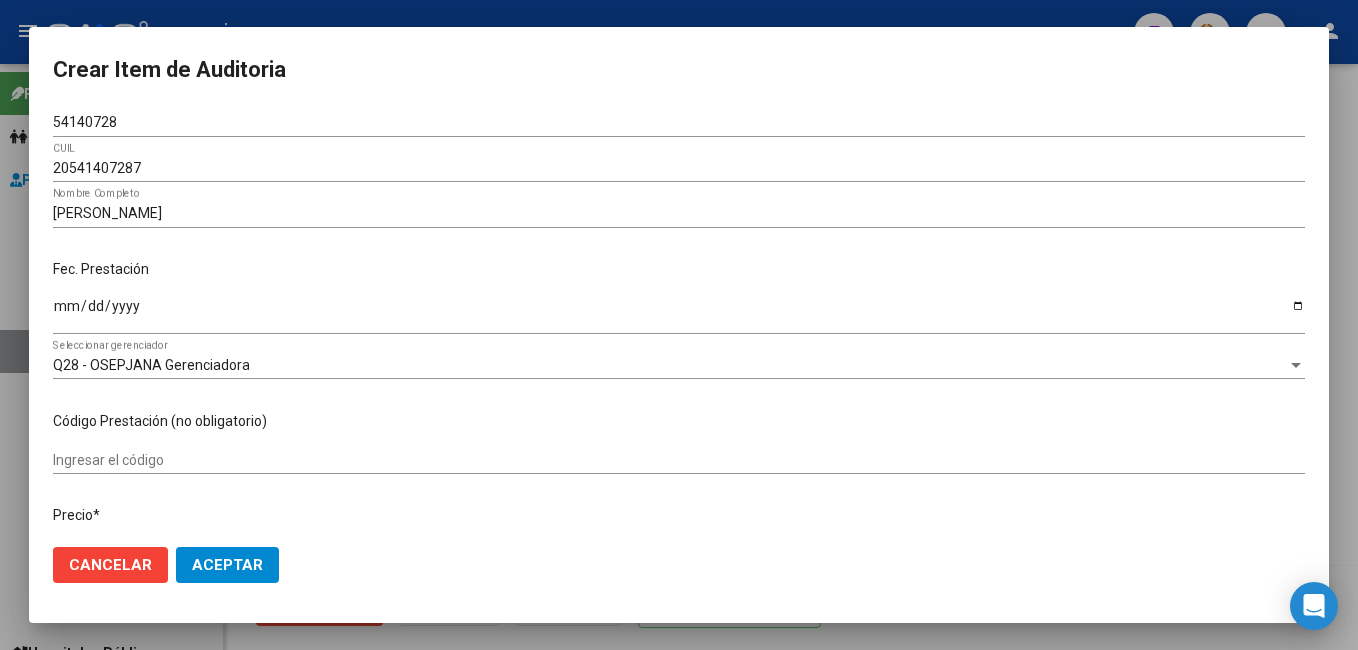 click at bounding box center [679, 325] 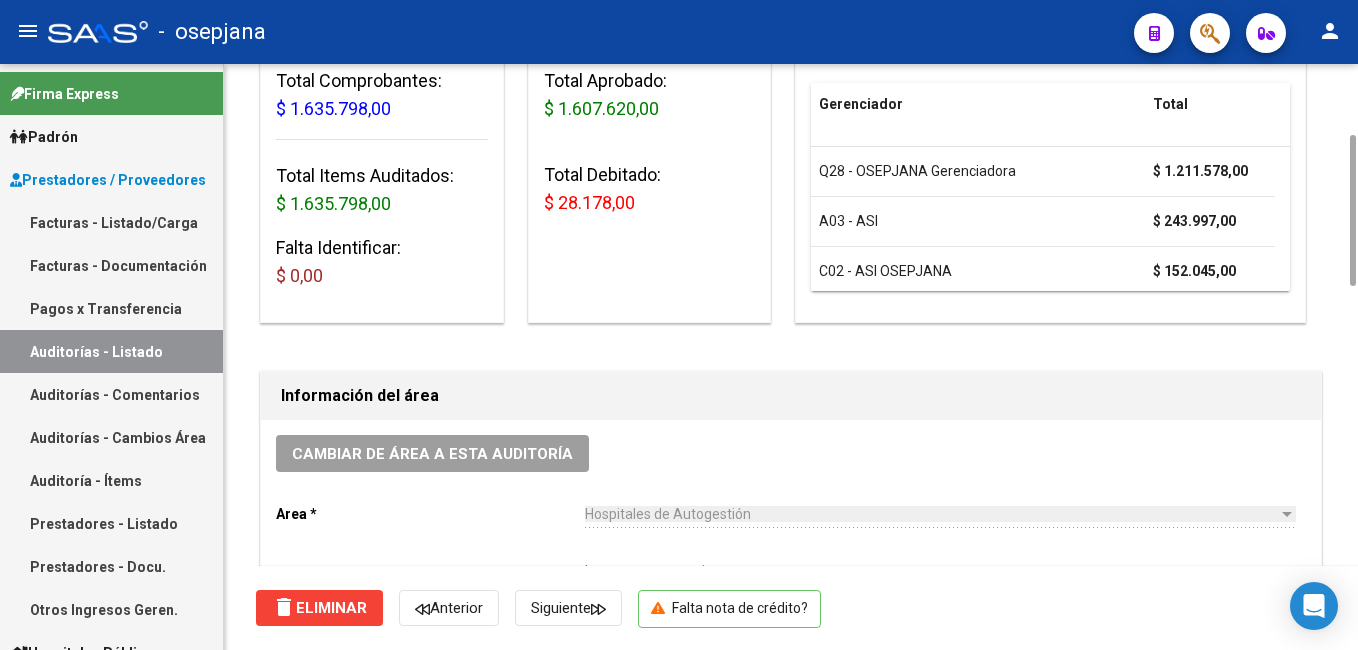 scroll, scrollTop: 0, scrollLeft: 0, axis: both 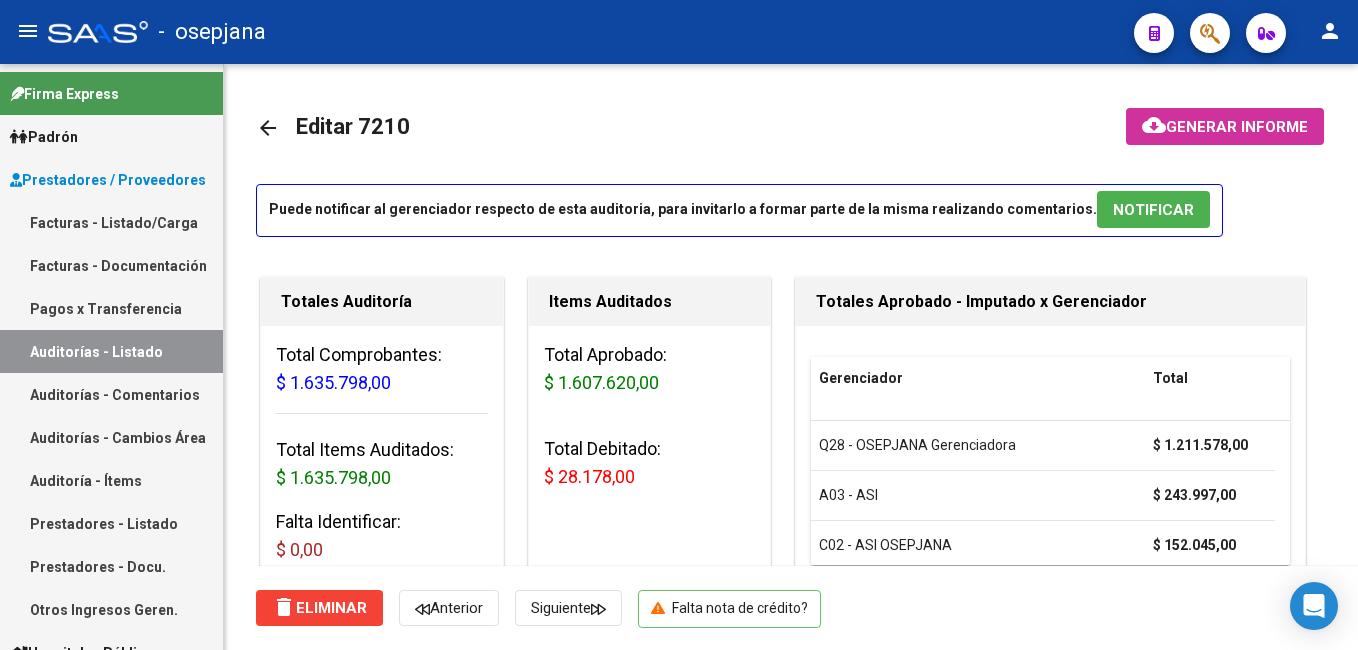 drag, startPoint x: 104, startPoint y: 226, endPoint x: 83, endPoint y: 268, distance: 46.957428 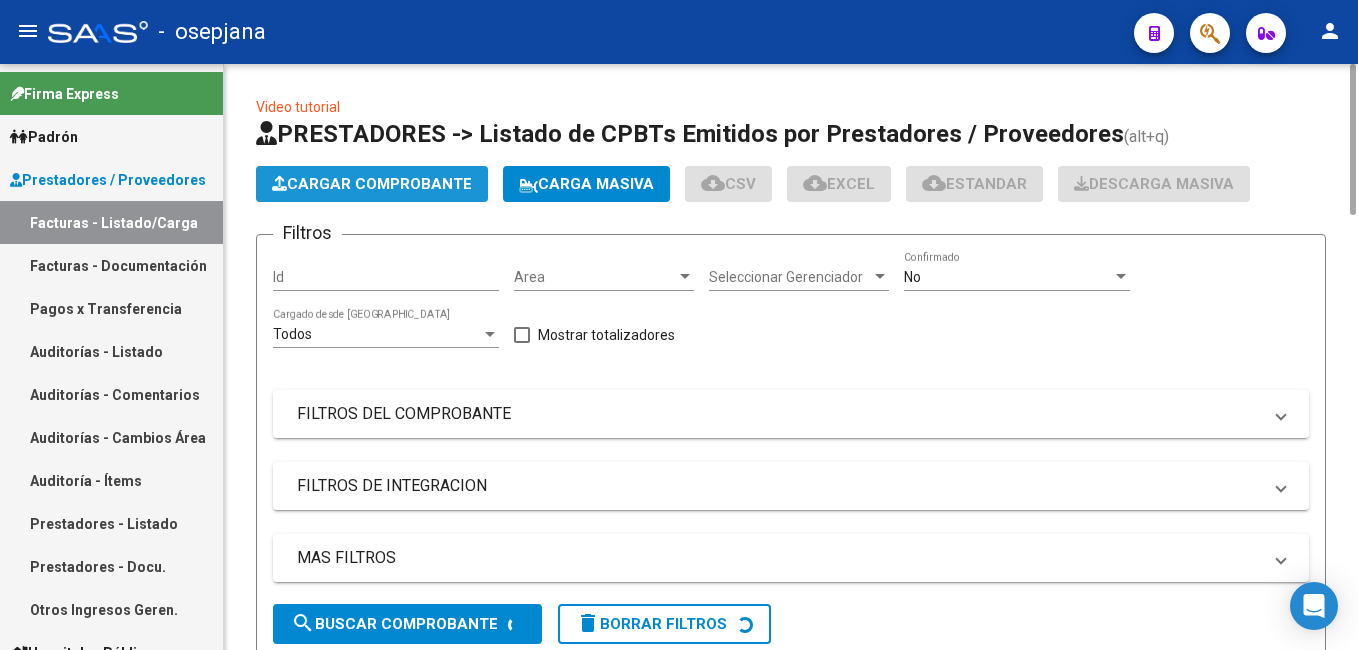 click on "Cargar Comprobante" 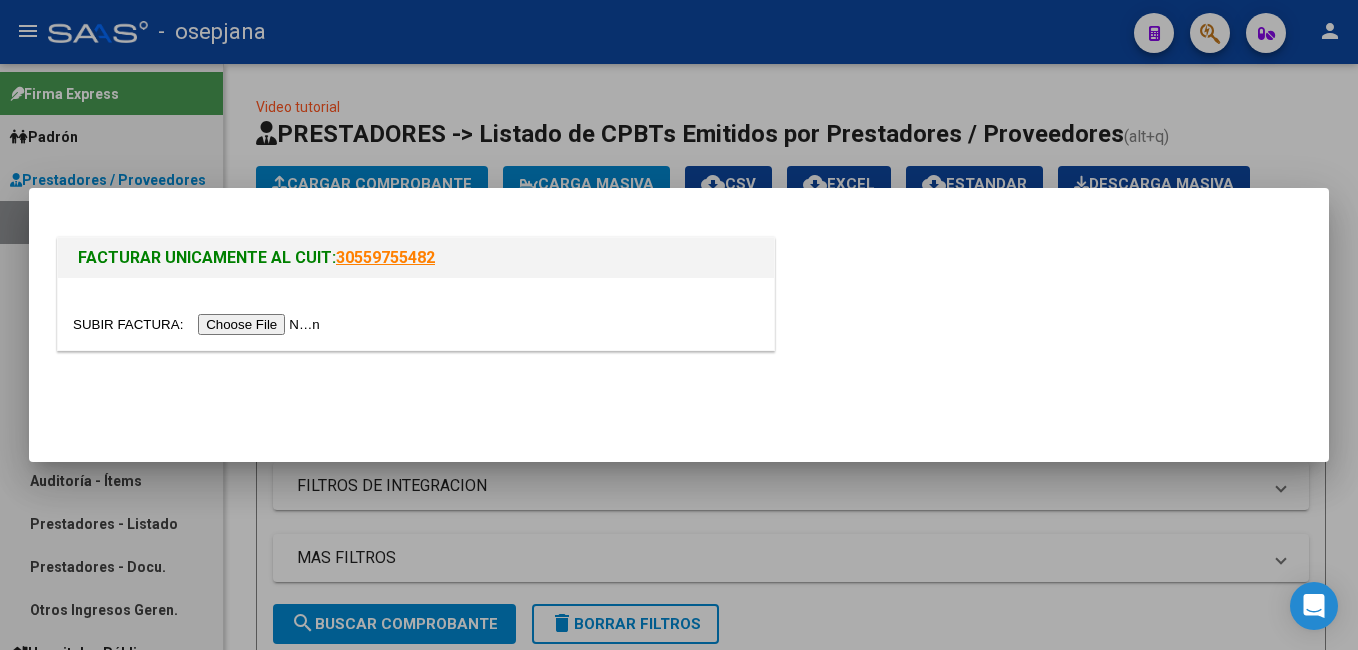 click at bounding box center (199, 324) 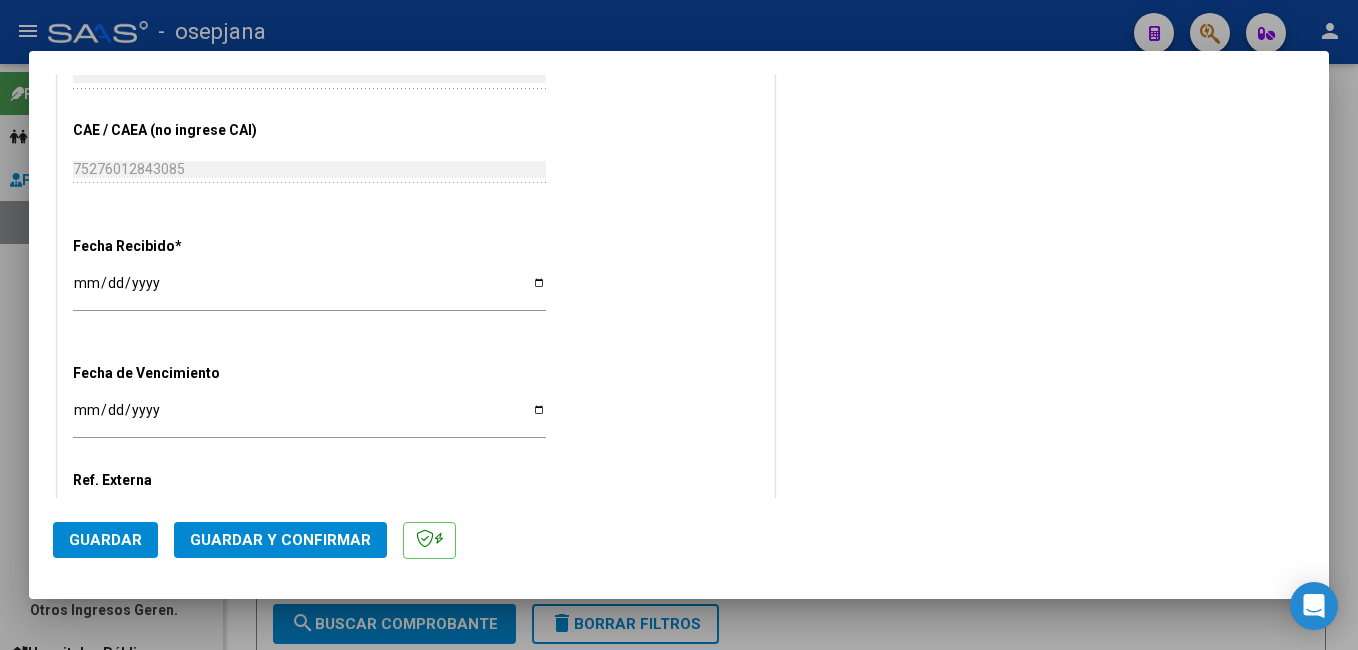 scroll, scrollTop: 1000, scrollLeft: 0, axis: vertical 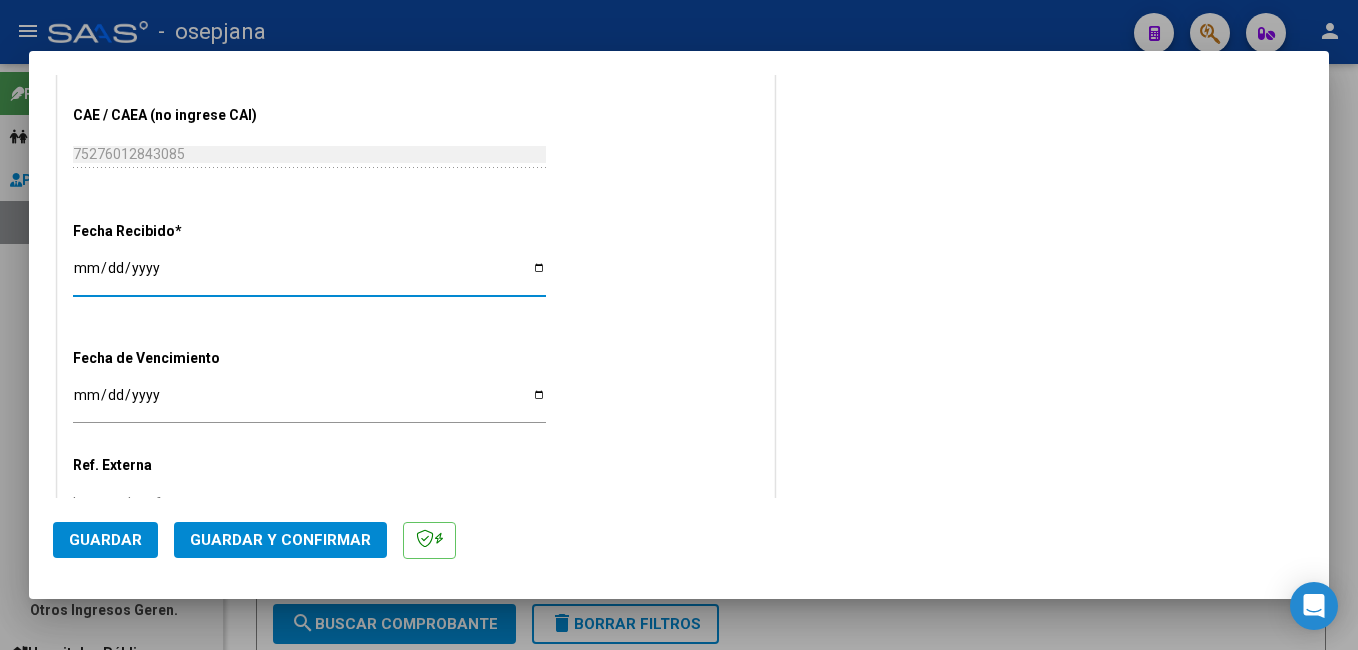 click on "[DATE]" at bounding box center (309, 275) 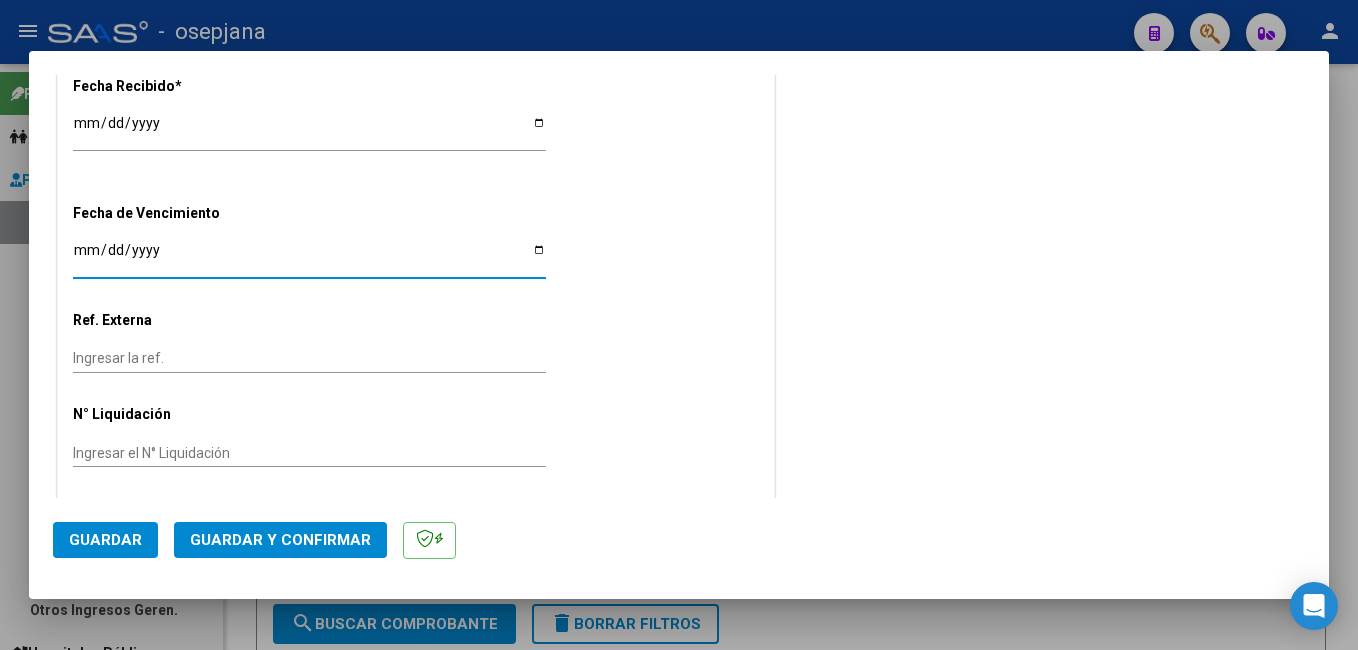 scroll, scrollTop: 1151, scrollLeft: 0, axis: vertical 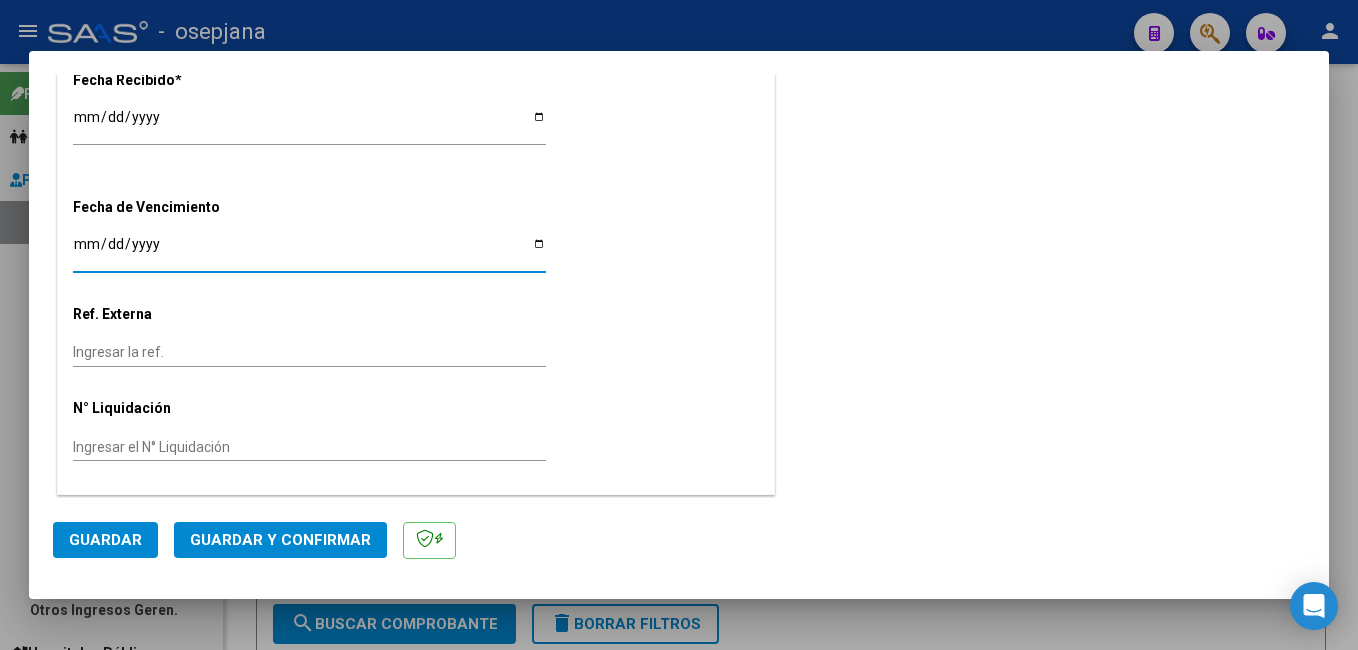 click on "Ingresar la ref." at bounding box center [309, 352] 